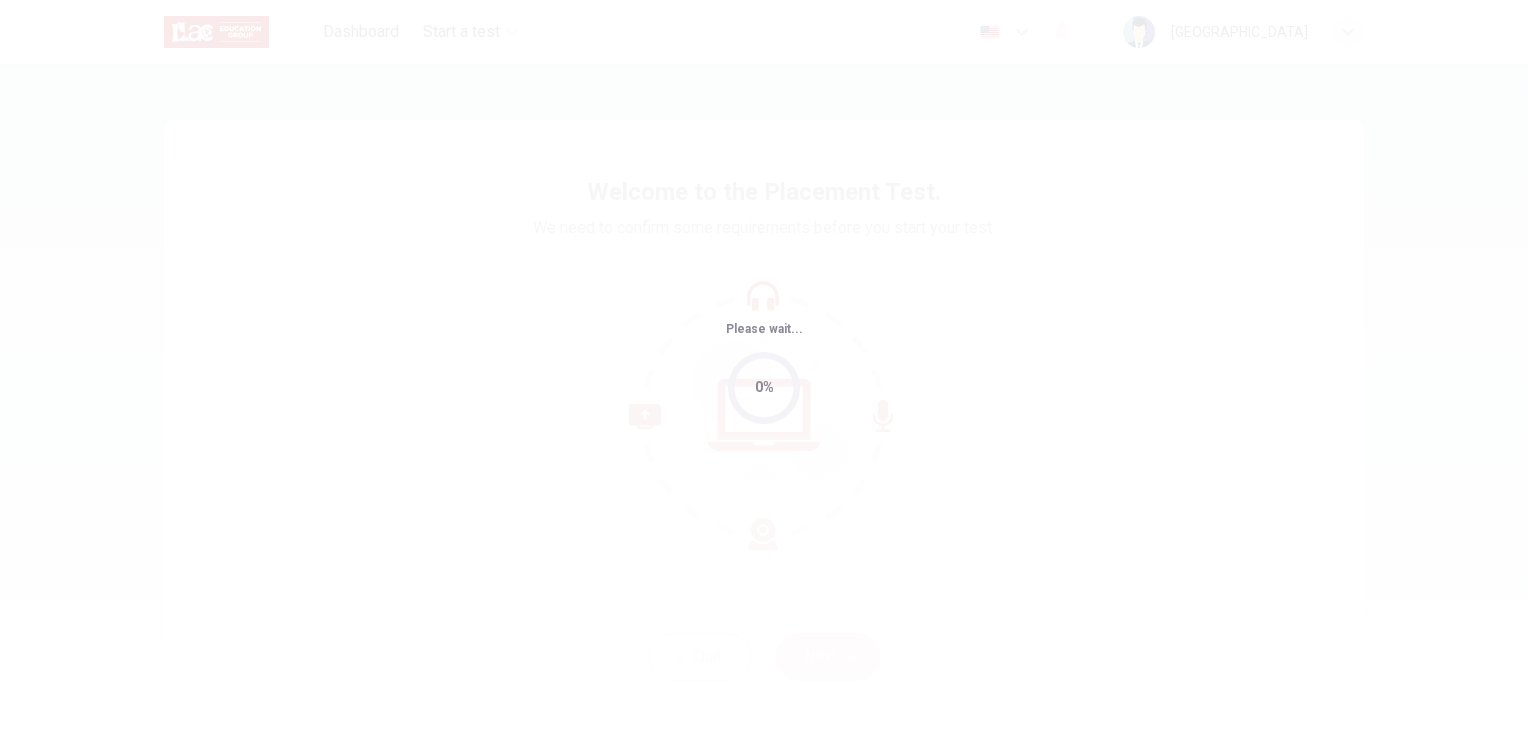 scroll, scrollTop: 0, scrollLeft: 0, axis: both 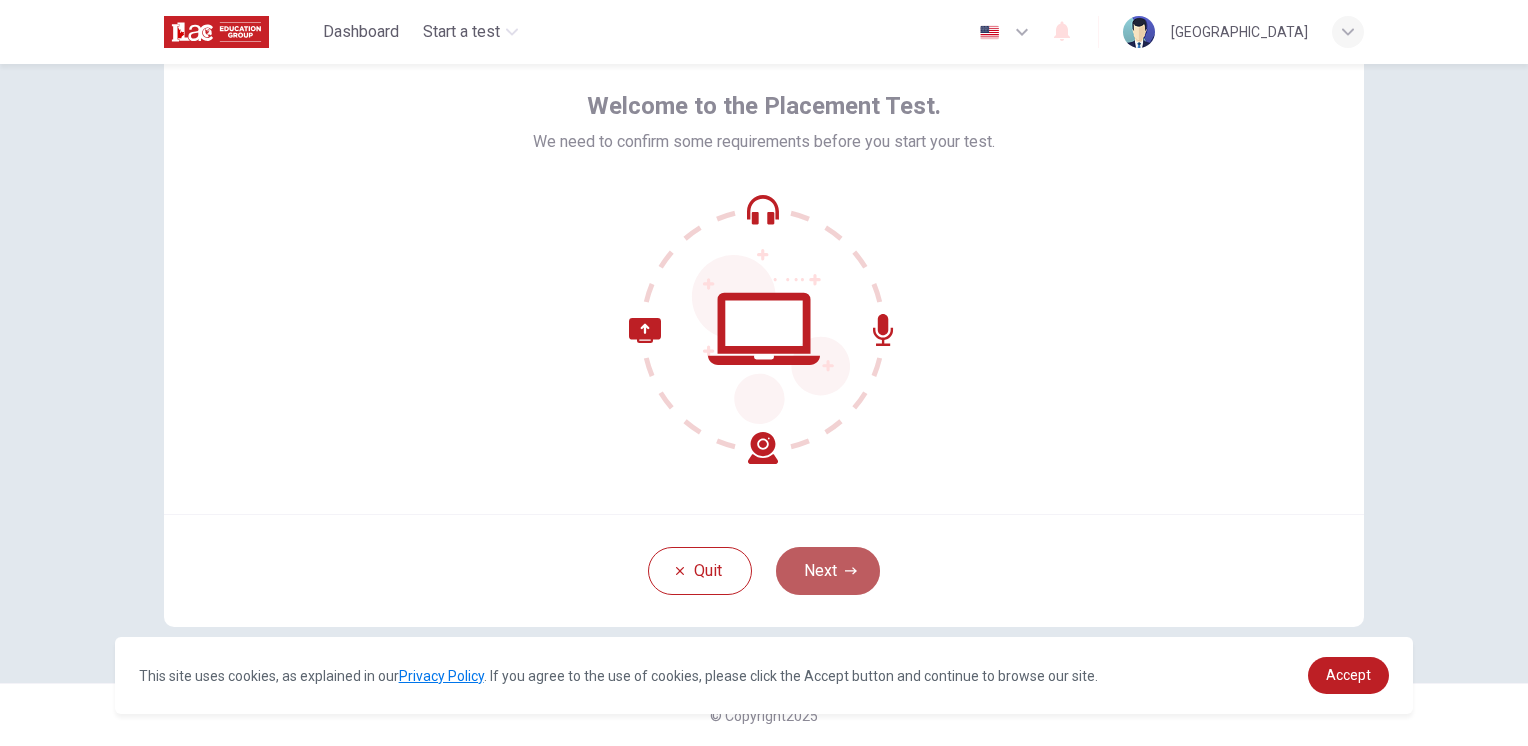 click 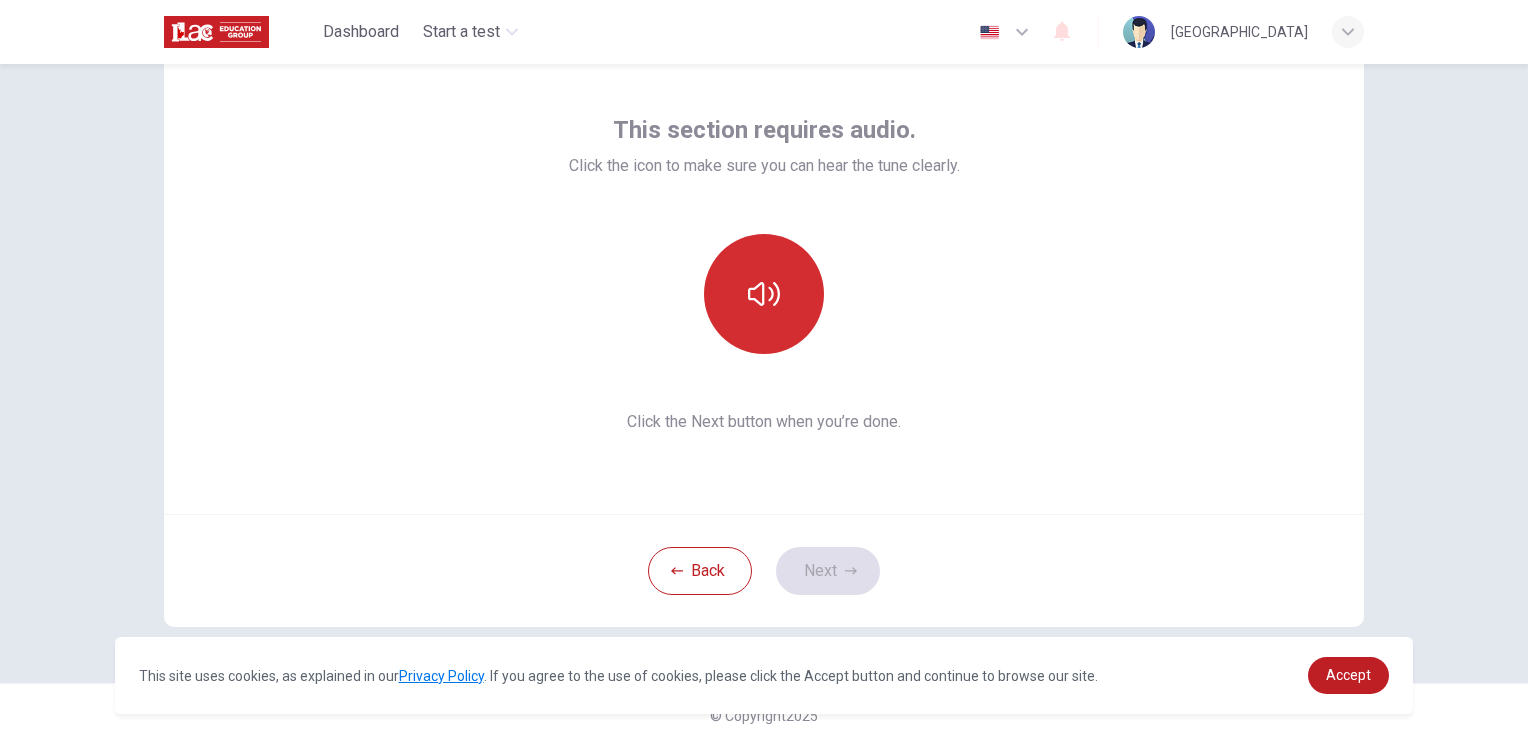 click at bounding box center (764, 294) 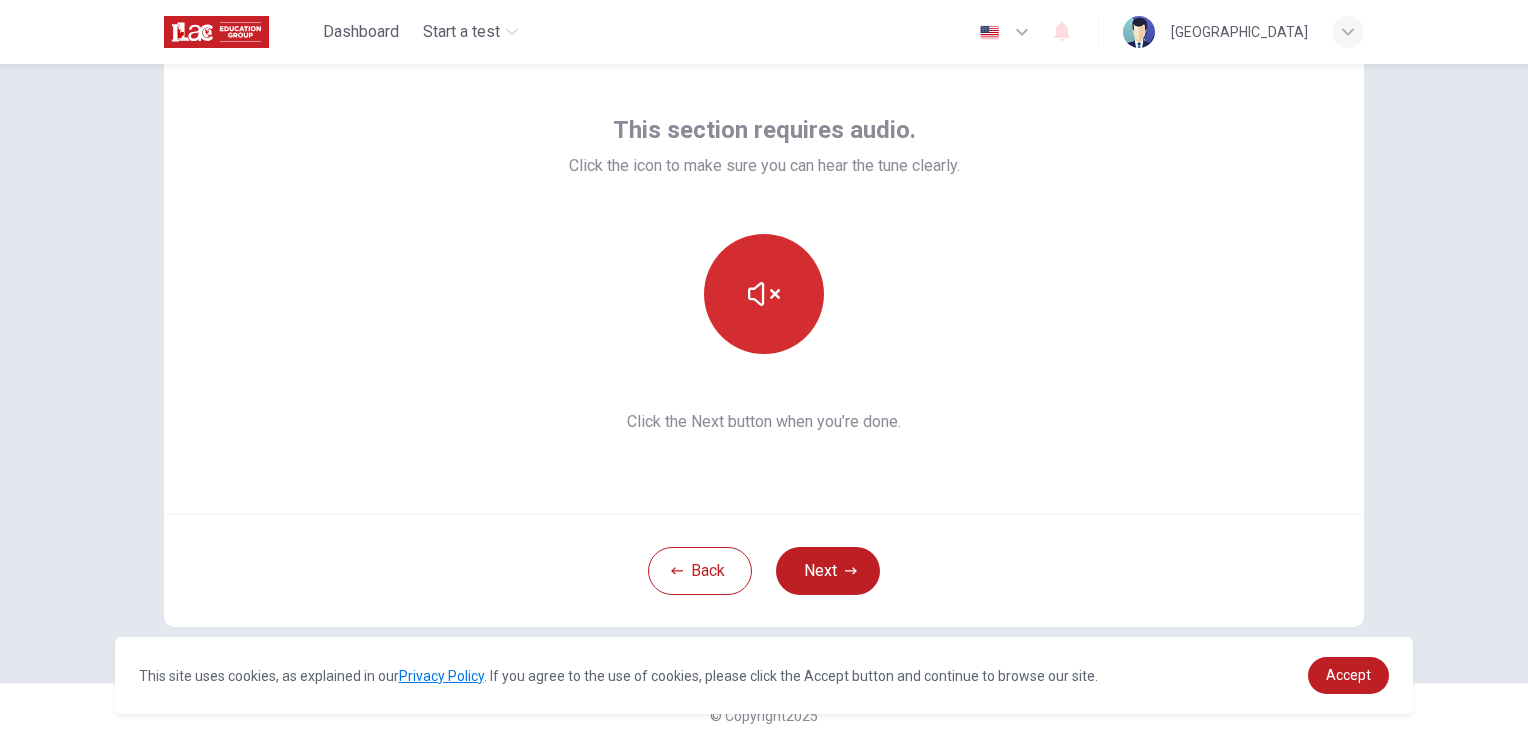 click at bounding box center (764, 294) 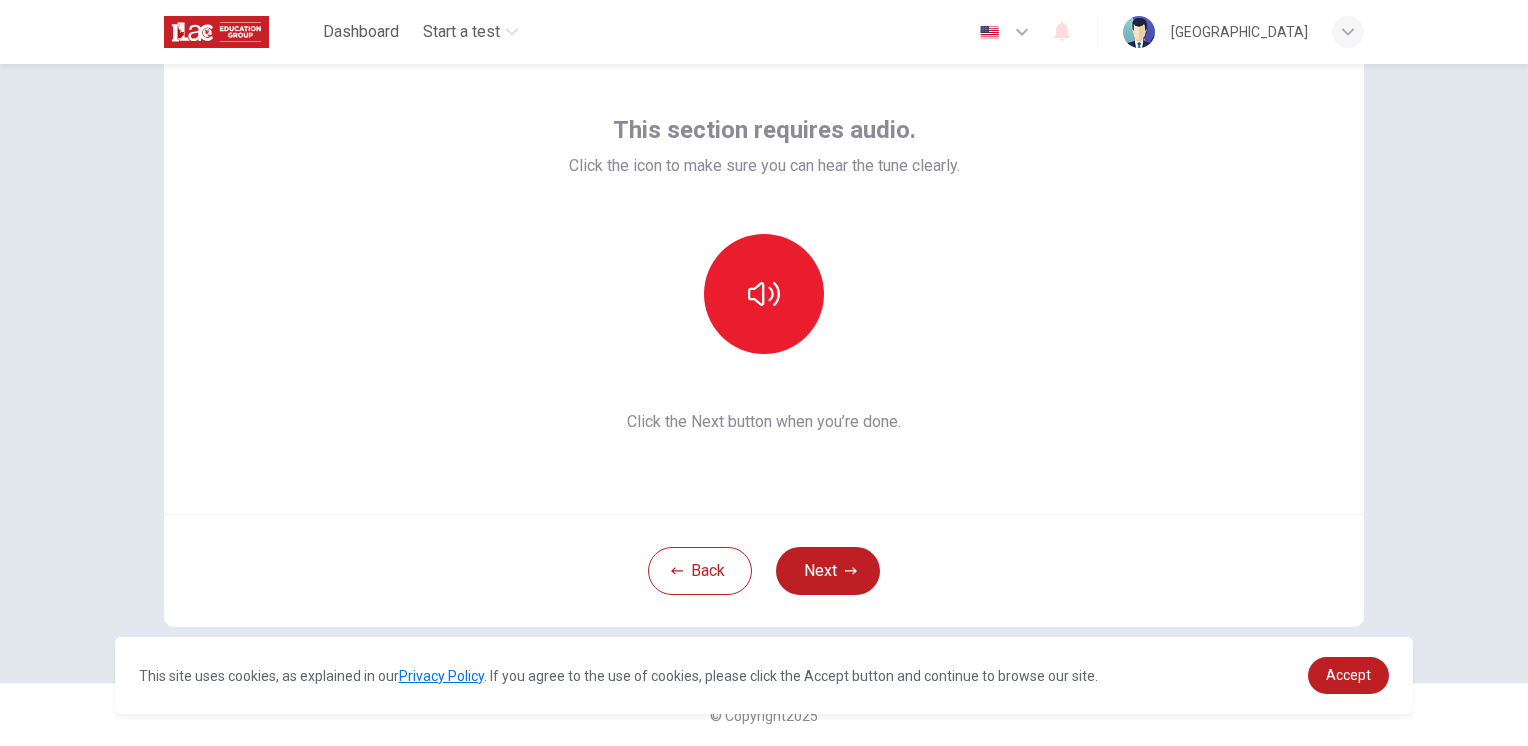 click on "This section requires audio. Click the icon to make sure you can hear the tune clearly. Click the Next button when you’re done." at bounding box center [764, 274] 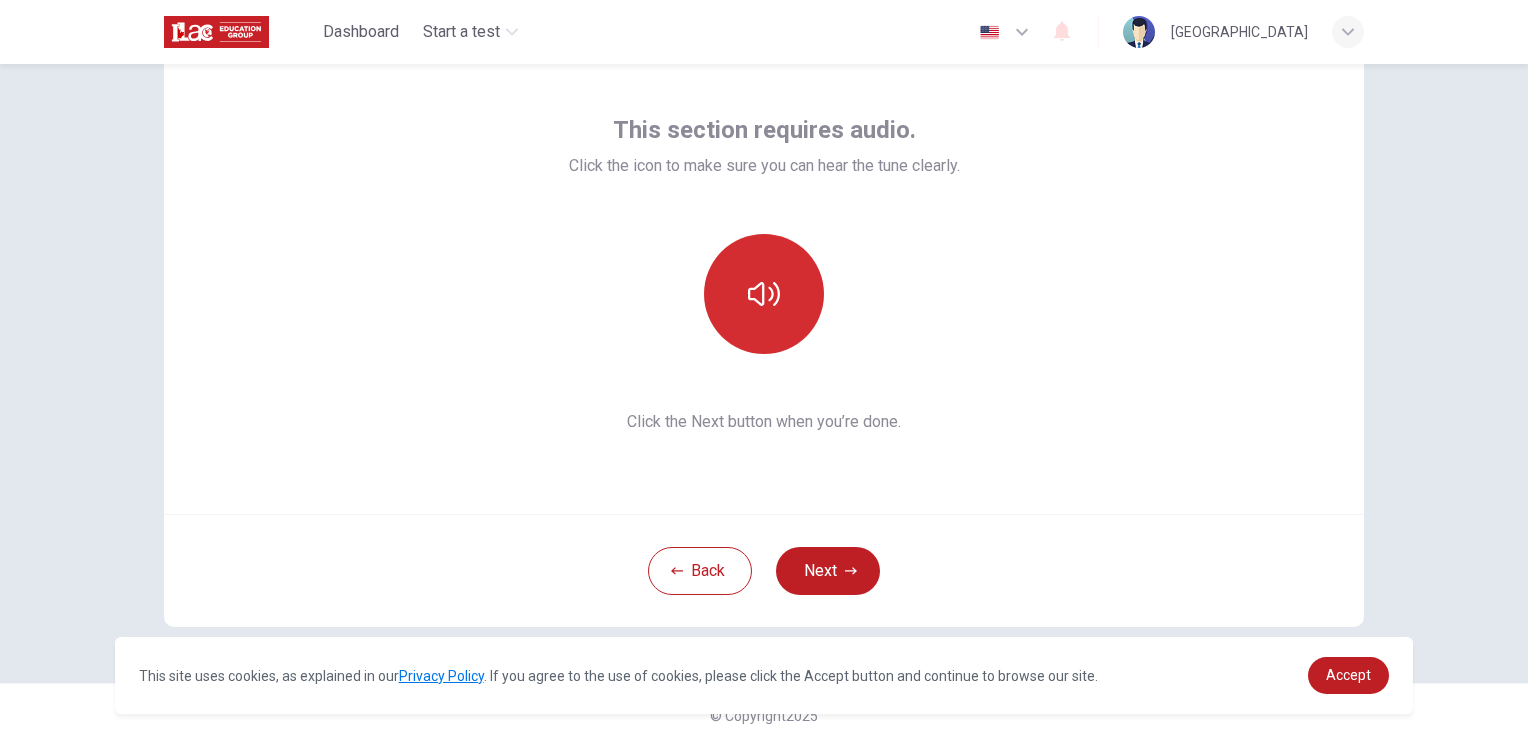 drag, startPoint x: 834, startPoint y: 296, endPoint x: 778, endPoint y: 260, distance: 66.573265 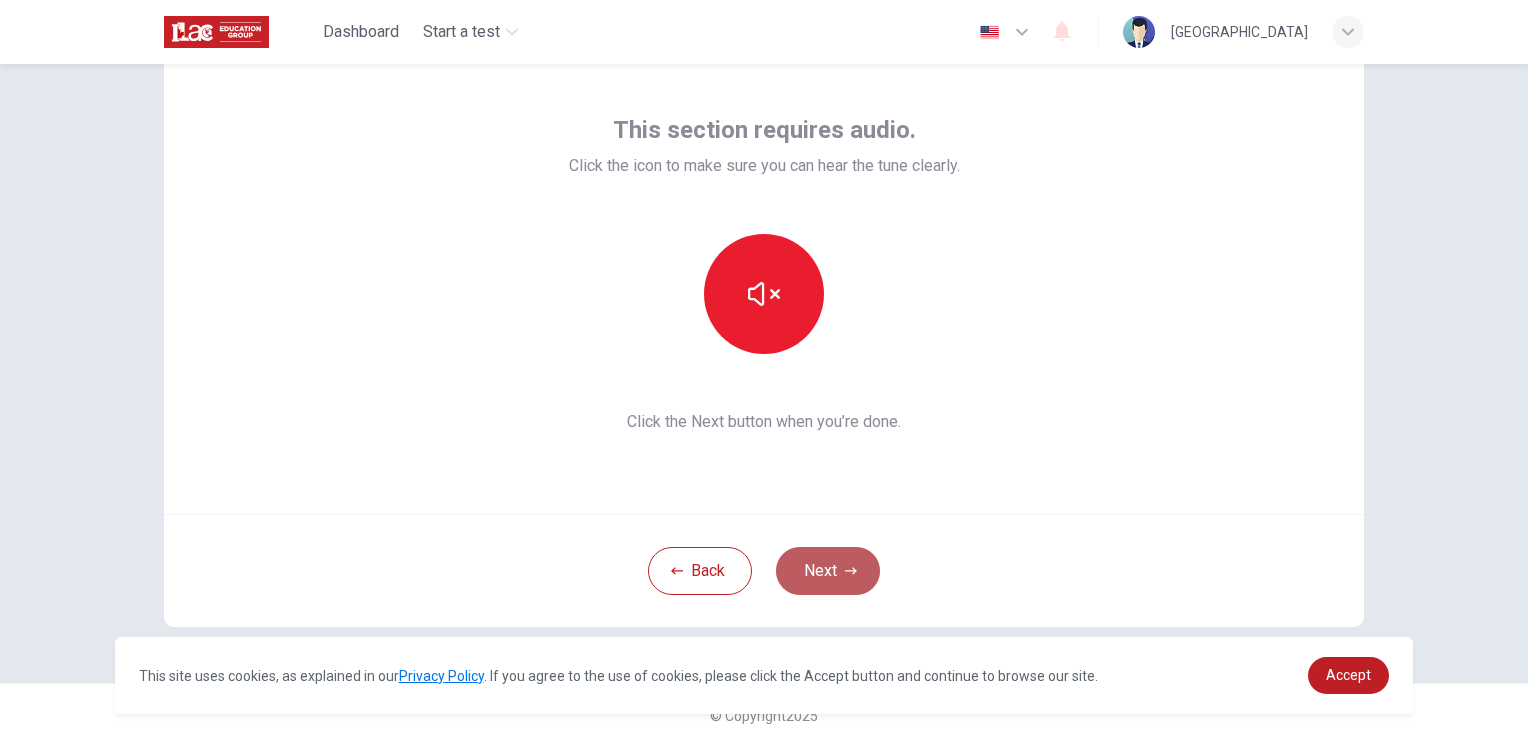 click on "Next" at bounding box center [828, 571] 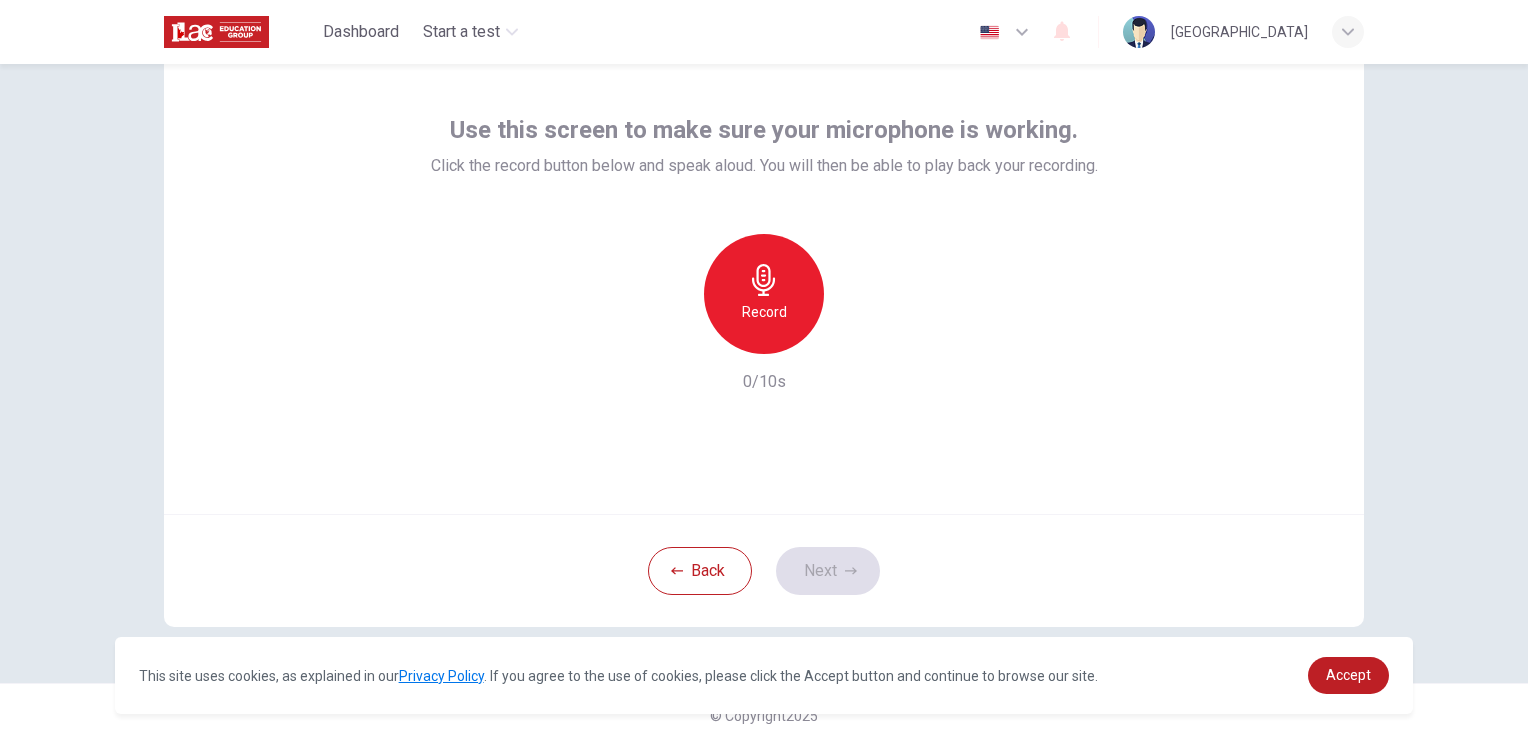 click on "Record" at bounding box center (764, 294) 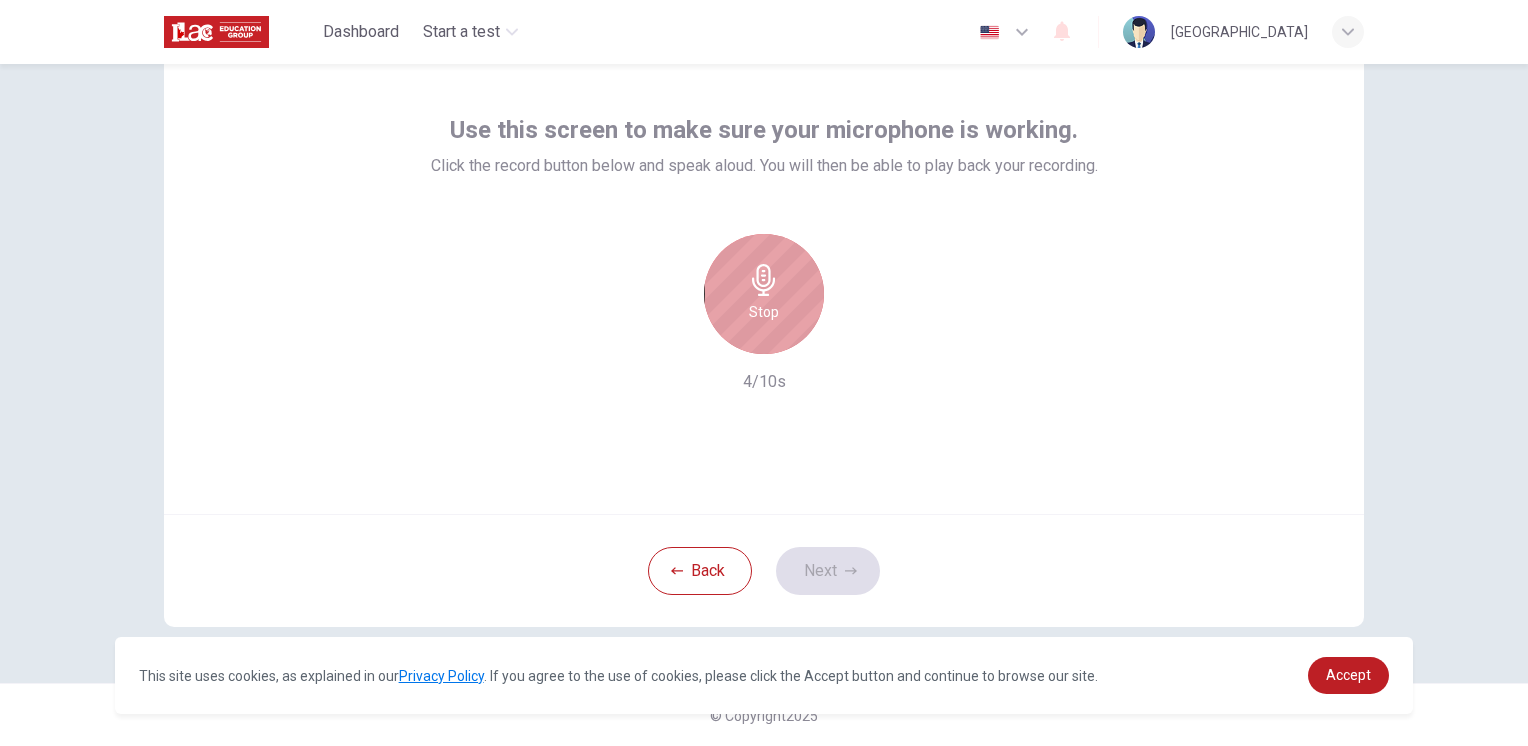 click on "Stop" at bounding box center [764, 294] 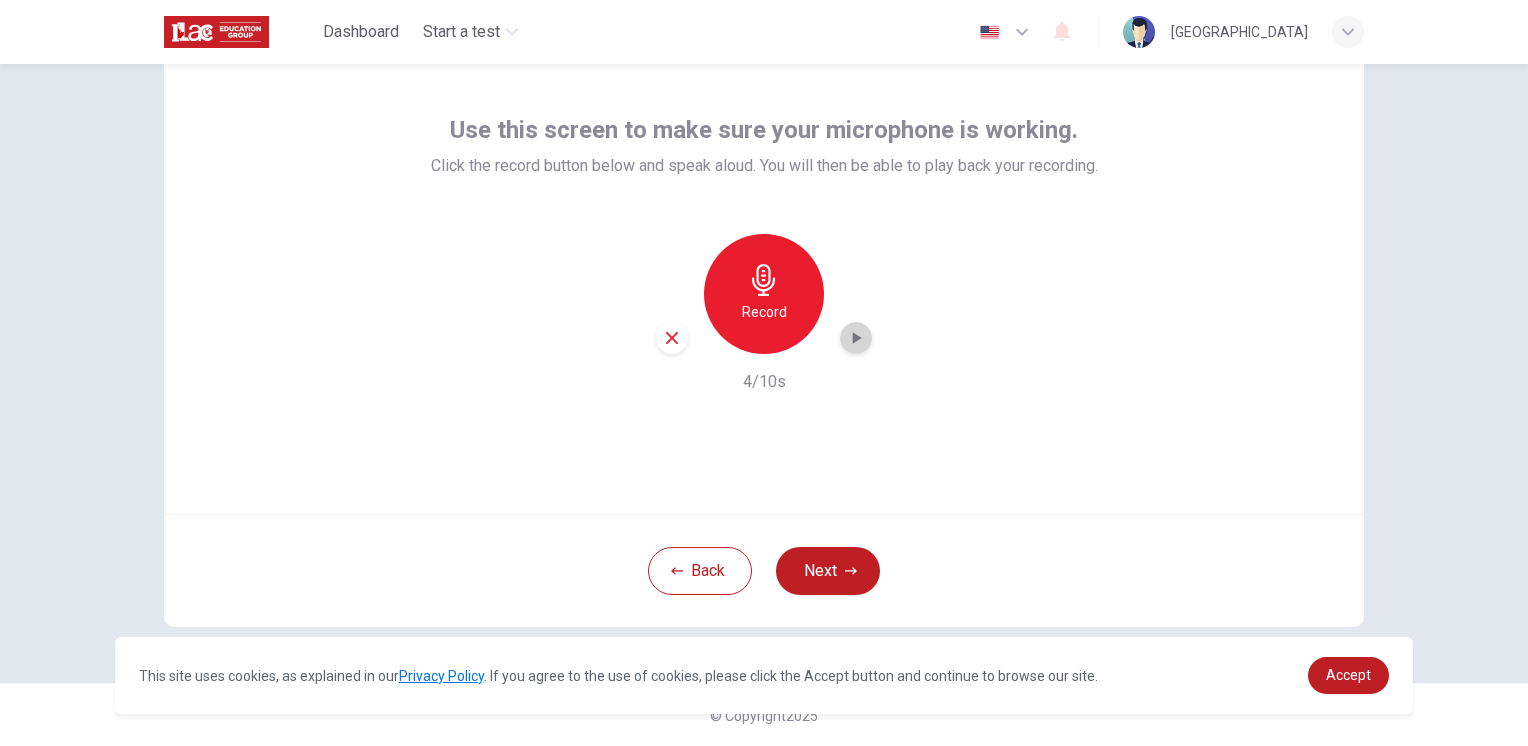 click 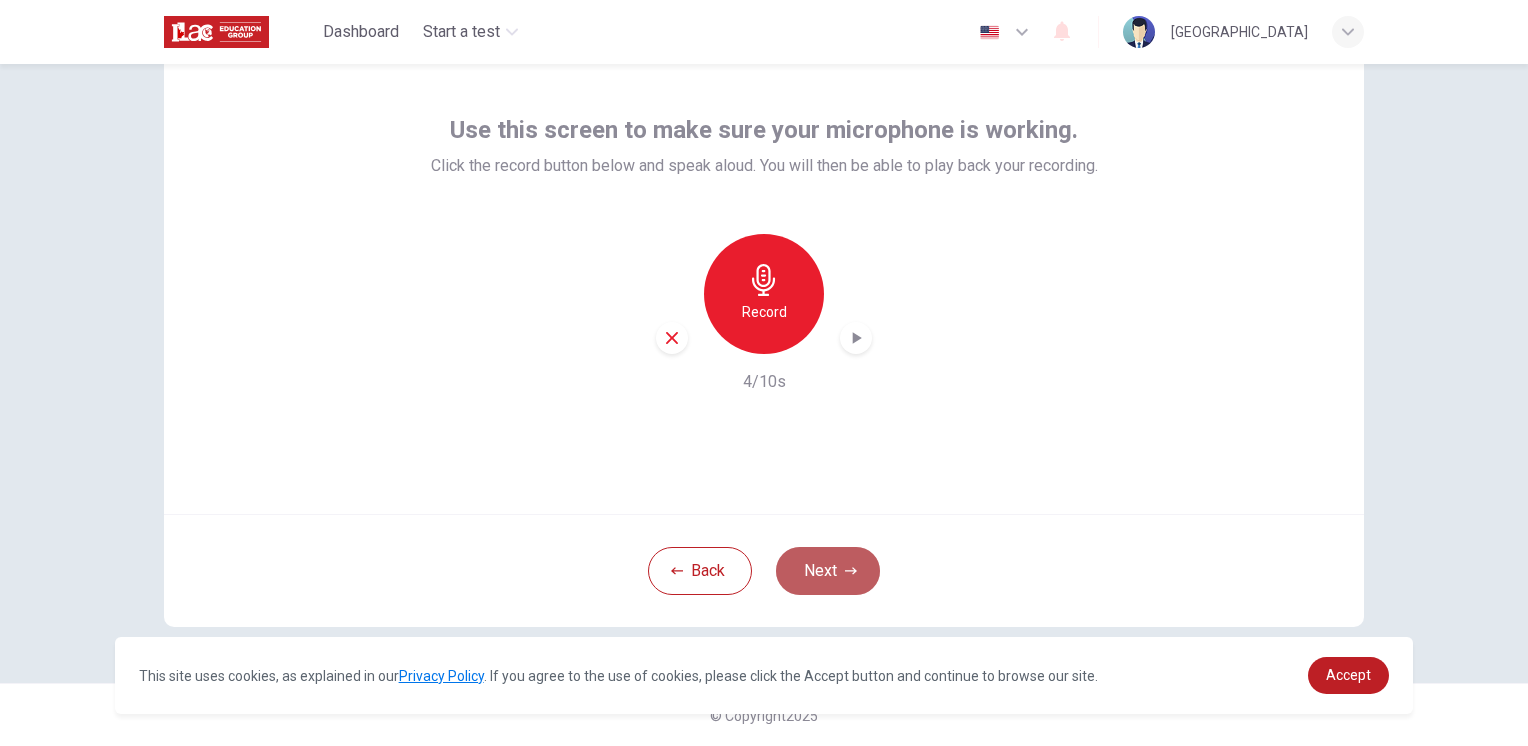 click on "Next" at bounding box center [828, 571] 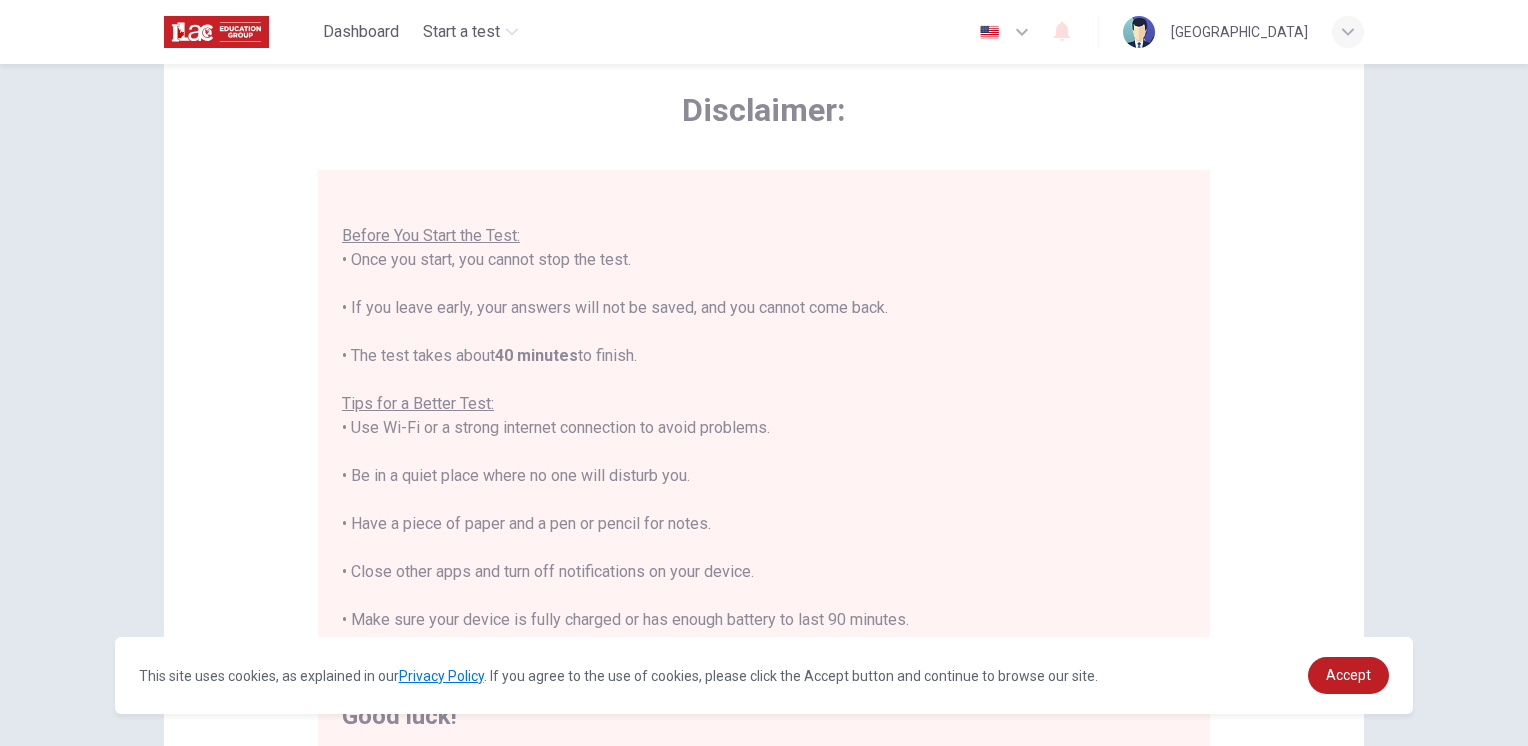 scroll, scrollTop: 23, scrollLeft: 0, axis: vertical 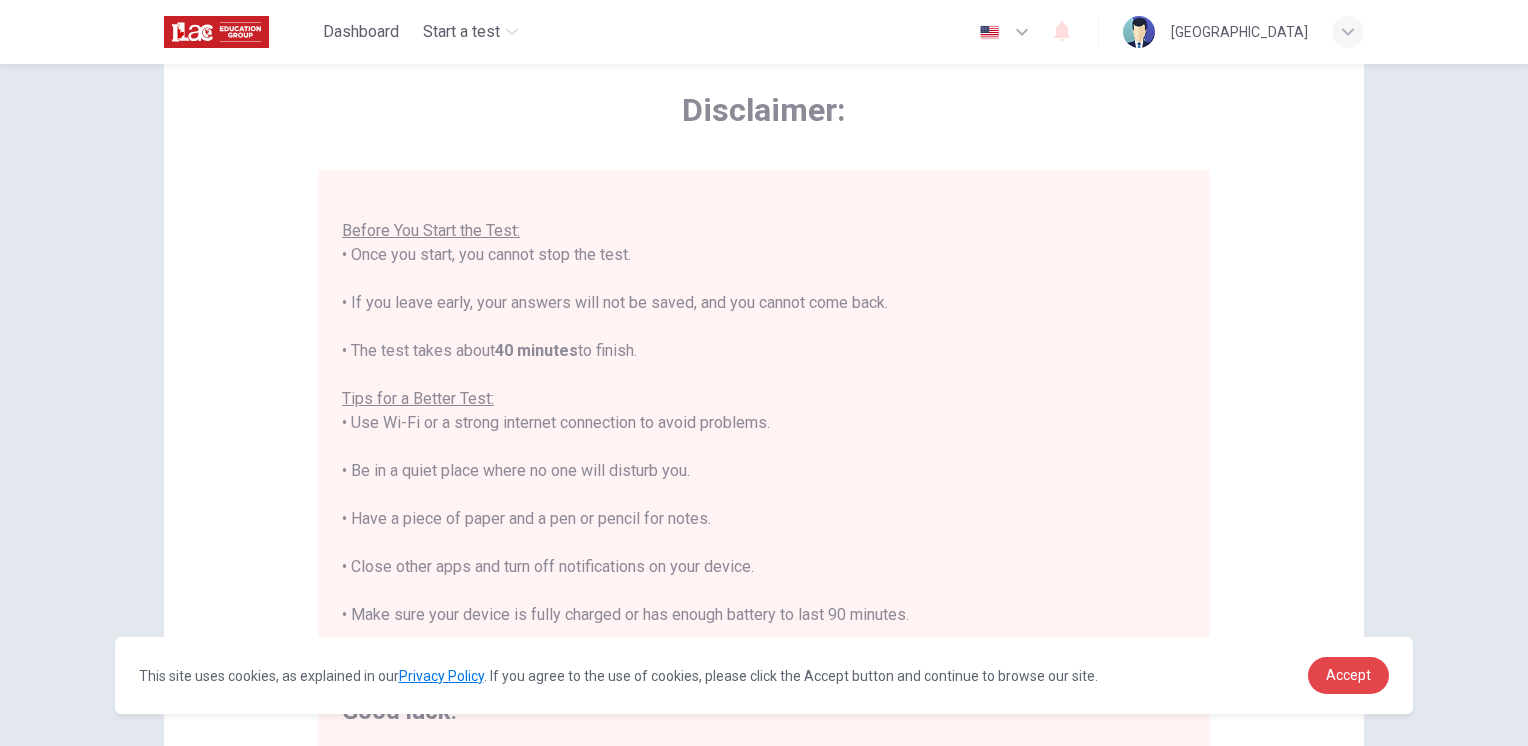 click on "This site uses cookies, as explained in our  Privacy Policy . If you agree to the use of cookies, please click the Accept button and continue to browse our site.   Privacy Policy Accept" at bounding box center (764, 675) 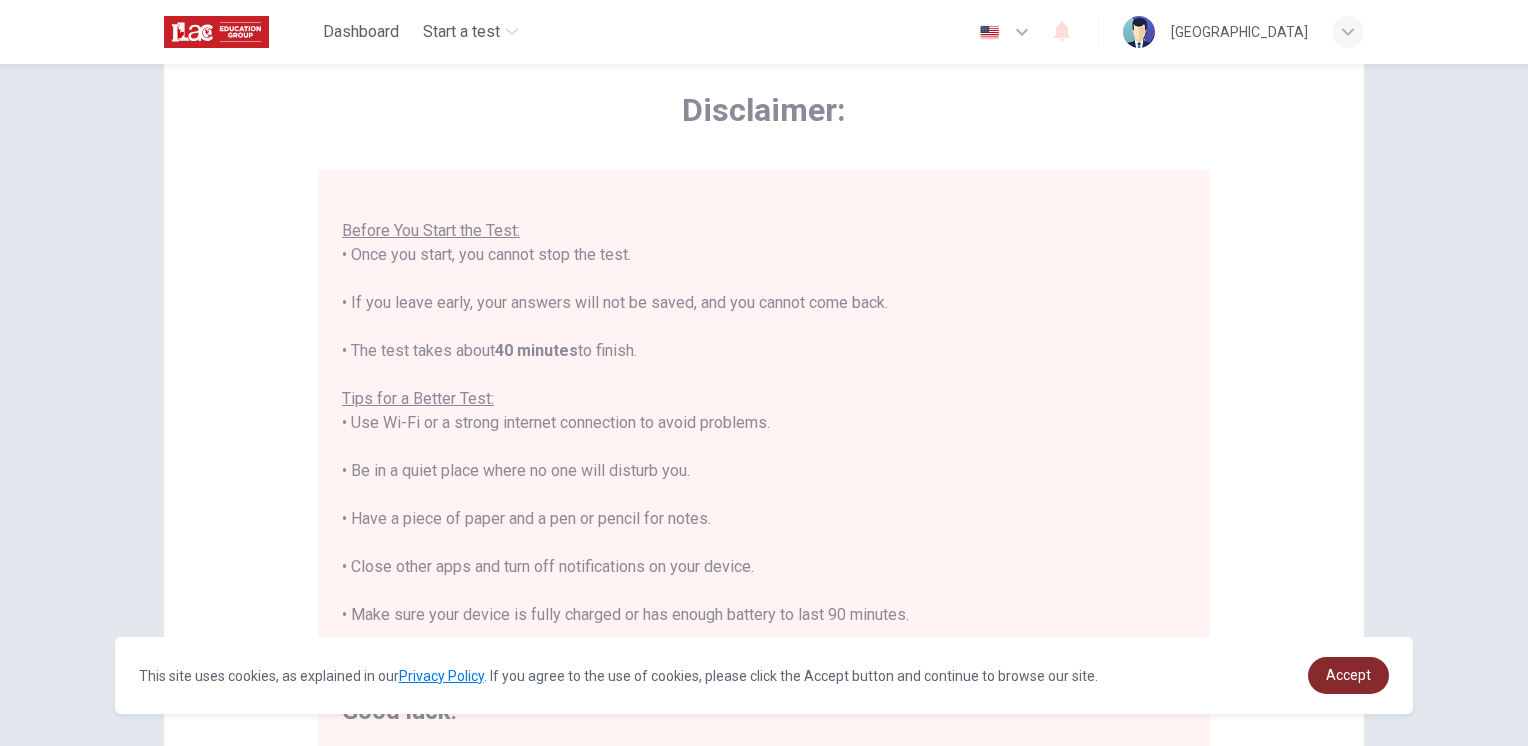 click on "Accept" at bounding box center [1348, 675] 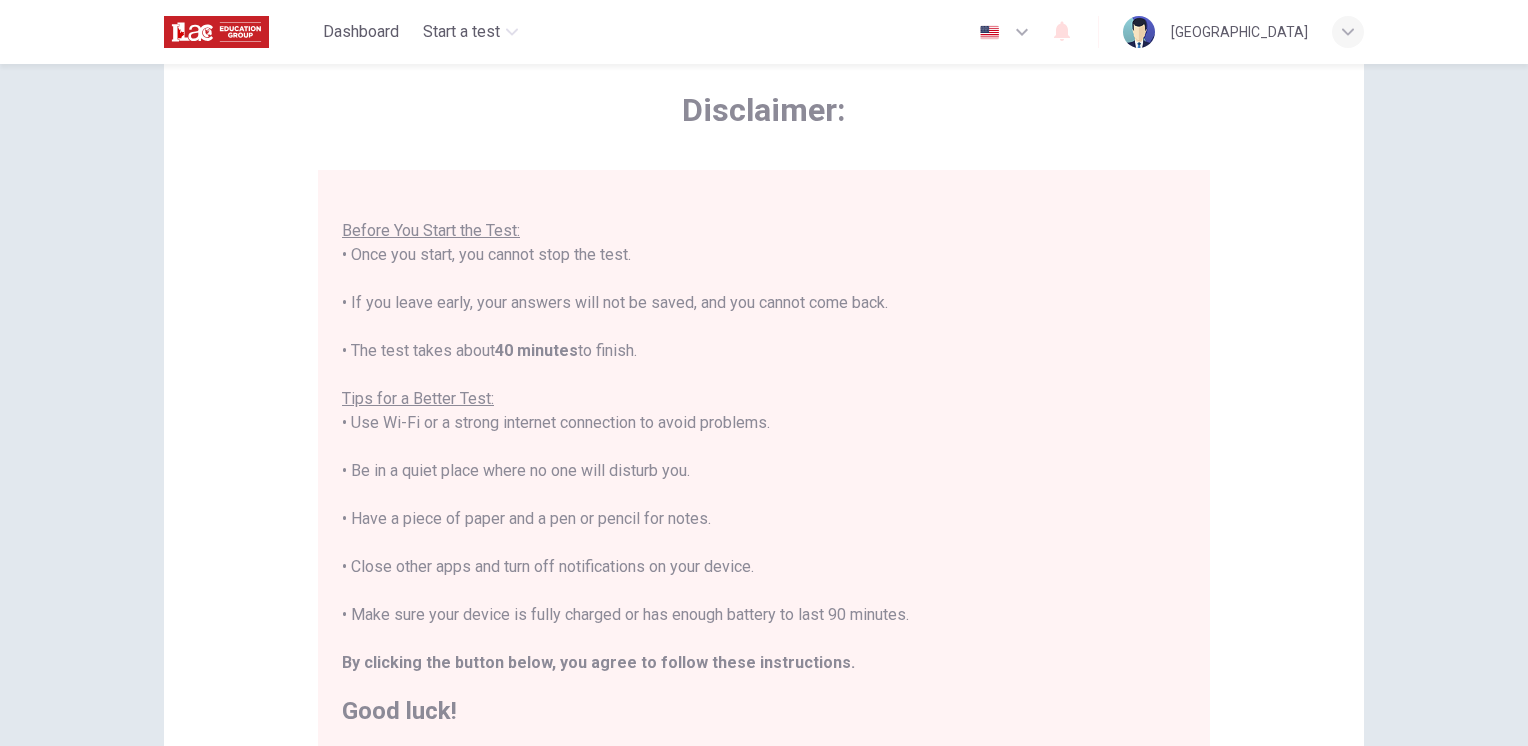 scroll, scrollTop: 365, scrollLeft: 0, axis: vertical 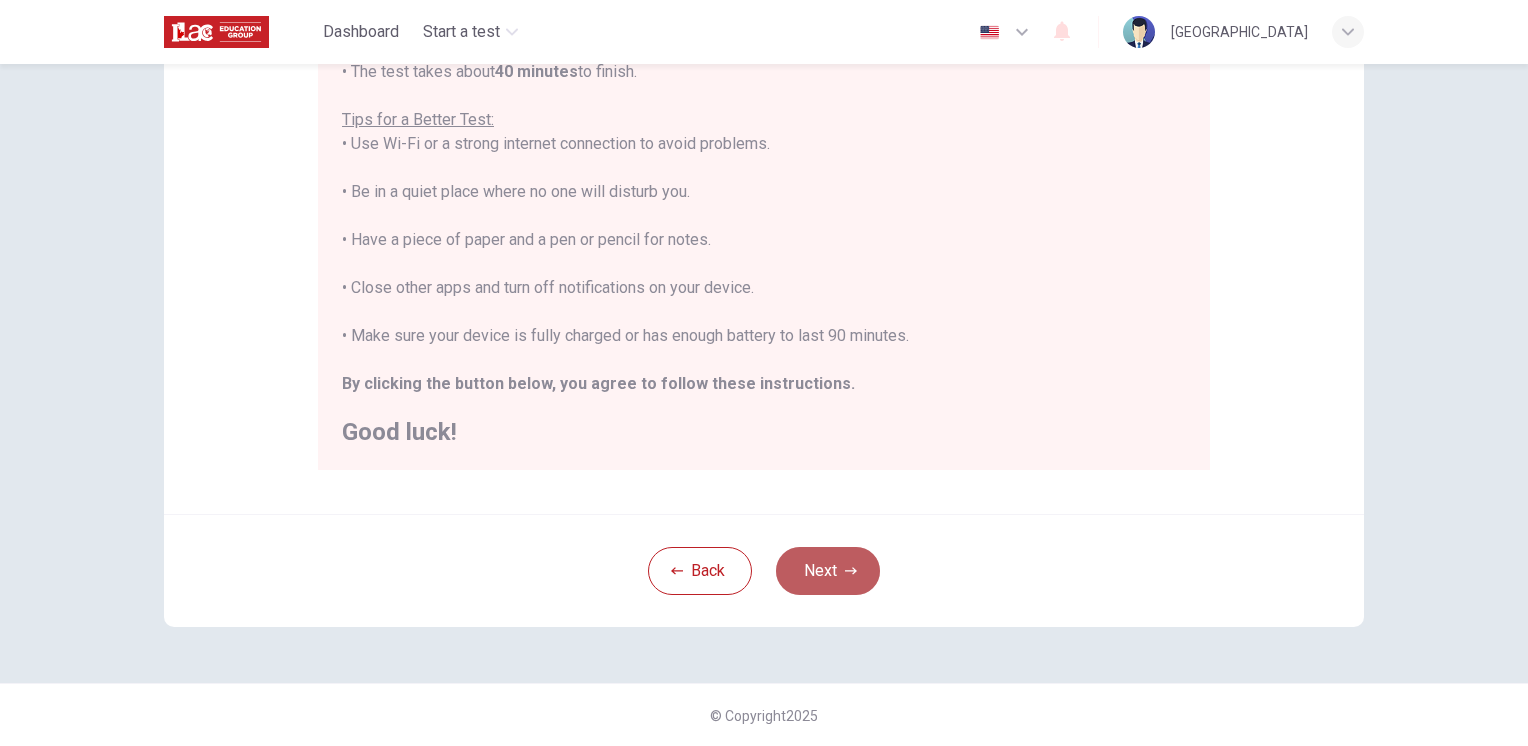 click on "Next" at bounding box center (828, 571) 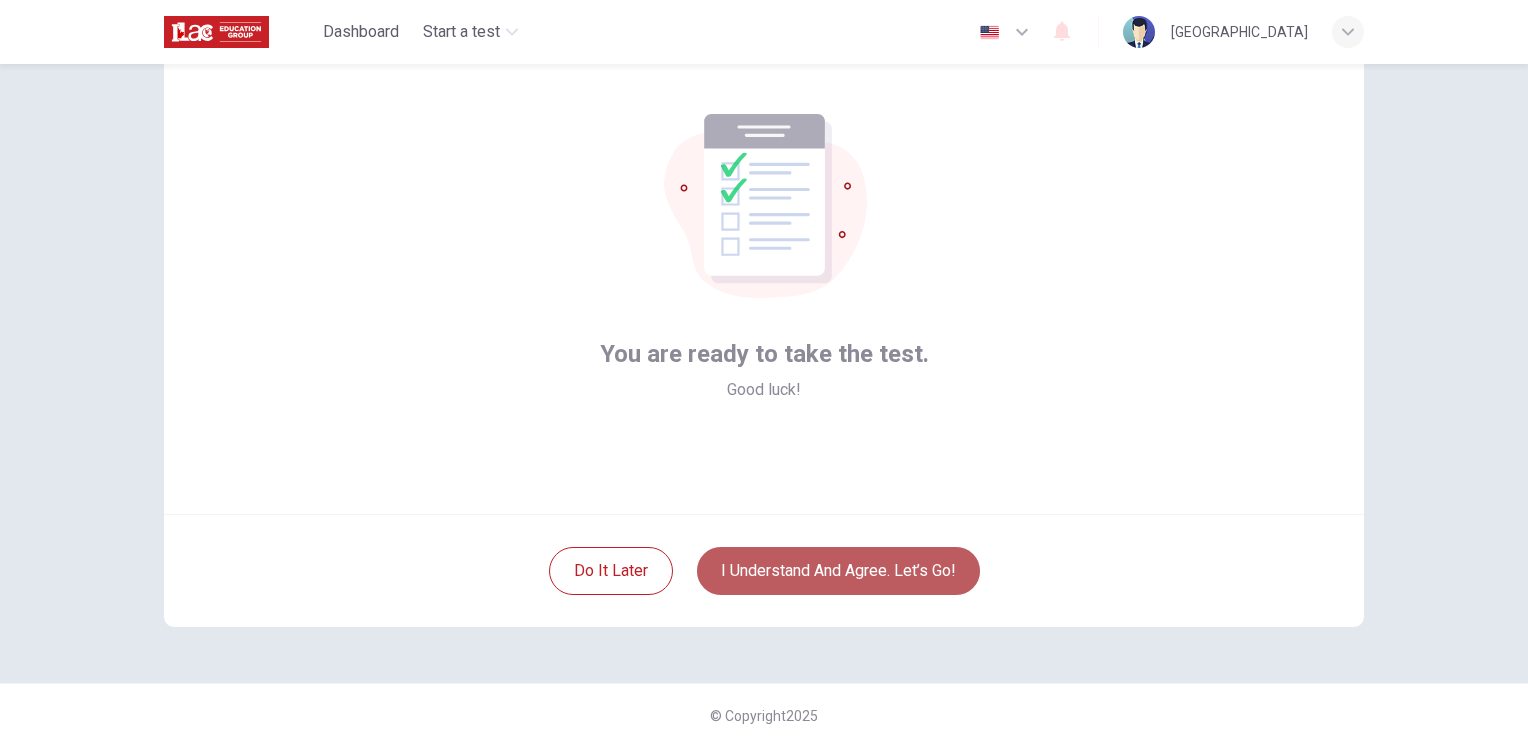 click on "I understand and agree. Let’s go!" at bounding box center (838, 571) 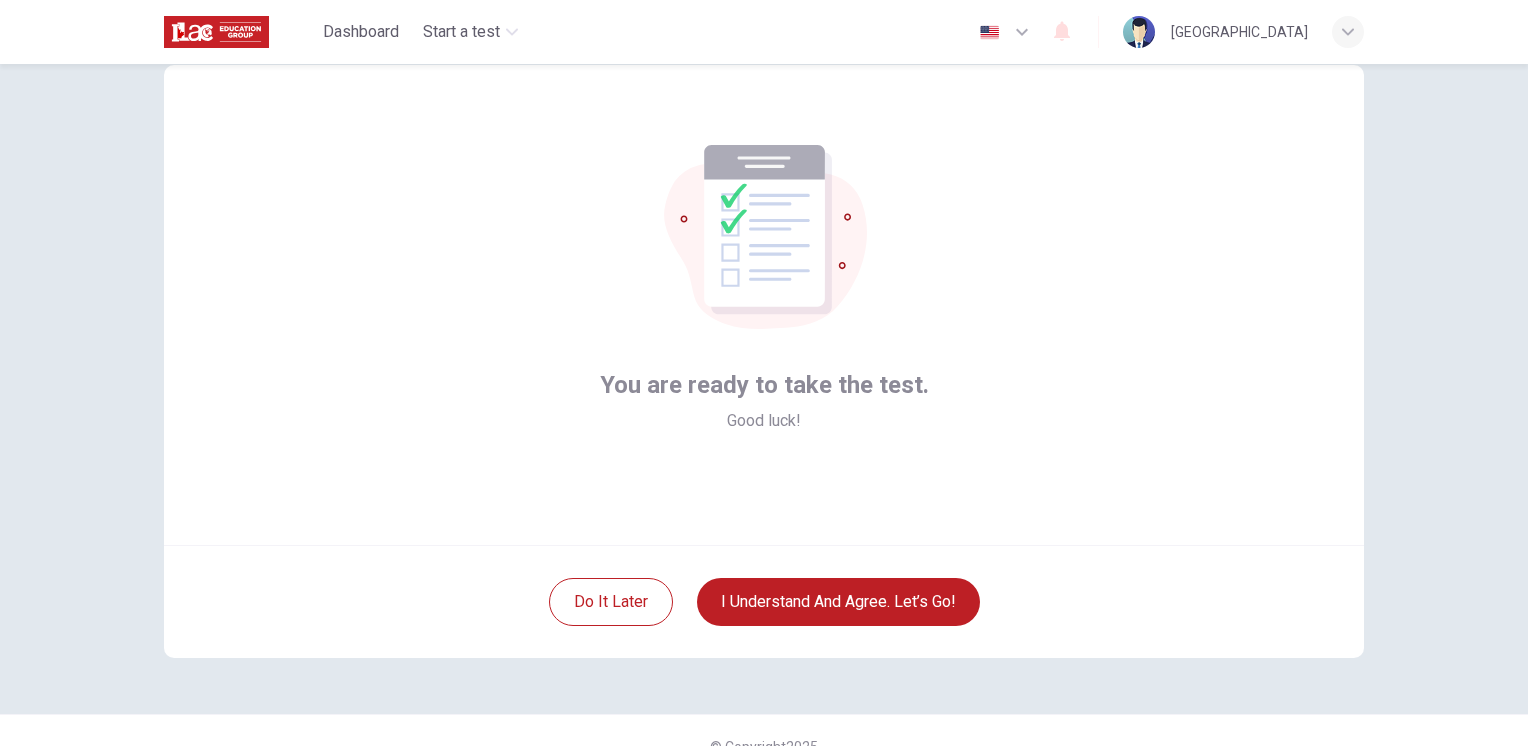 scroll, scrollTop: 0, scrollLeft: 0, axis: both 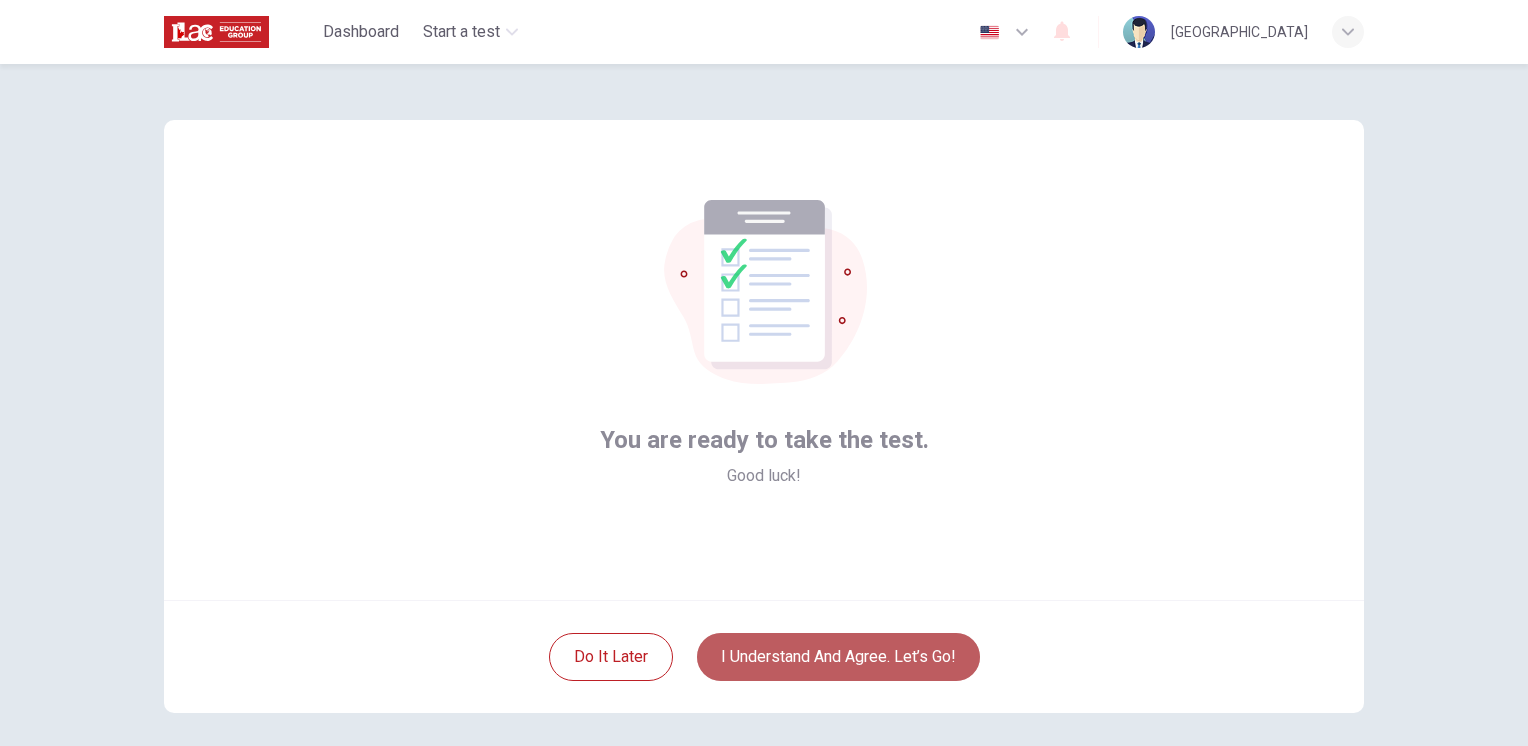 click on "I understand and agree. Let’s go!" at bounding box center (838, 657) 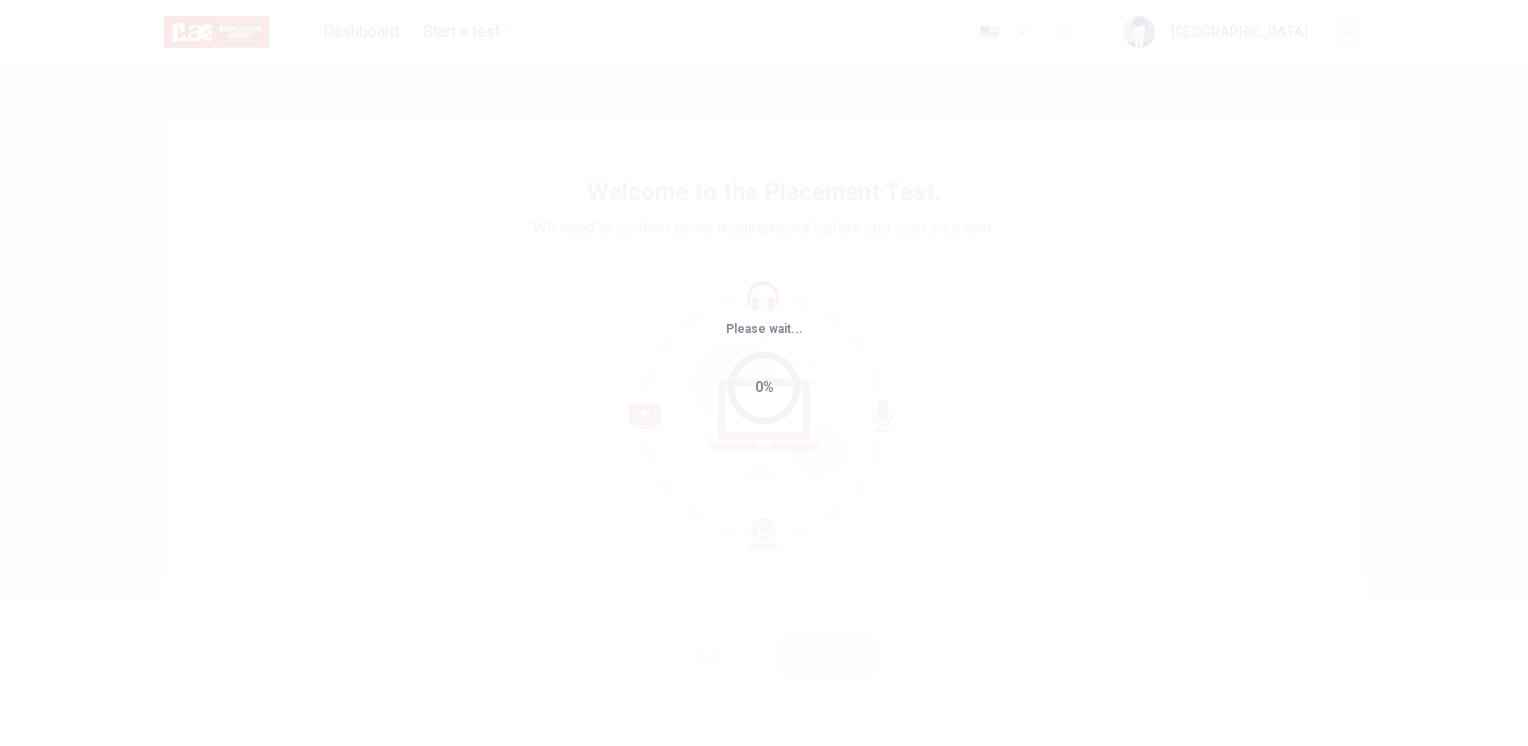 scroll, scrollTop: 0, scrollLeft: 0, axis: both 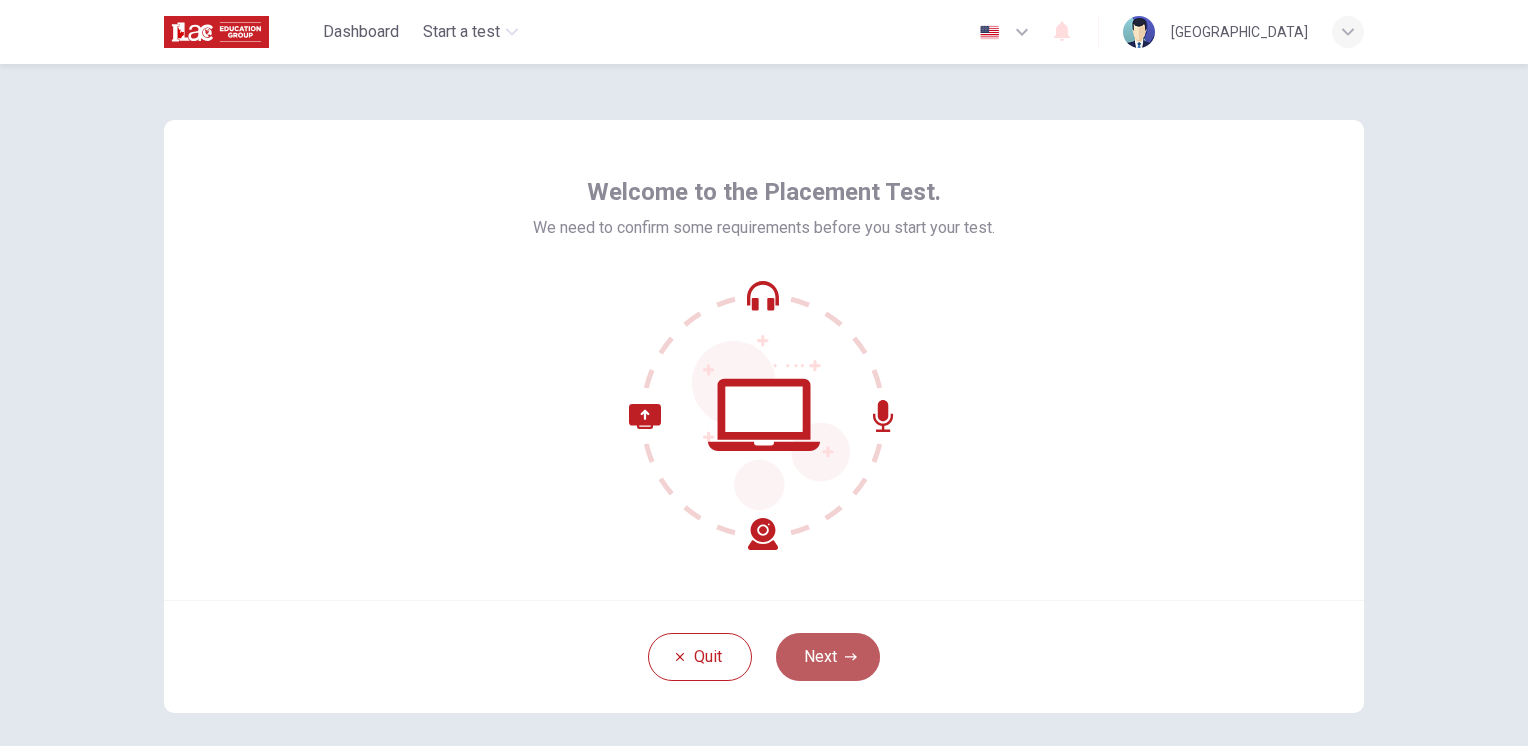 click on "Next" at bounding box center (828, 657) 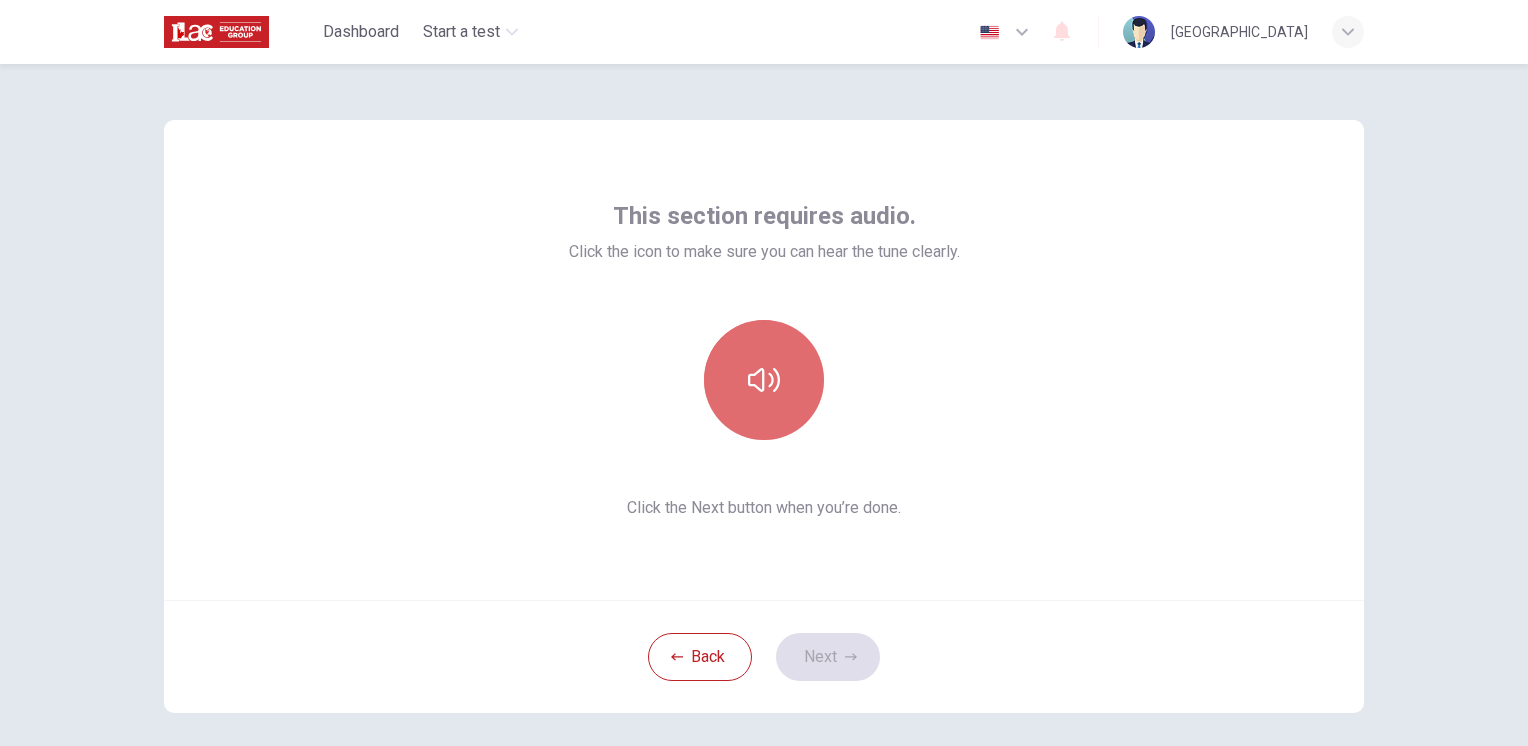 click at bounding box center [764, 380] 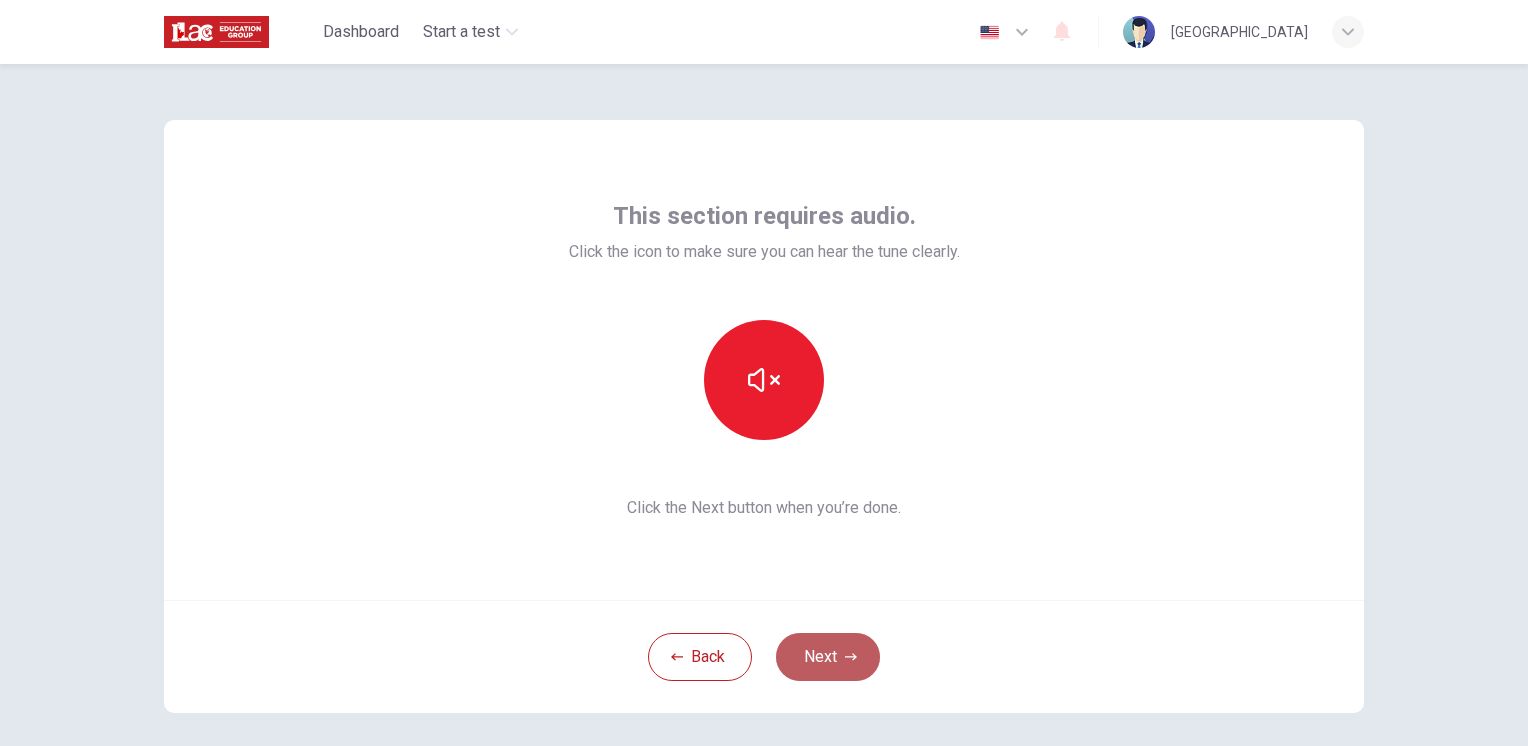 click on "Next" at bounding box center [828, 657] 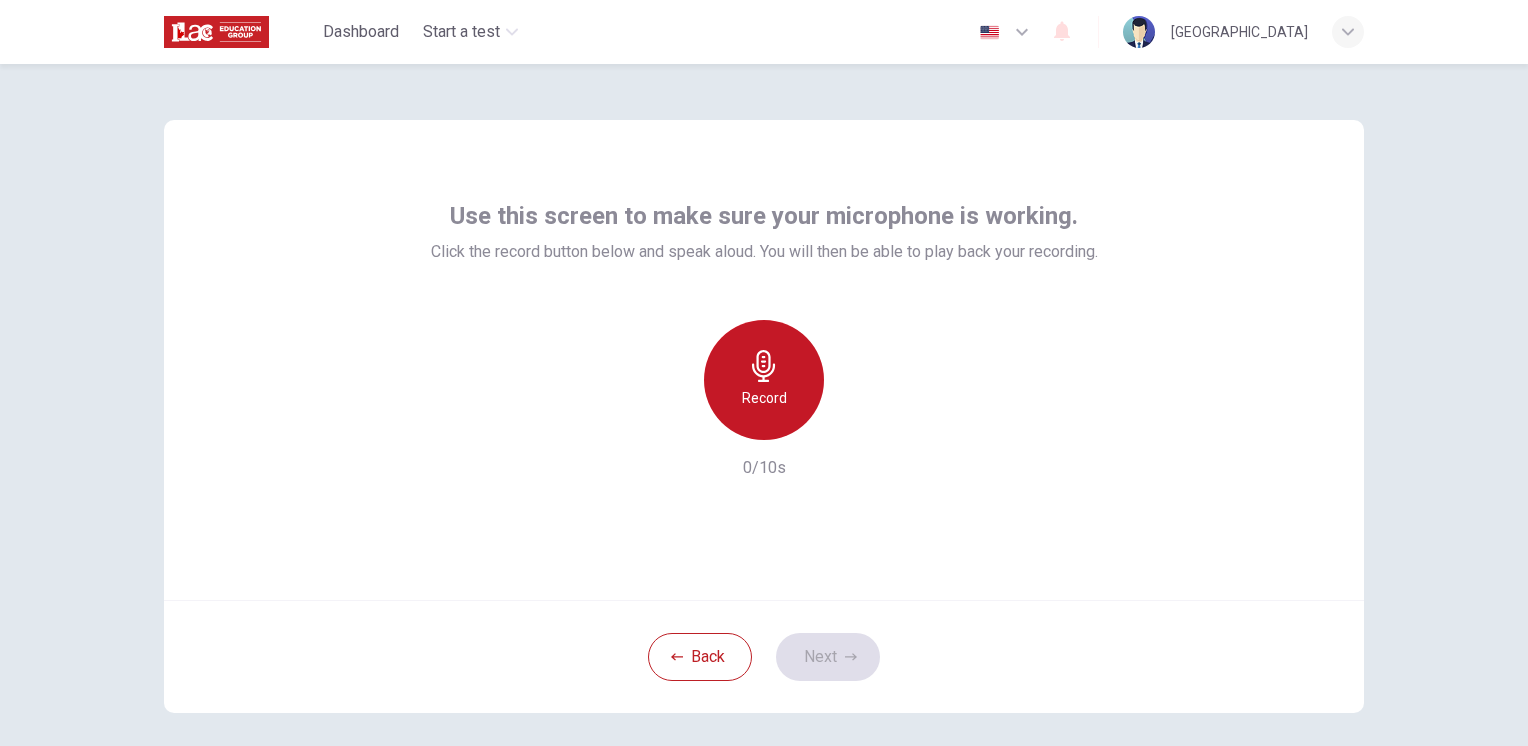 click on "Record" at bounding box center (764, 380) 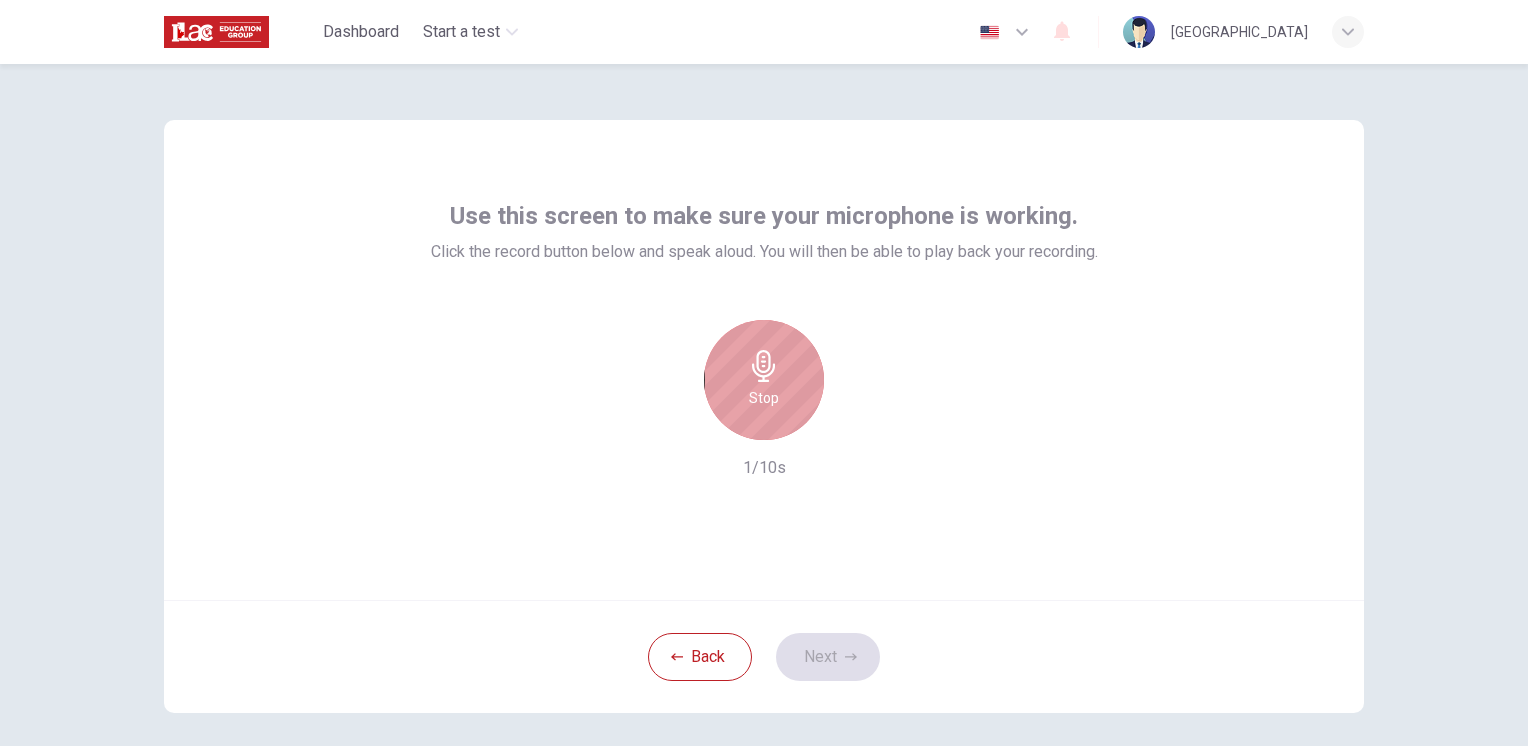 click on "Stop" at bounding box center (764, 380) 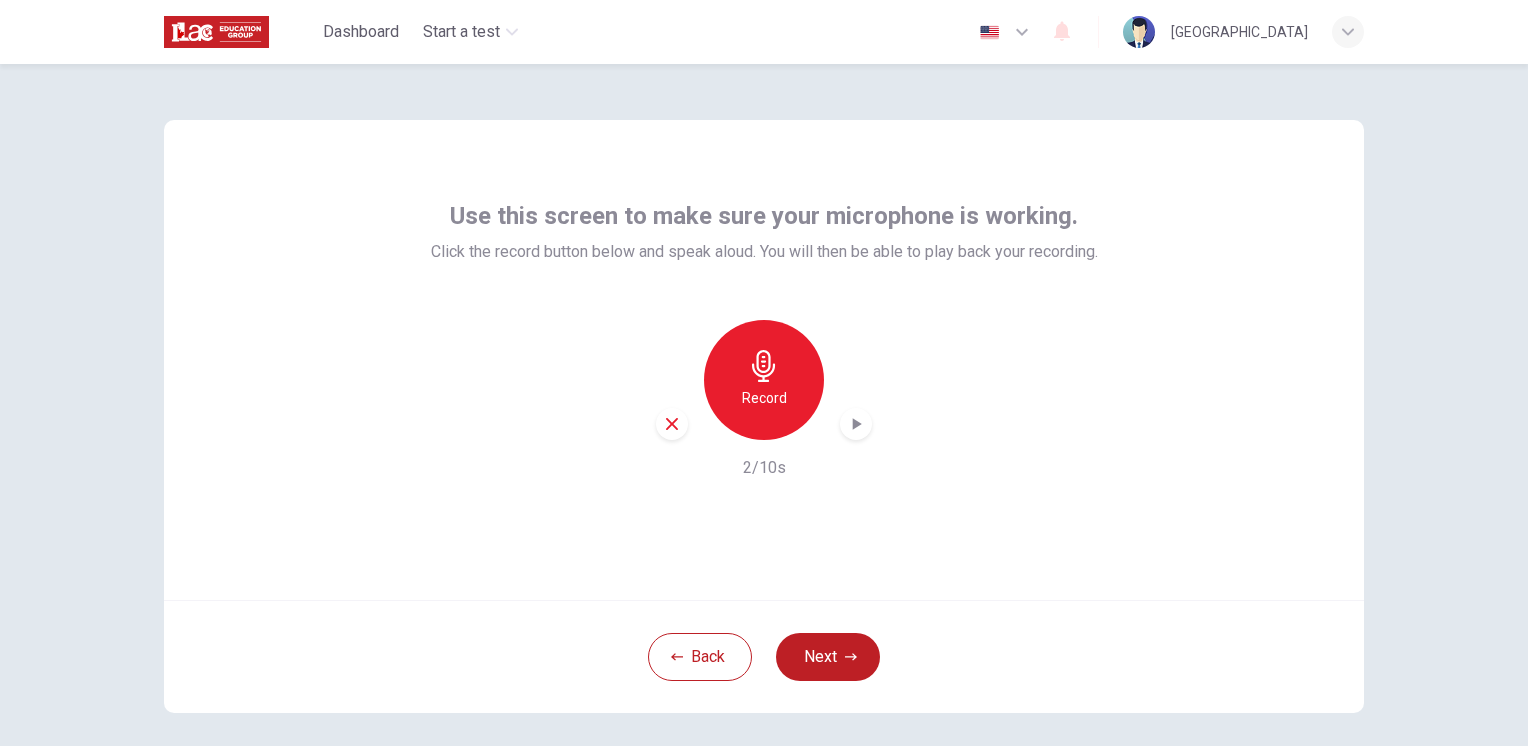 click 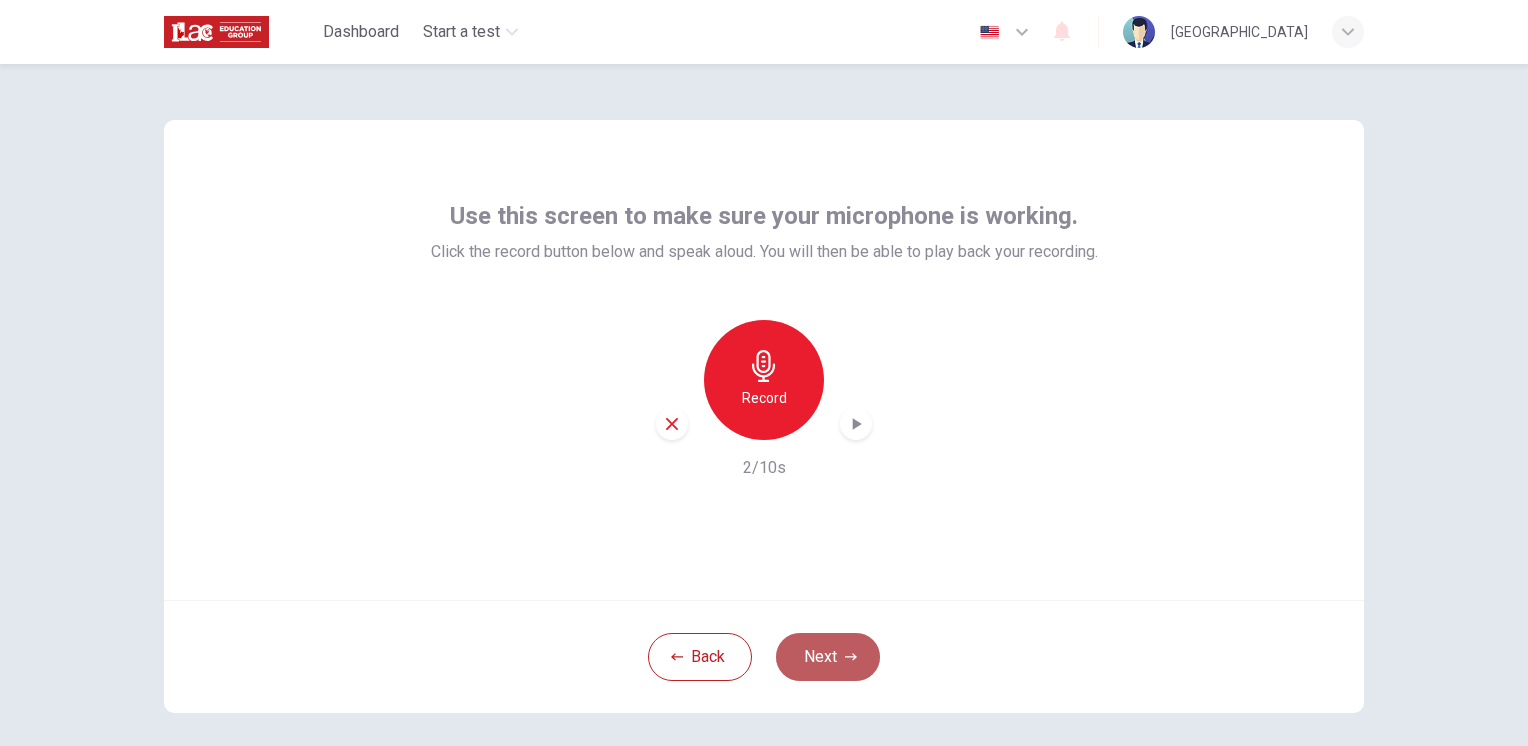 click on "Next" at bounding box center (828, 657) 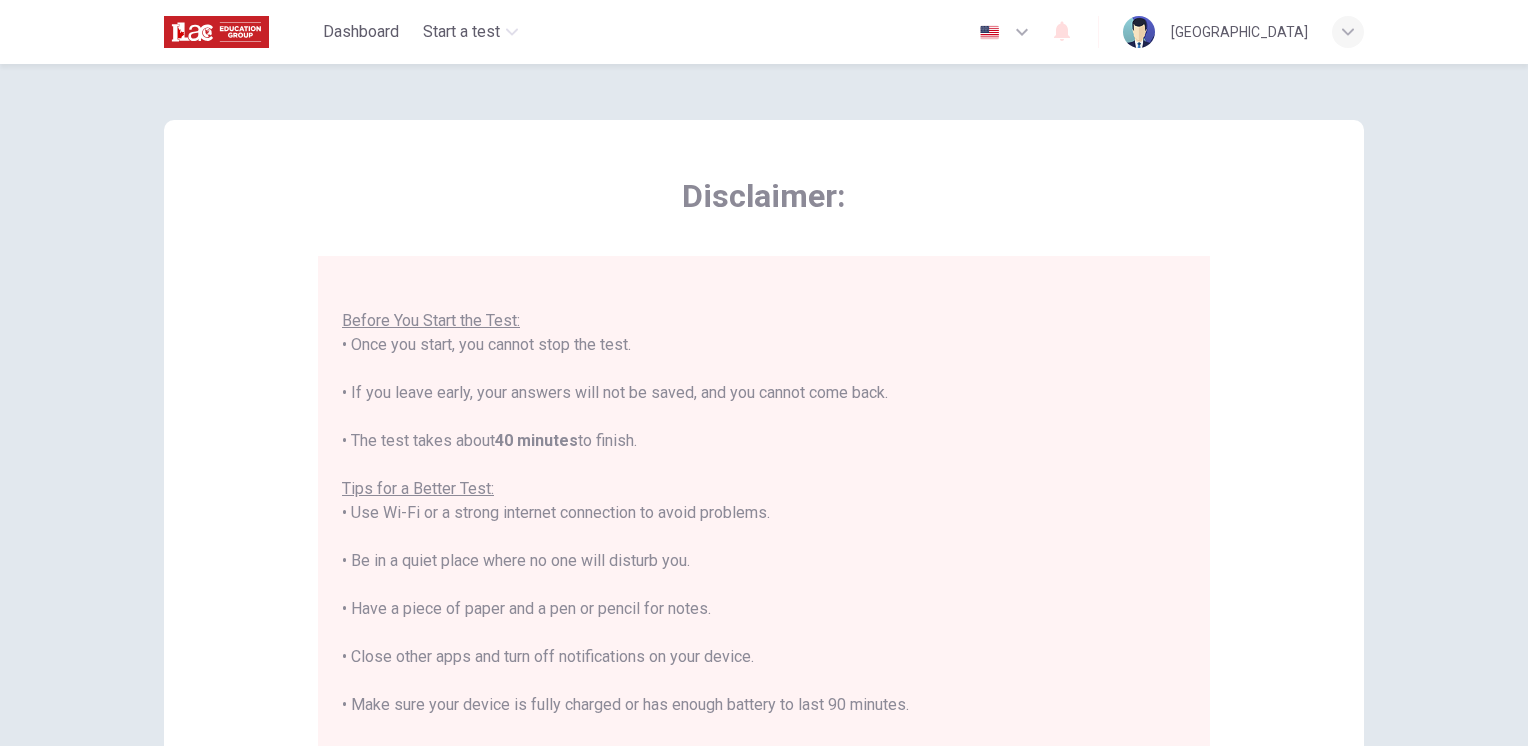 scroll, scrollTop: 23, scrollLeft: 0, axis: vertical 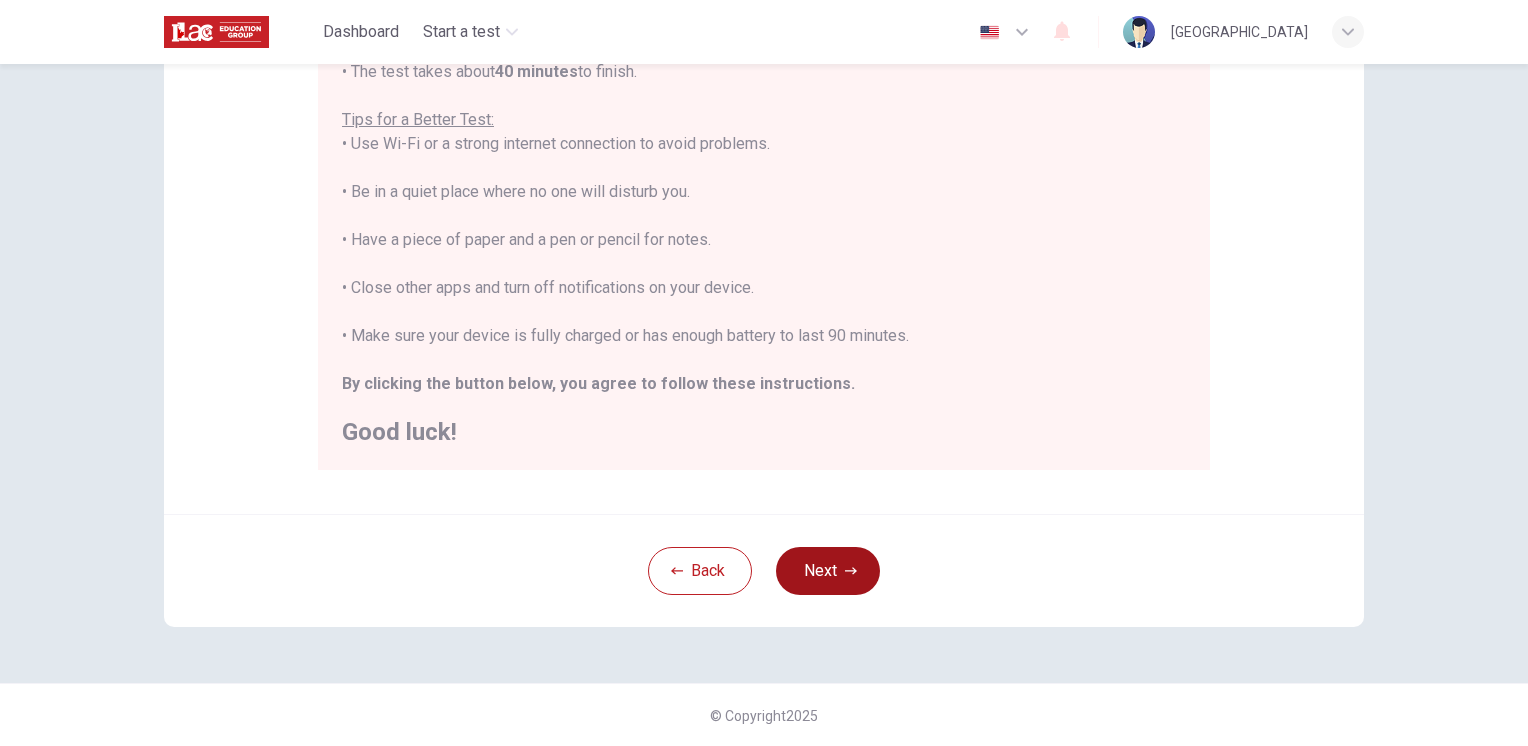 click on "Next" at bounding box center (828, 571) 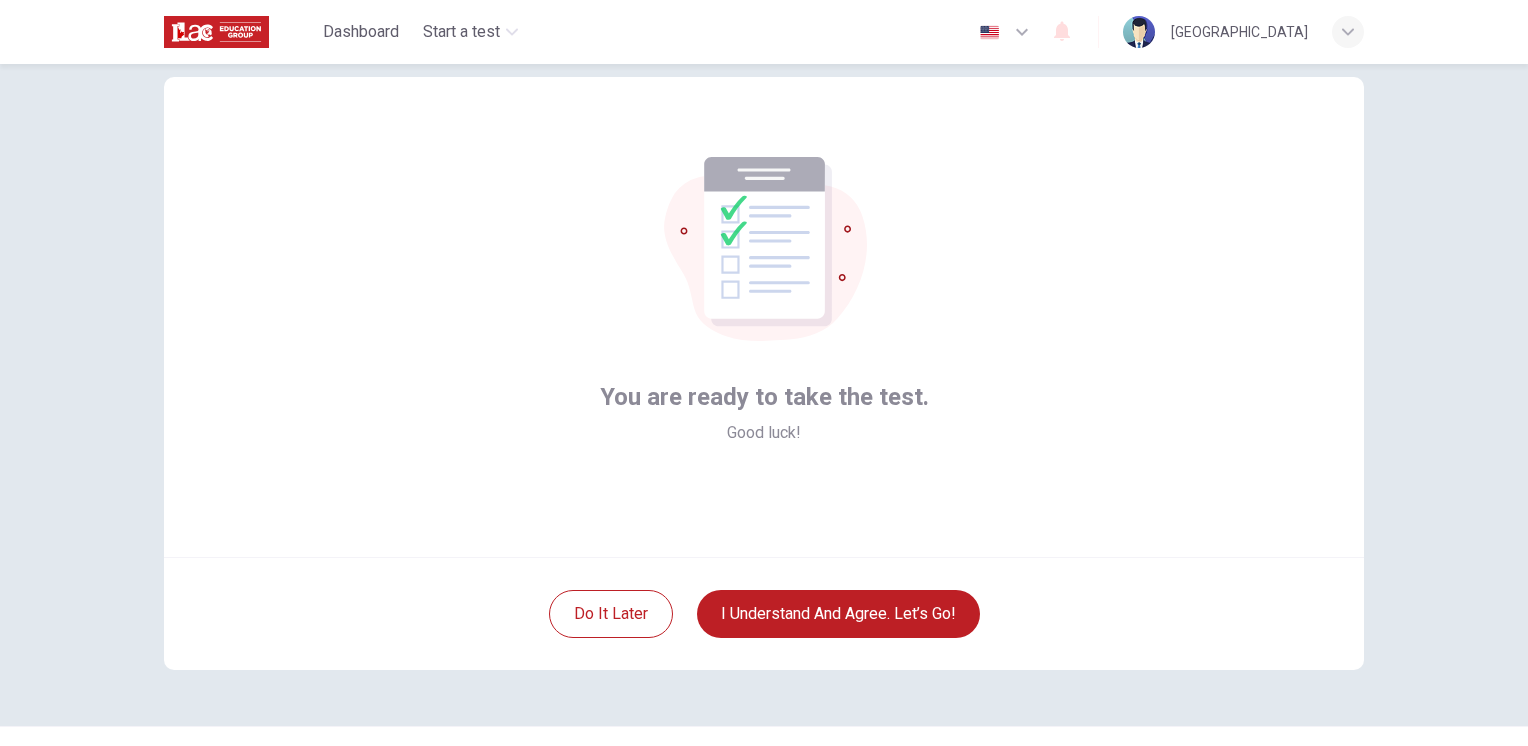 scroll, scrollTop: 0, scrollLeft: 0, axis: both 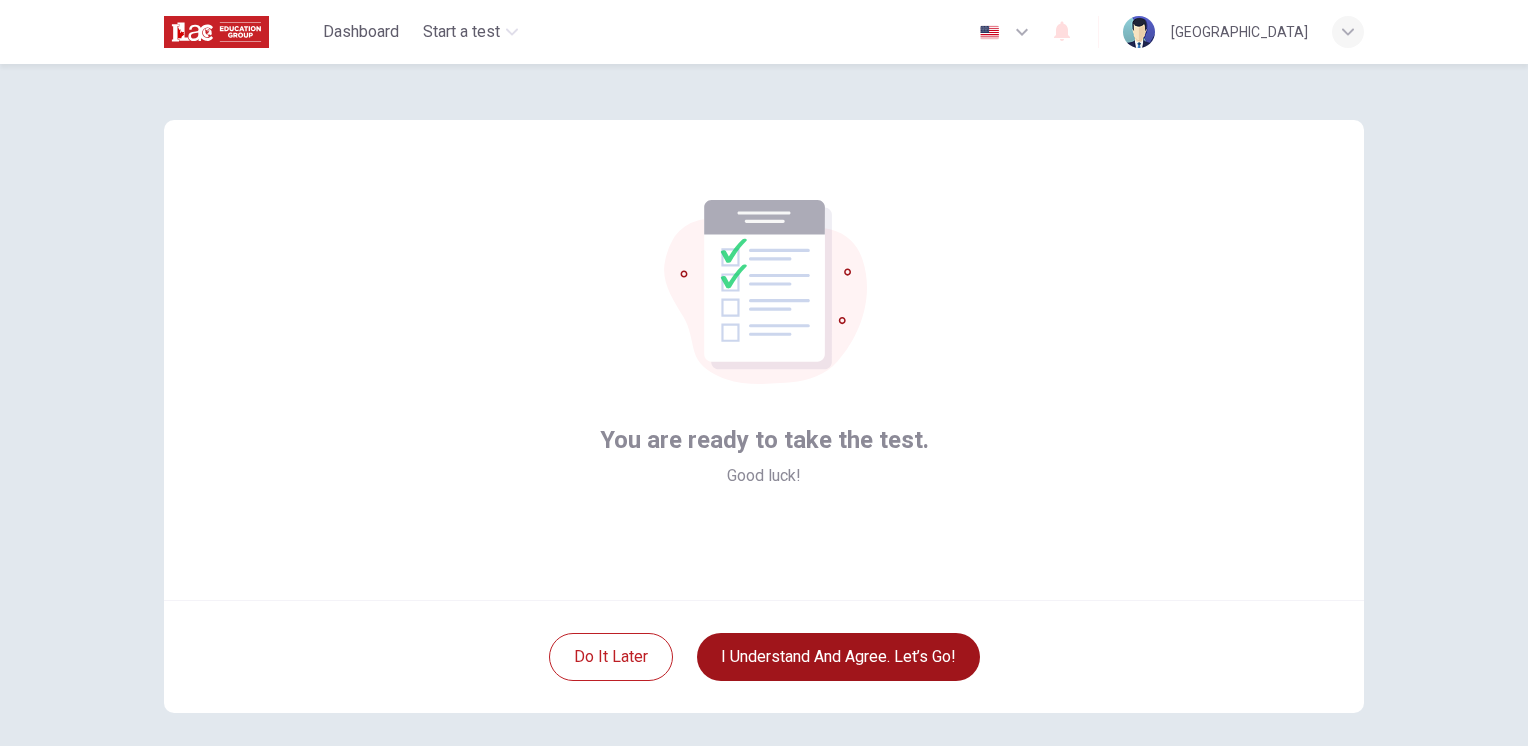 click on "I understand and agree. Let’s go!" at bounding box center [838, 657] 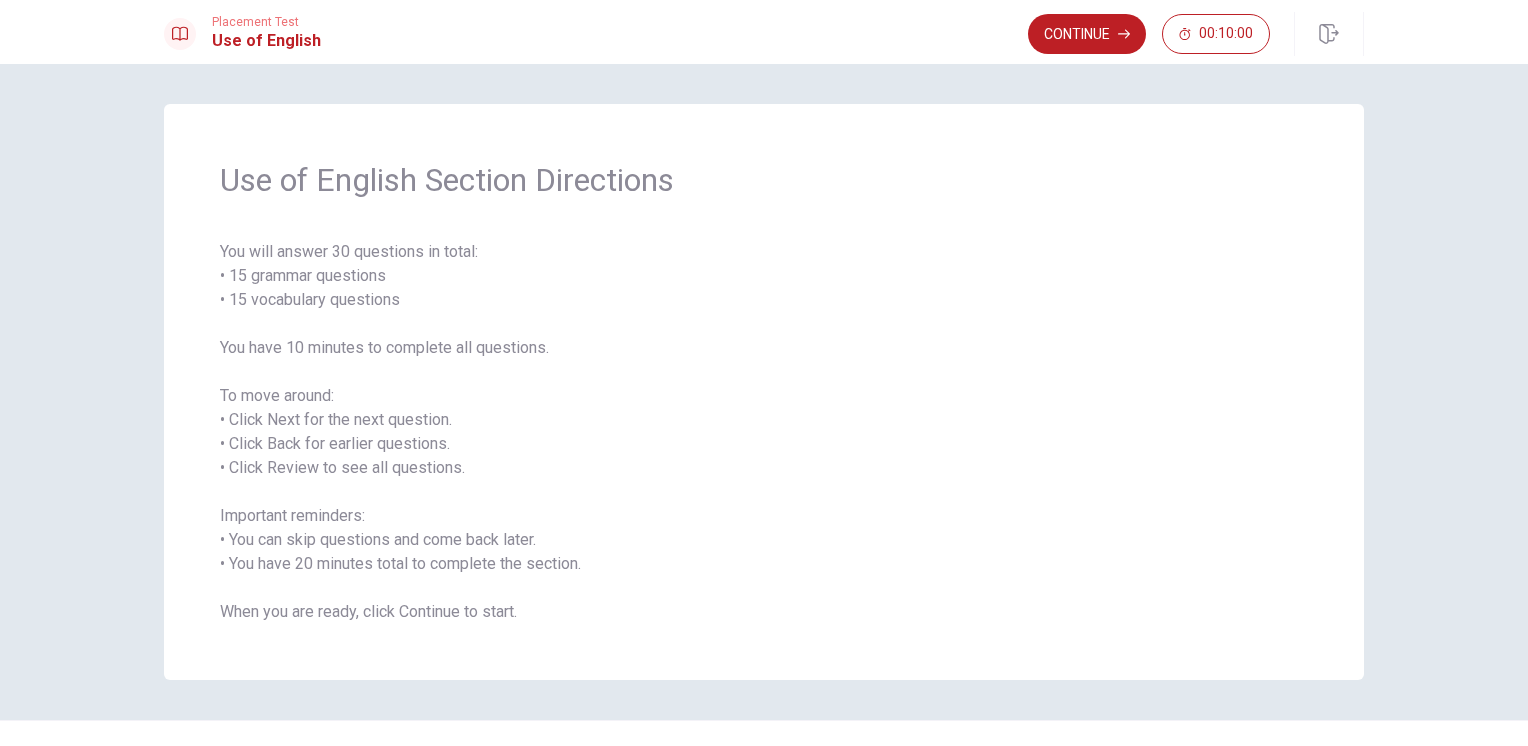 drag, startPoint x: 260, startPoint y: 254, endPoint x: 452, endPoint y: 263, distance: 192.21082 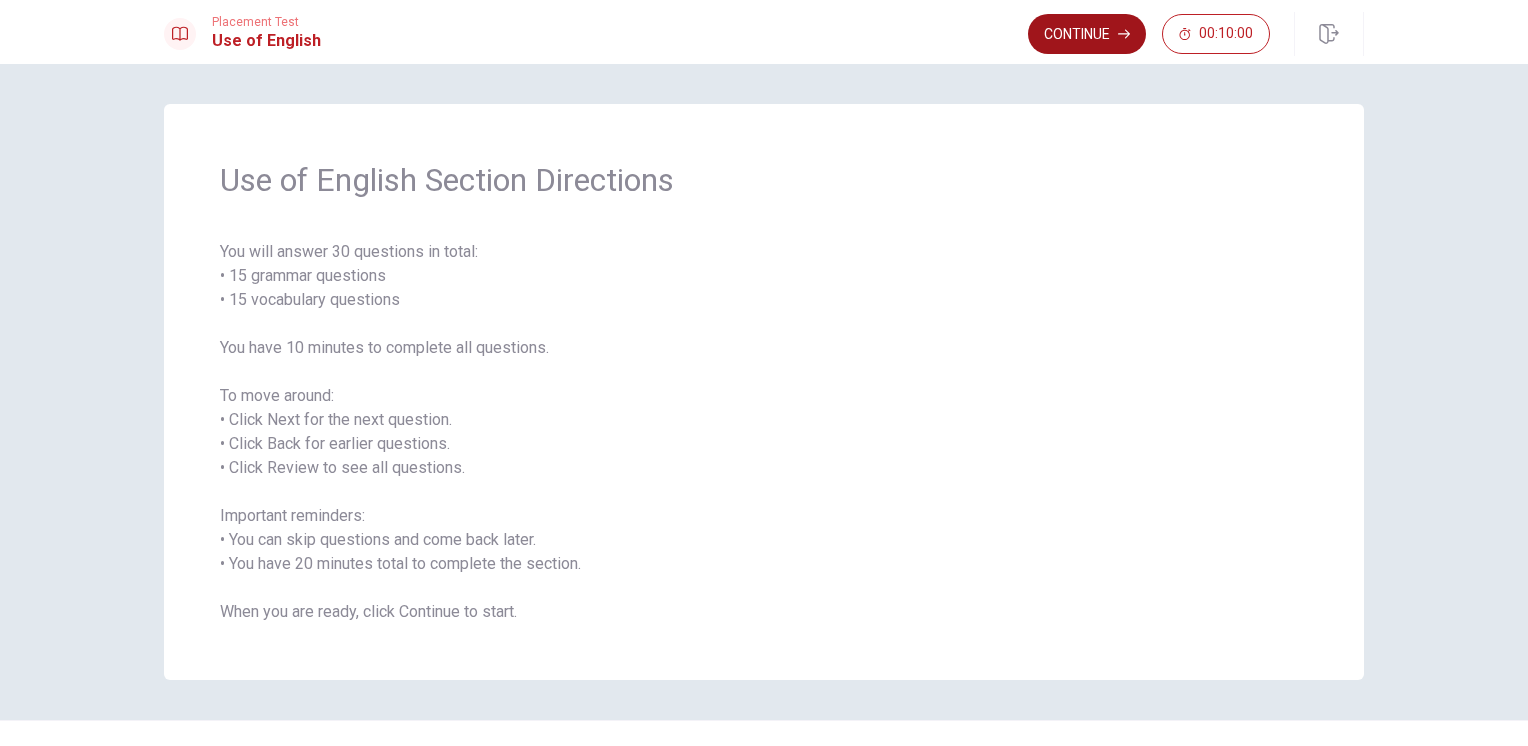 click on "Continue" at bounding box center [1087, 34] 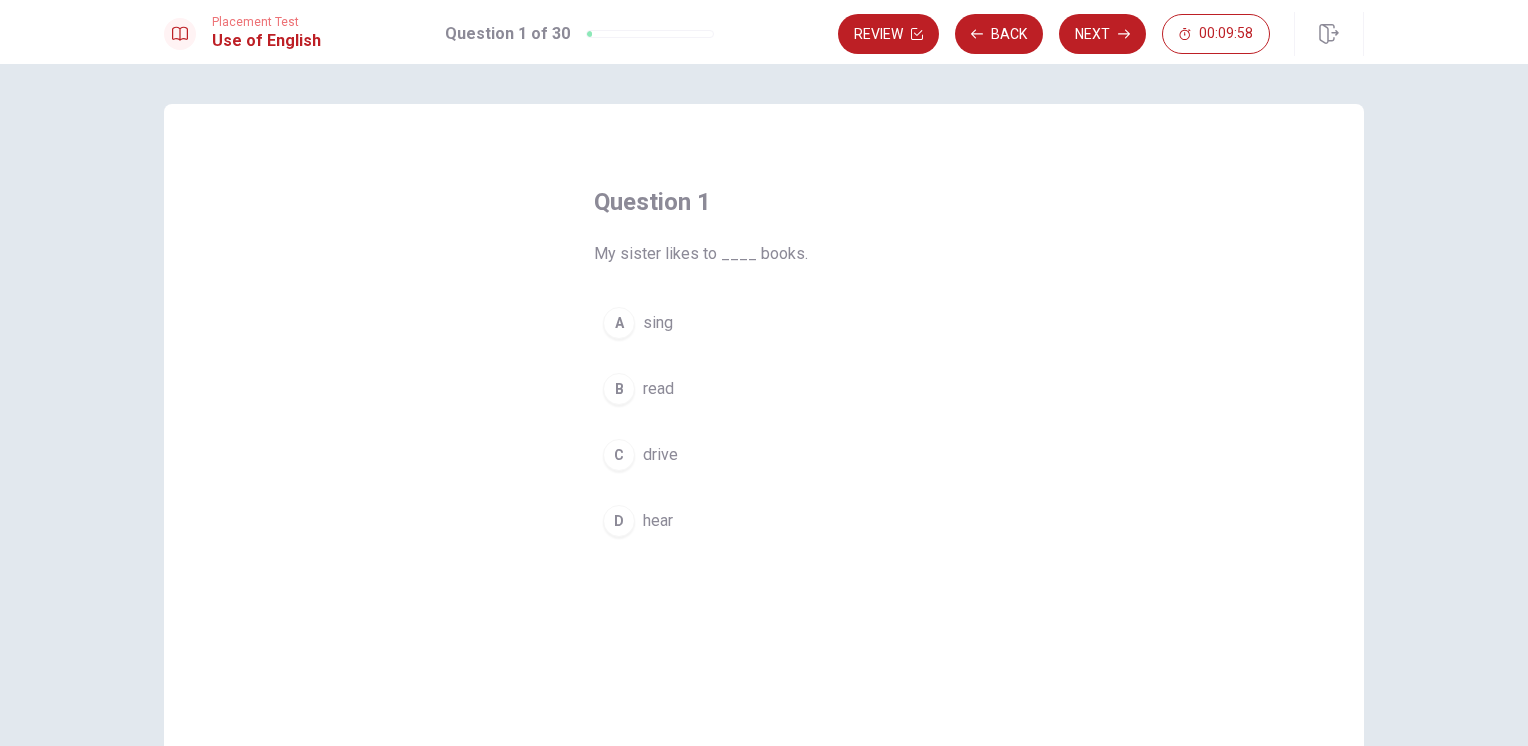 click on "B" at bounding box center [619, 389] 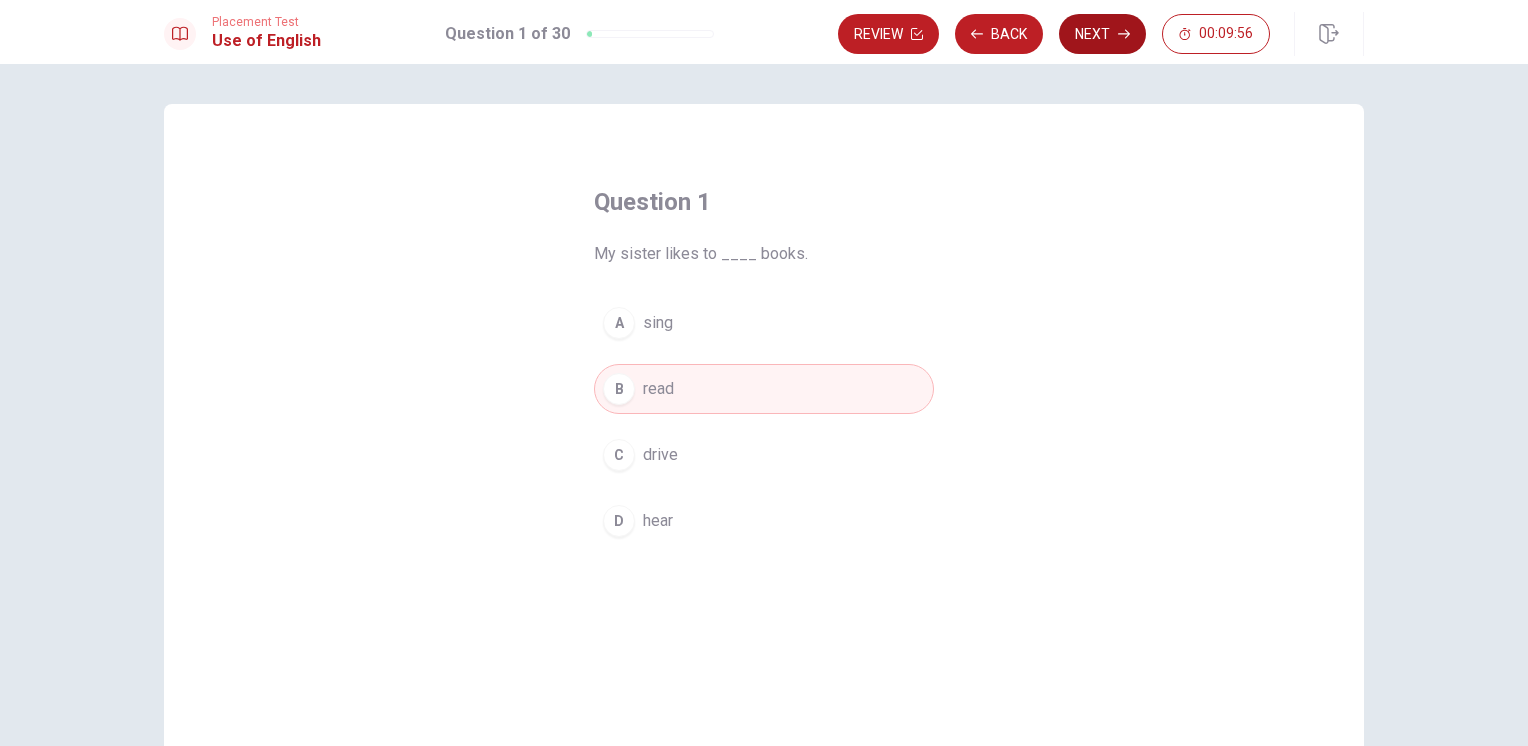 click on "Next" at bounding box center (1102, 34) 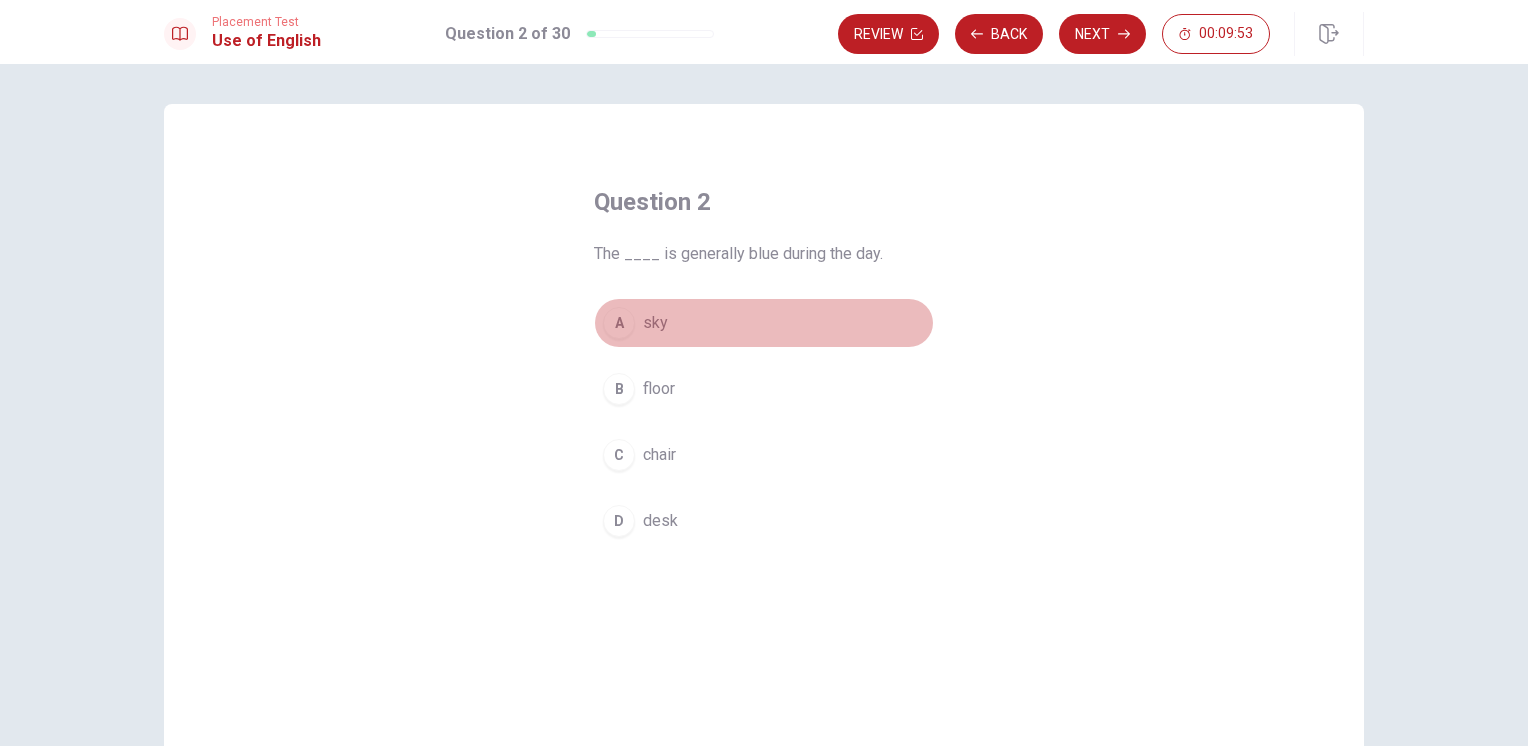 click on "A sky" at bounding box center (764, 323) 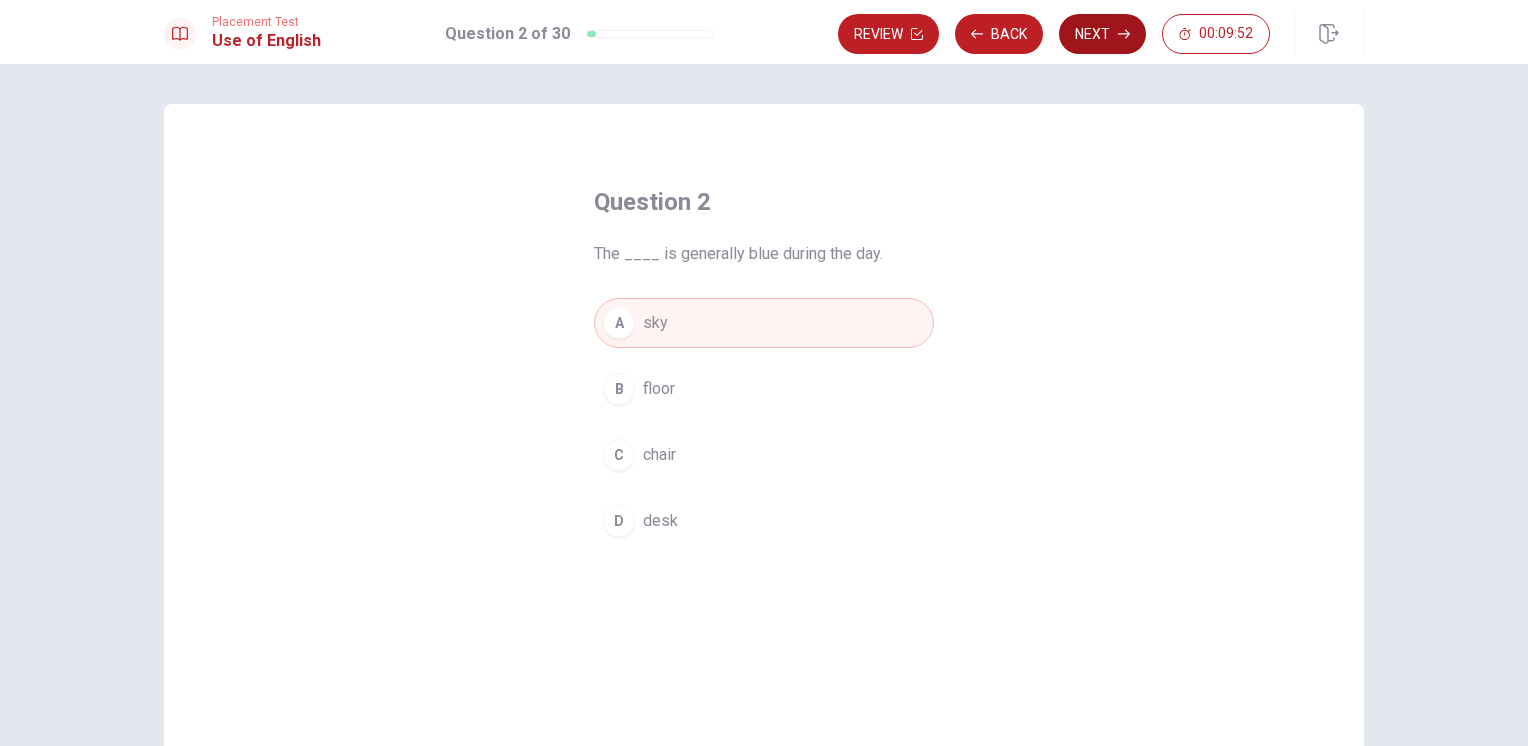 click 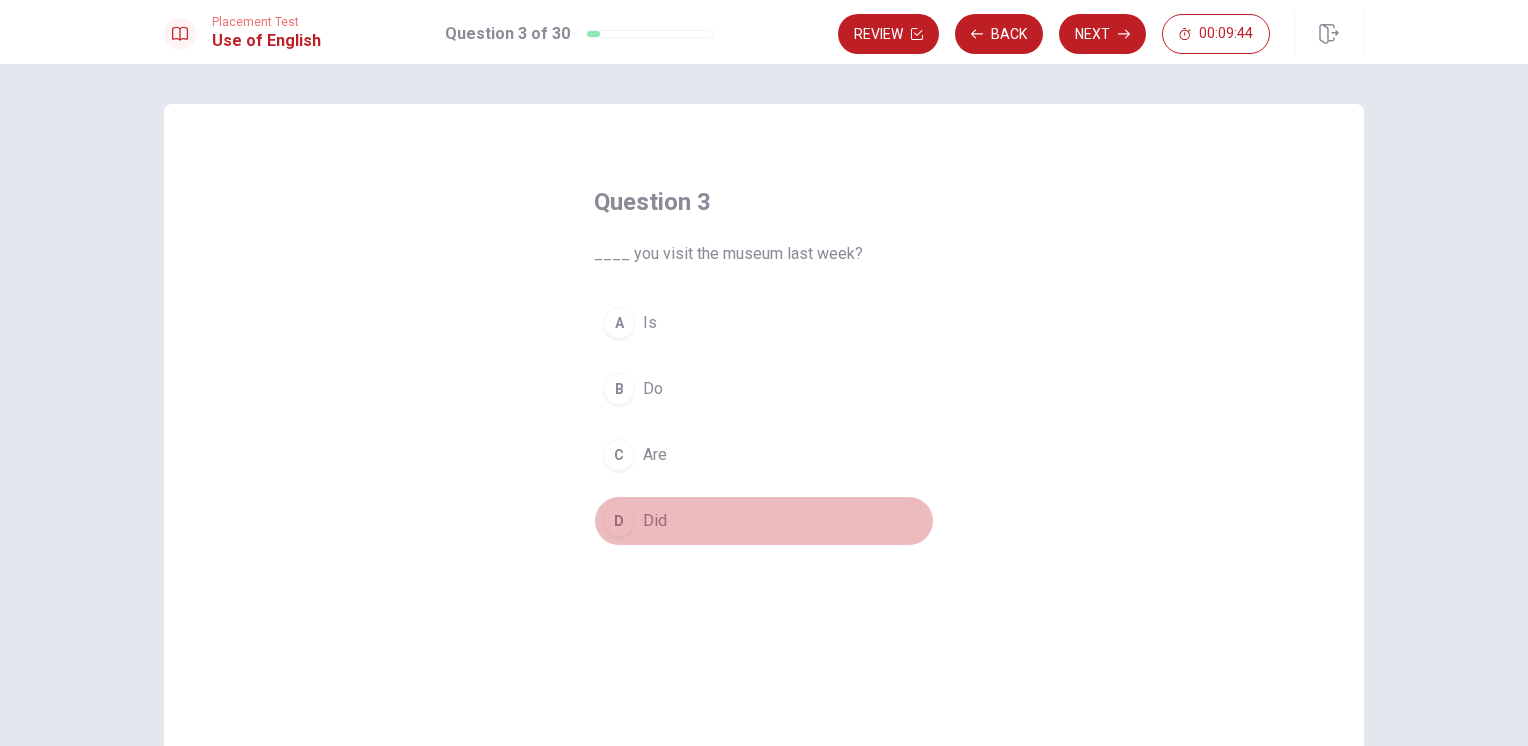 click on "Did" at bounding box center [655, 521] 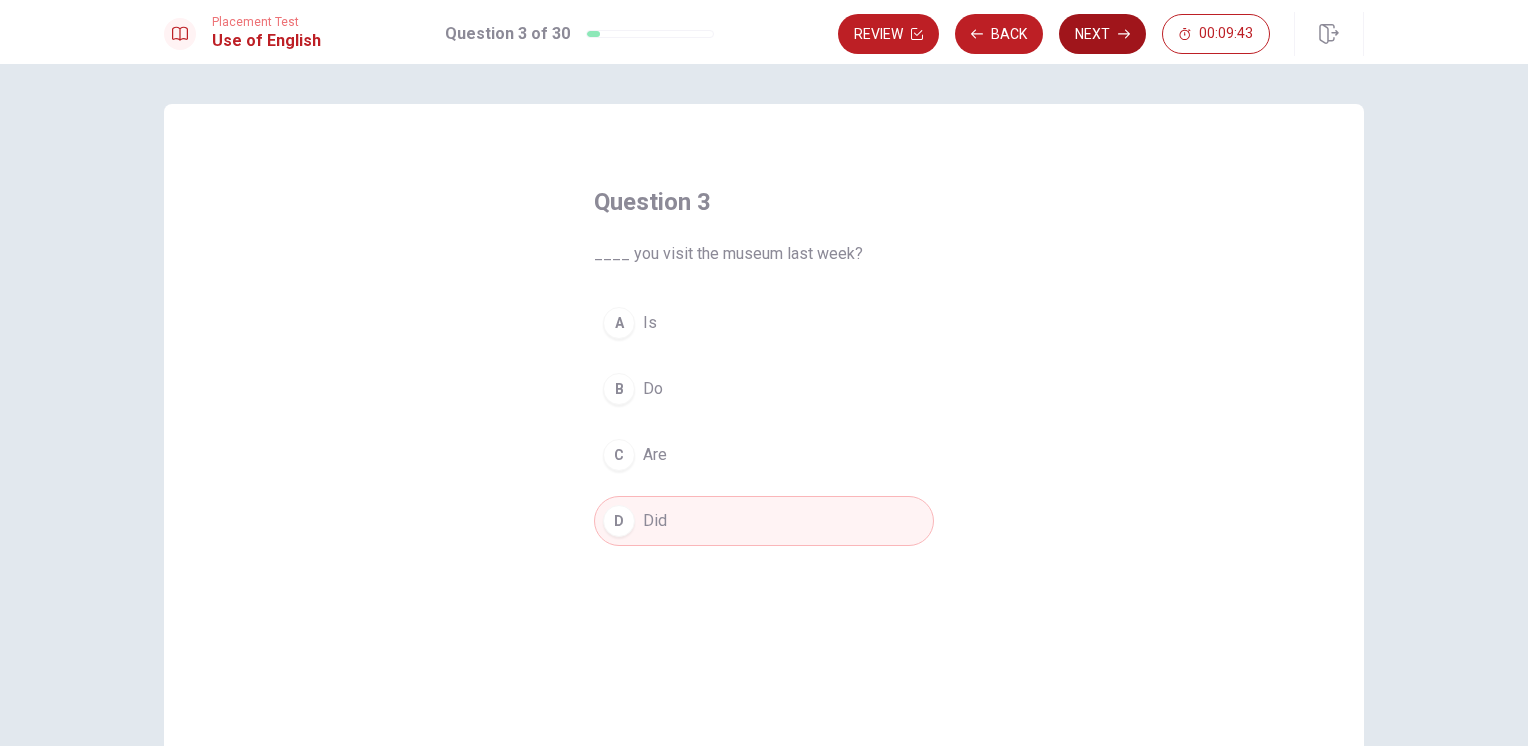 click on "Next" at bounding box center (1102, 34) 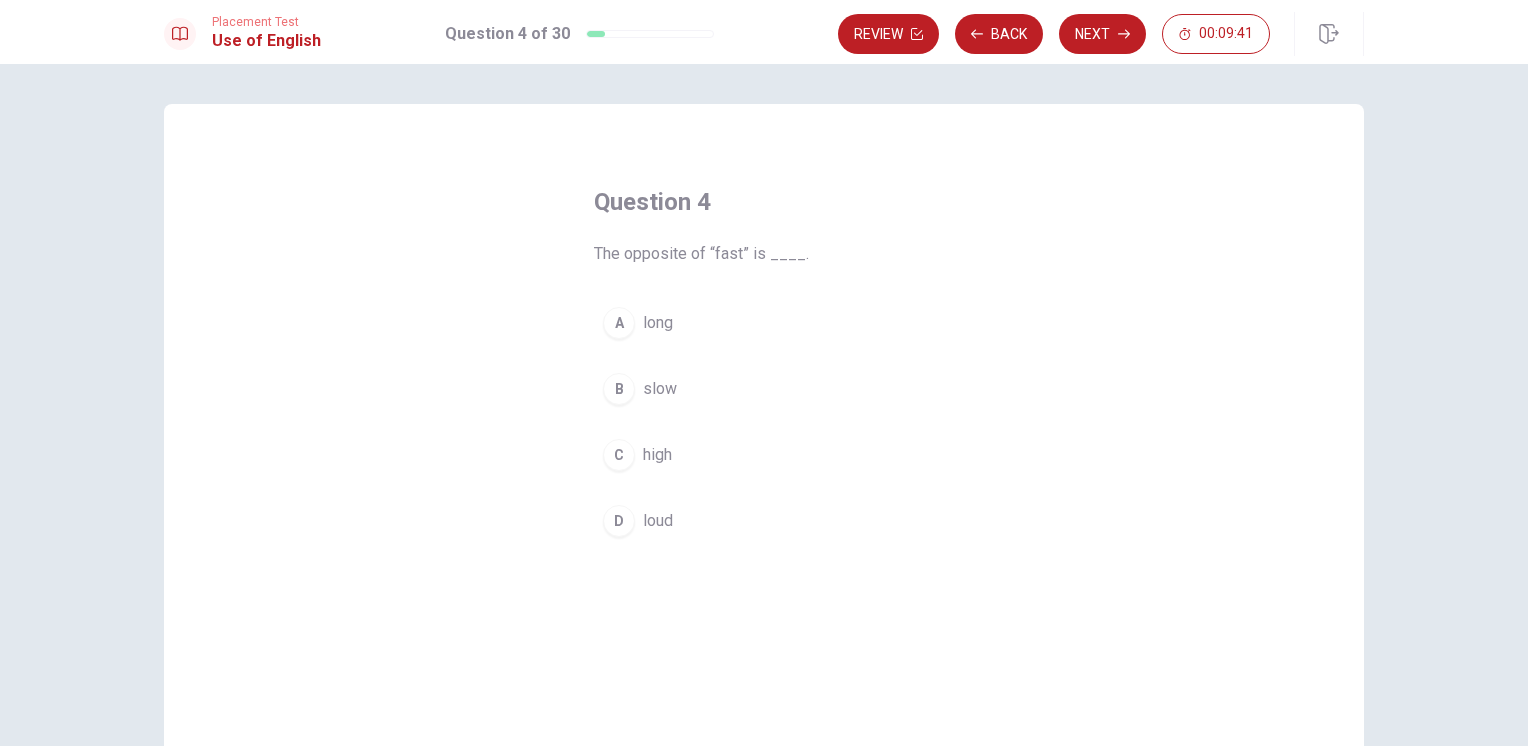 click on "slow" at bounding box center (660, 389) 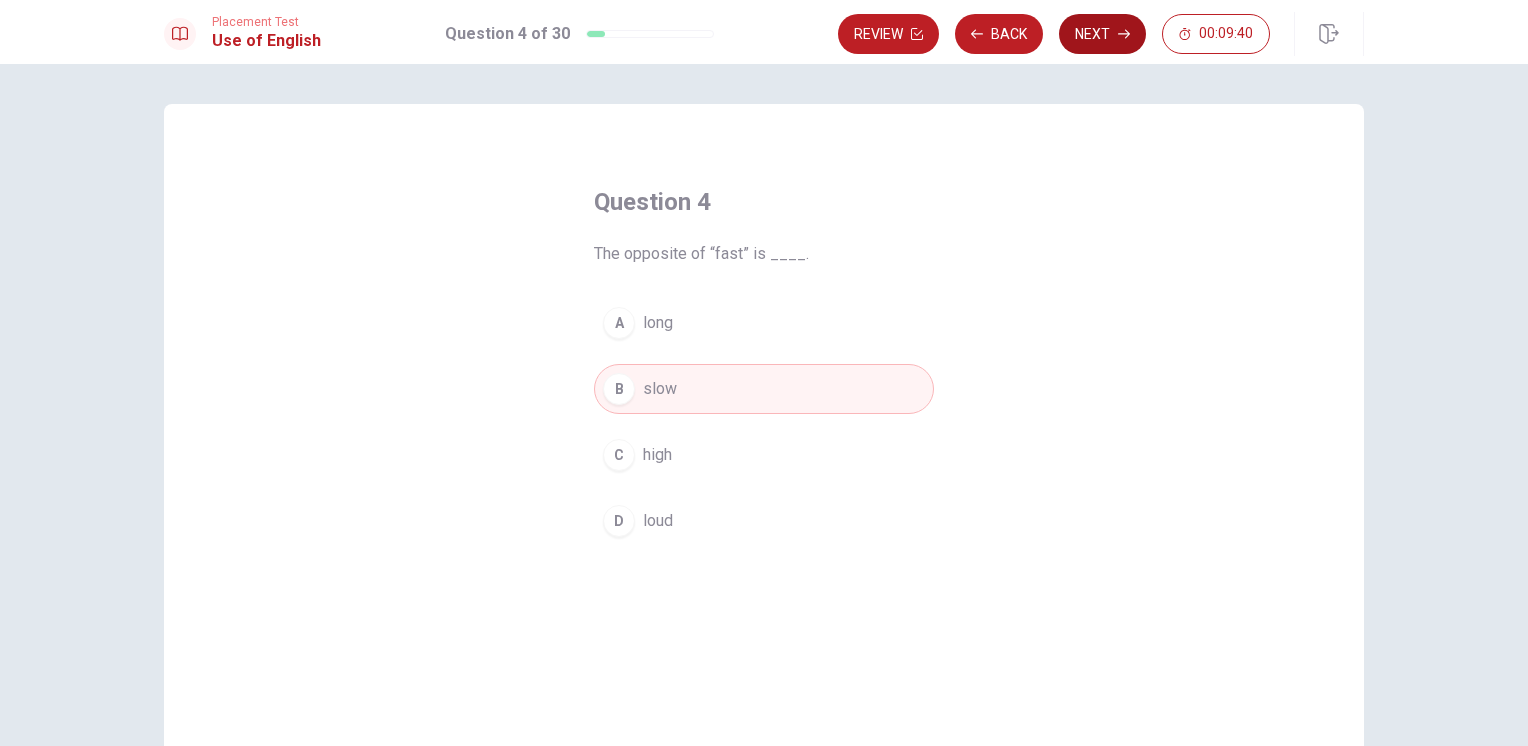 click on "Next" at bounding box center [1102, 34] 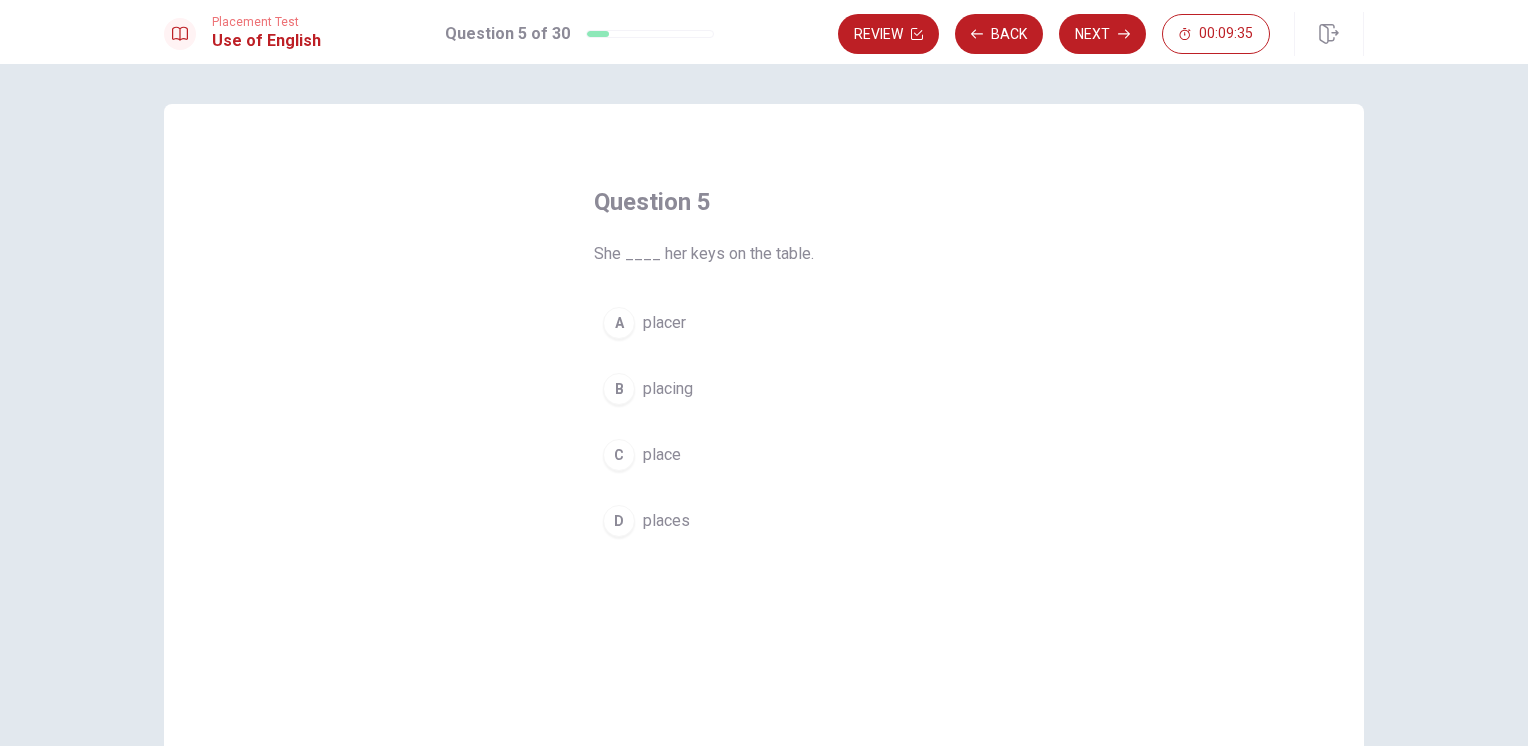 click on "places" at bounding box center (666, 521) 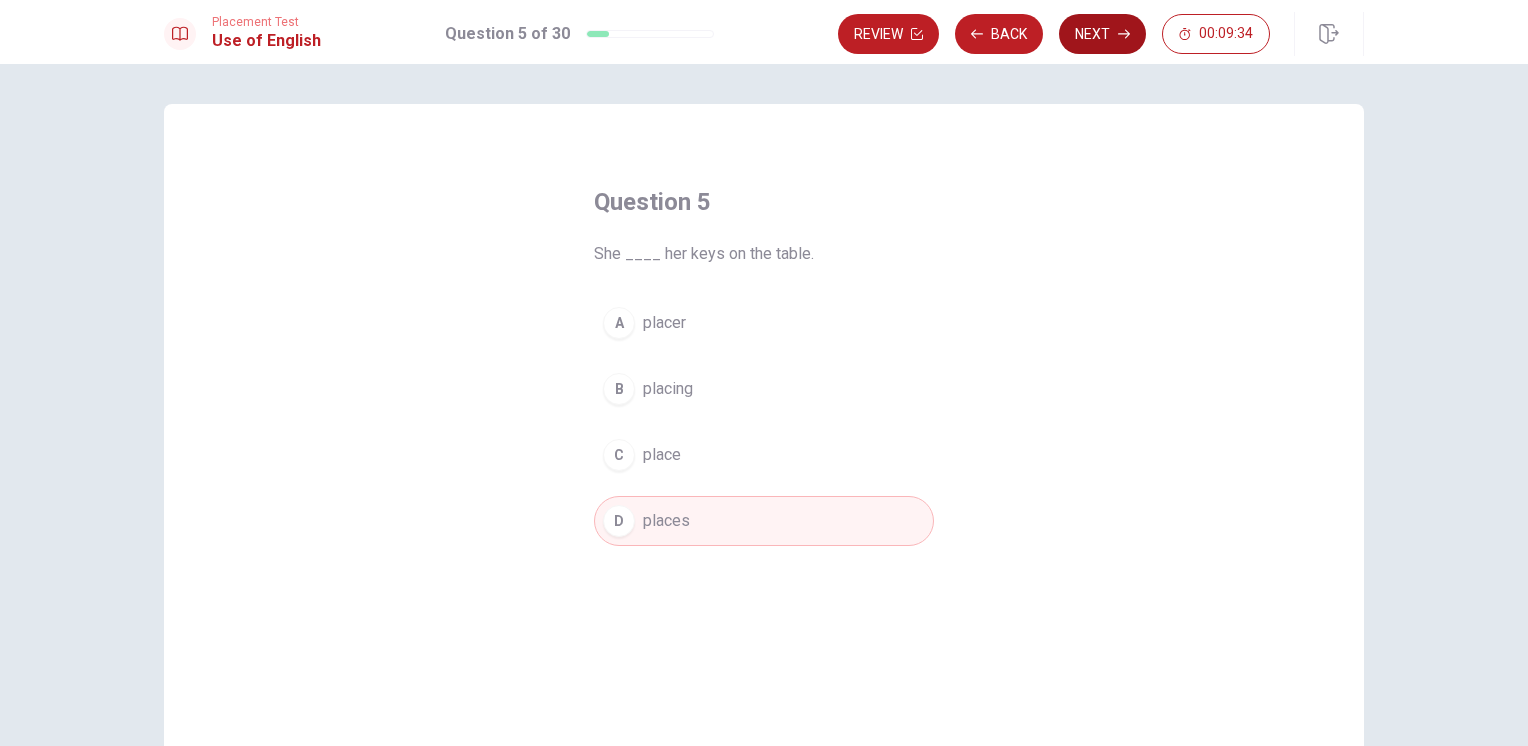 click on "Next" at bounding box center (1102, 34) 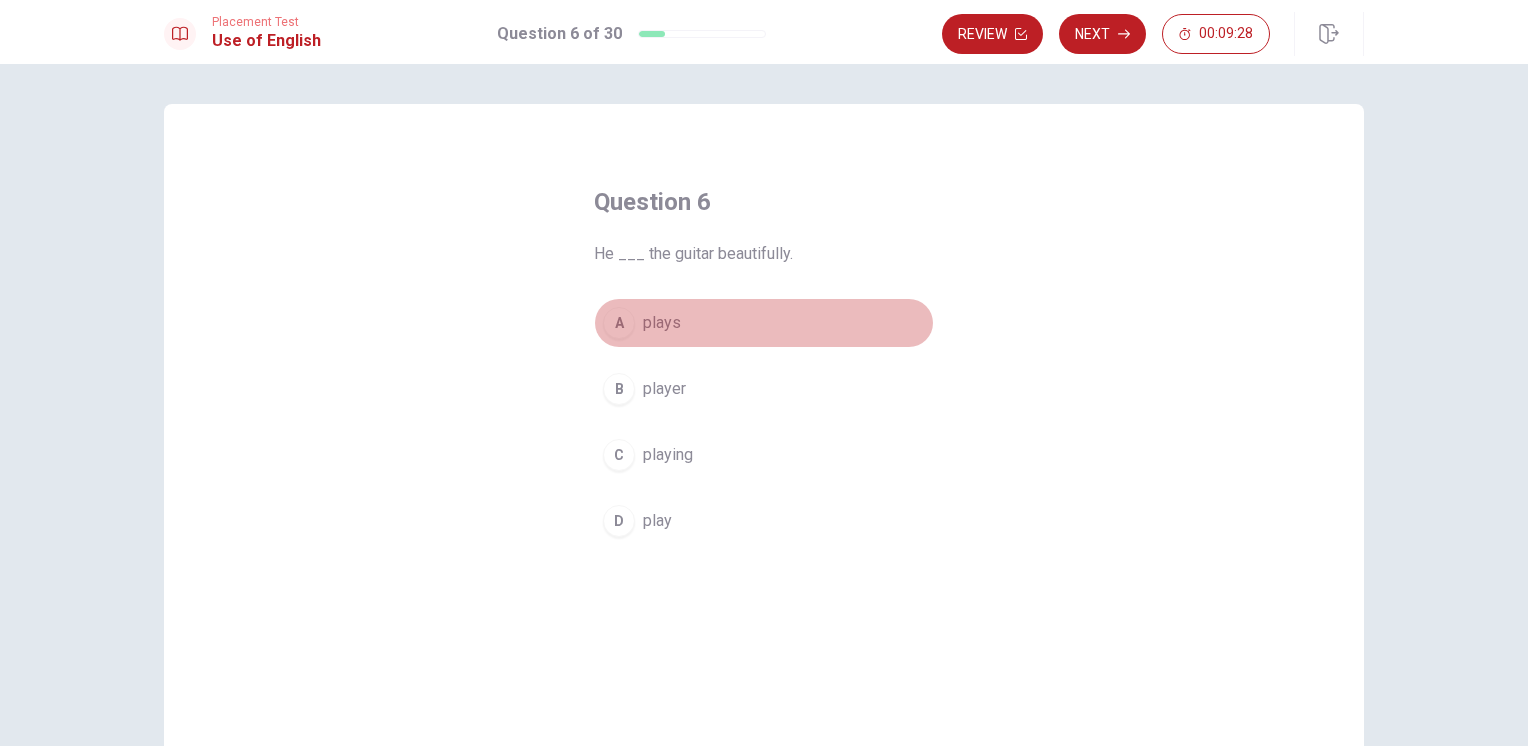 click on "A plays" at bounding box center (764, 323) 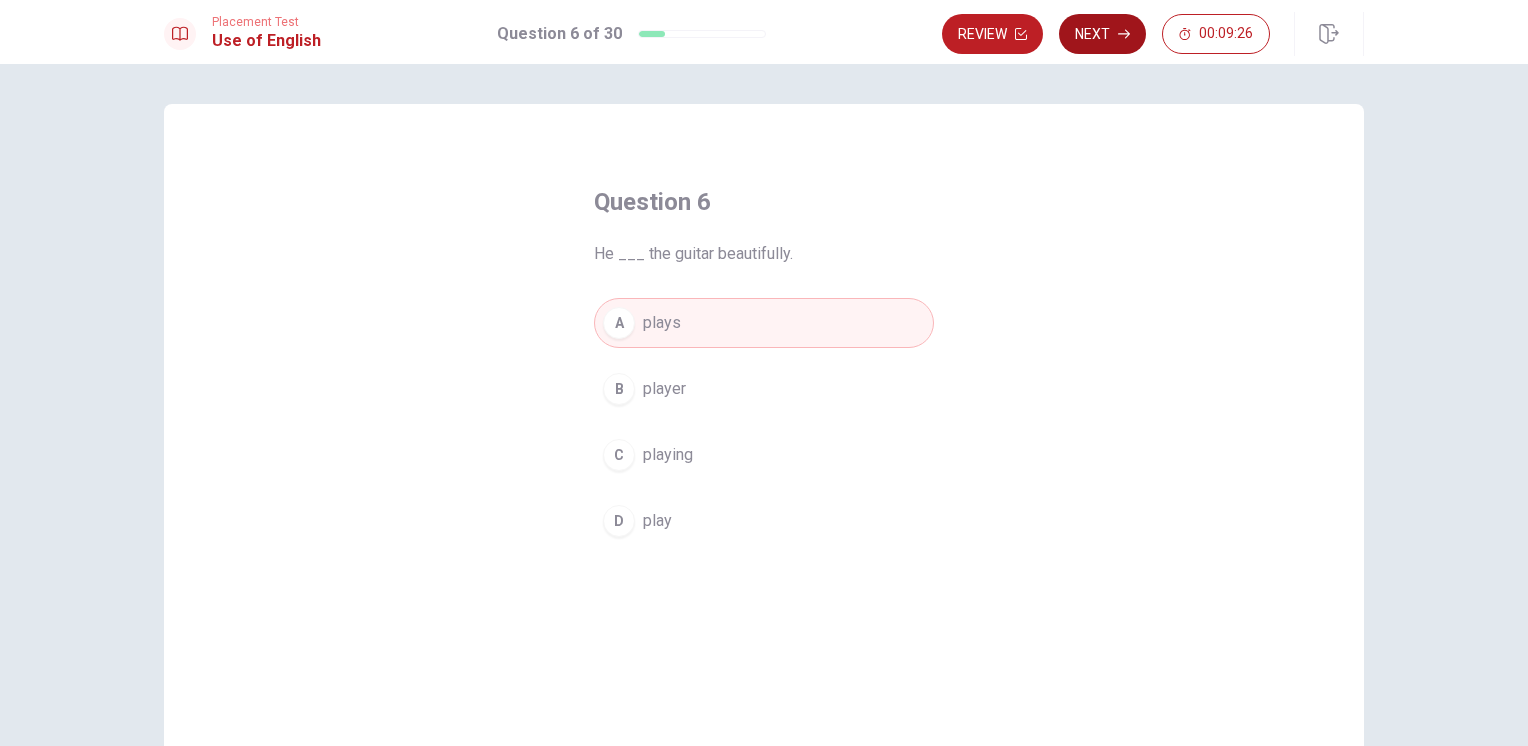 click on "Next" at bounding box center [1102, 34] 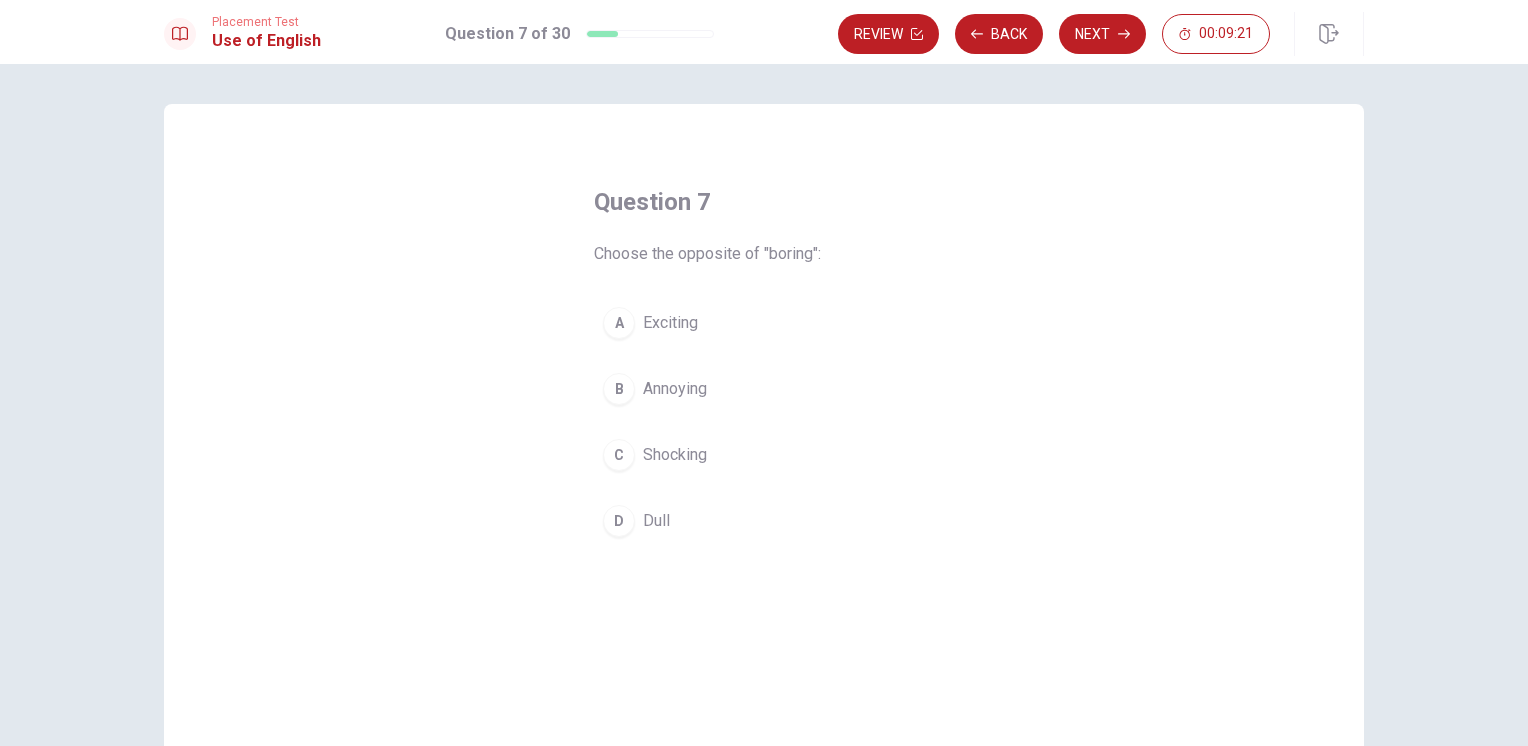 click on "Exciting" at bounding box center (670, 323) 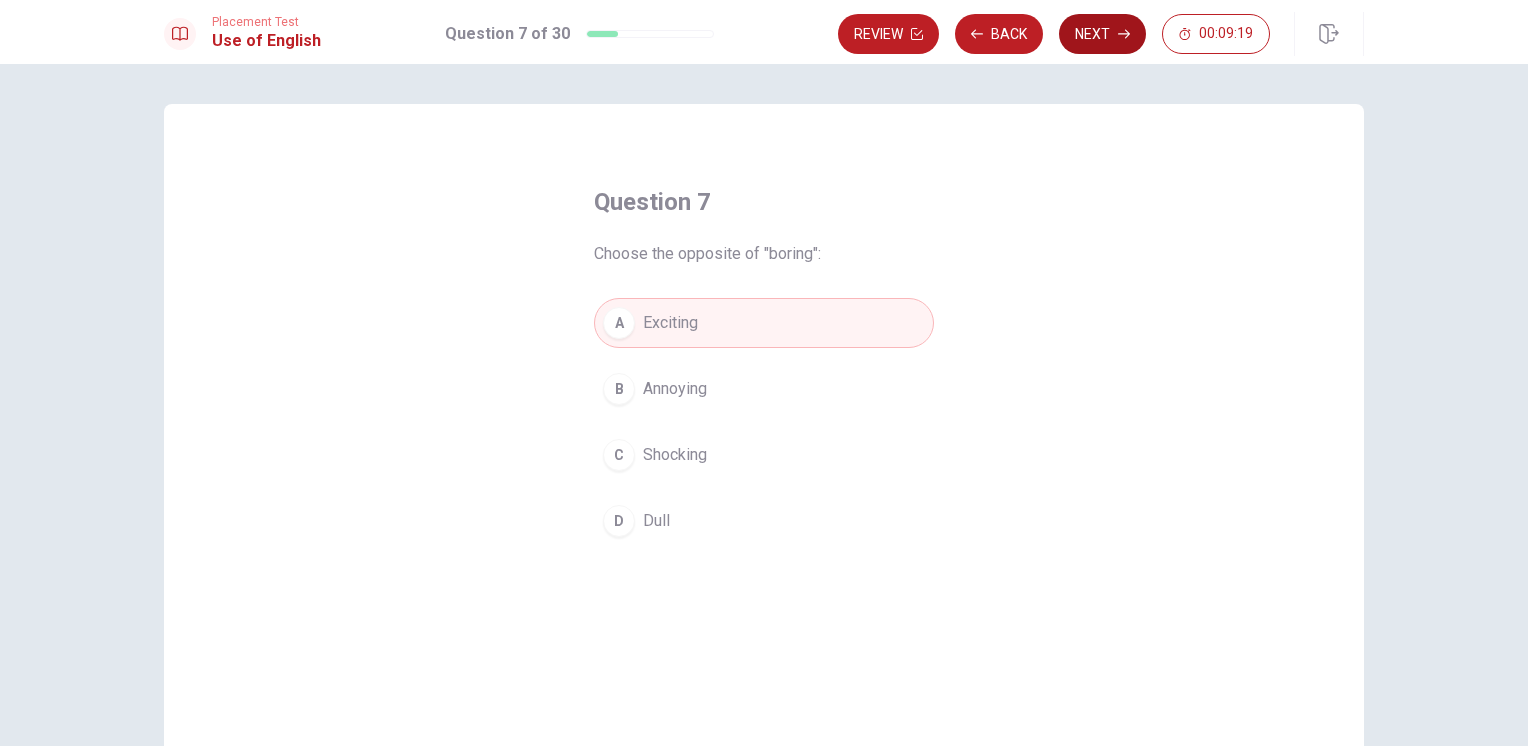 click on "Next" at bounding box center (1102, 34) 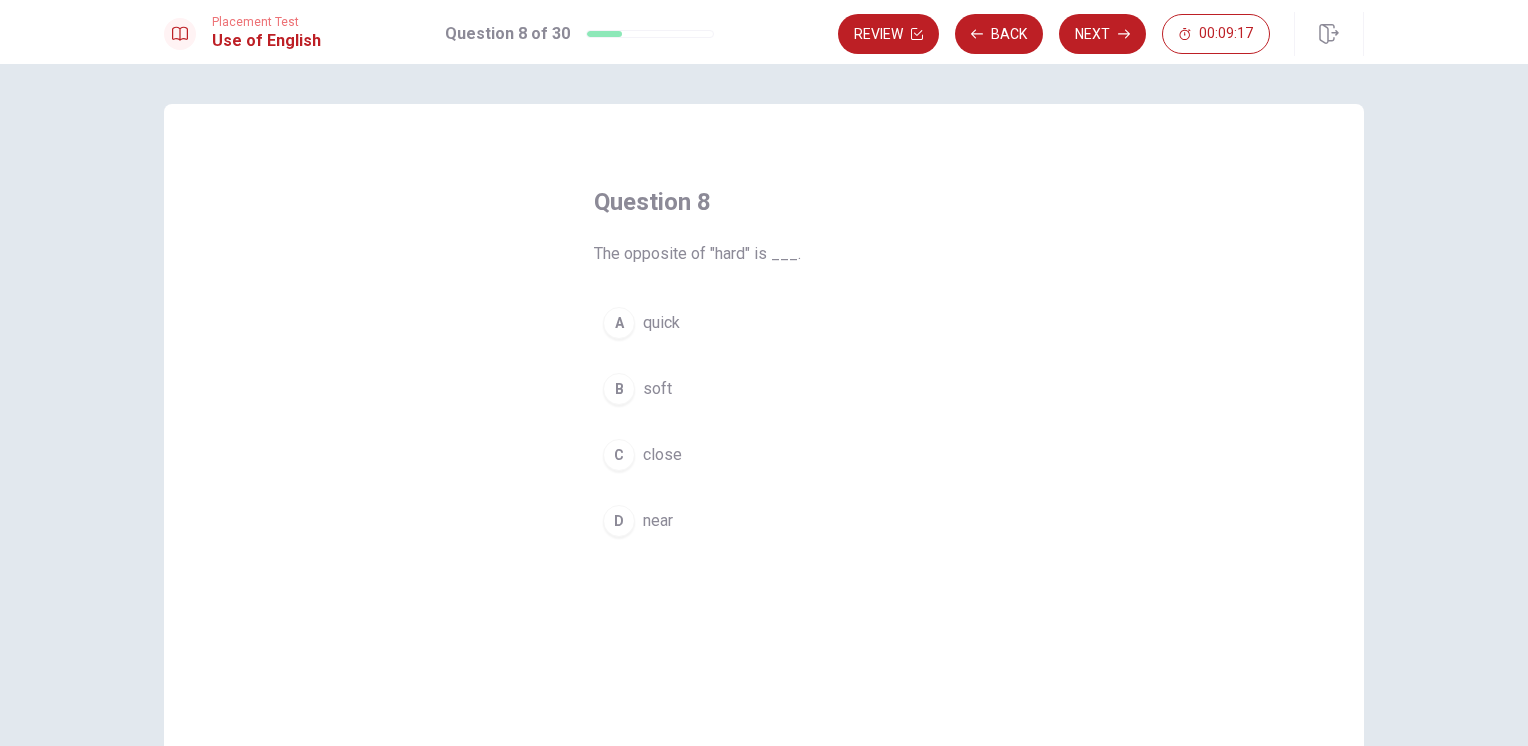 click on "B soft" at bounding box center (764, 389) 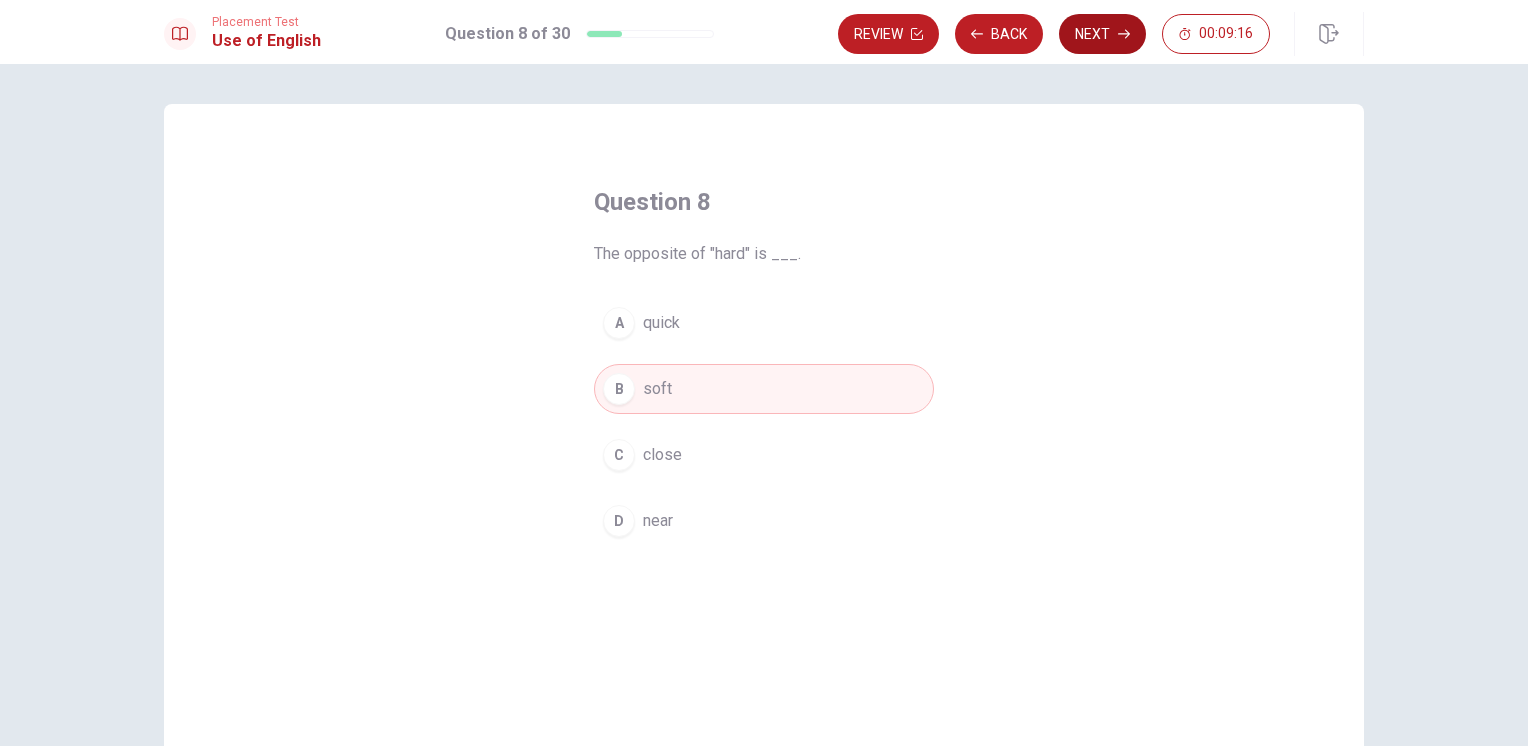 click on "Next" at bounding box center (1102, 34) 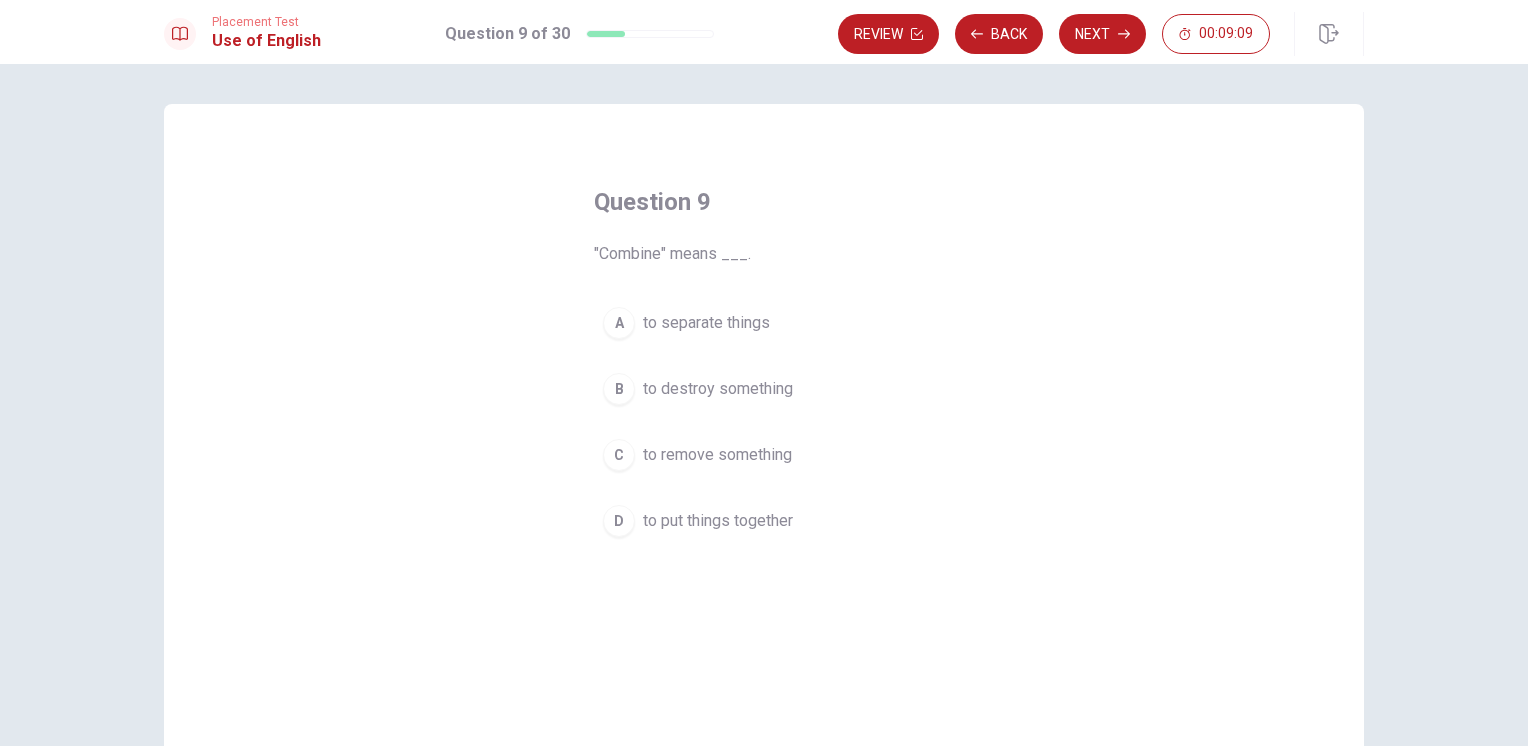 click on "to put things together" at bounding box center (718, 521) 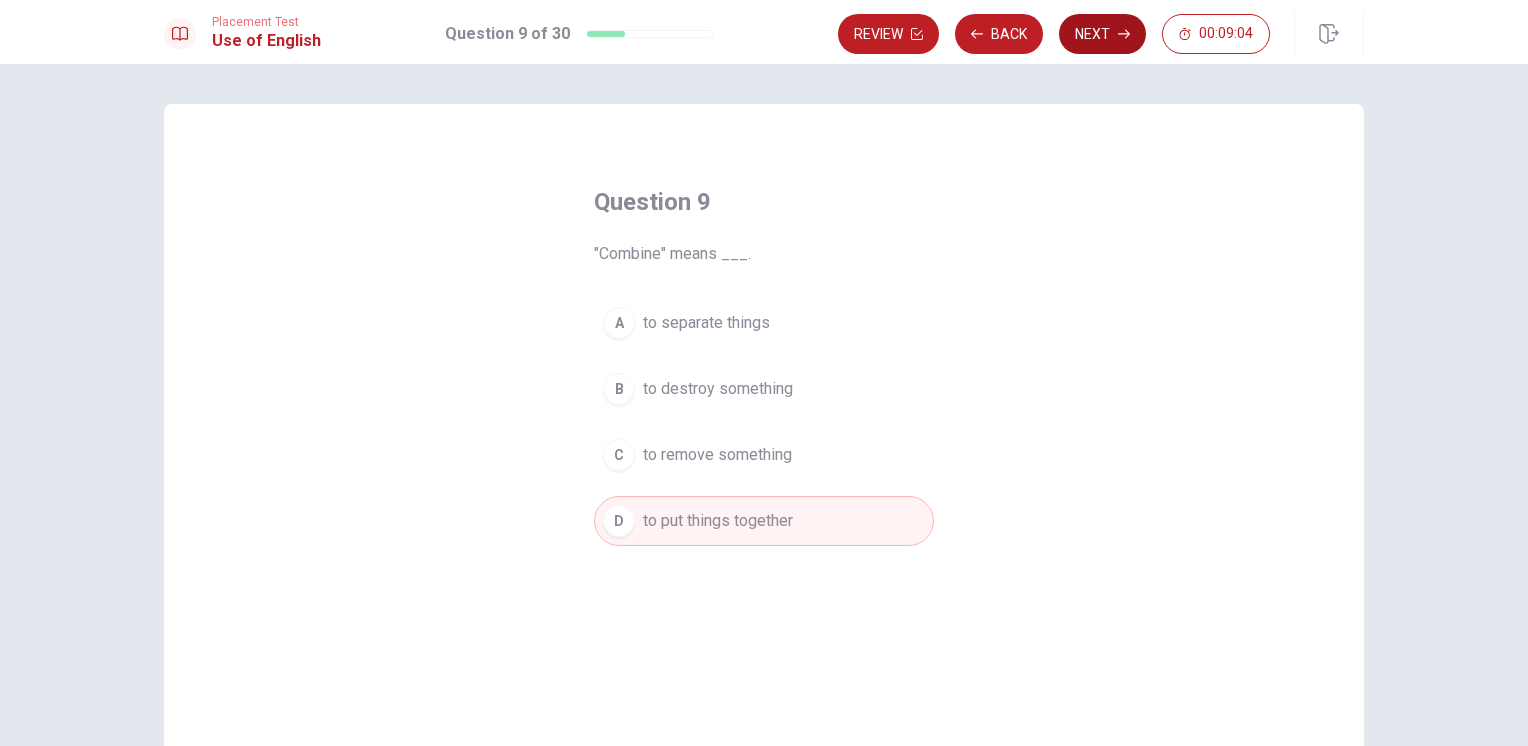 click on "Next" at bounding box center (1102, 34) 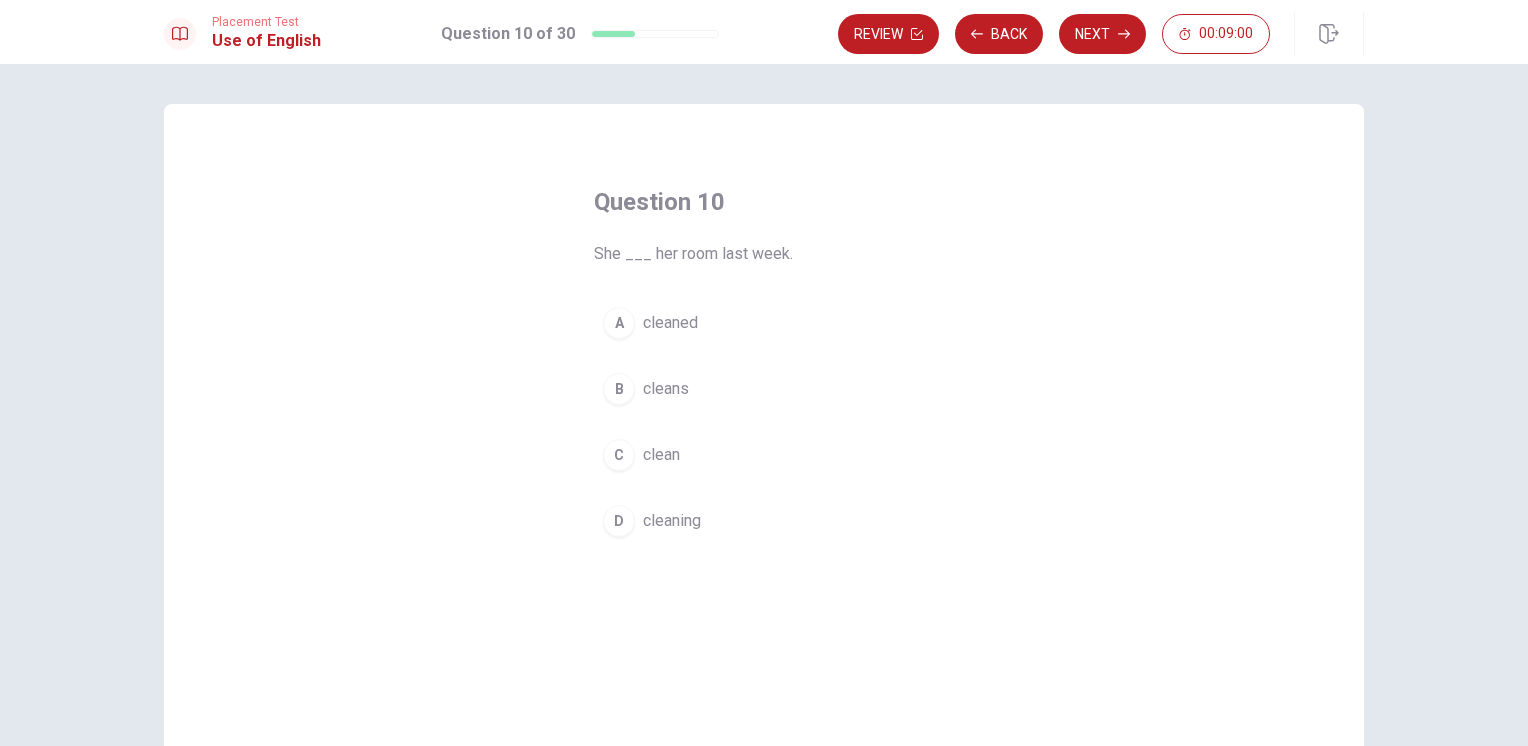 click on "A cleaned" at bounding box center (764, 323) 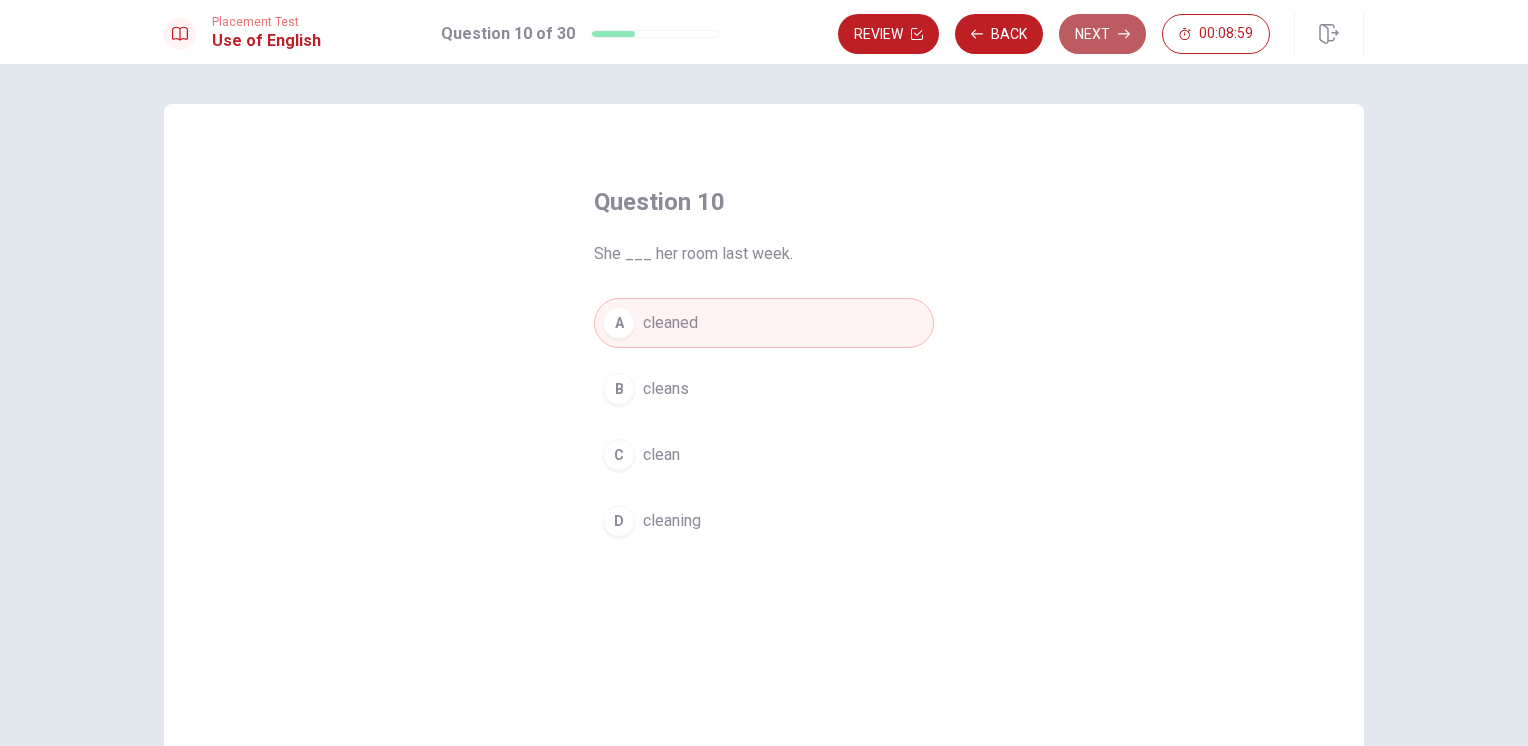 click on "Next" at bounding box center [1102, 34] 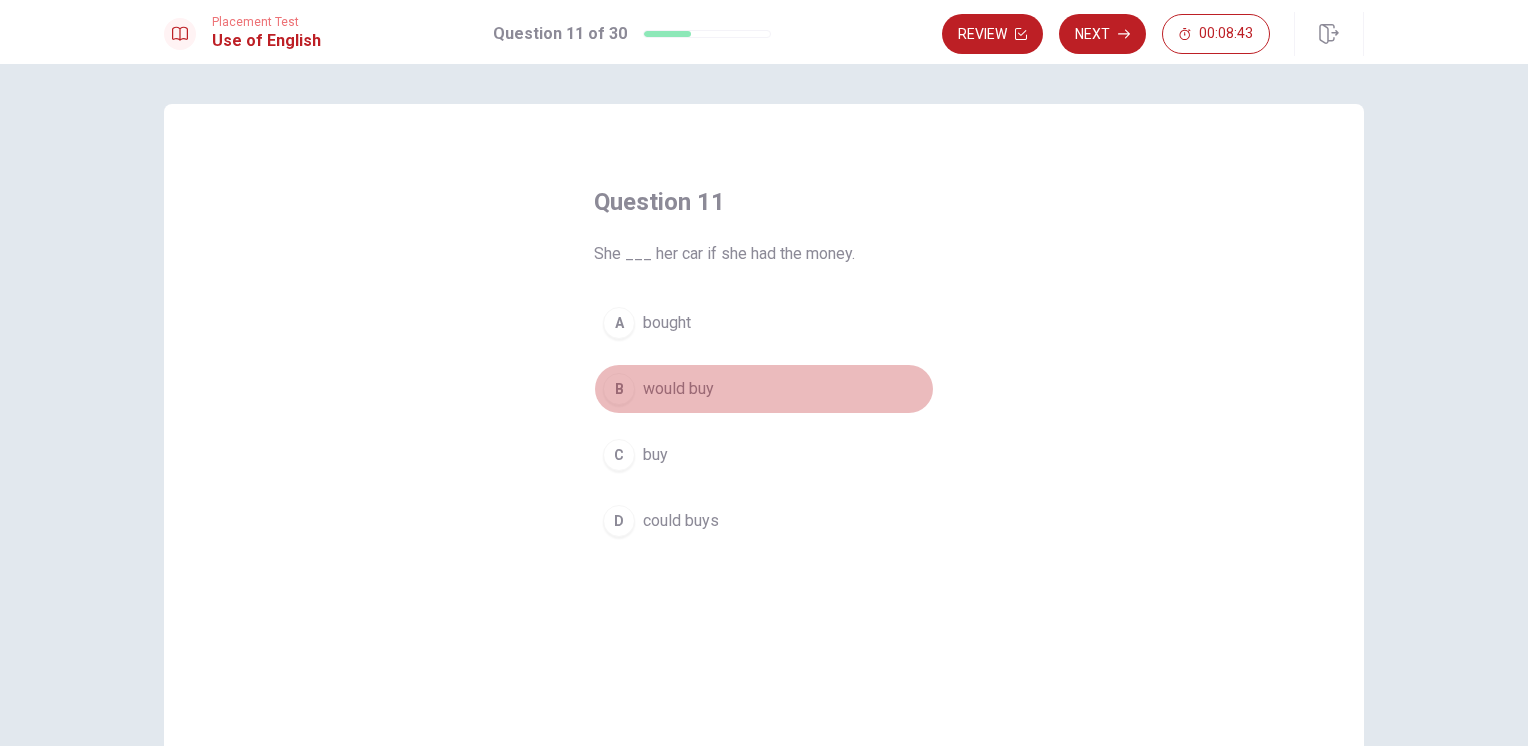 click on "would buy" at bounding box center (678, 389) 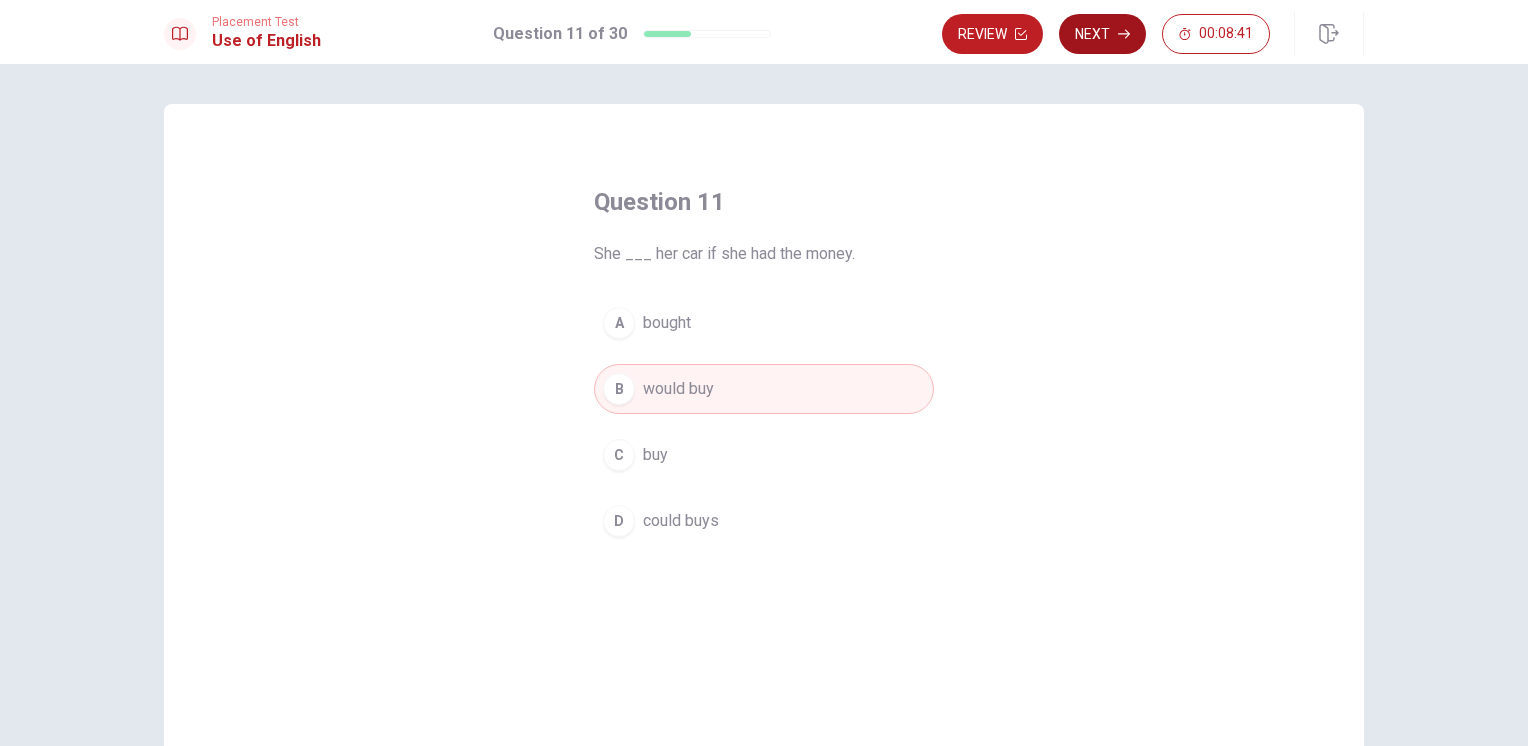 click on "Next" at bounding box center (1102, 34) 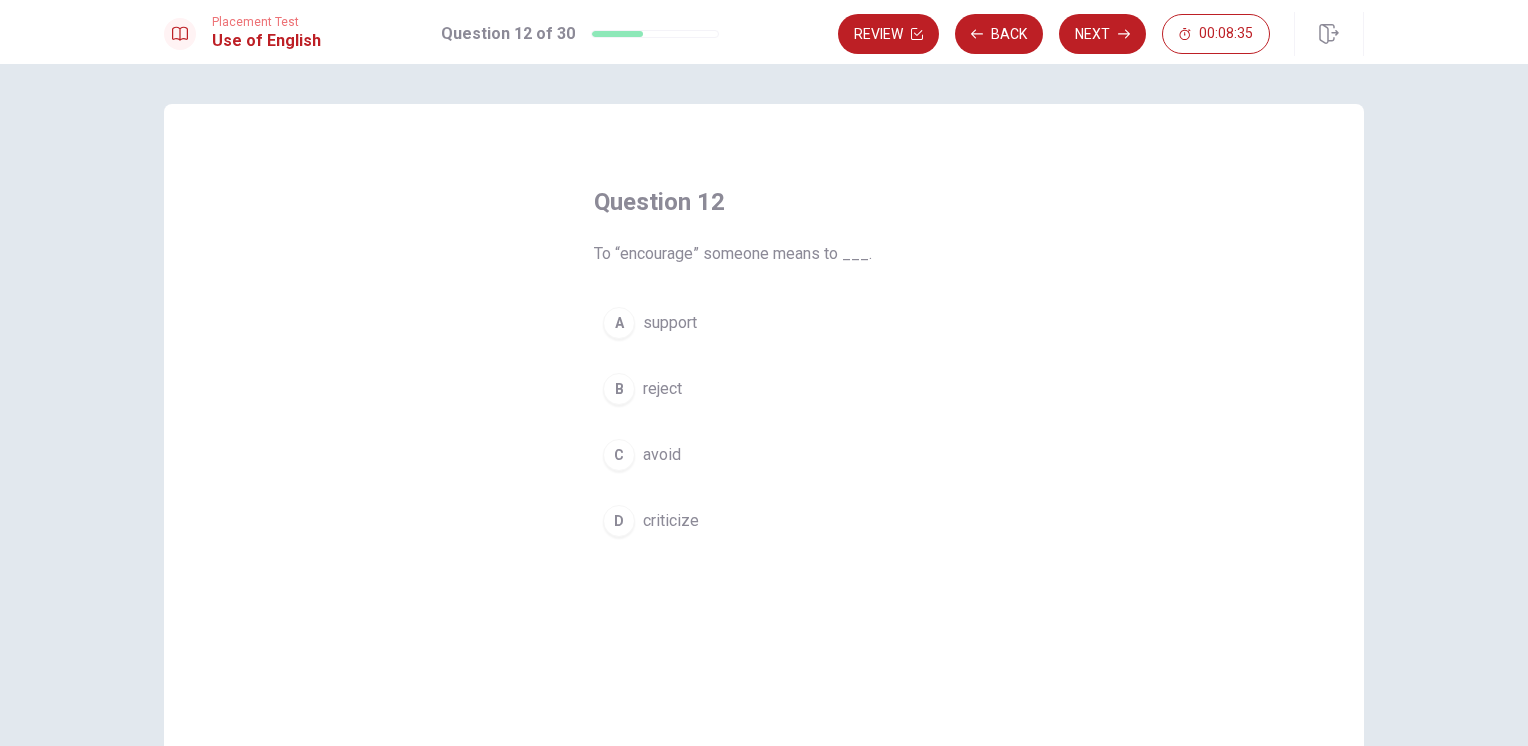 click on "A support" at bounding box center (764, 323) 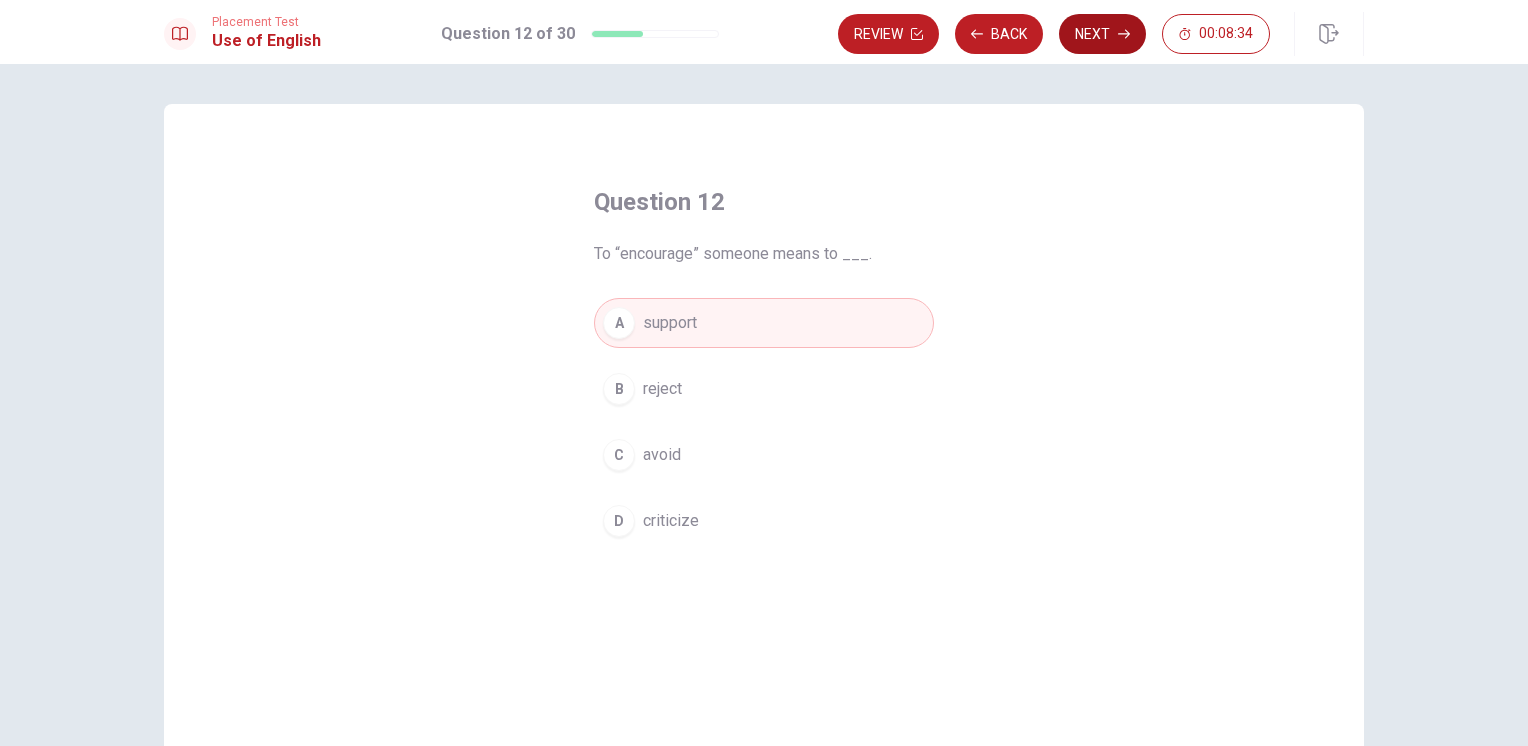 click on "Next" at bounding box center (1102, 34) 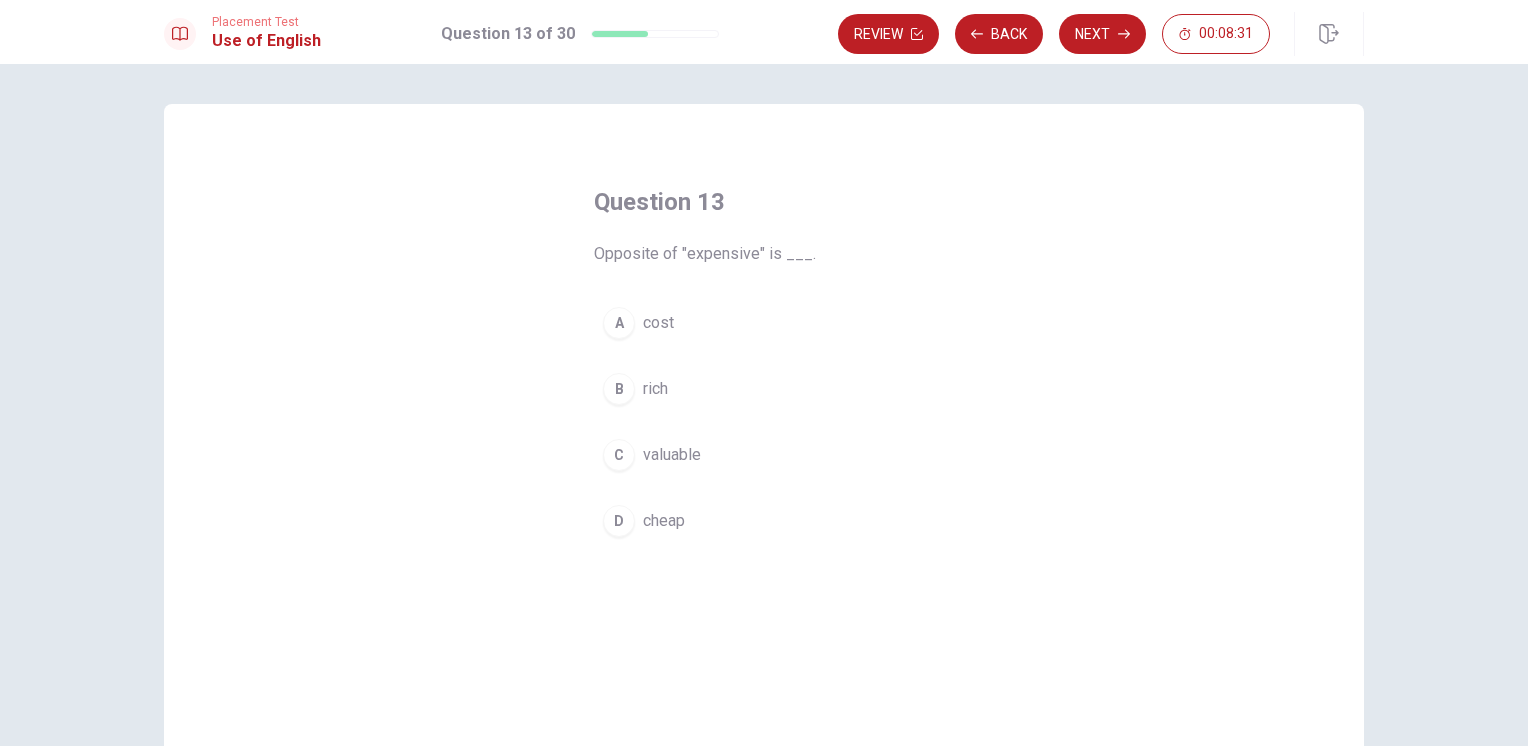 click on "cheap" at bounding box center (664, 521) 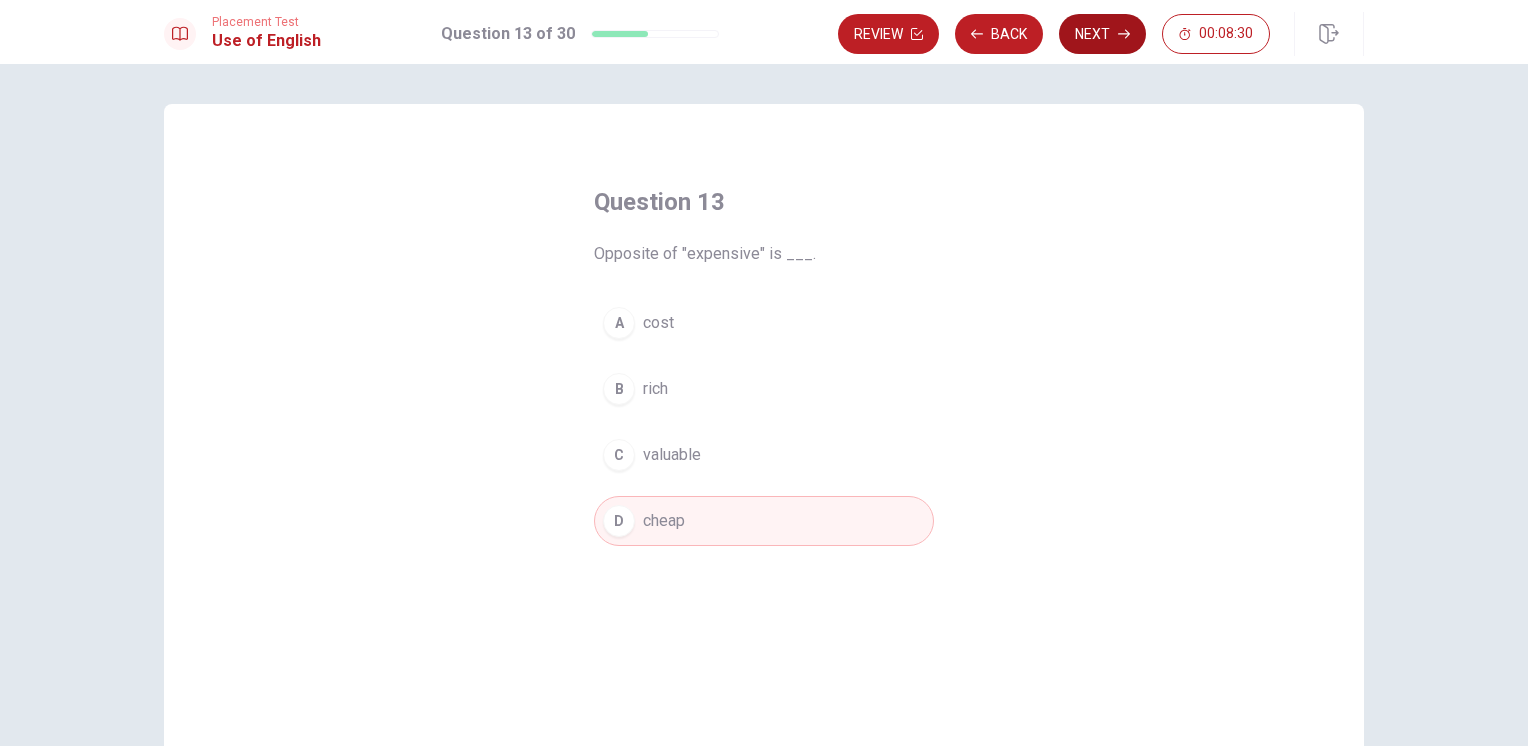 click on "Next" at bounding box center [1102, 34] 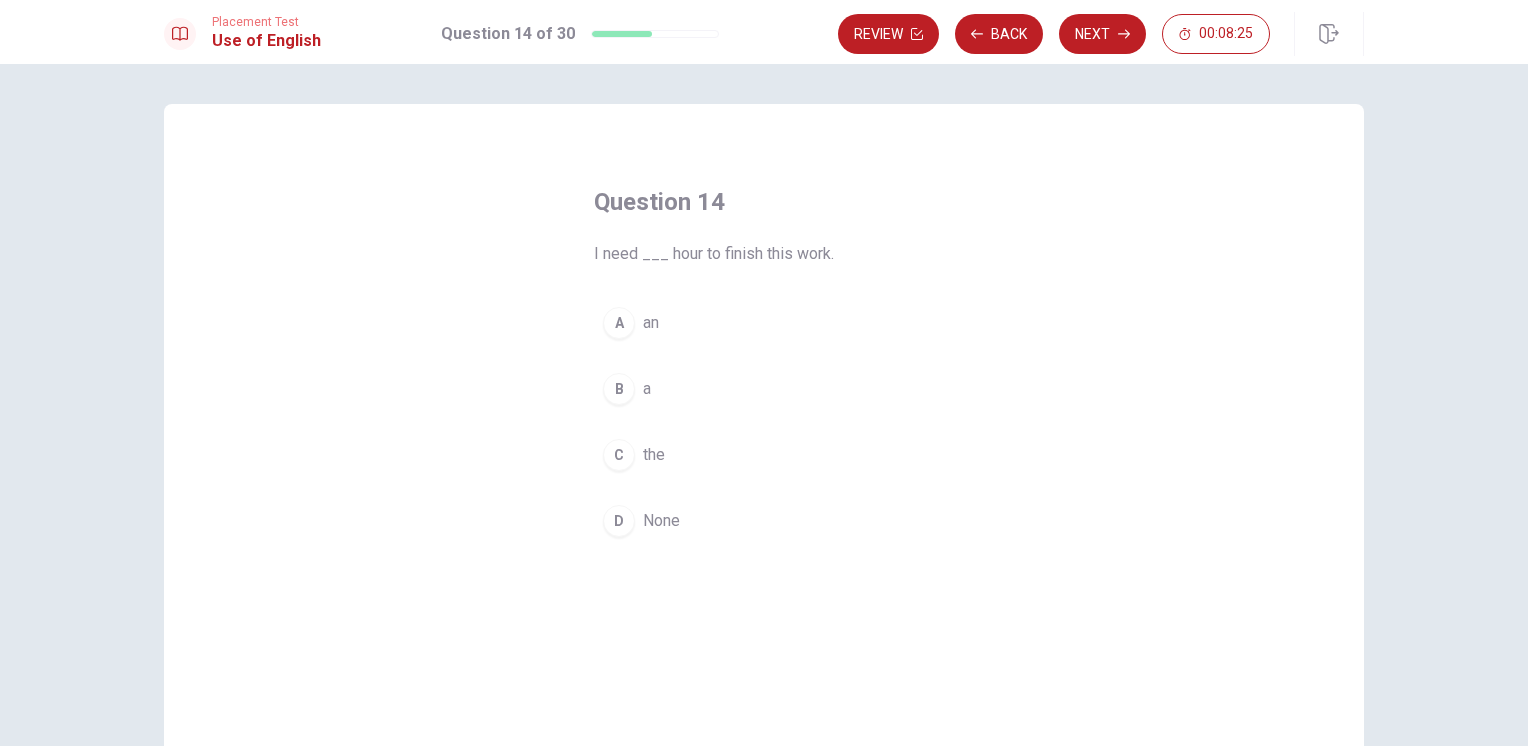 click on "A an" at bounding box center (764, 323) 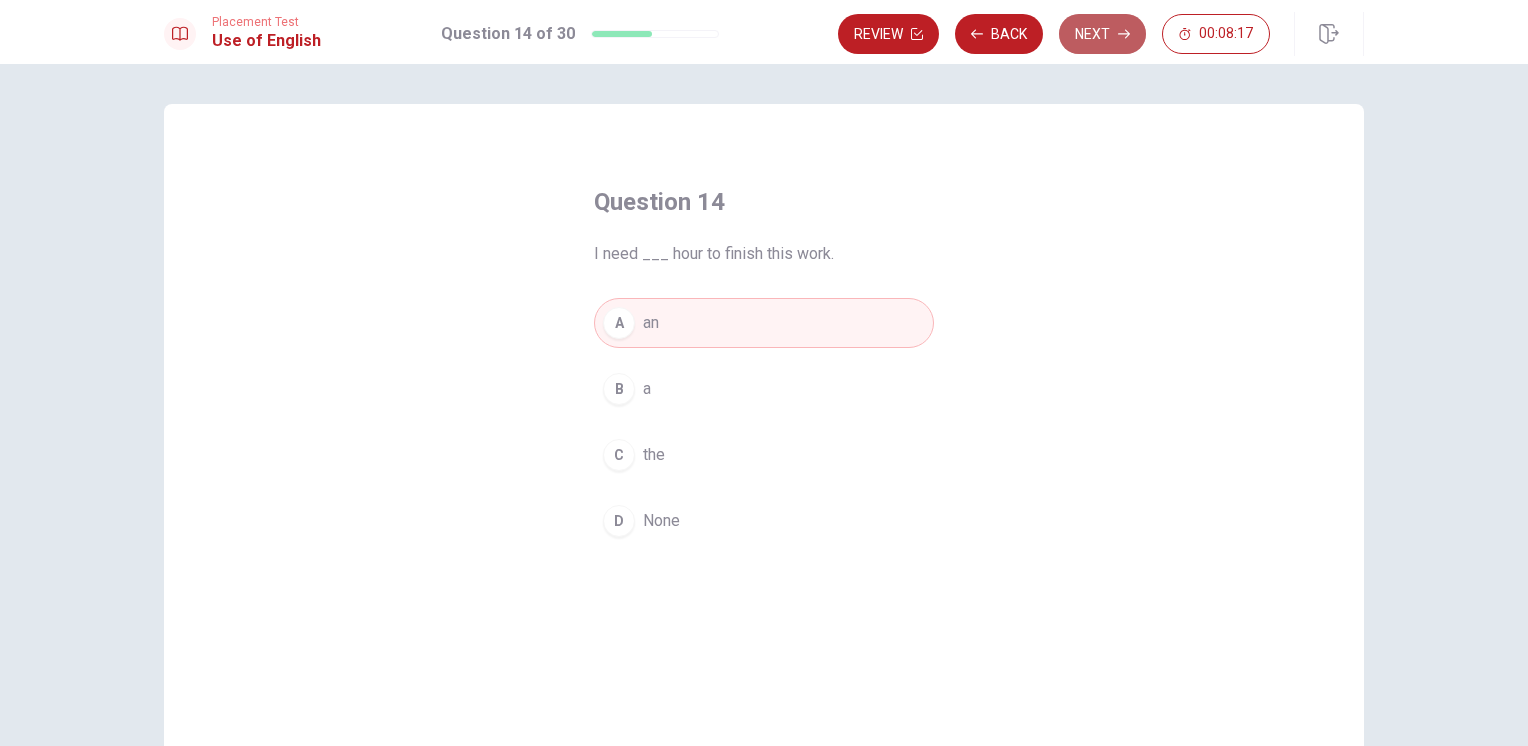 click 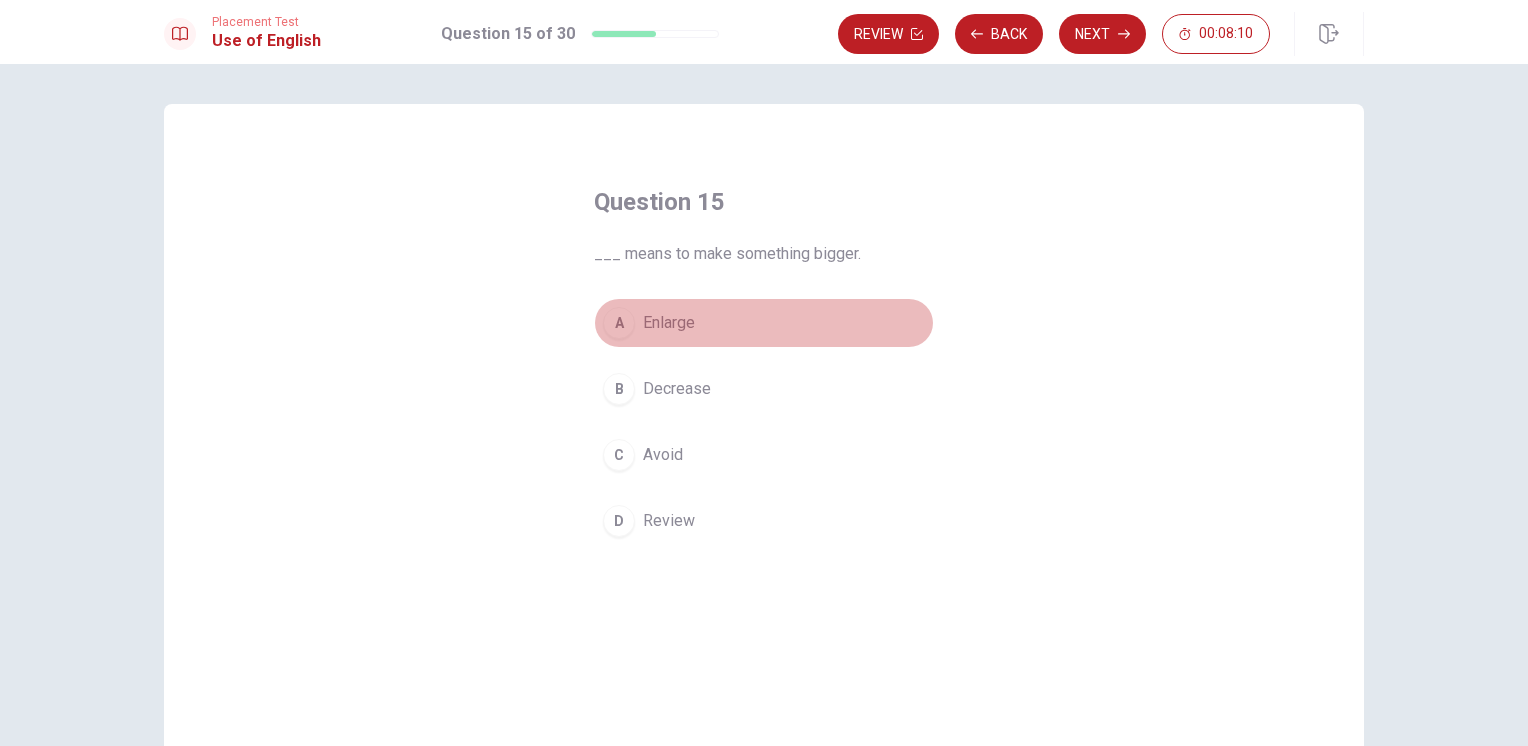 click on "A Enlarge" at bounding box center (764, 323) 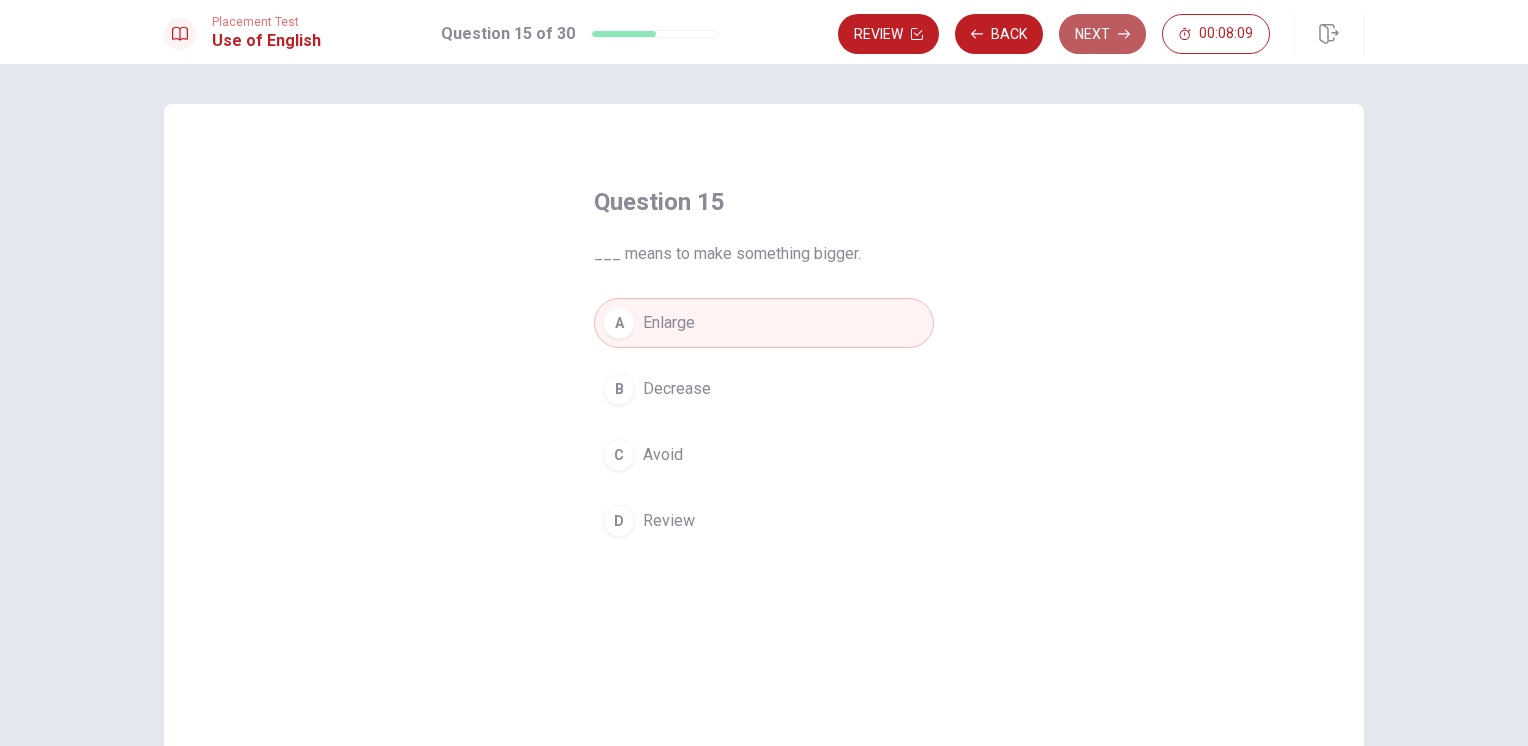 click 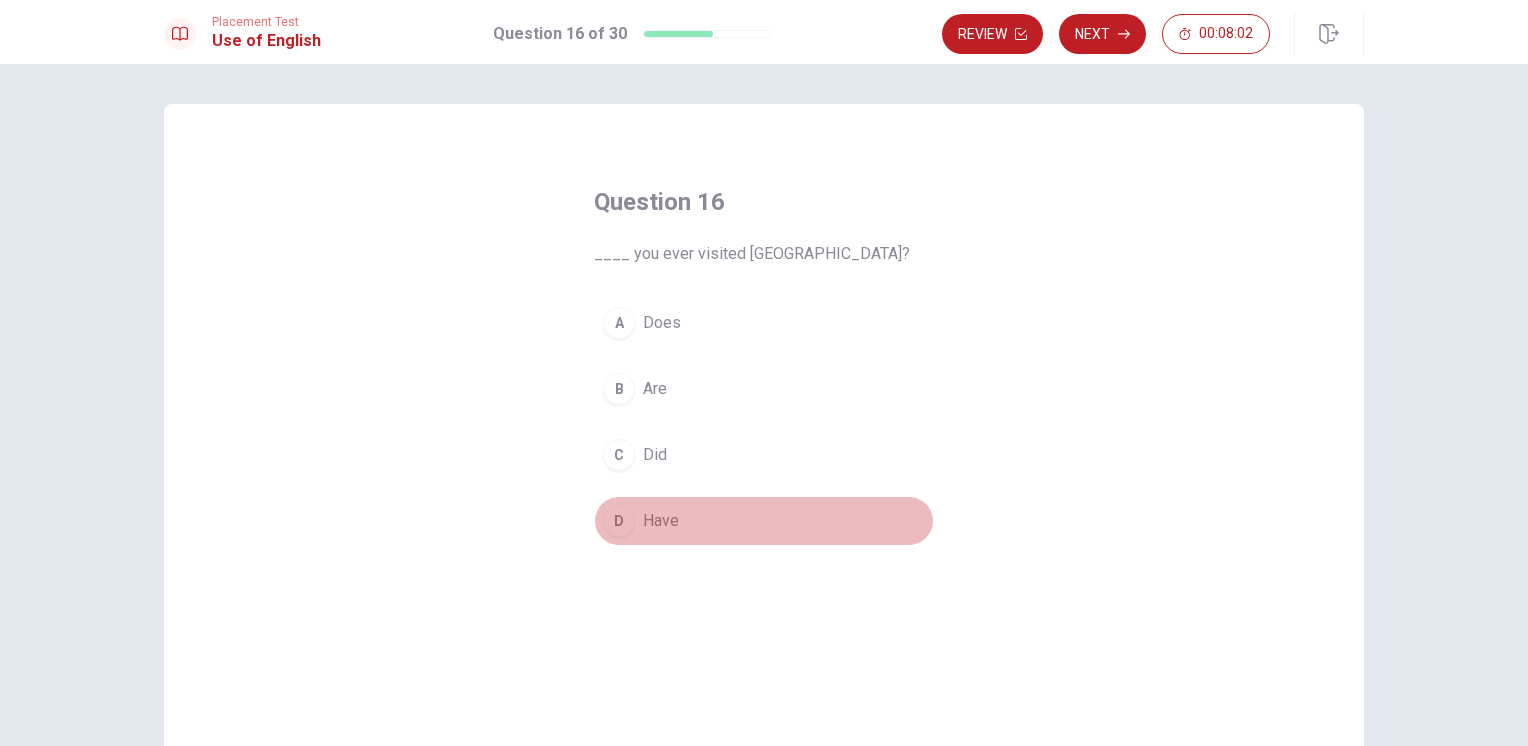 click on "Have" at bounding box center (661, 521) 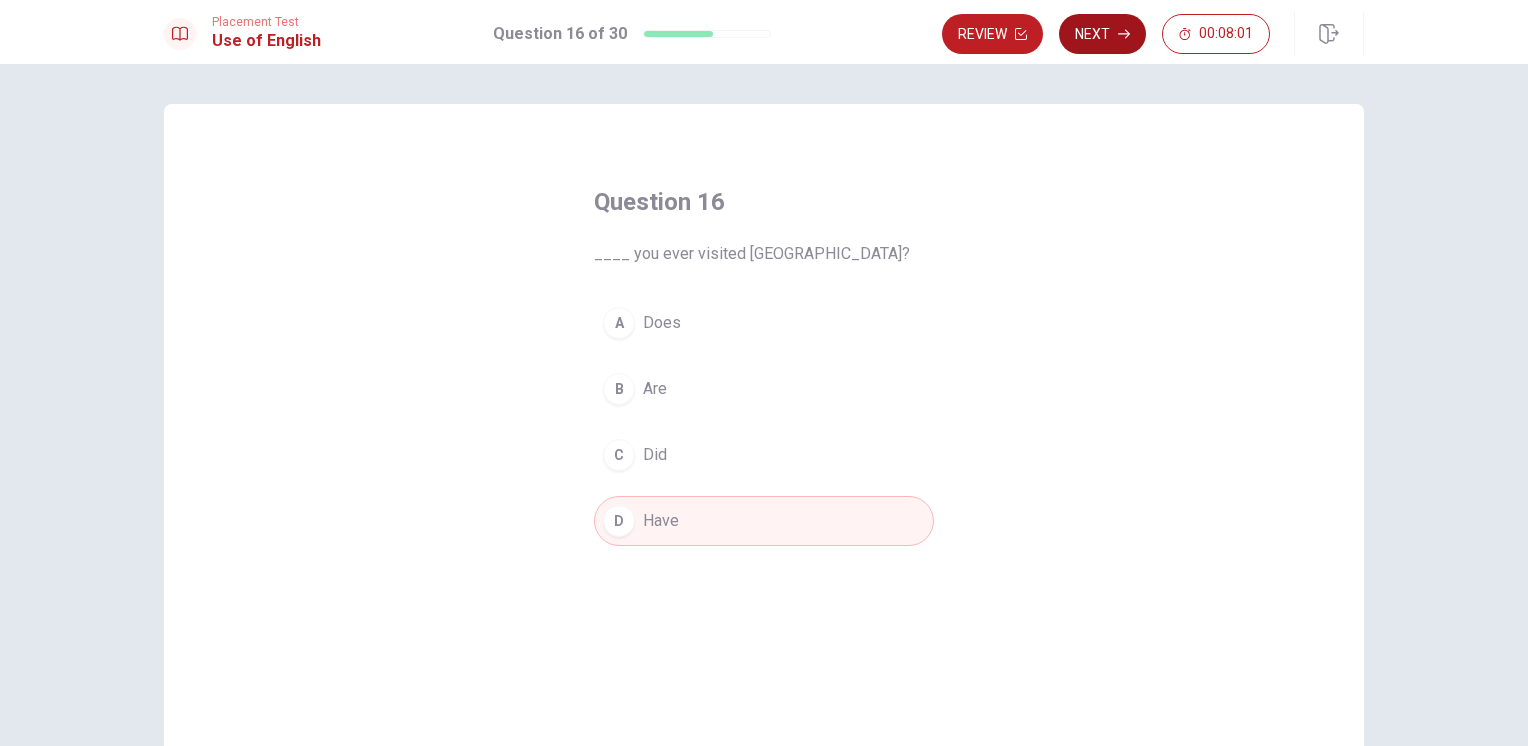 click on "Next" at bounding box center (1102, 34) 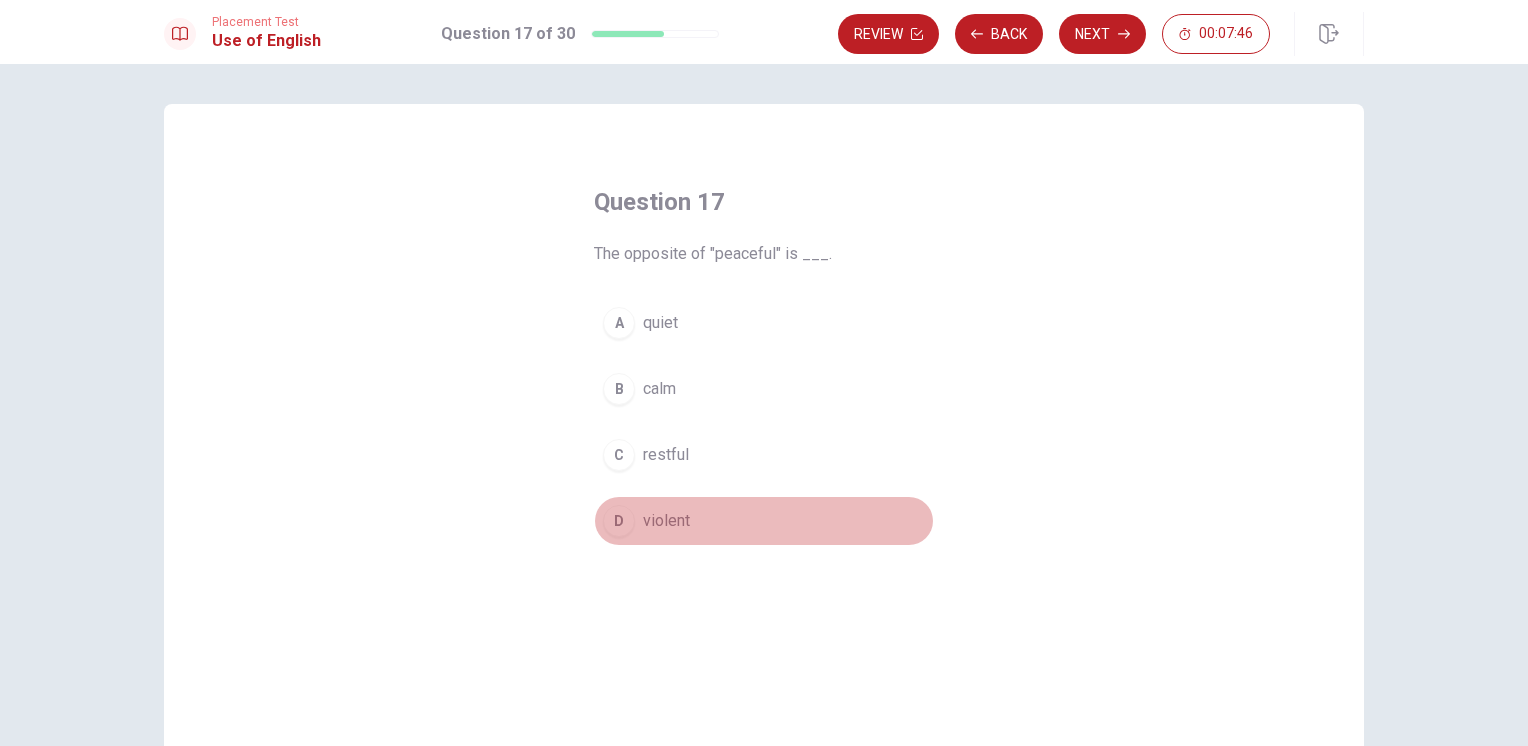 click on "D violent" at bounding box center [764, 521] 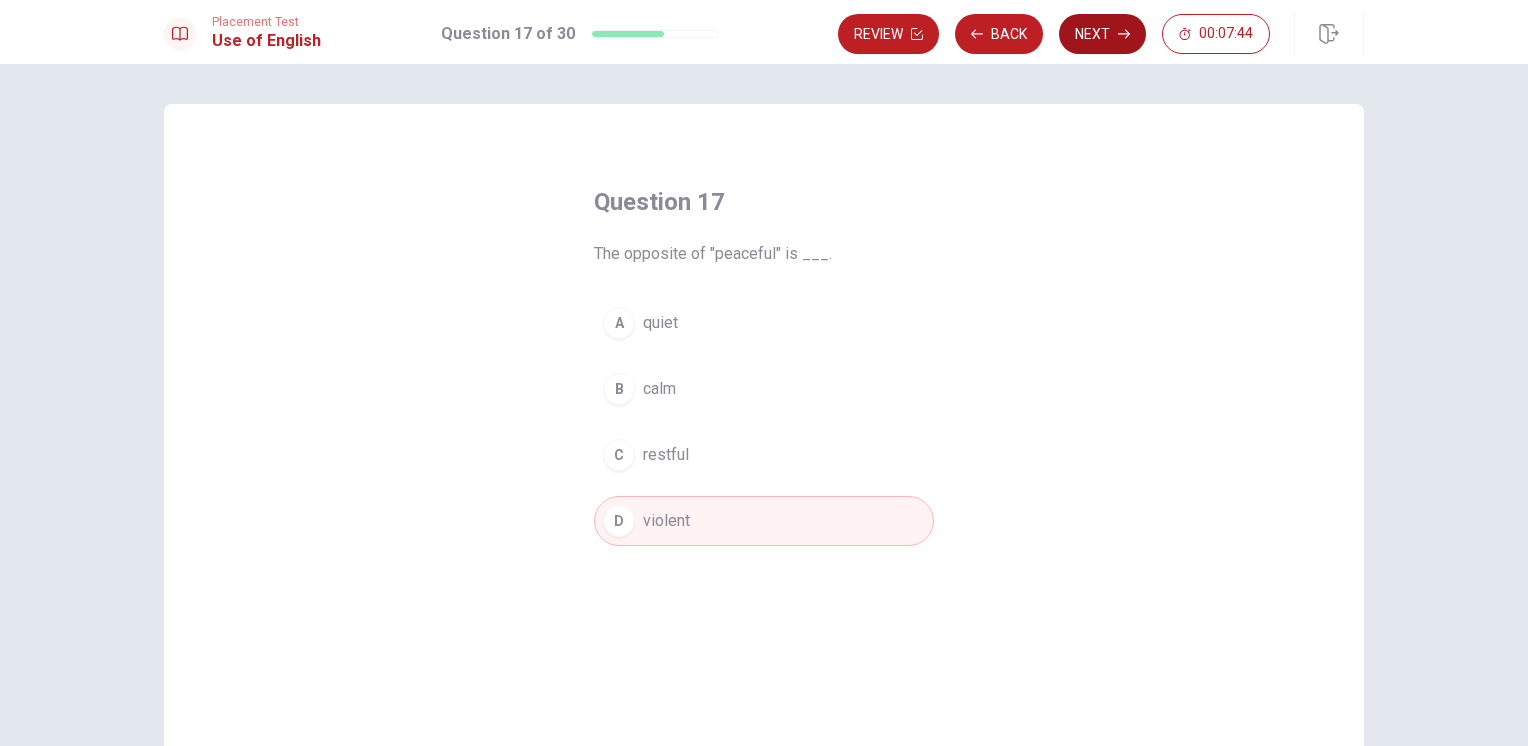 click on "Next" at bounding box center [1102, 34] 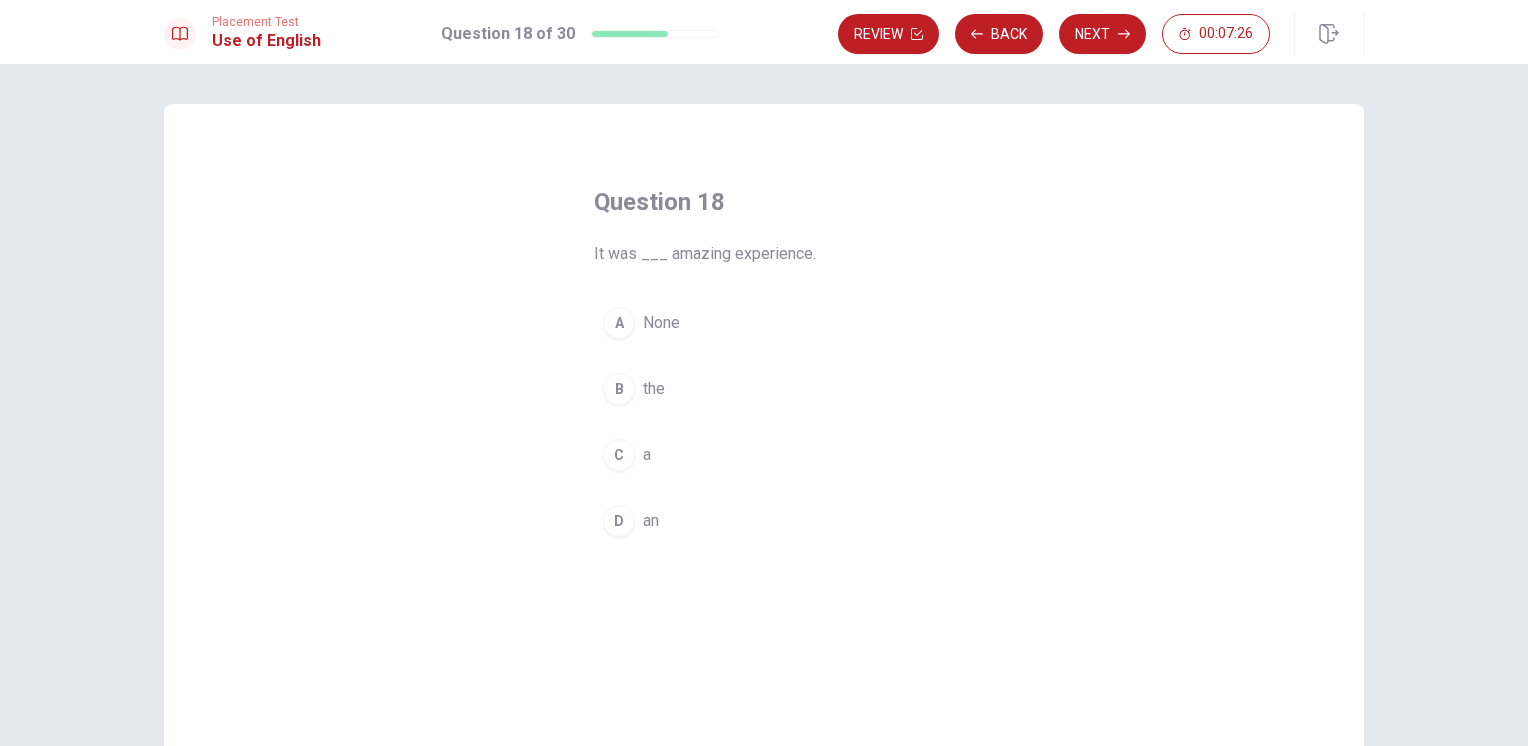 click on "the" at bounding box center [654, 389] 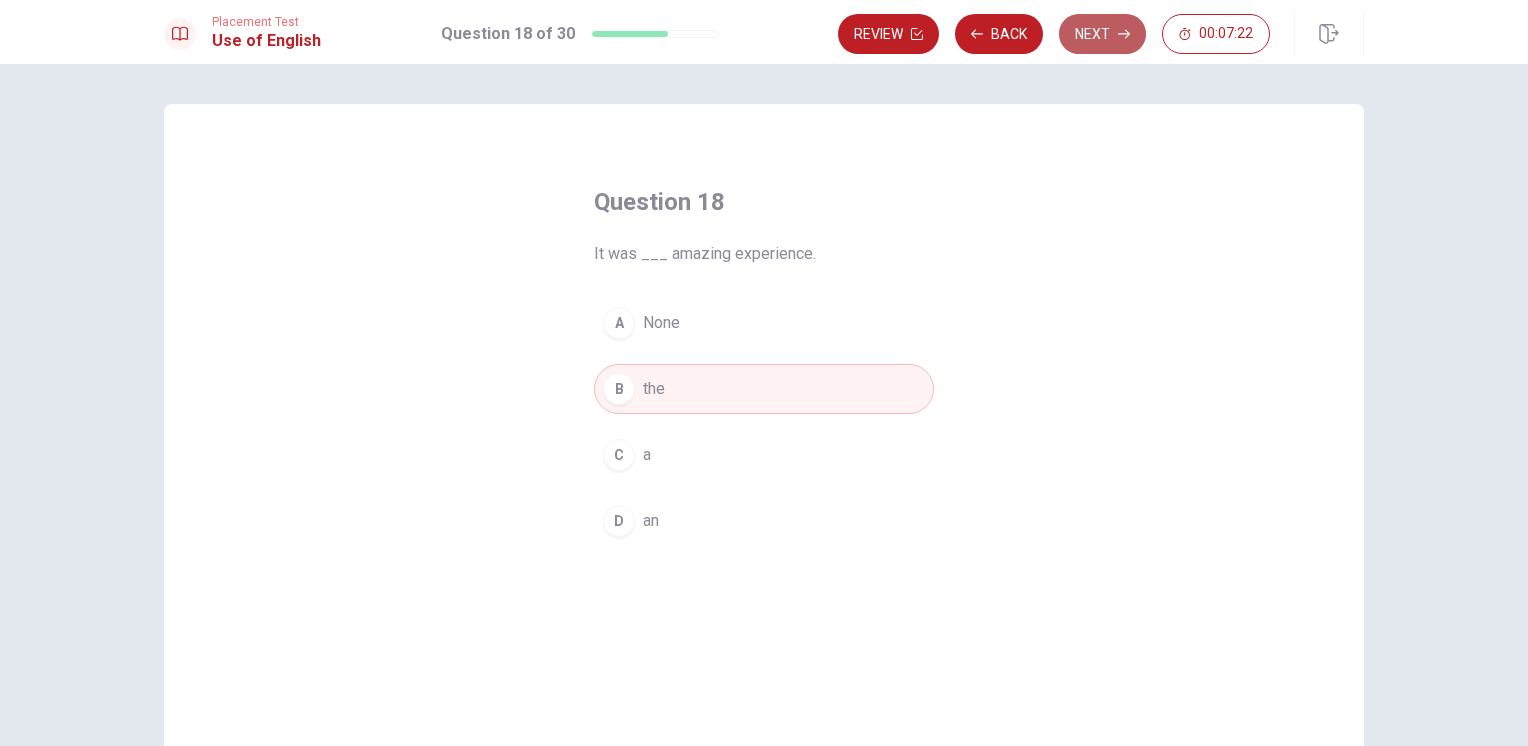 click 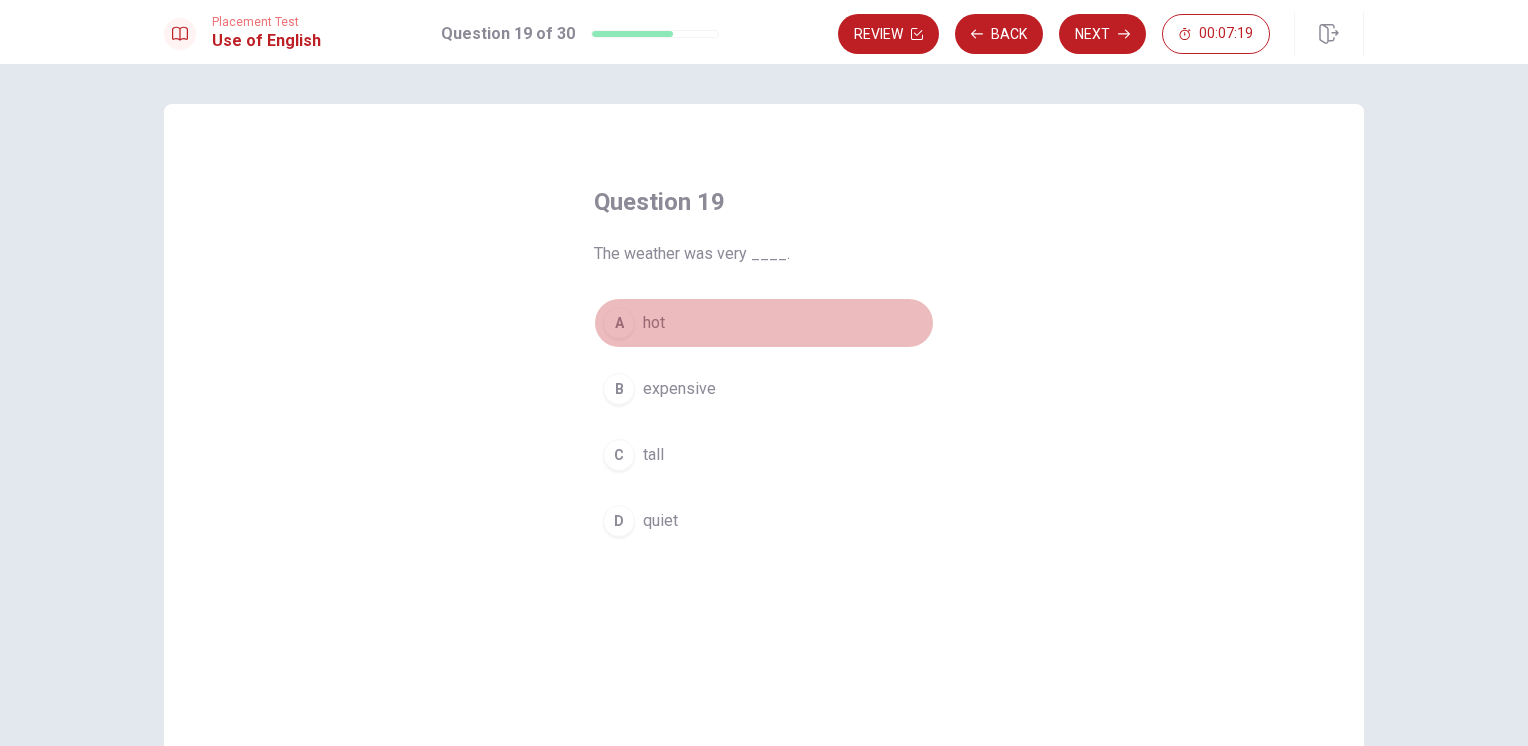 click on "A hot" at bounding box center (764, 323) 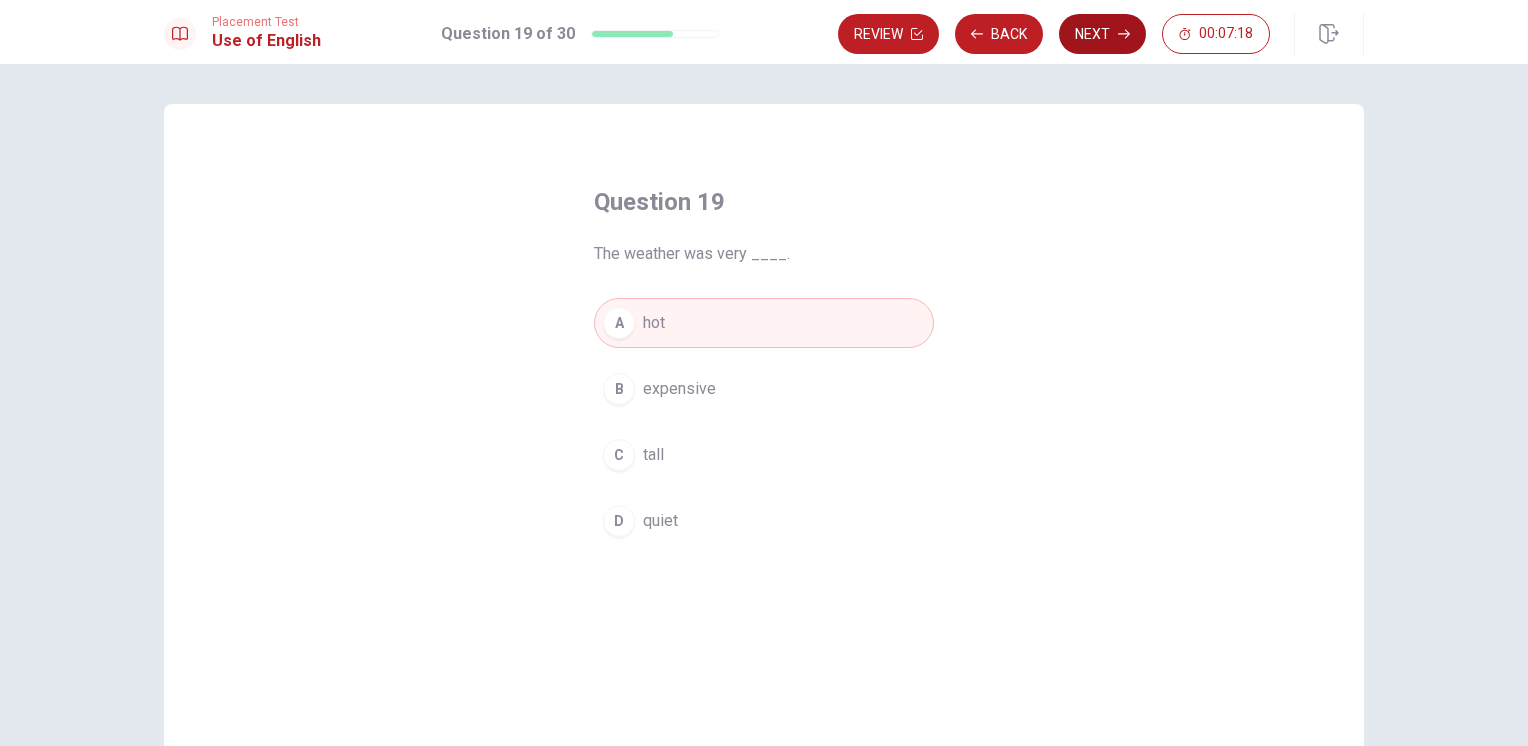 click on "Next" at bounding box center [1102, 34] 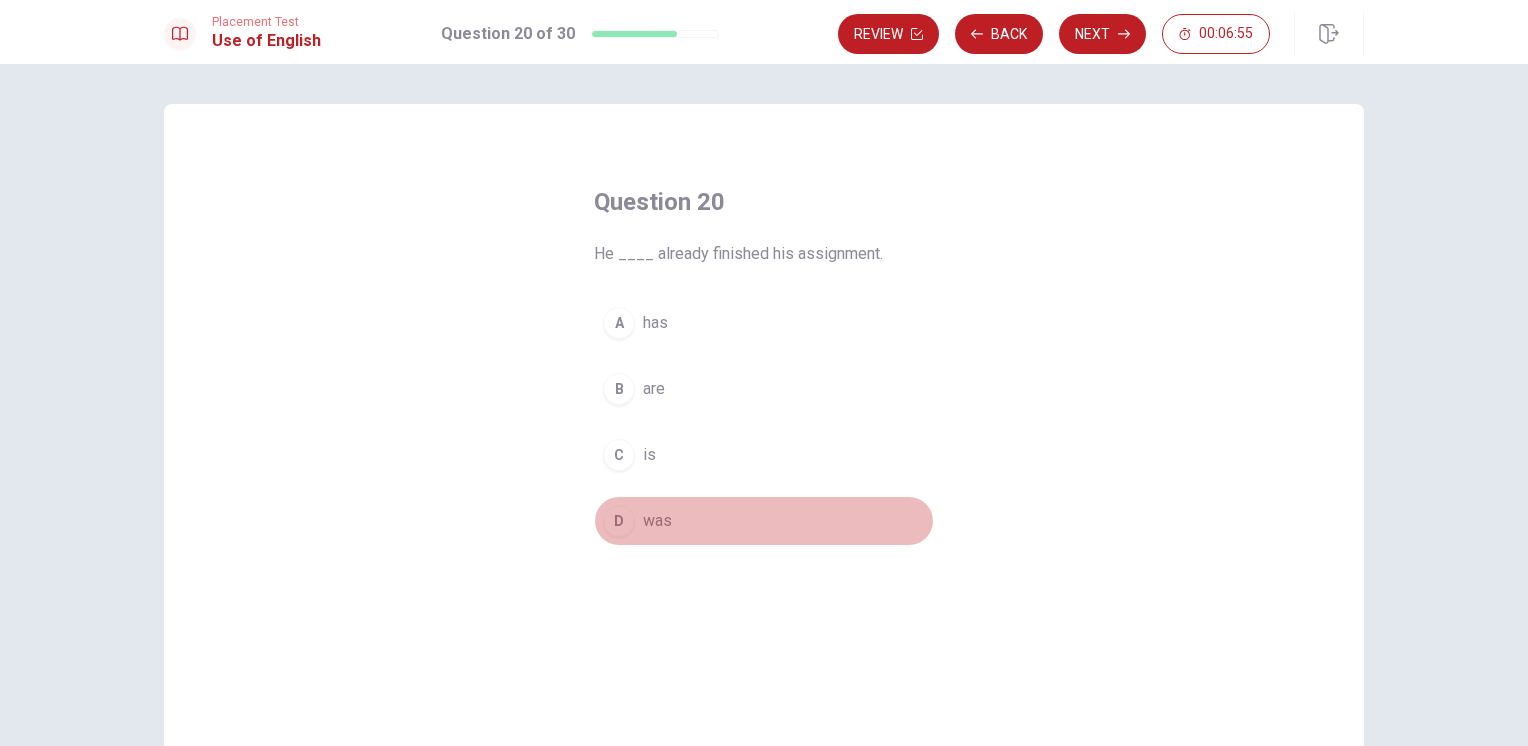 click on "was" at bounding box center [657, 521] 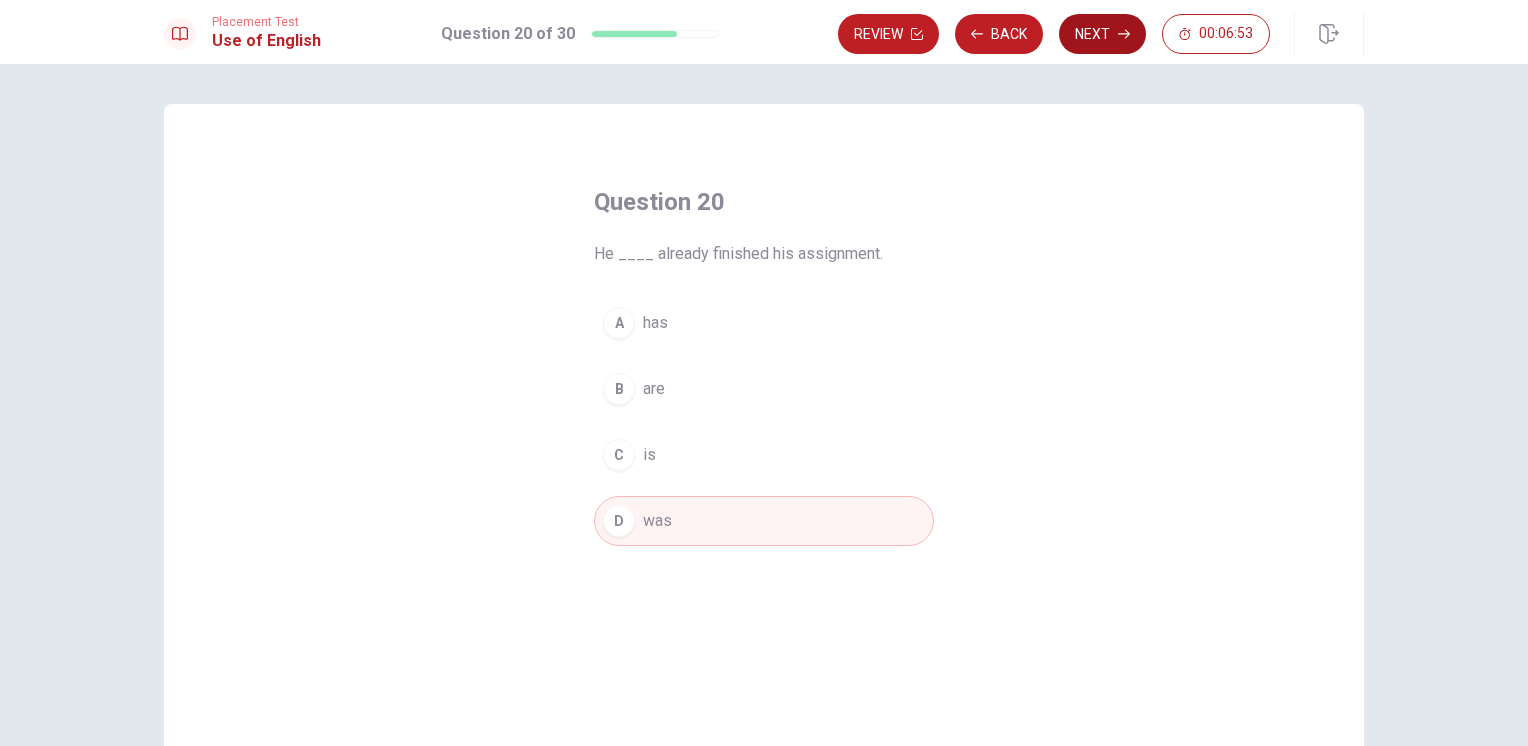 click on "Next" at bounding box center (1102, 34) 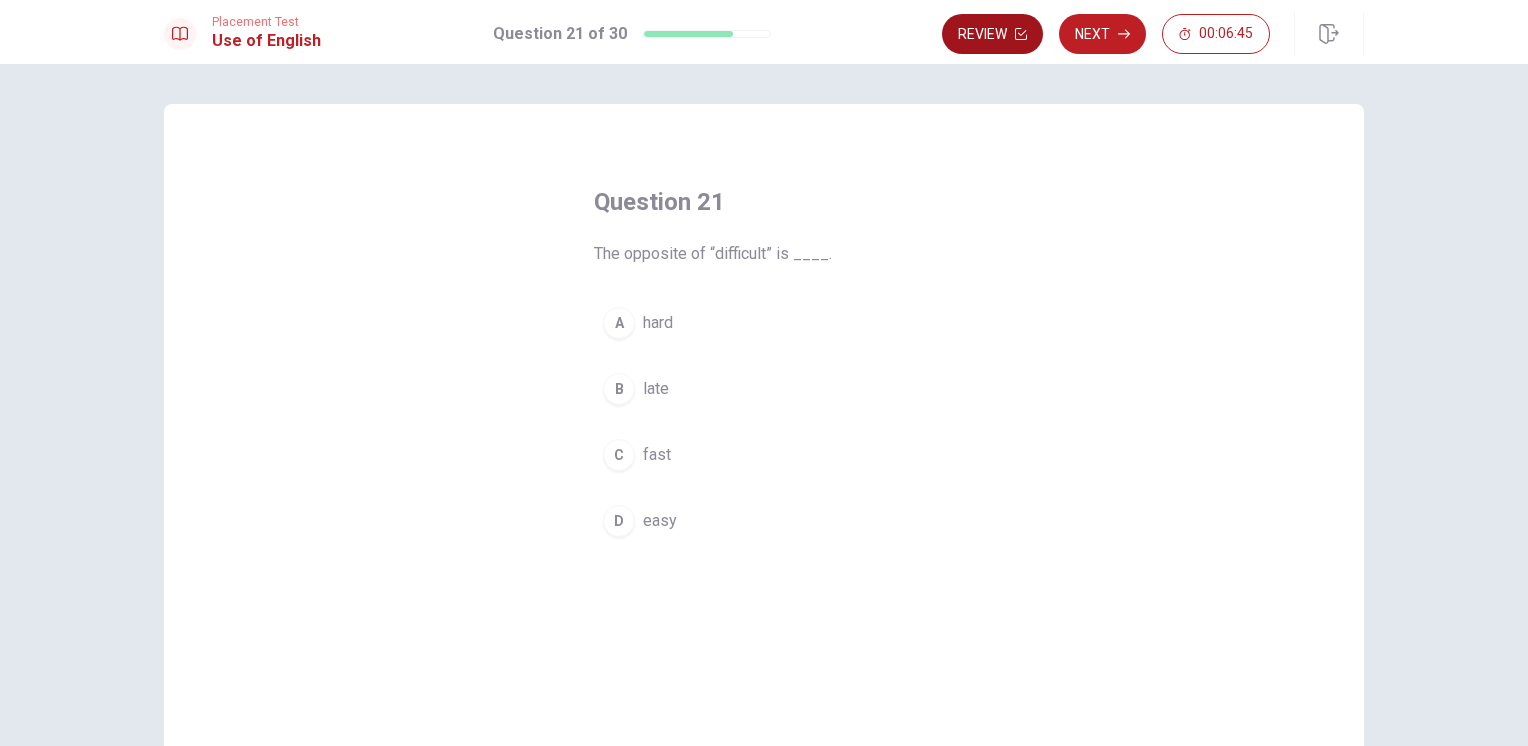 click on "Review" at bounding box center [992, 34] 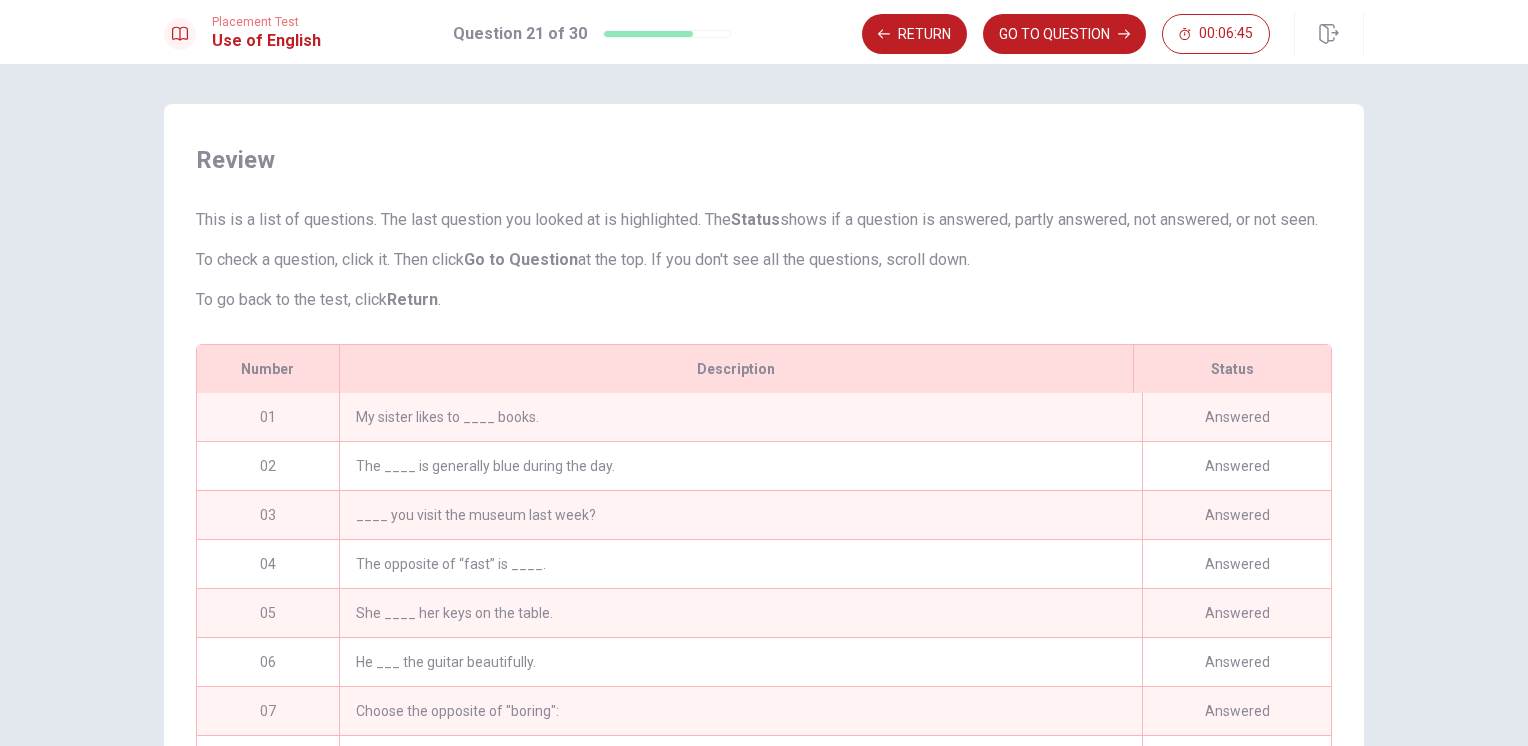 scroll, scrollTop: 263, scrollLeft: 0, axis: vertical 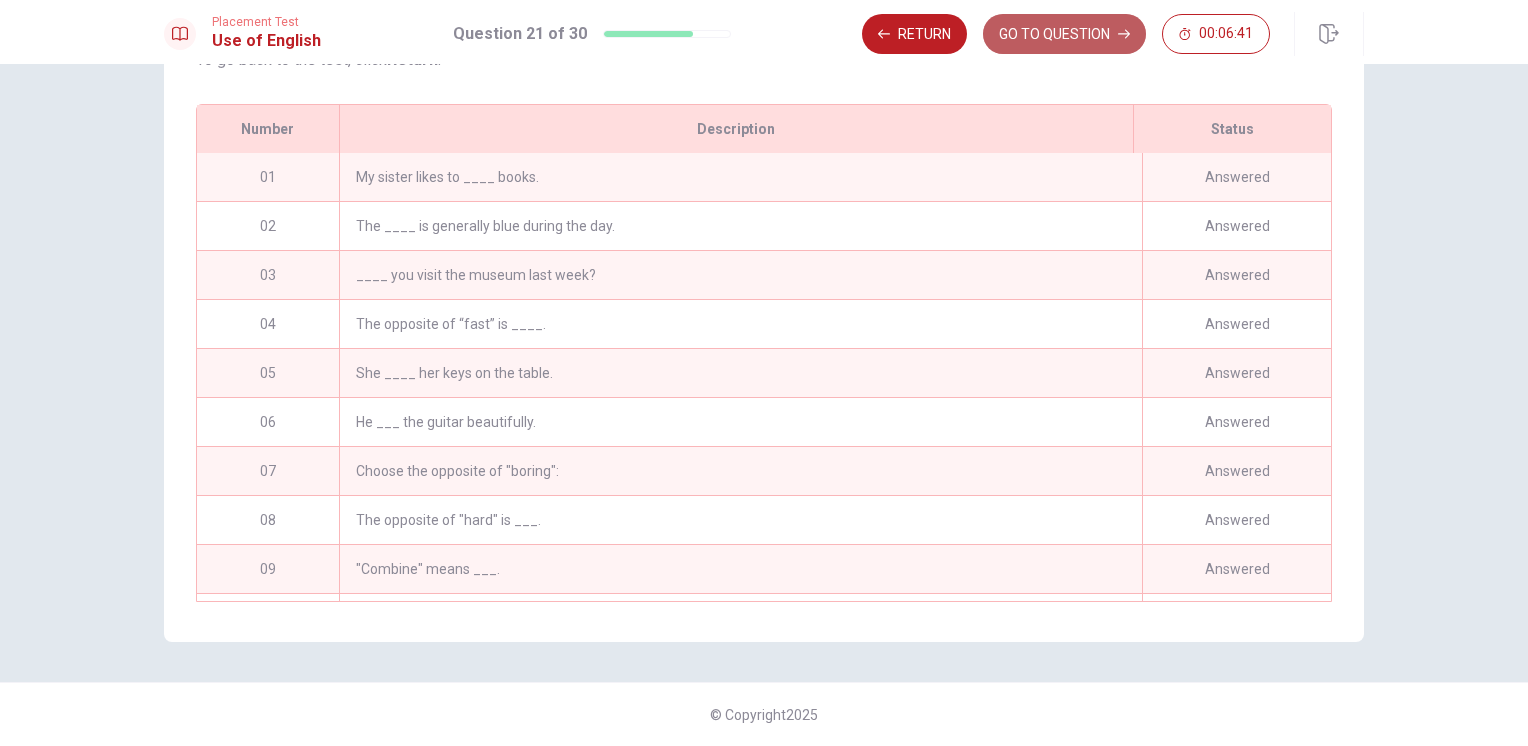 click on "GO TO QUESTION" at bounding box center (1064, 34) 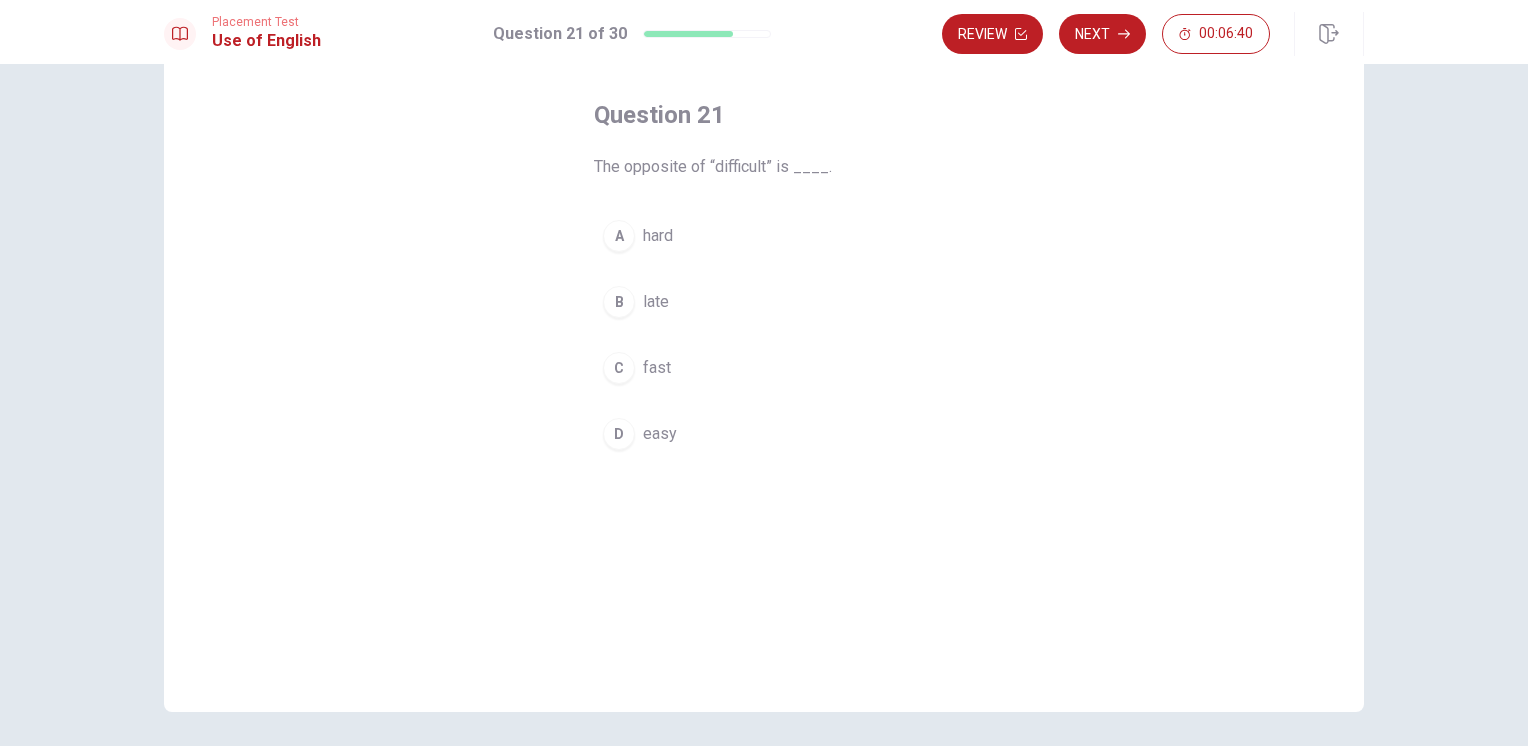 scroll, scrollTop: 0, scrollLeft: 0, axis: both 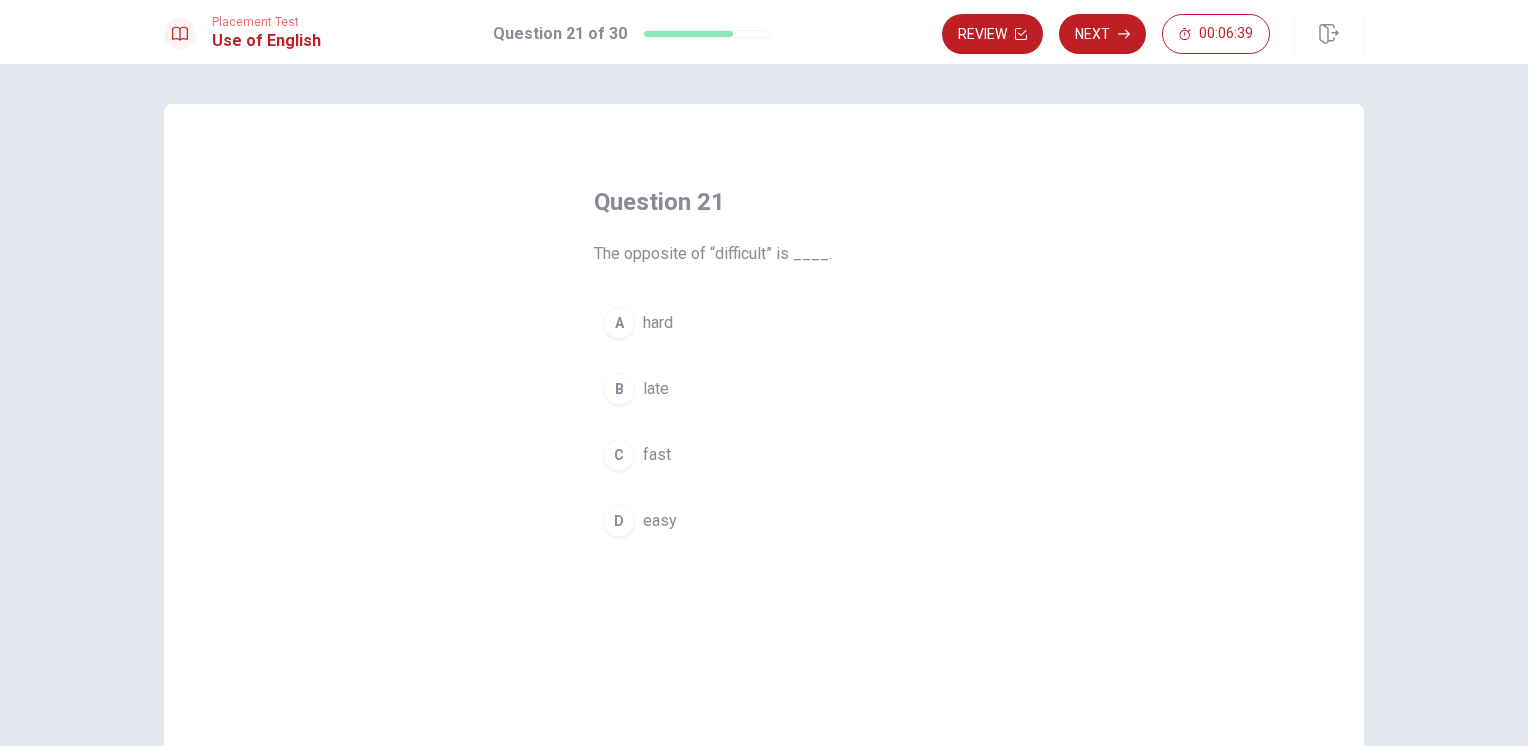 click on "D easy" at bounding box center [764, 521] 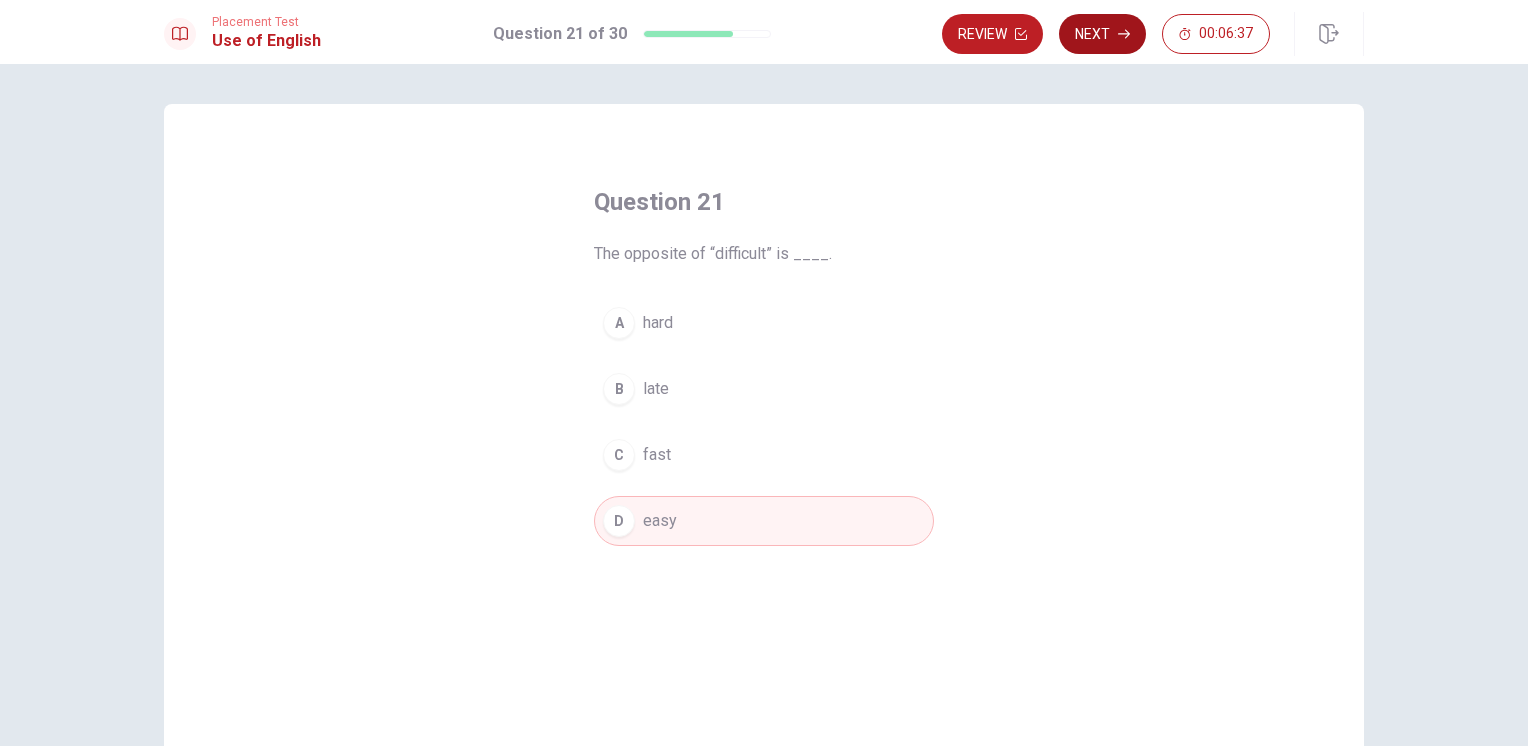 click on "Next" at bounding box center (1102, 34) 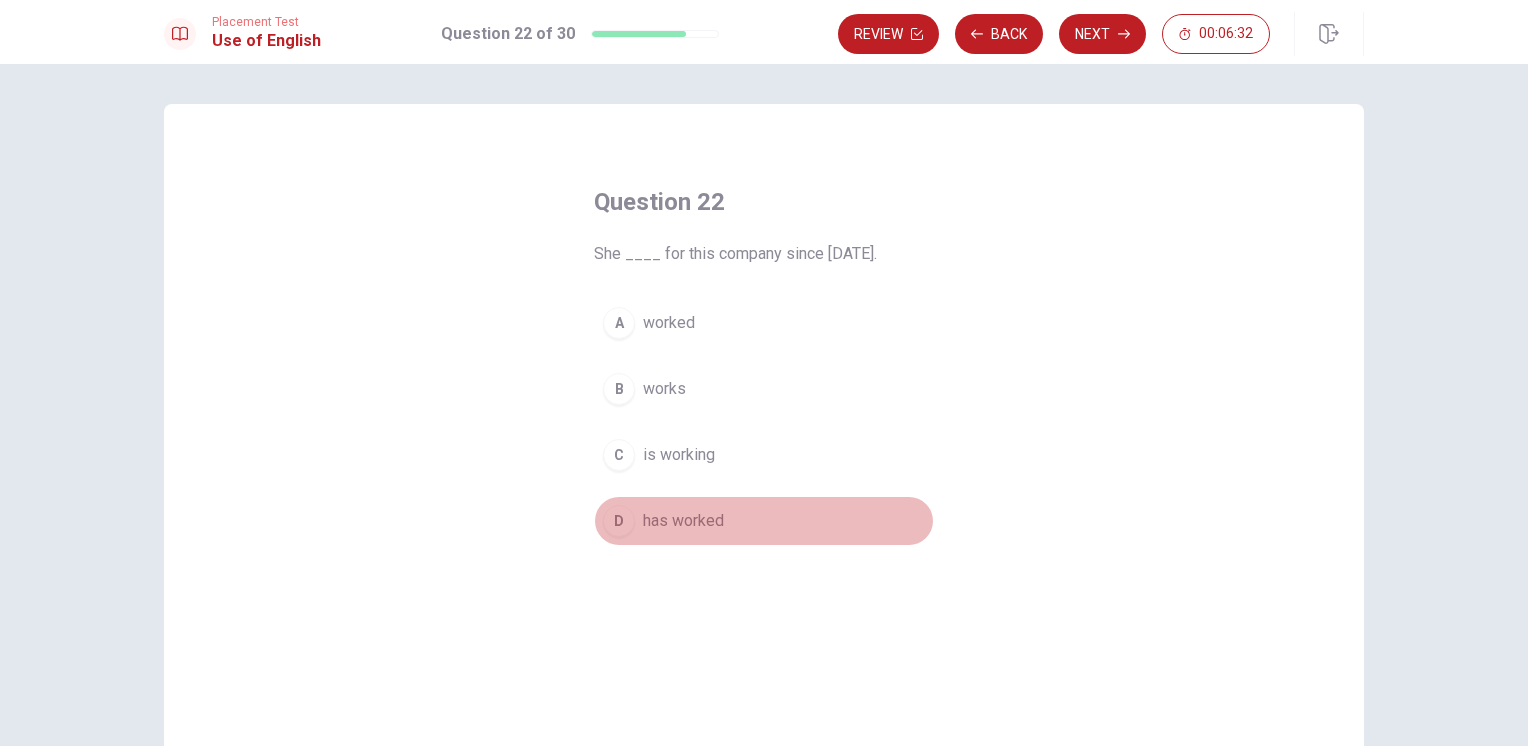 click on "has worked" at bounding box center [683, 521] 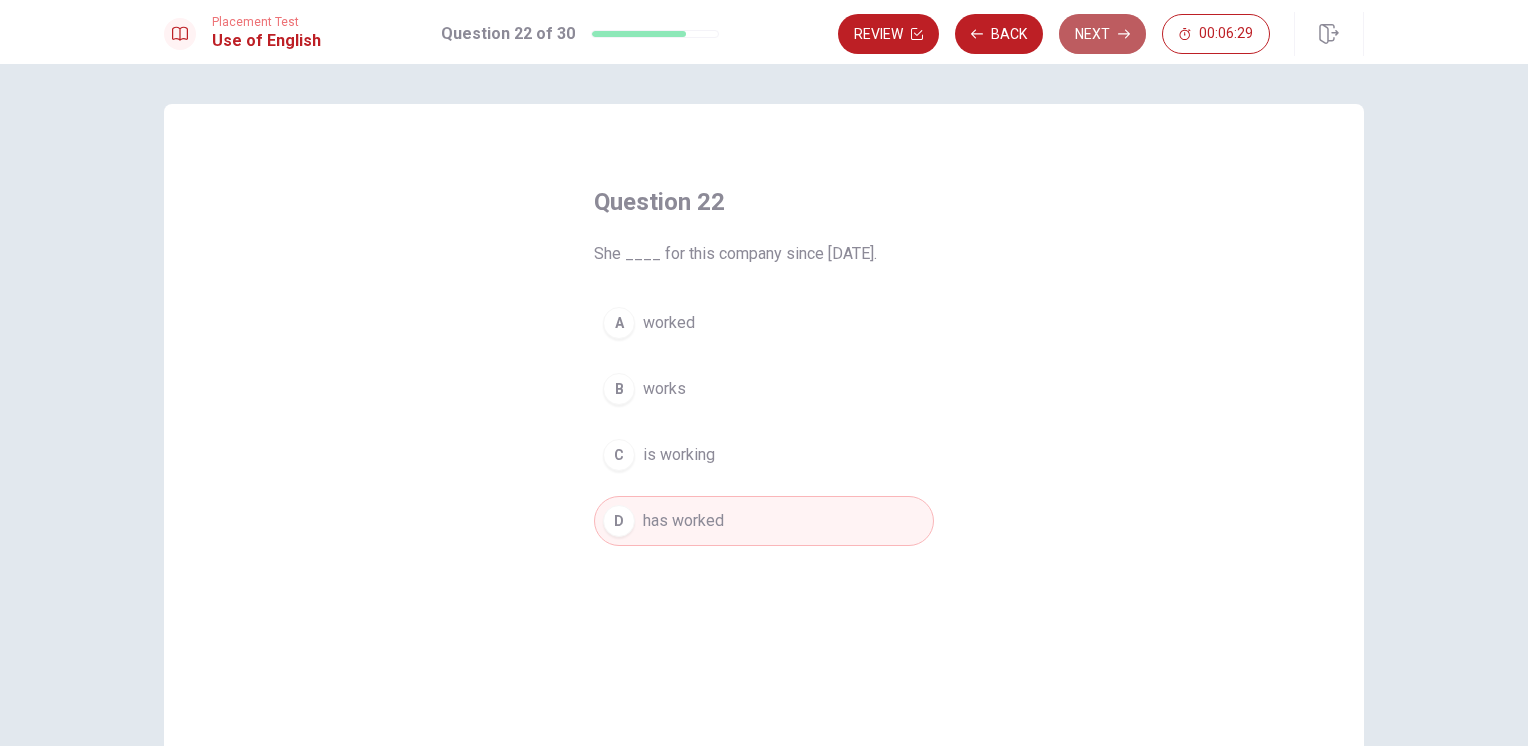 click on "Next" at bounding box center [1102, 34] 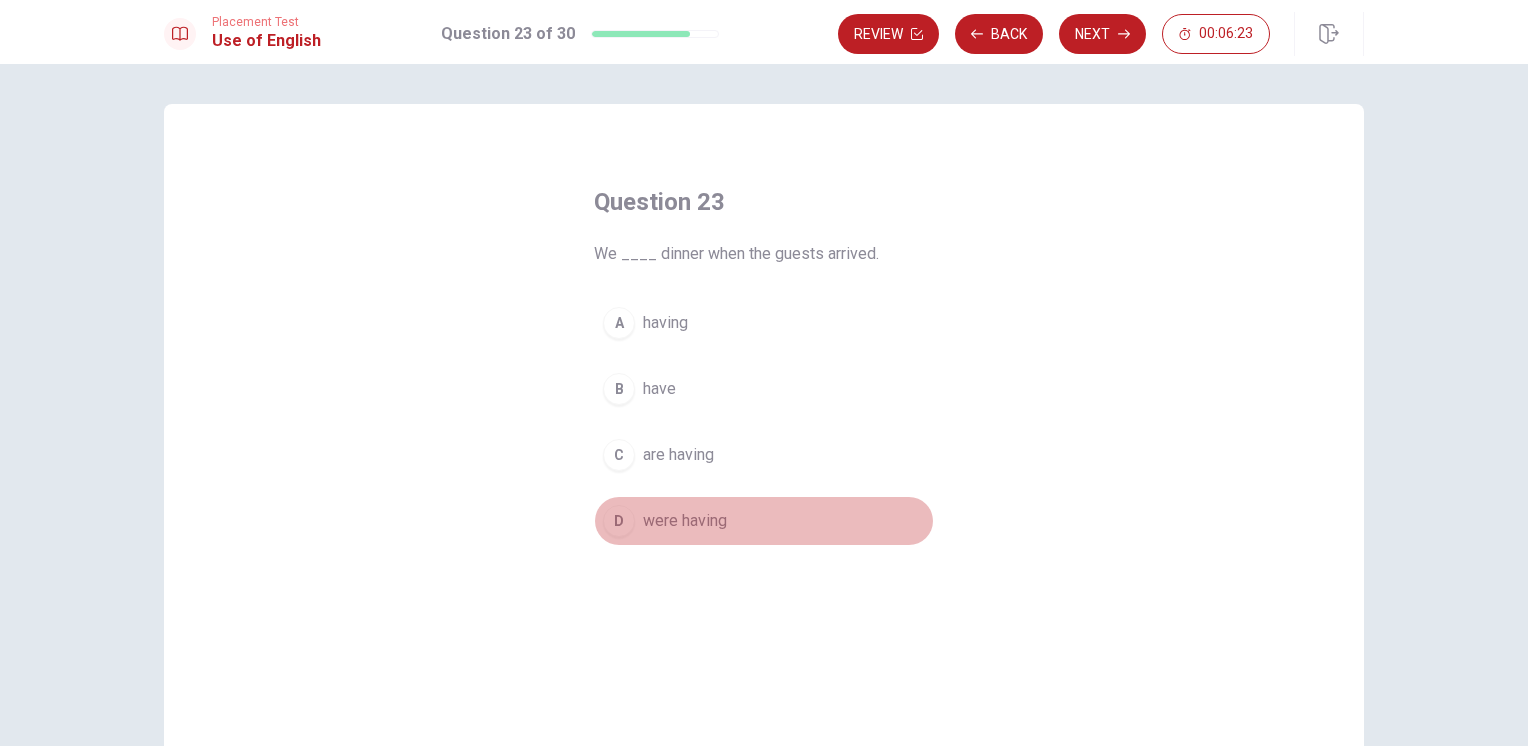 click on "were having" at bounding box center [685, 521] 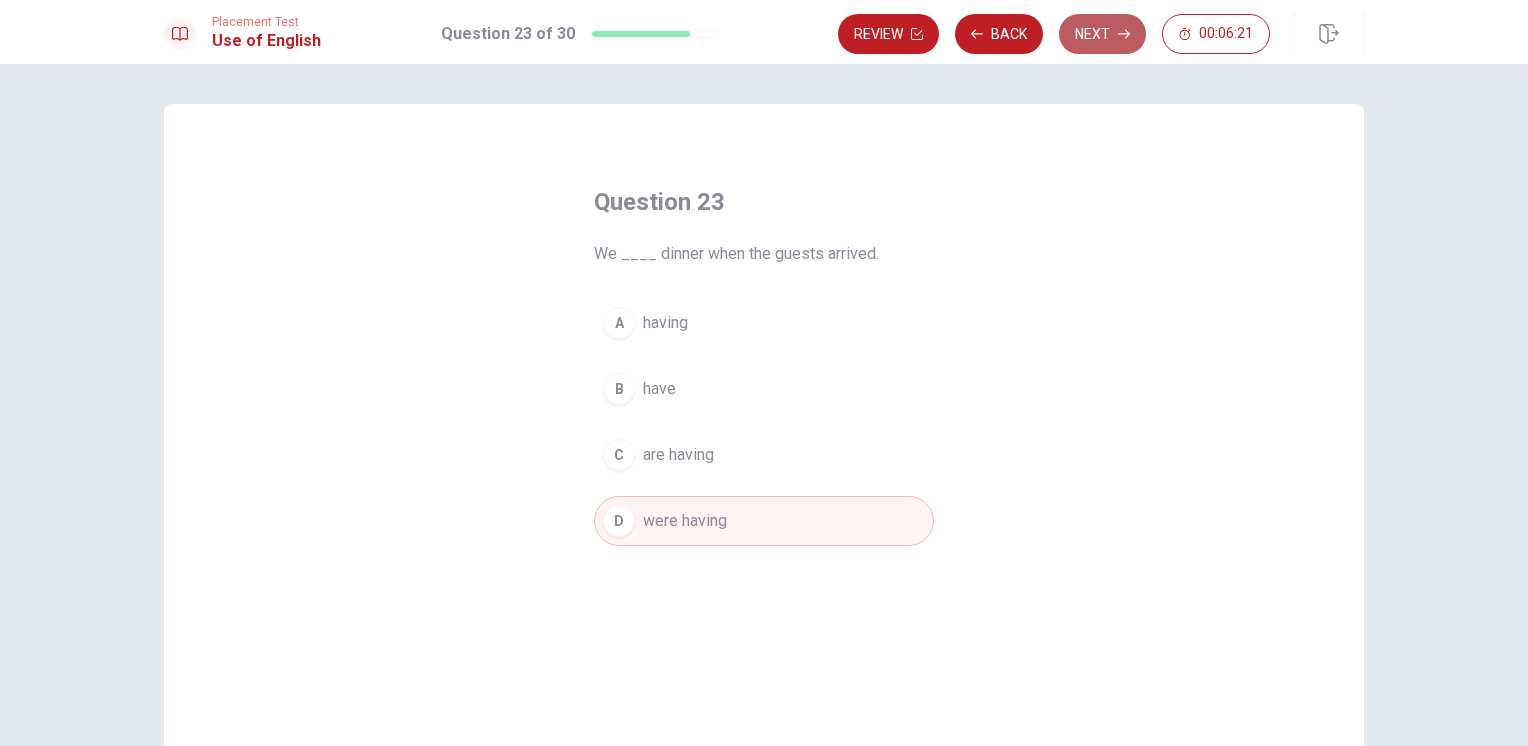click 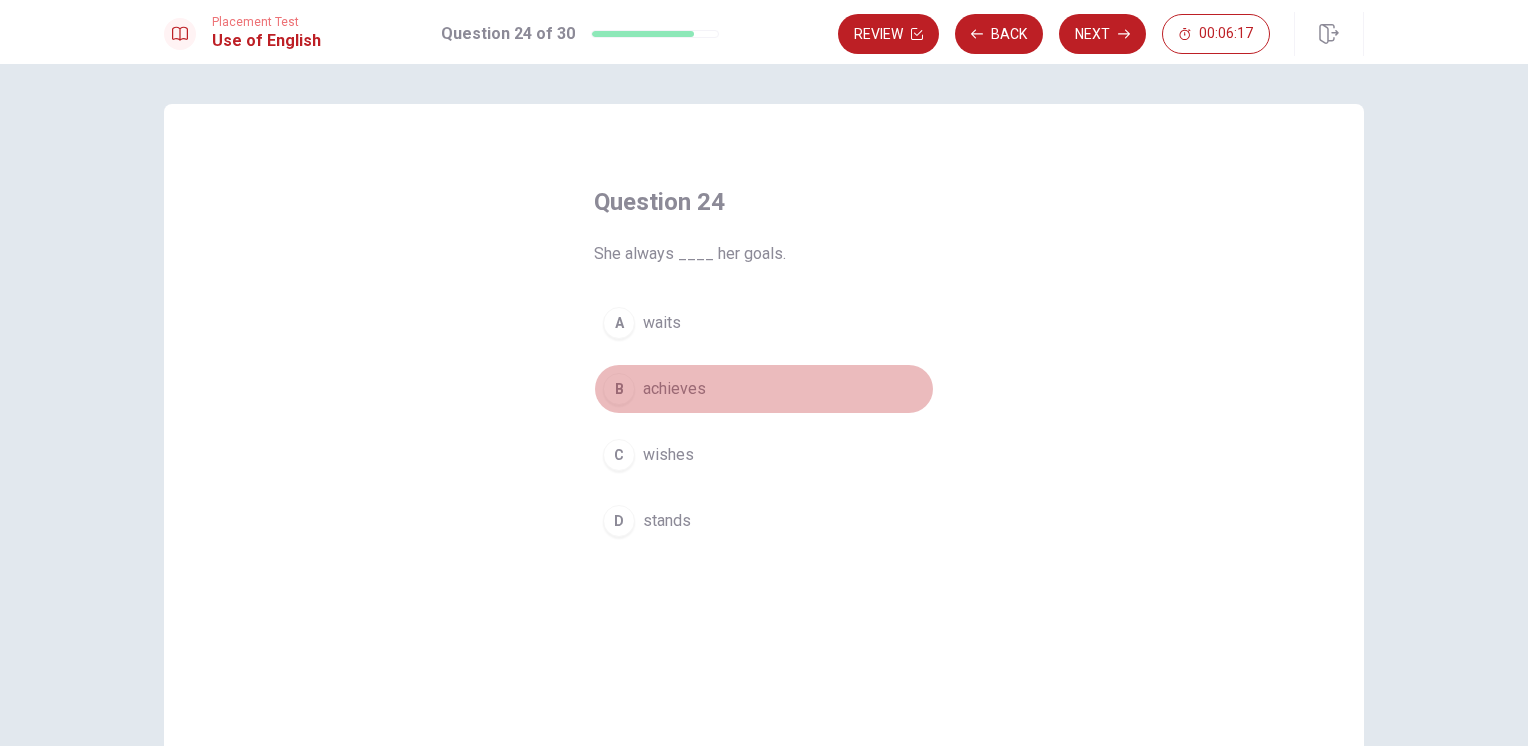 click on "B achieves" at bounding box center (764, 389) 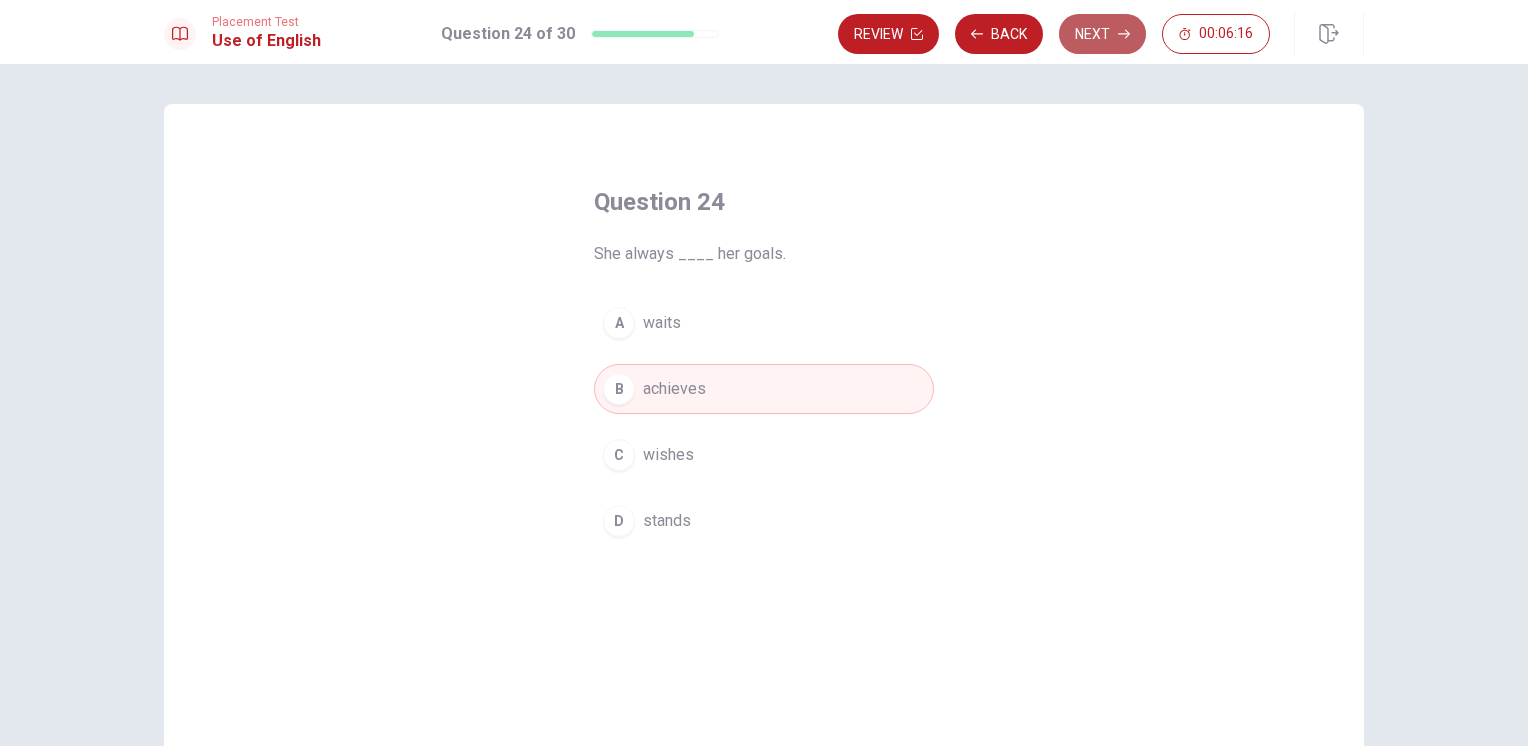 click on "Next" at bounding box center (1102, 34) 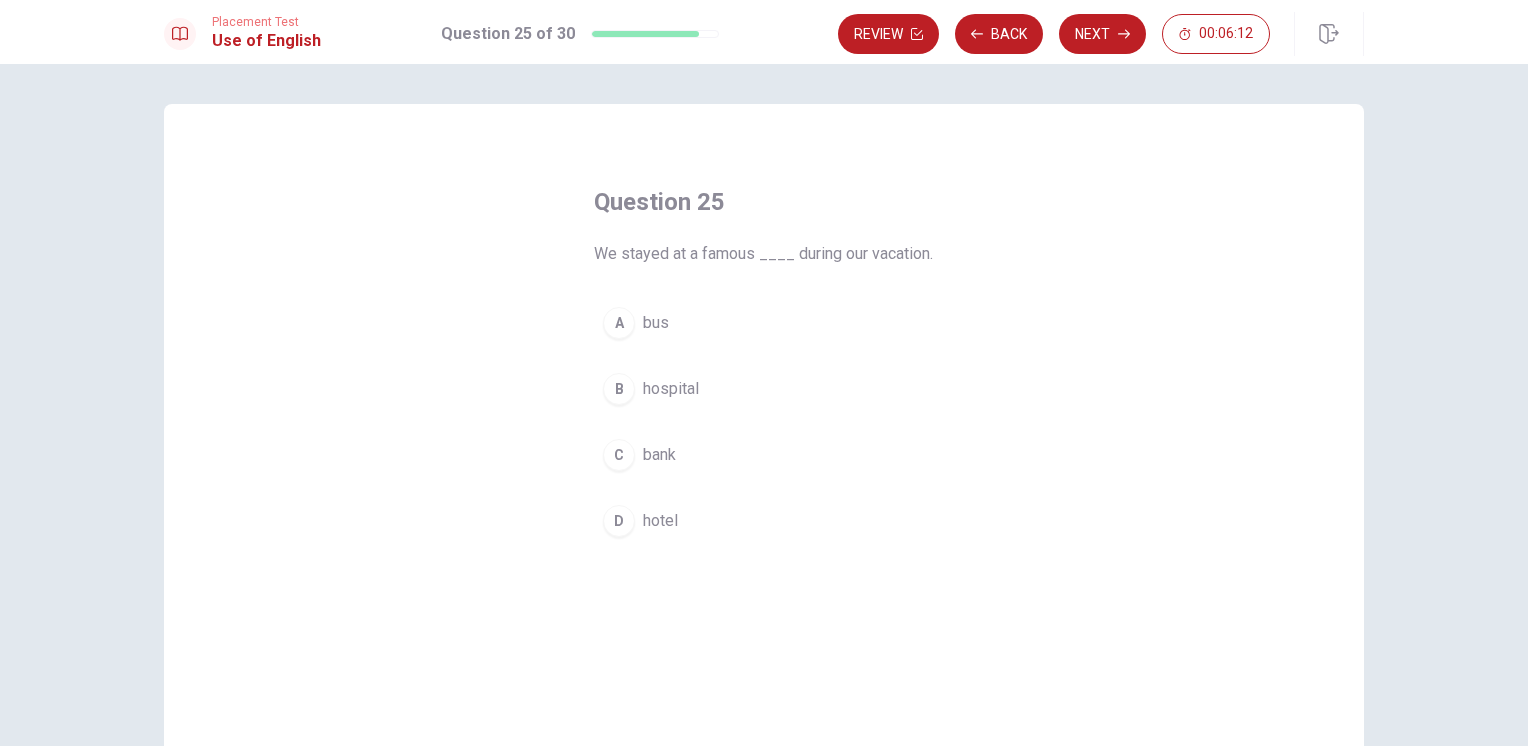 click on "hotel" at bounding box center [660, 521] 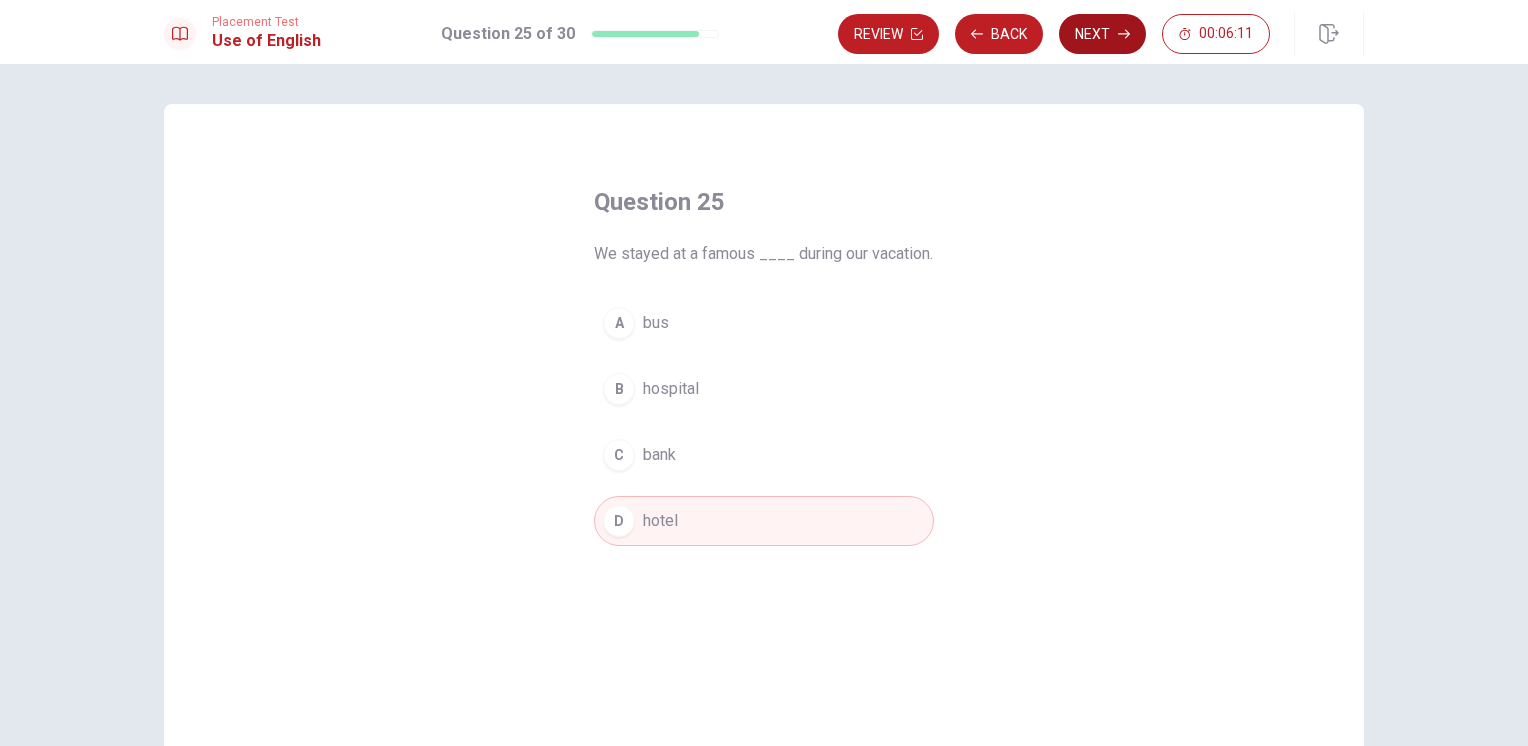 click on "Next" at bounding box center (1102, 34) 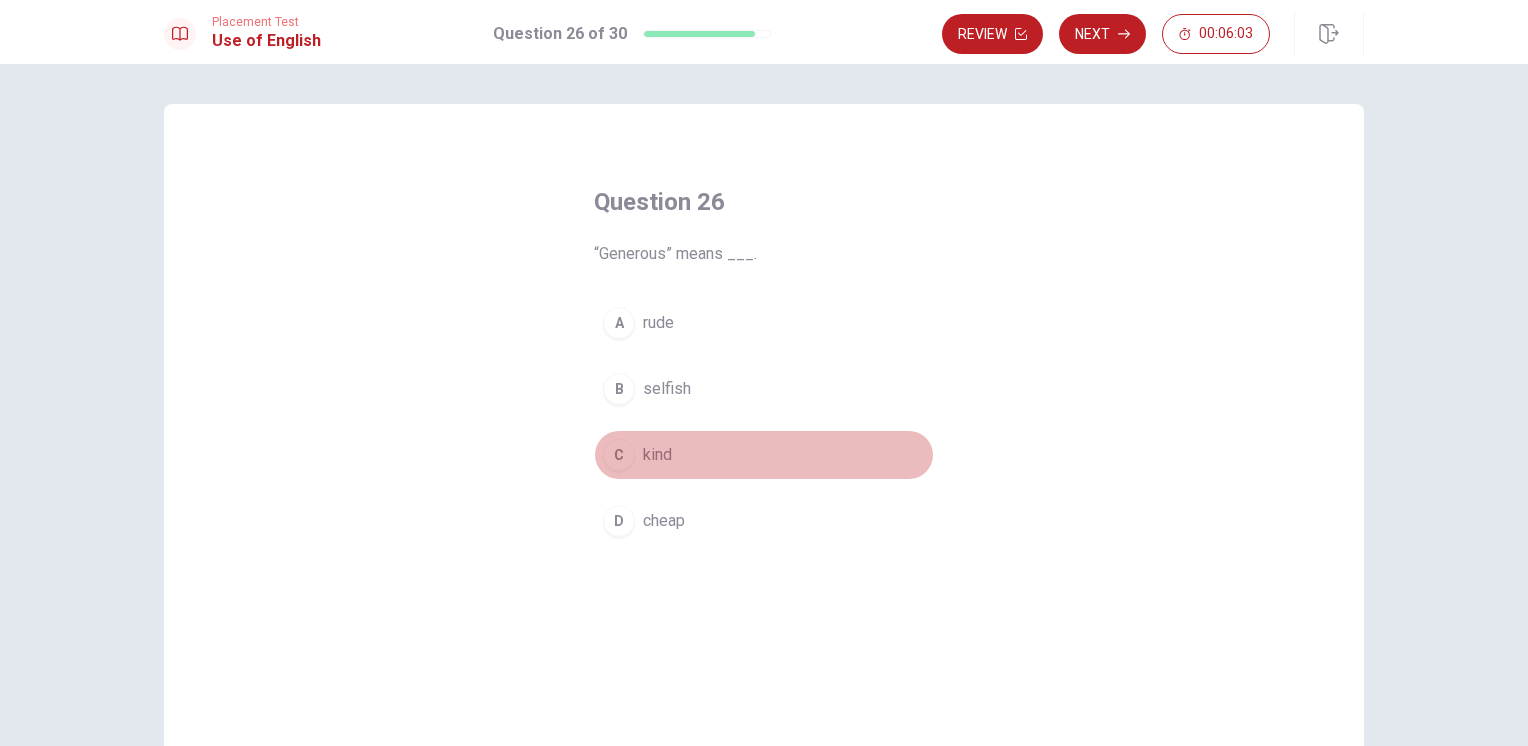 click on "kind" at bounding box center [657, 455] 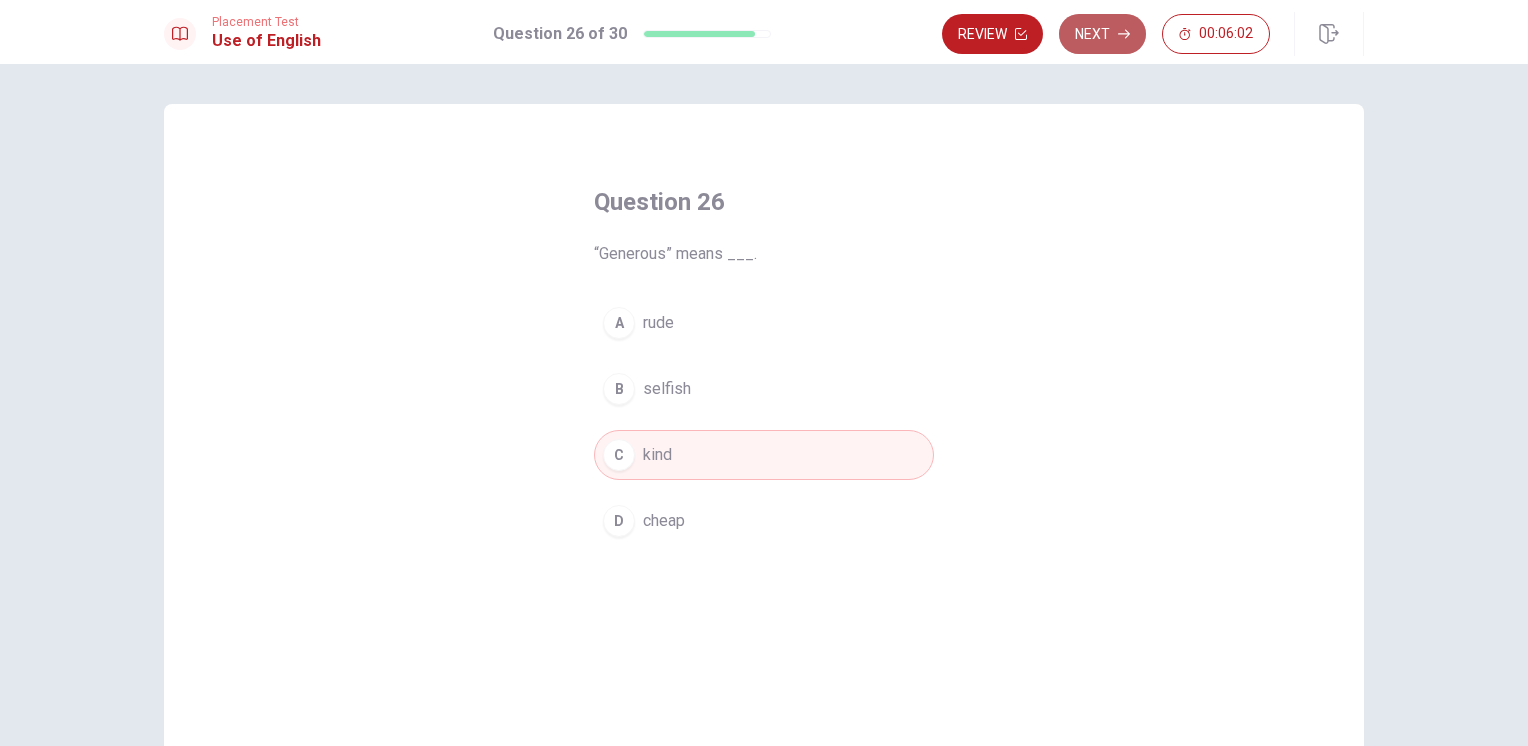 click on "Next" at bounding box center [1102, 34] 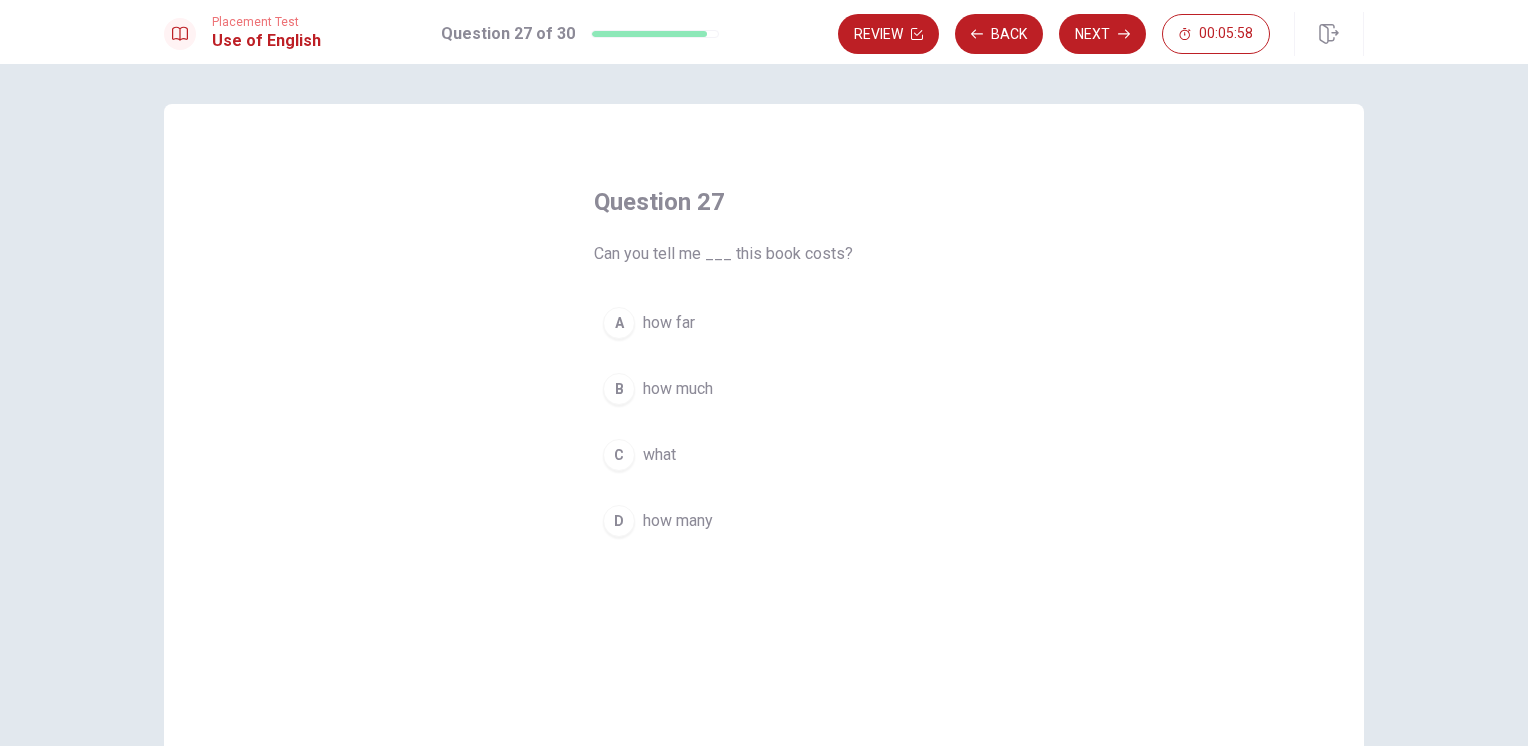 click on "how much" at bounding box center [678, 389] 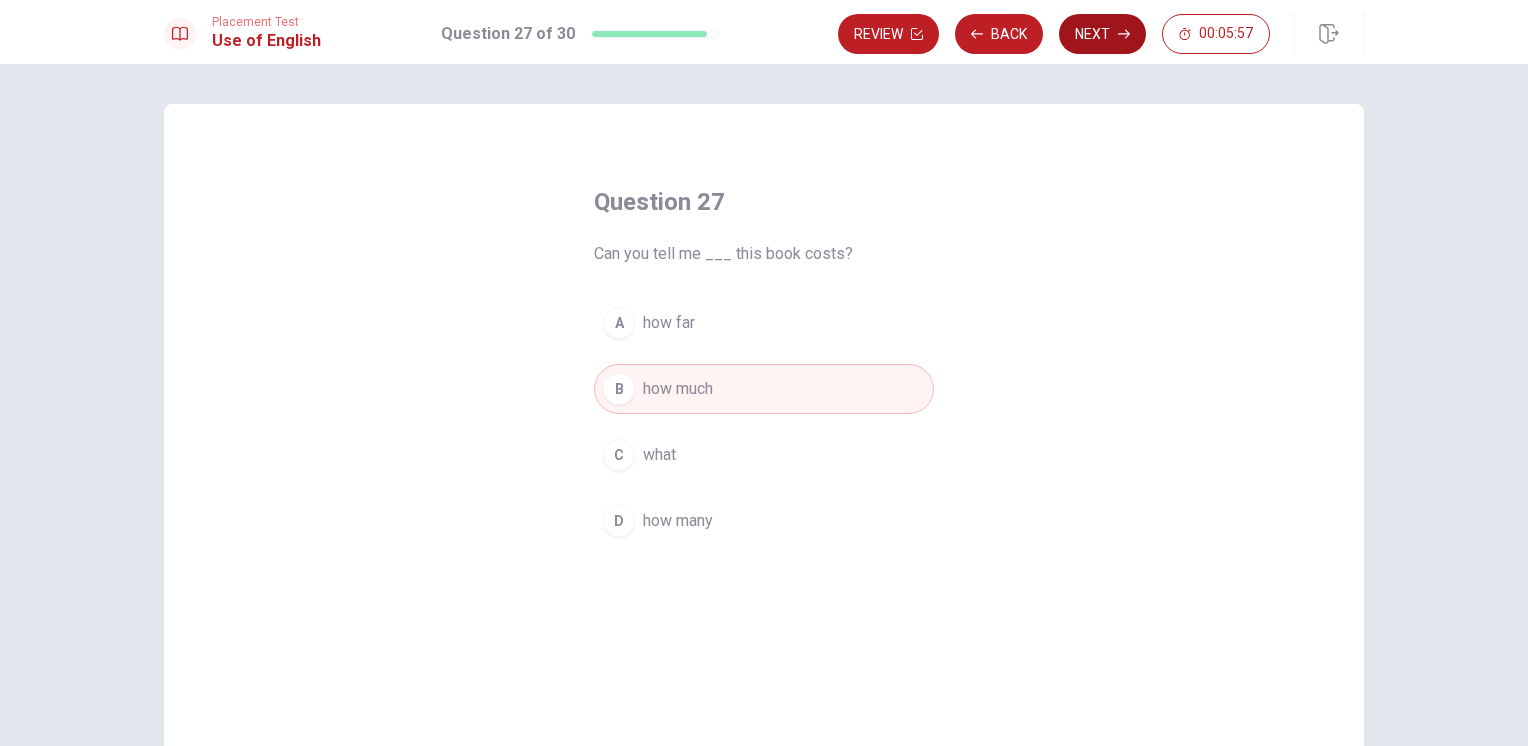 click on "Next" at bounding box center [1102, 34] 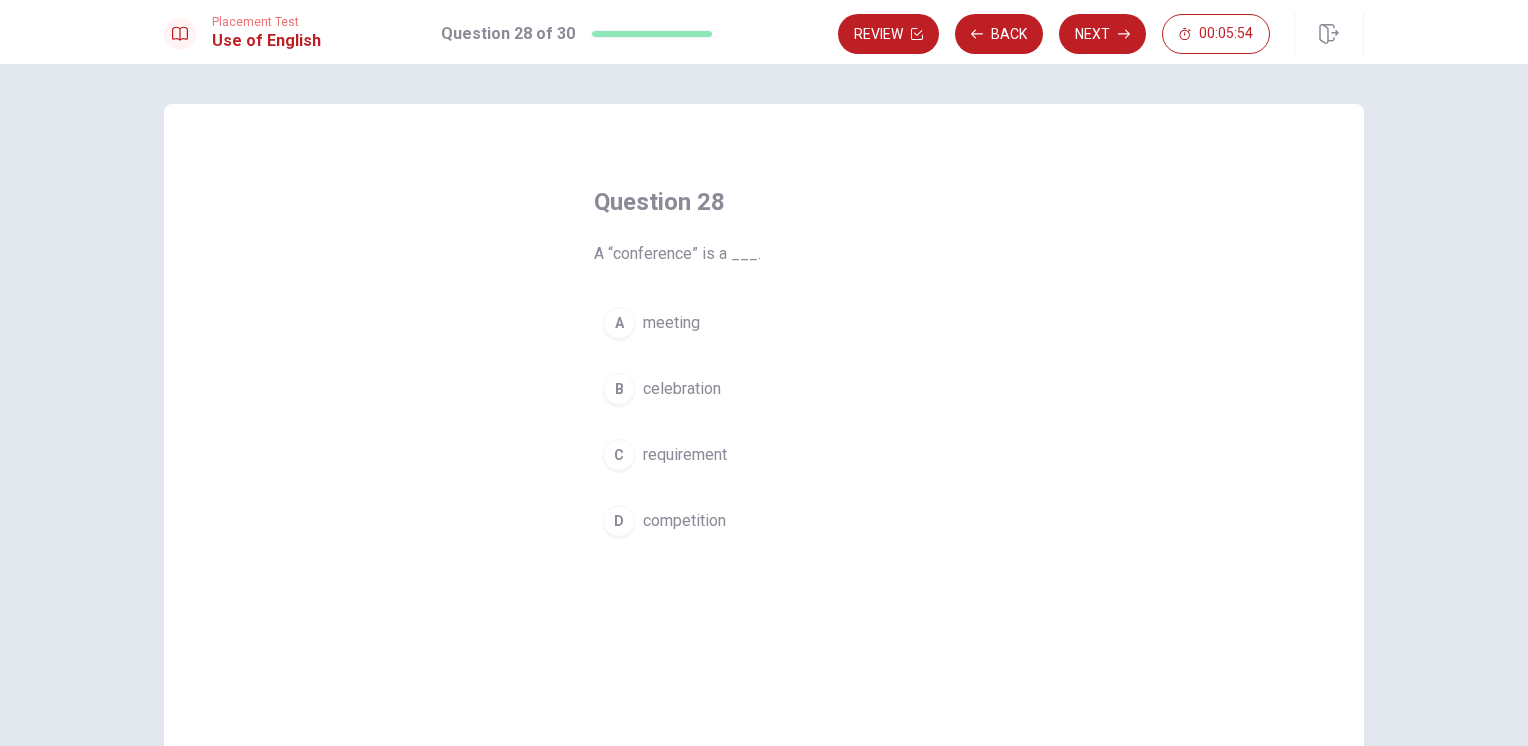 click on "meeting" at bounding box center (671, 323) 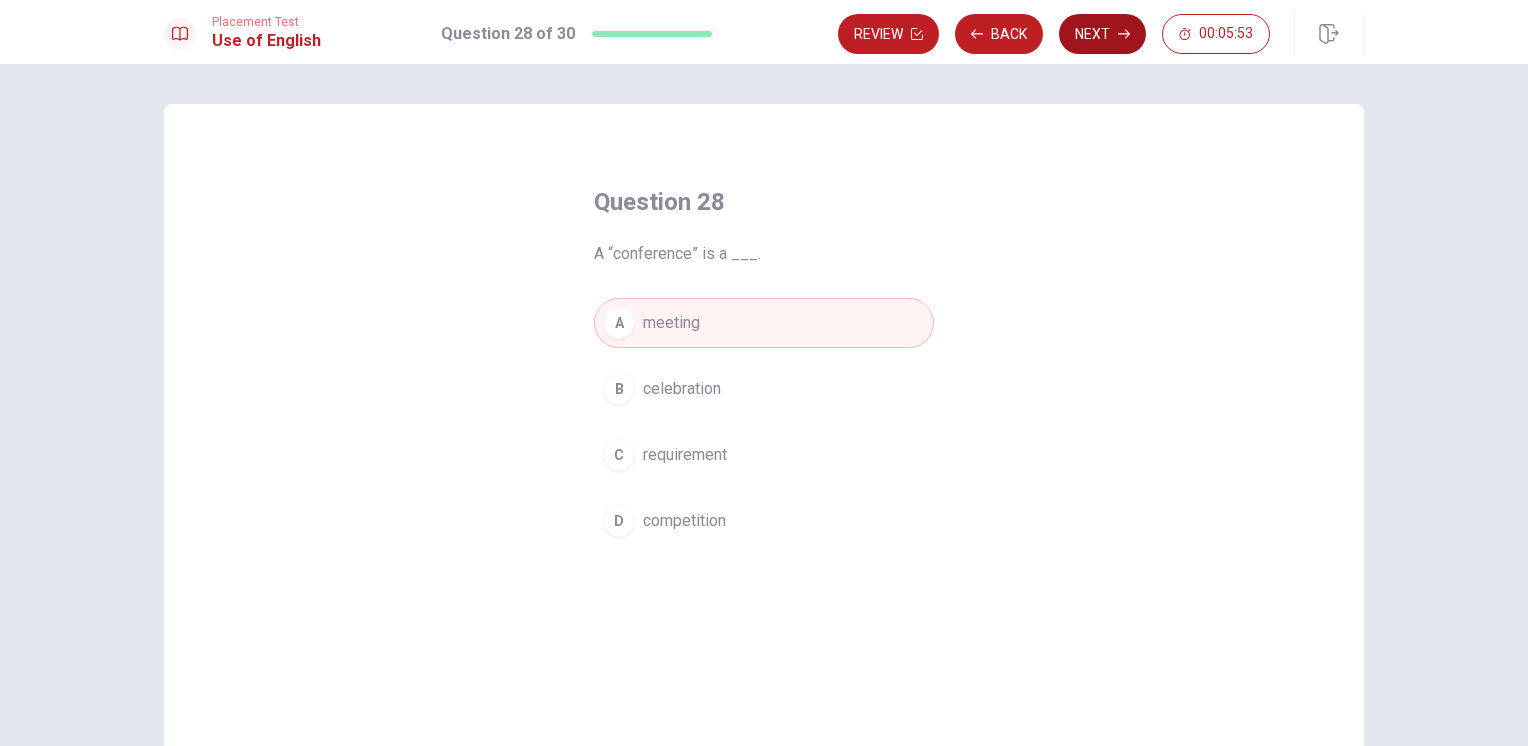click on "Next" at bounding box center (1102, 34) 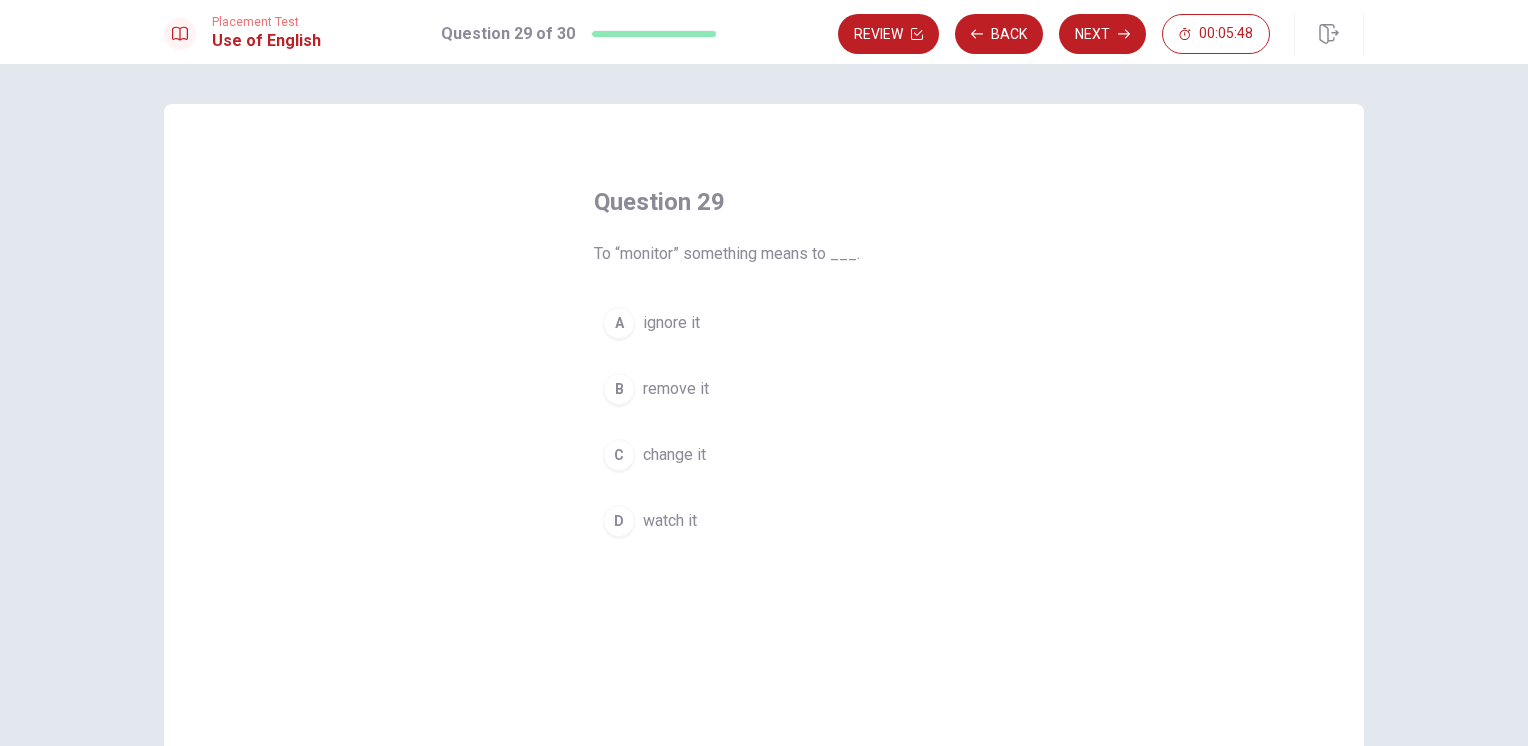 click on "watch it" at bounding box center (670, 521) 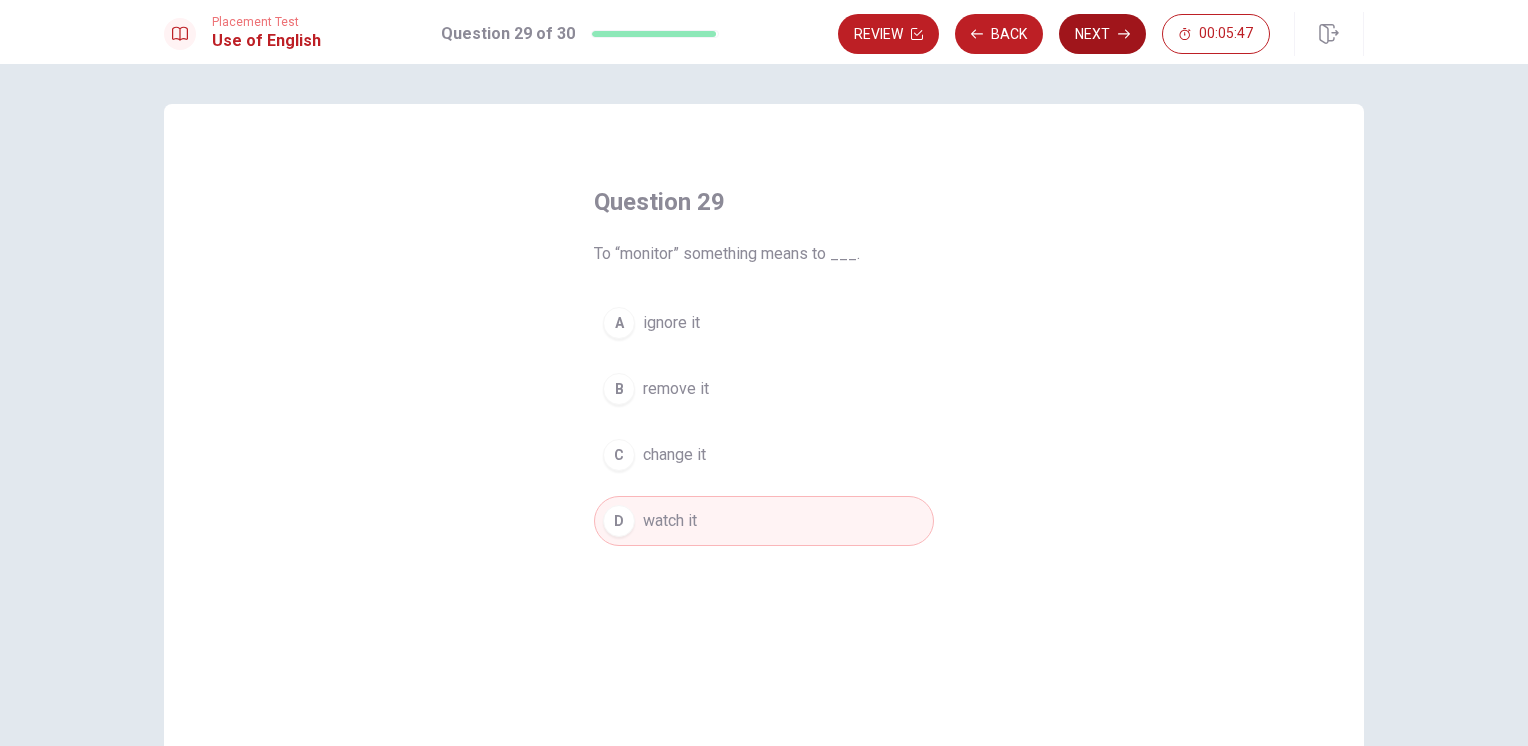 click 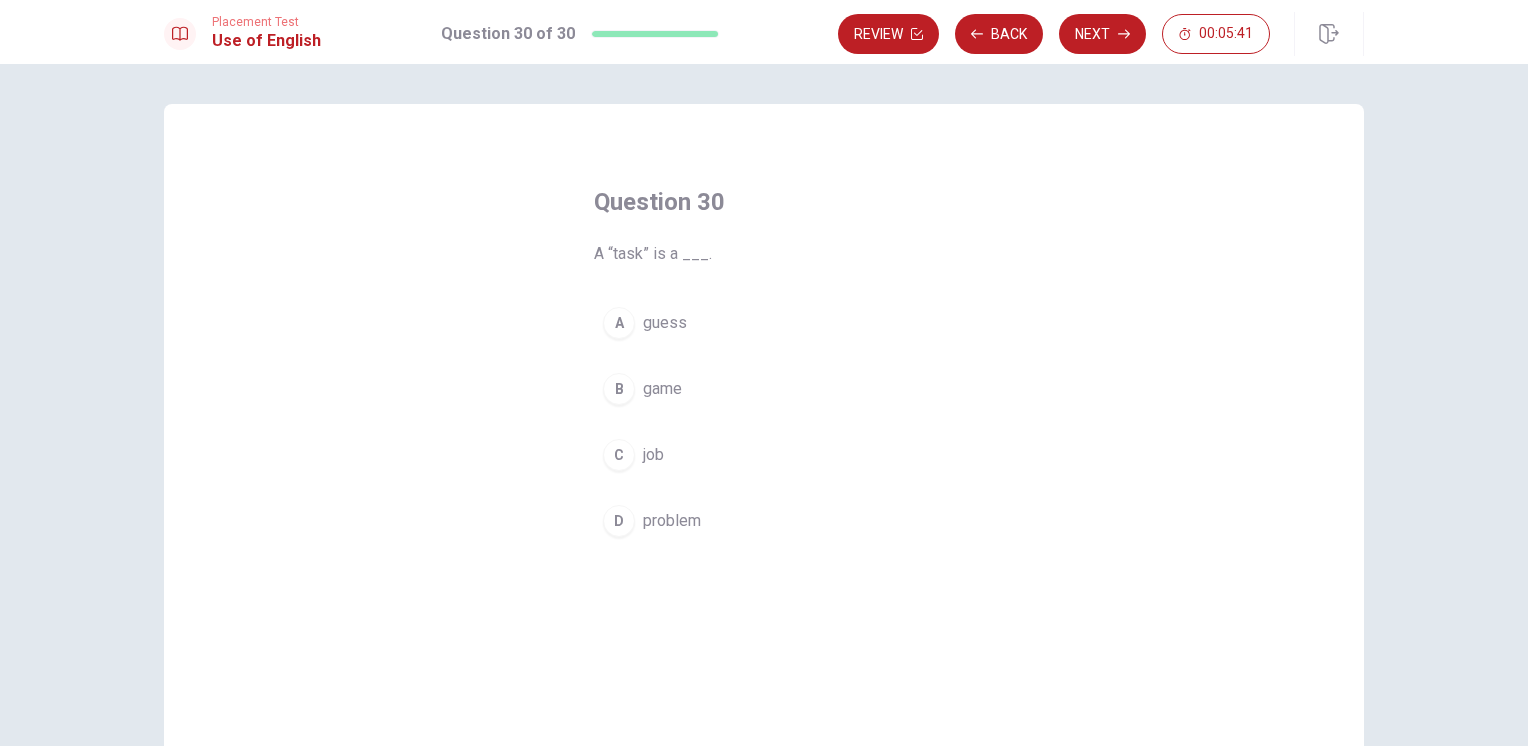 click on "C job" at bounding box center (764, 455) 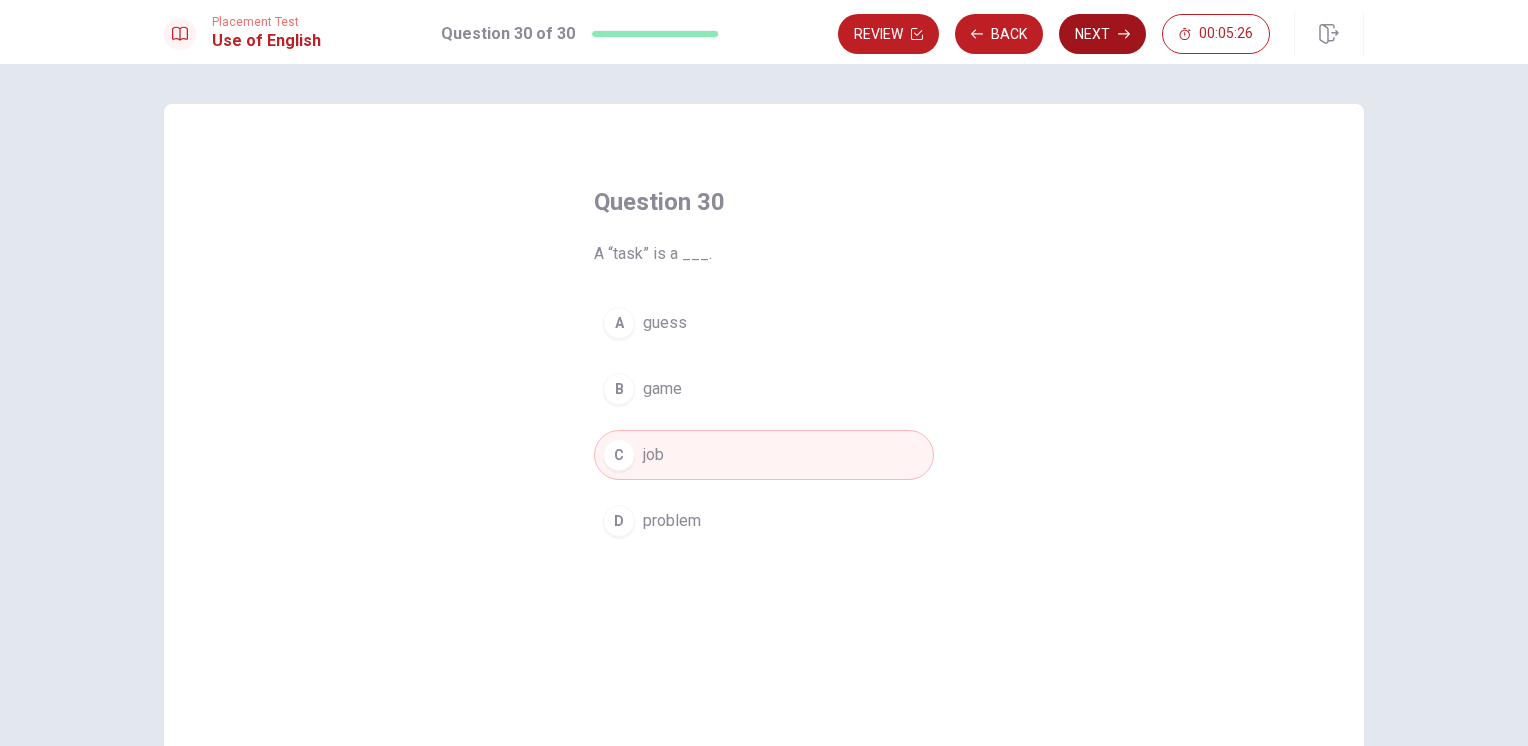 click on "Next" at bounding box center [1102, 34] 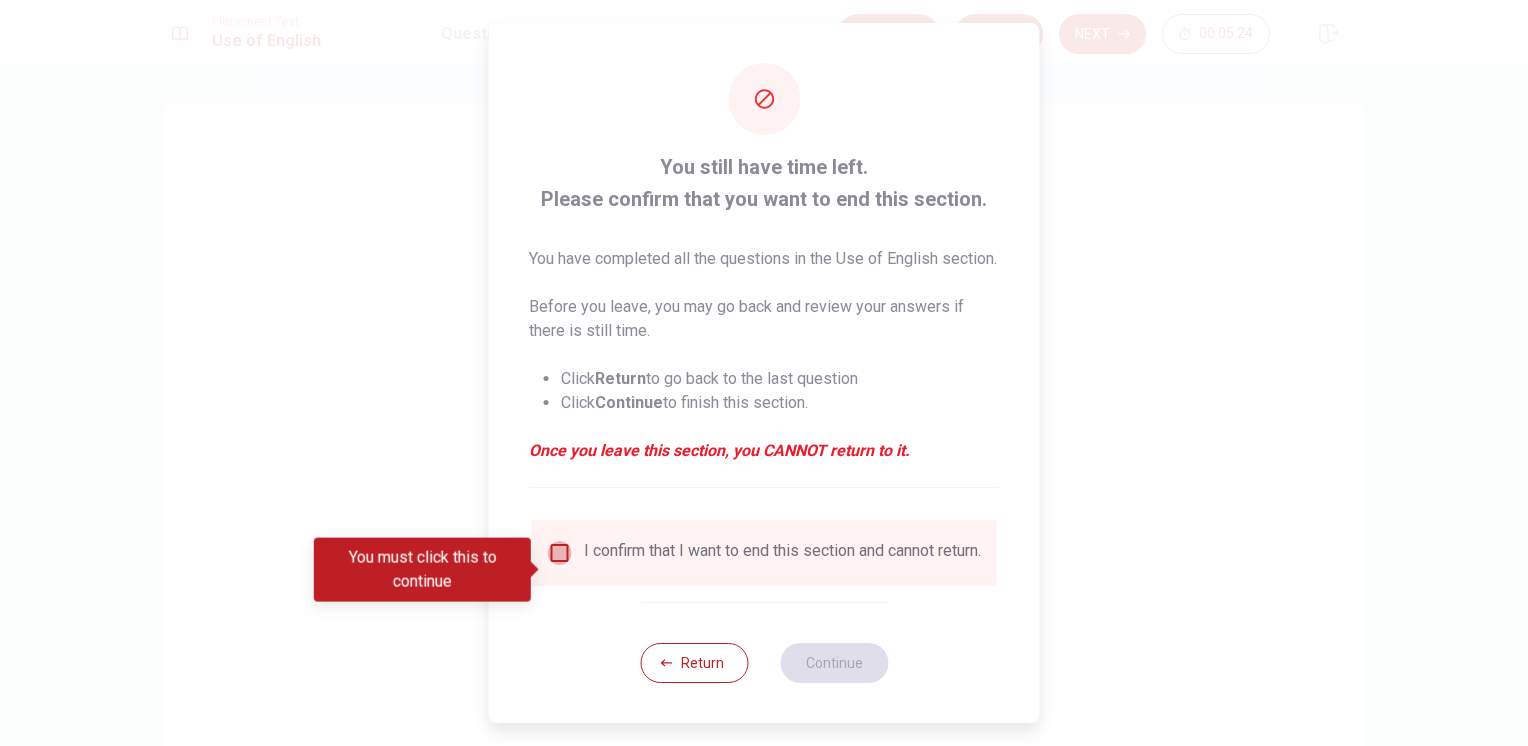 click at bounding box center (560, 553) 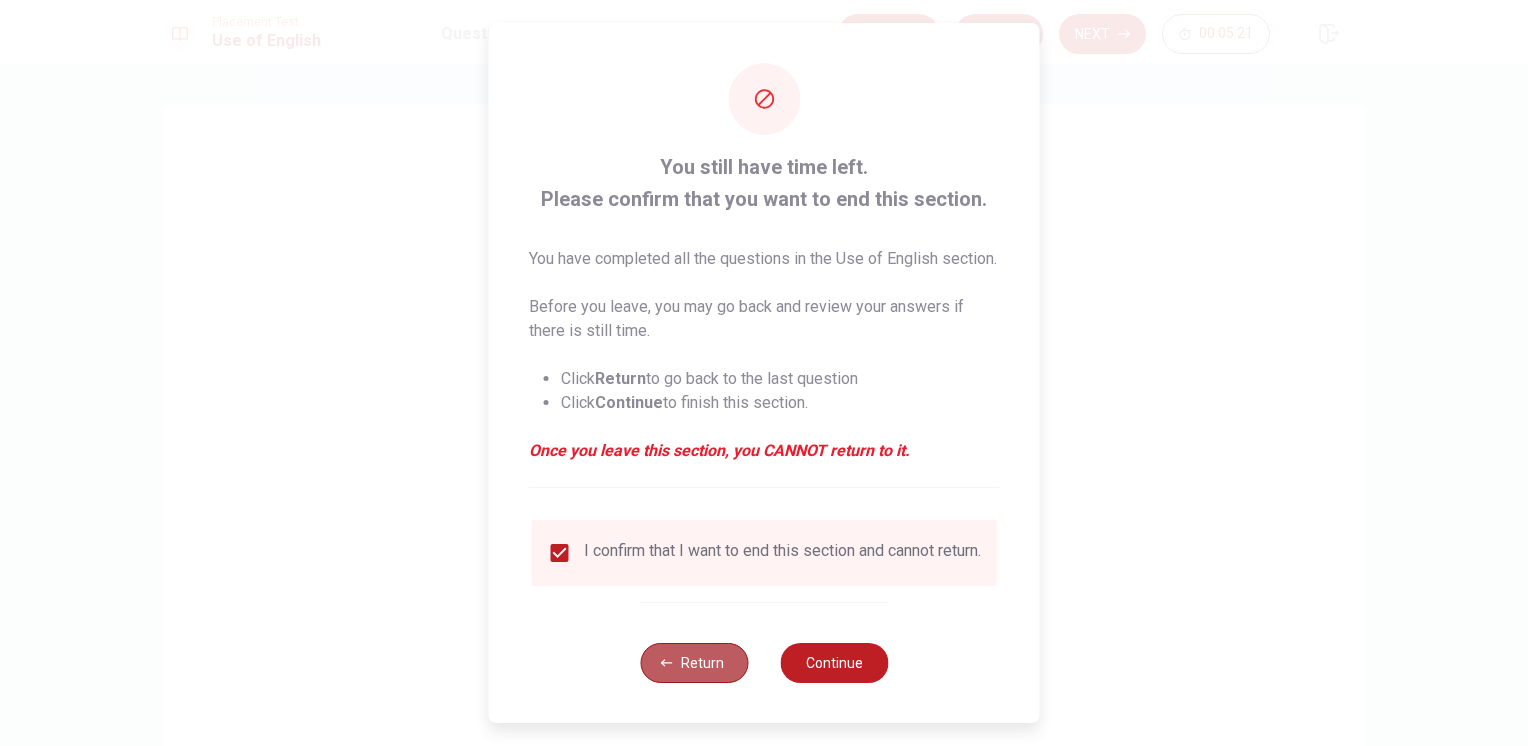 click on "Return" at bounding box center (694, 663) 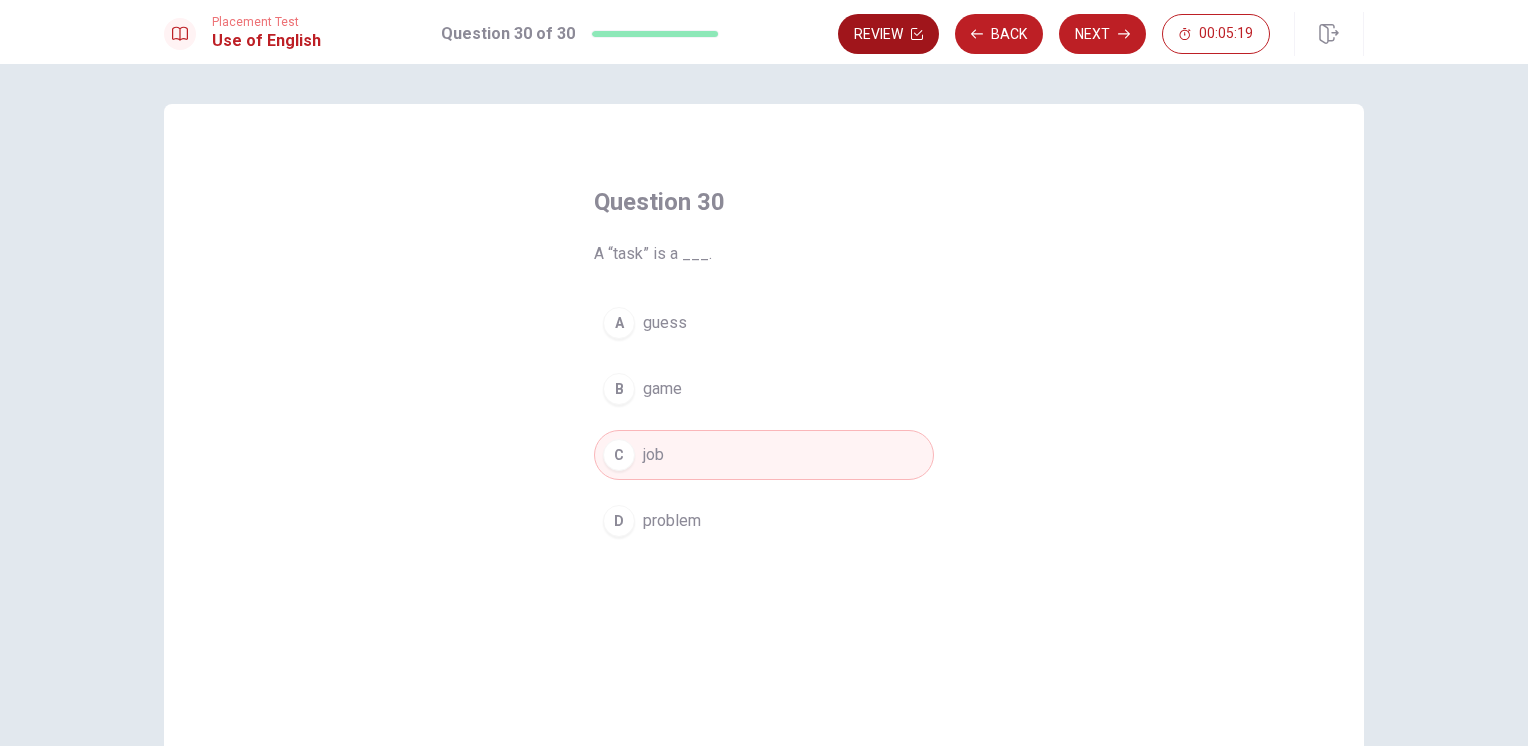 click on "Review" at bounding box center [888, 34] 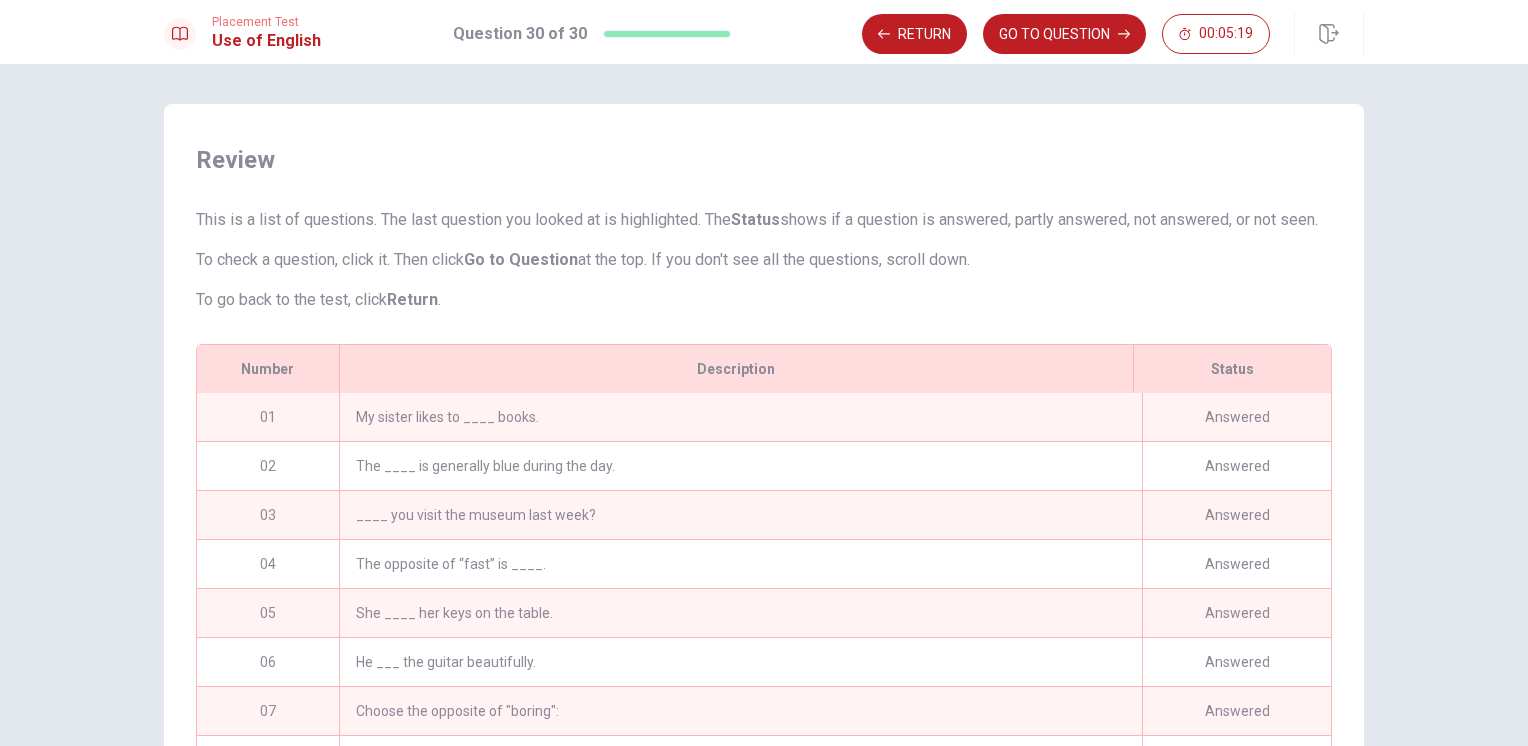 scroll, scrollTop: 263, scrollLeft: 0, axis: vertical 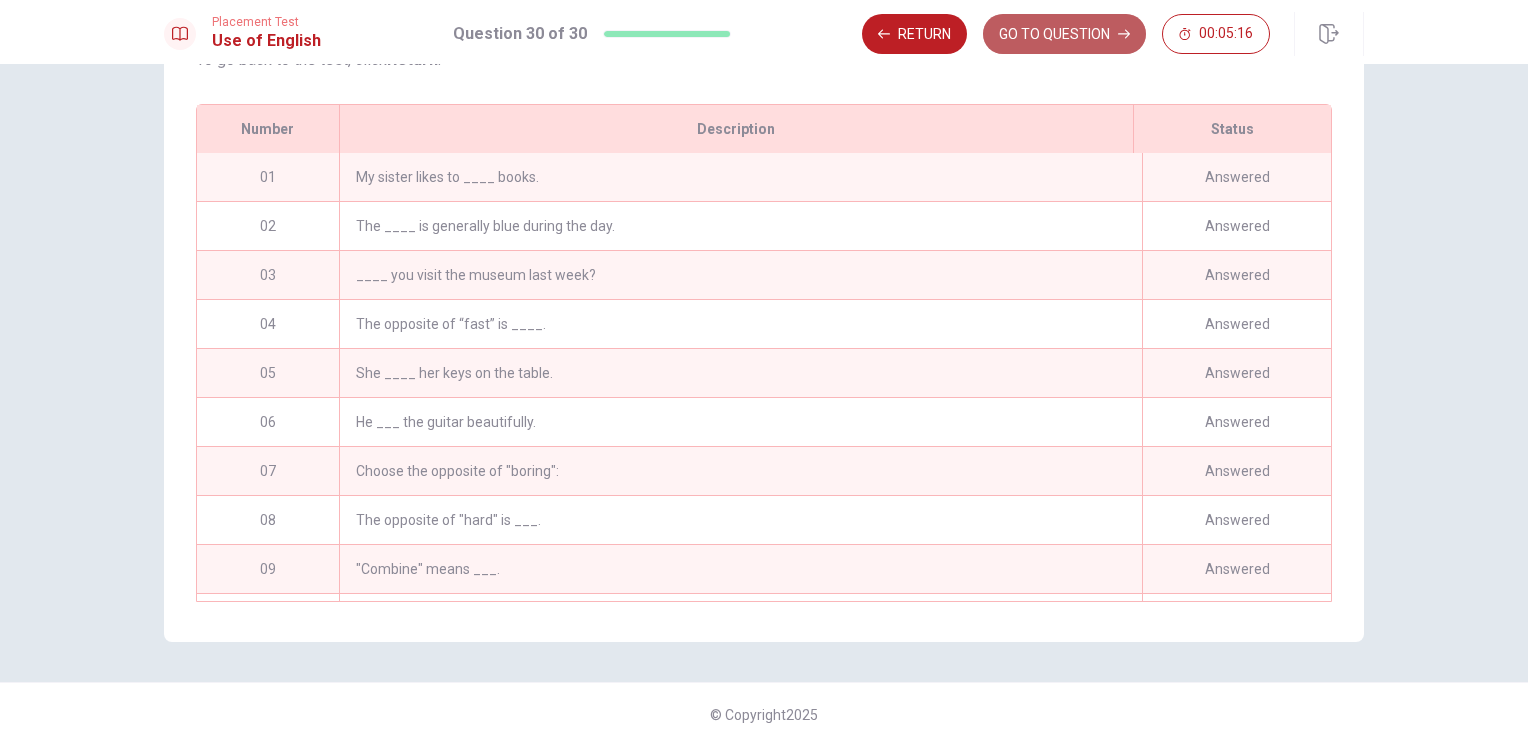 click on "GO TO QUESTION" at bounding box center [1064, 34] 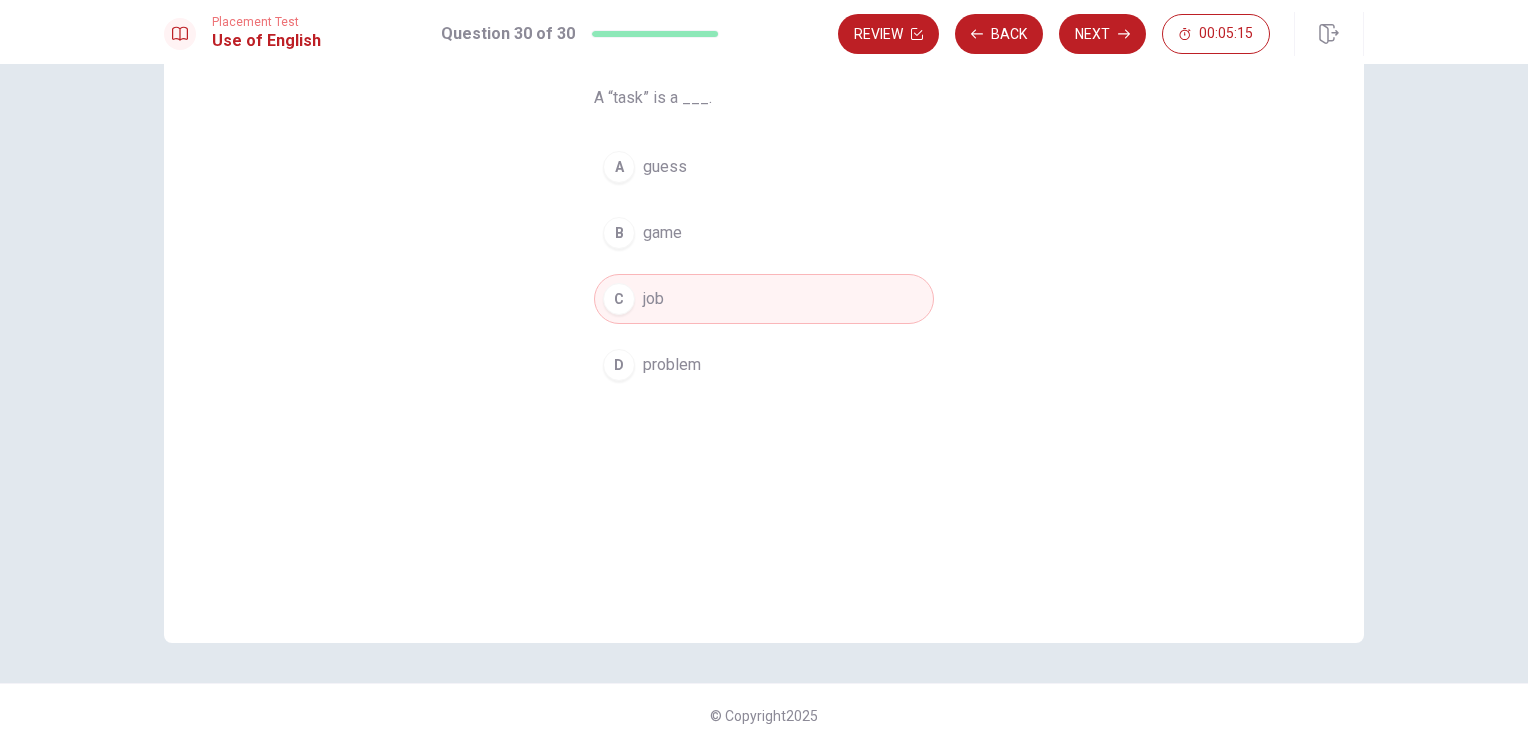 scroll, scrollTop: 0, scrollLeft: 0, axis: both 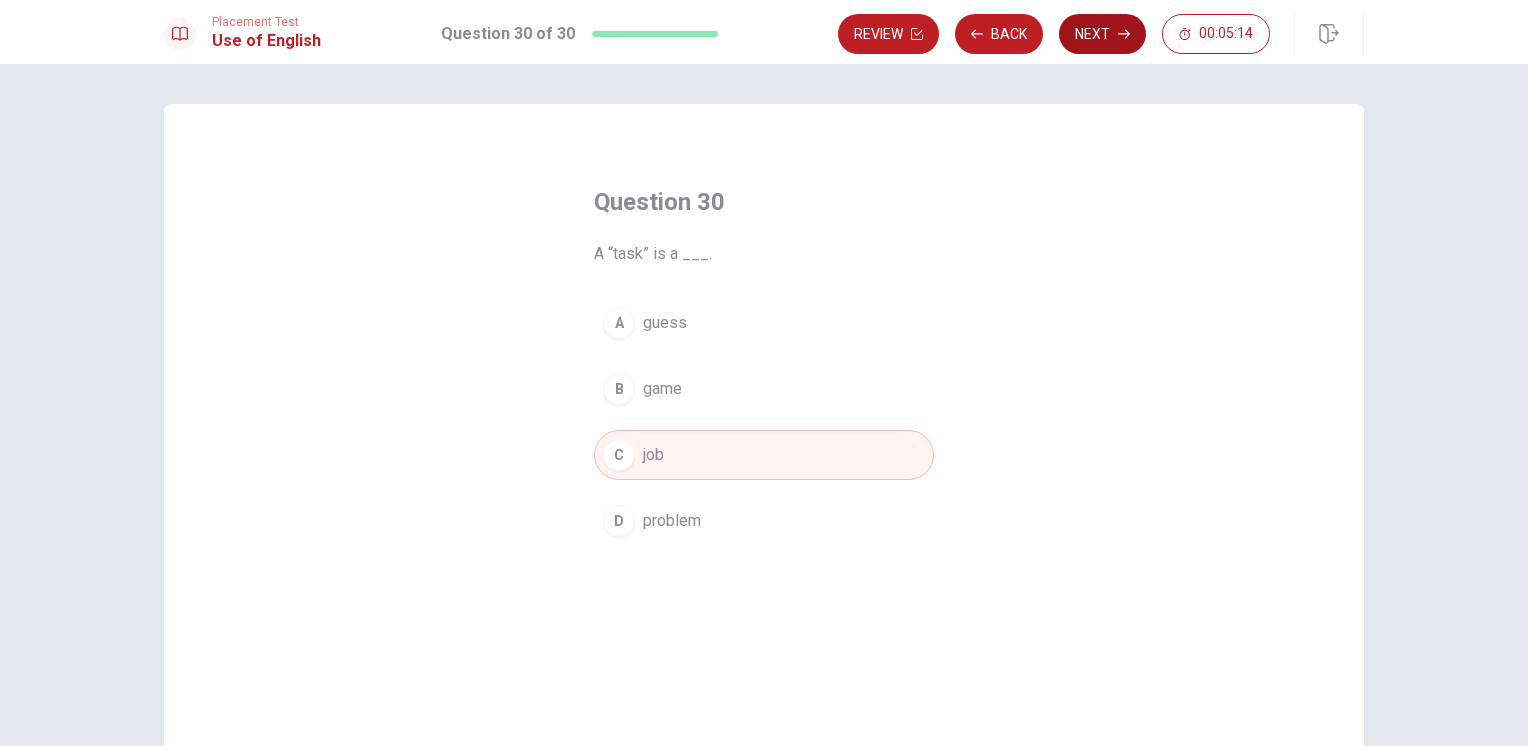 click on "Next" at bounding box center [1102, 34] 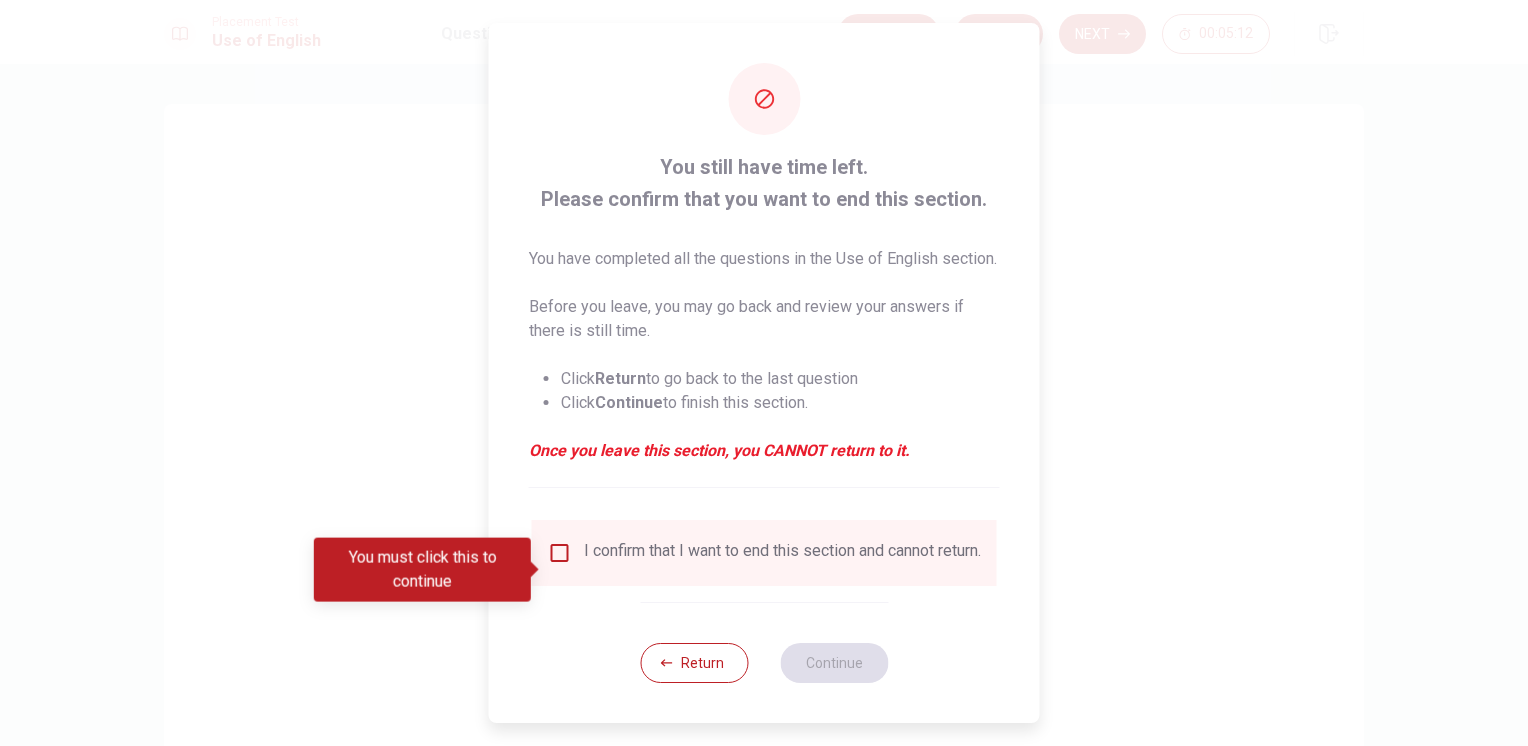 click at bounding box center [560, 553] 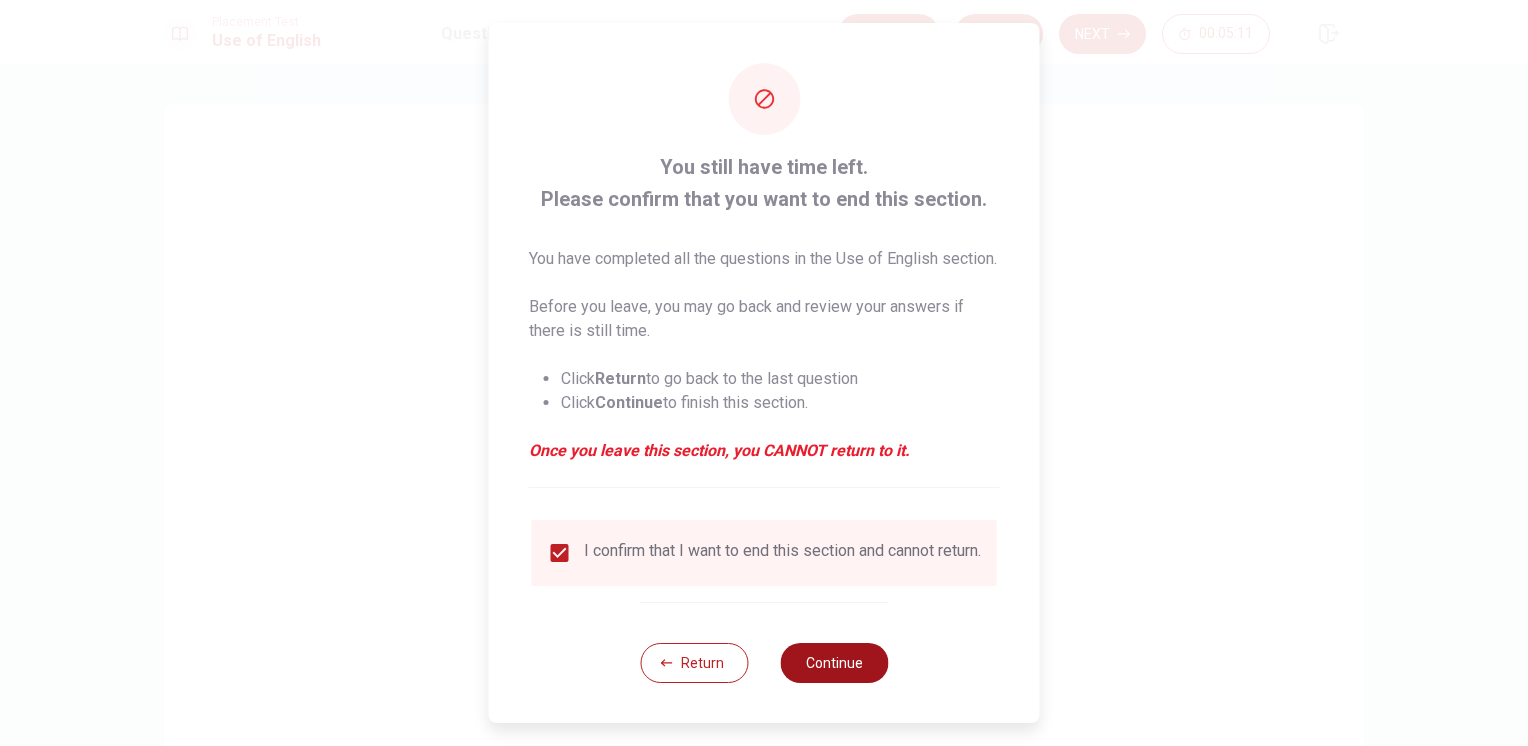 click on "Continue" at bounding box center (834, 663) 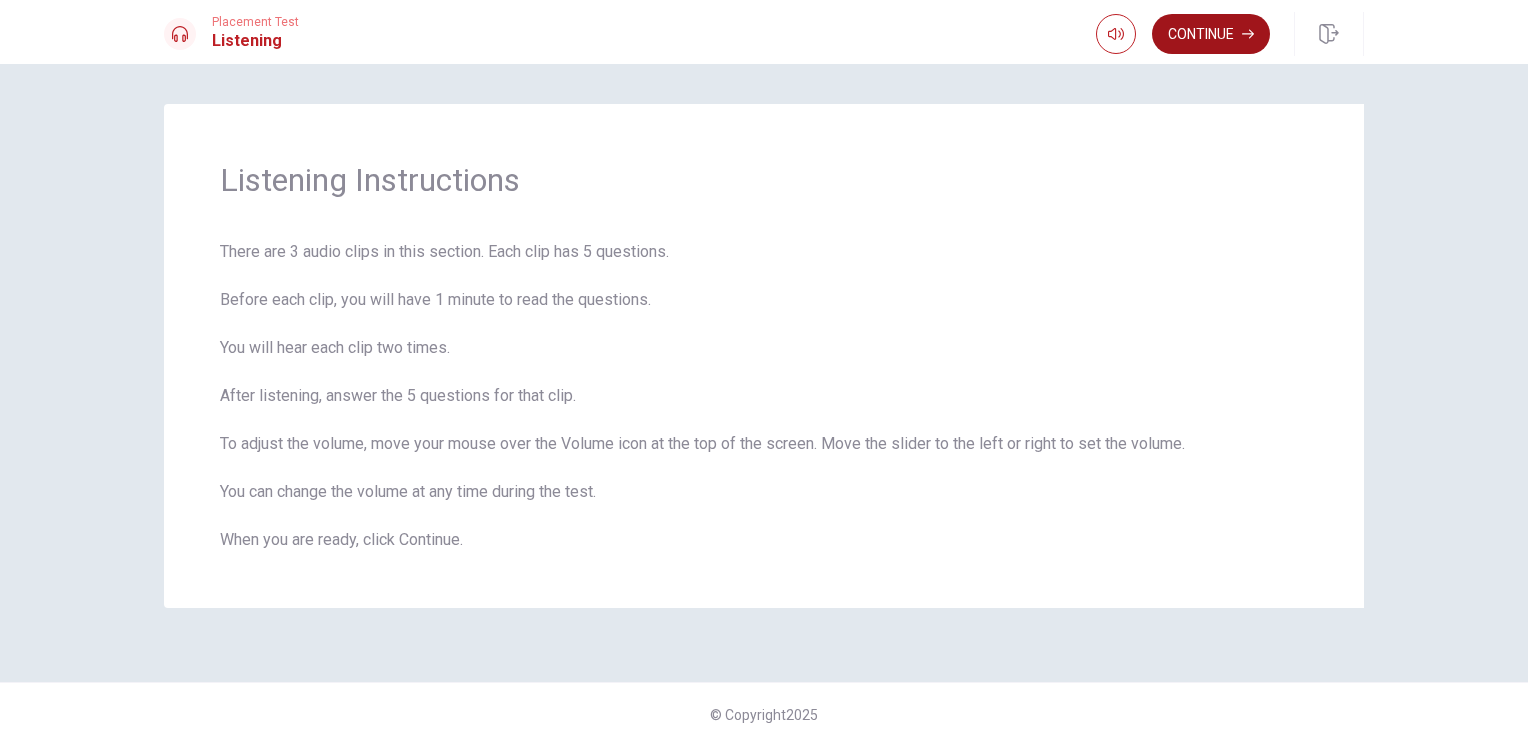 click on "Continue" at bounding box center [1211, 34] 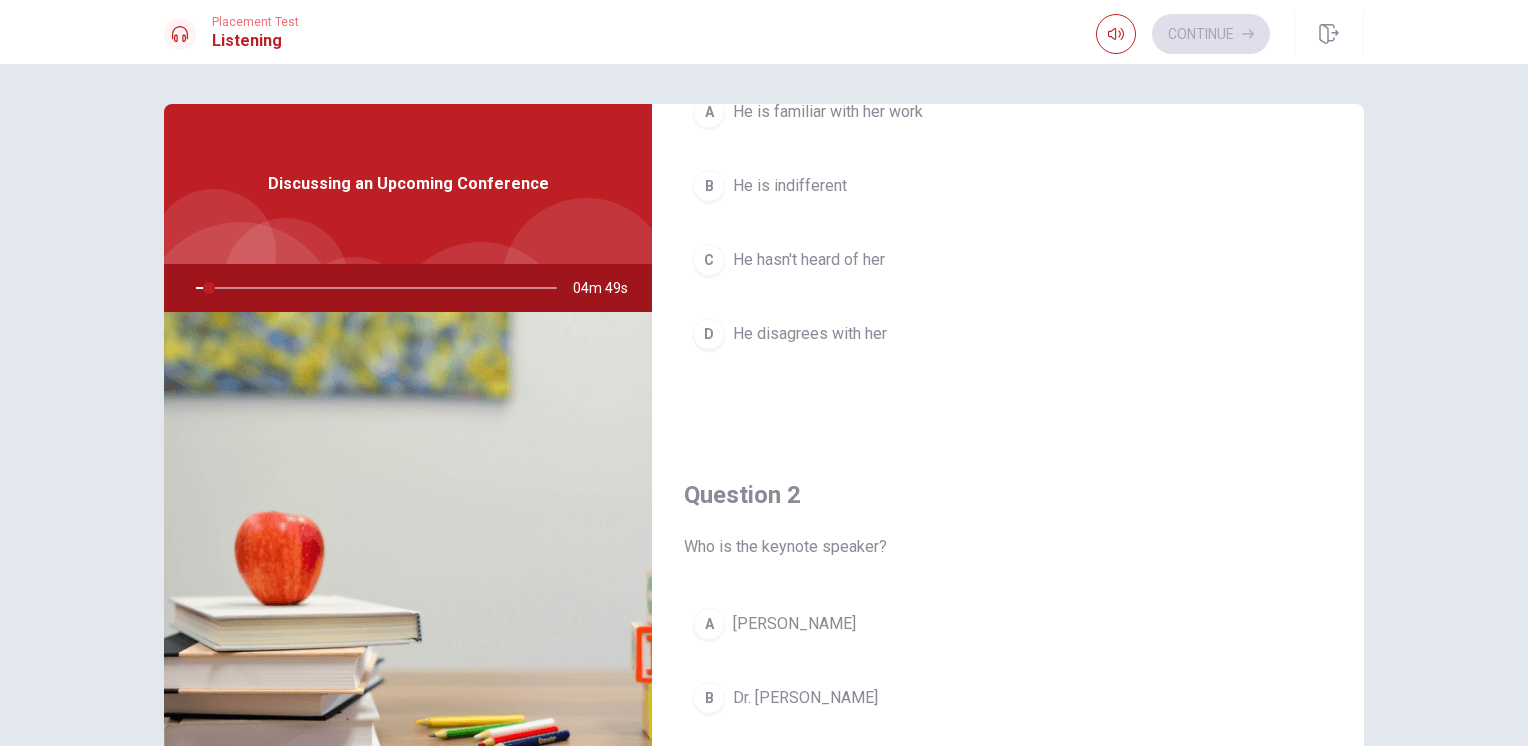 scroll, scrollTop: 0, scrollLeft: 0, axis: both 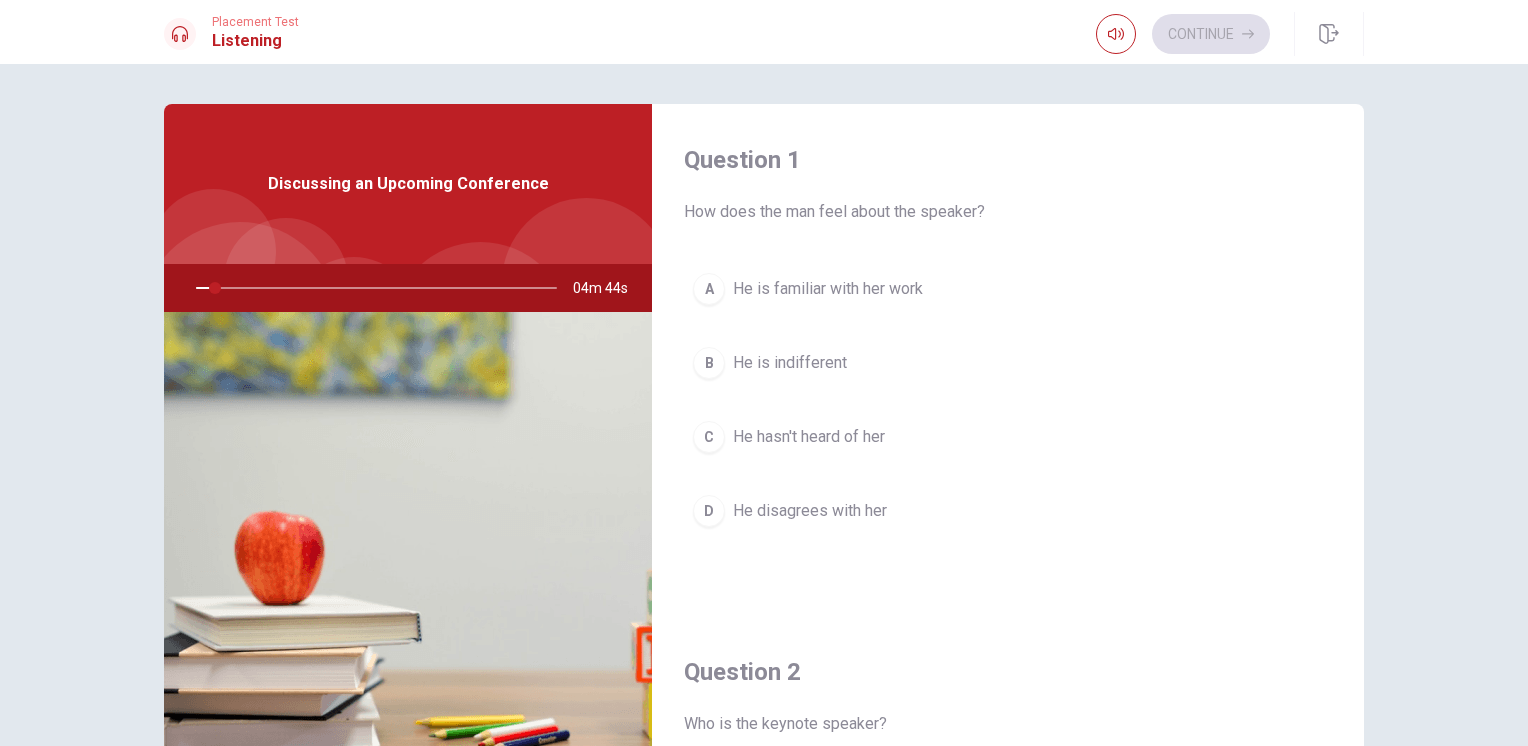 click at bounding box center (372, 288) 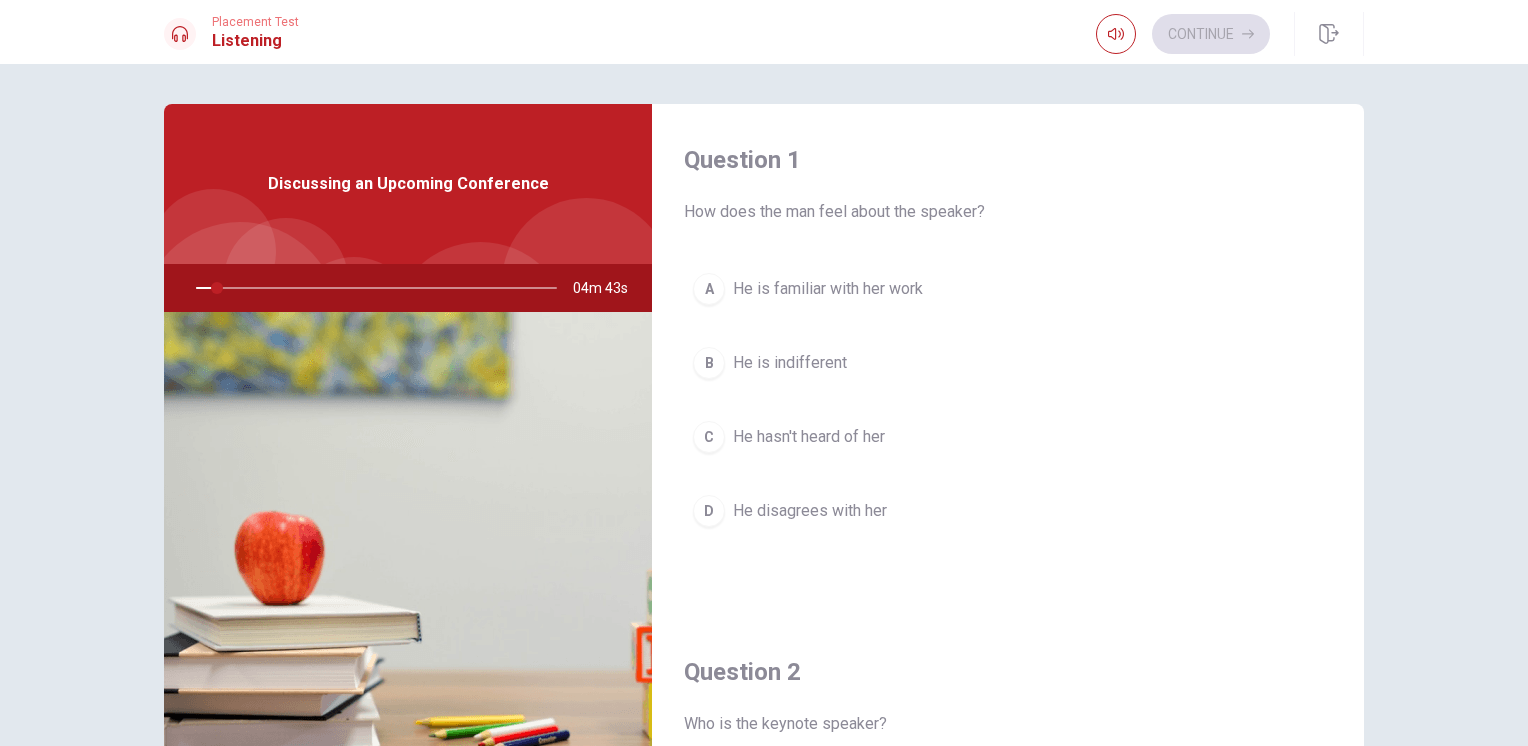 click at bounding box center [372, 288] 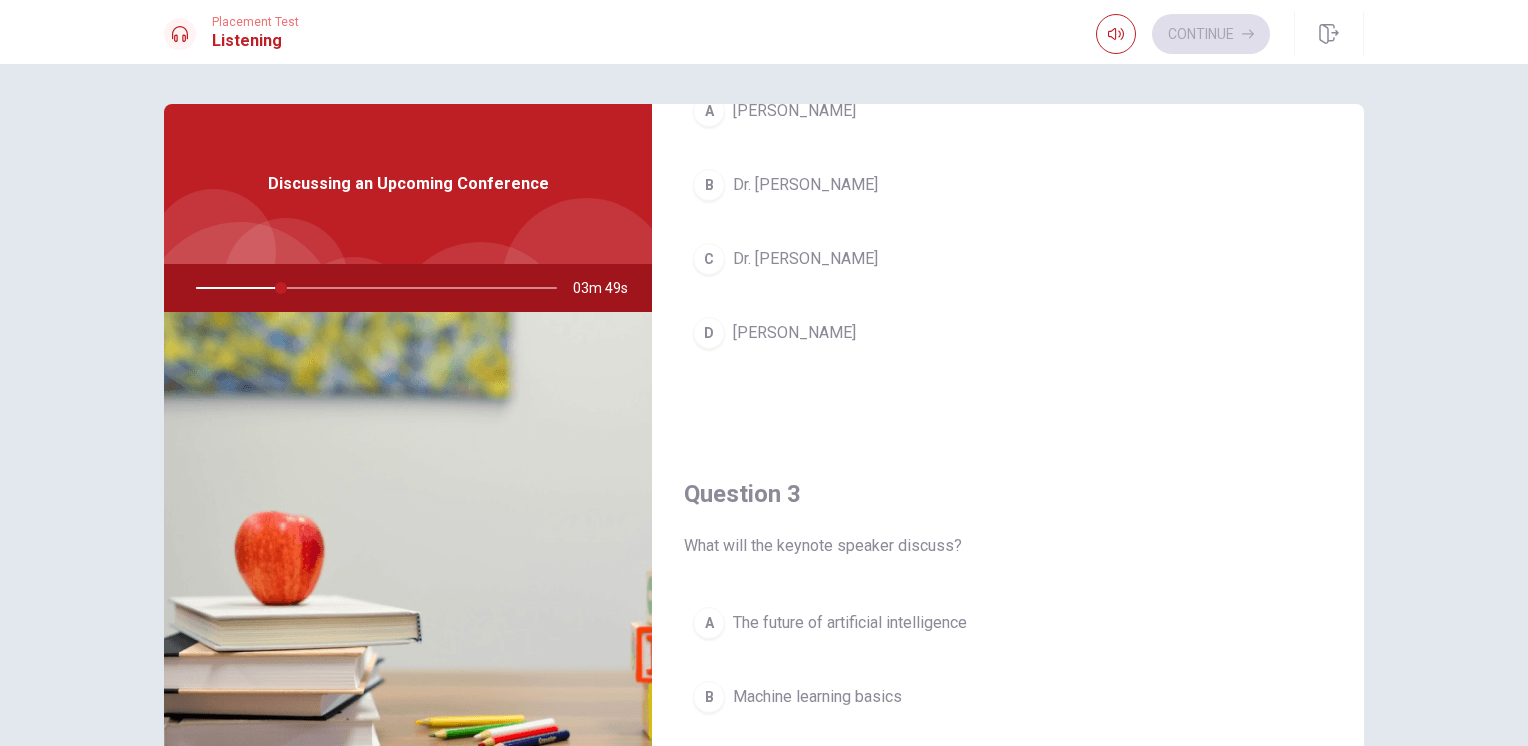 scroll, scrollTop: 0, scrollLeft: 0, axis: both 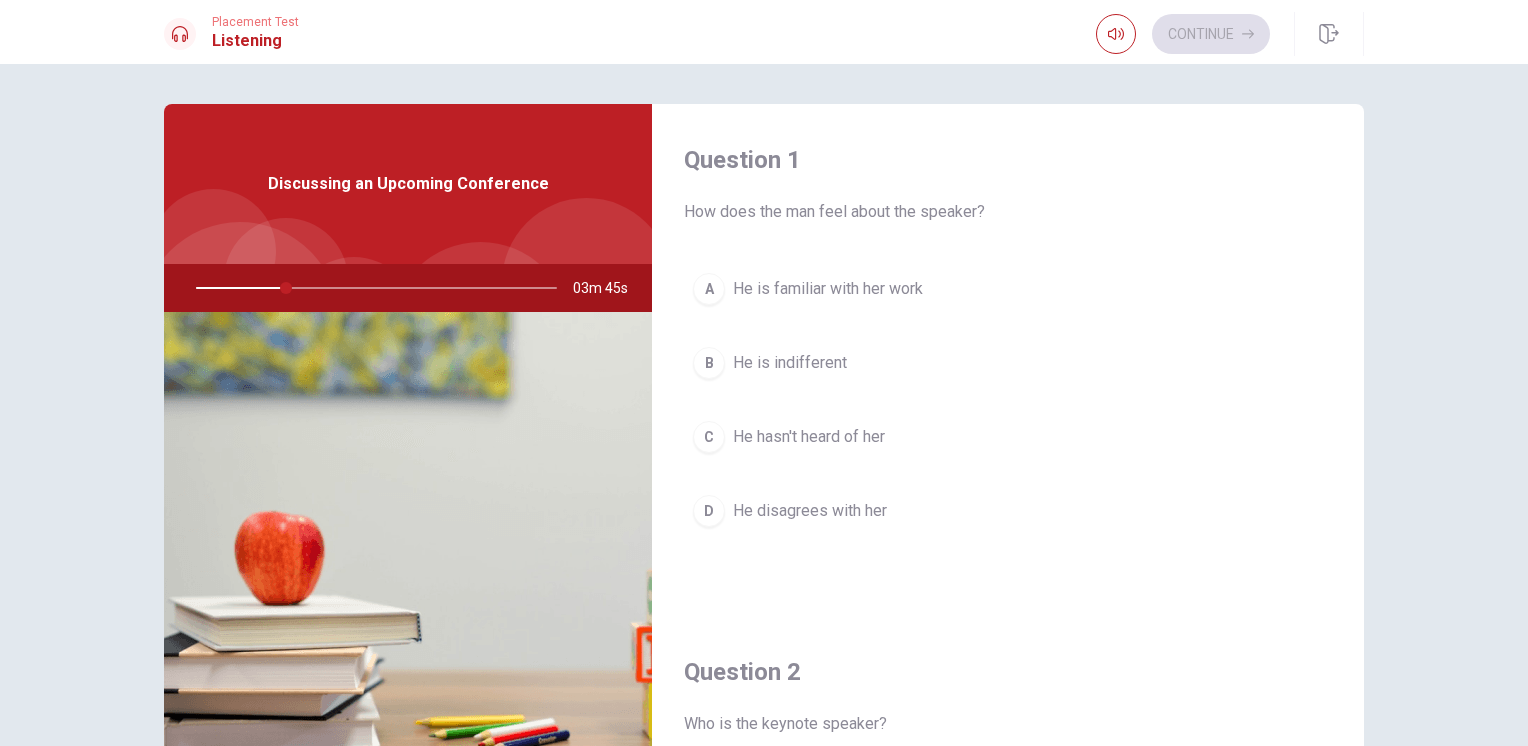 click on "He is familiar with her work" at bounding box center [828, 289] 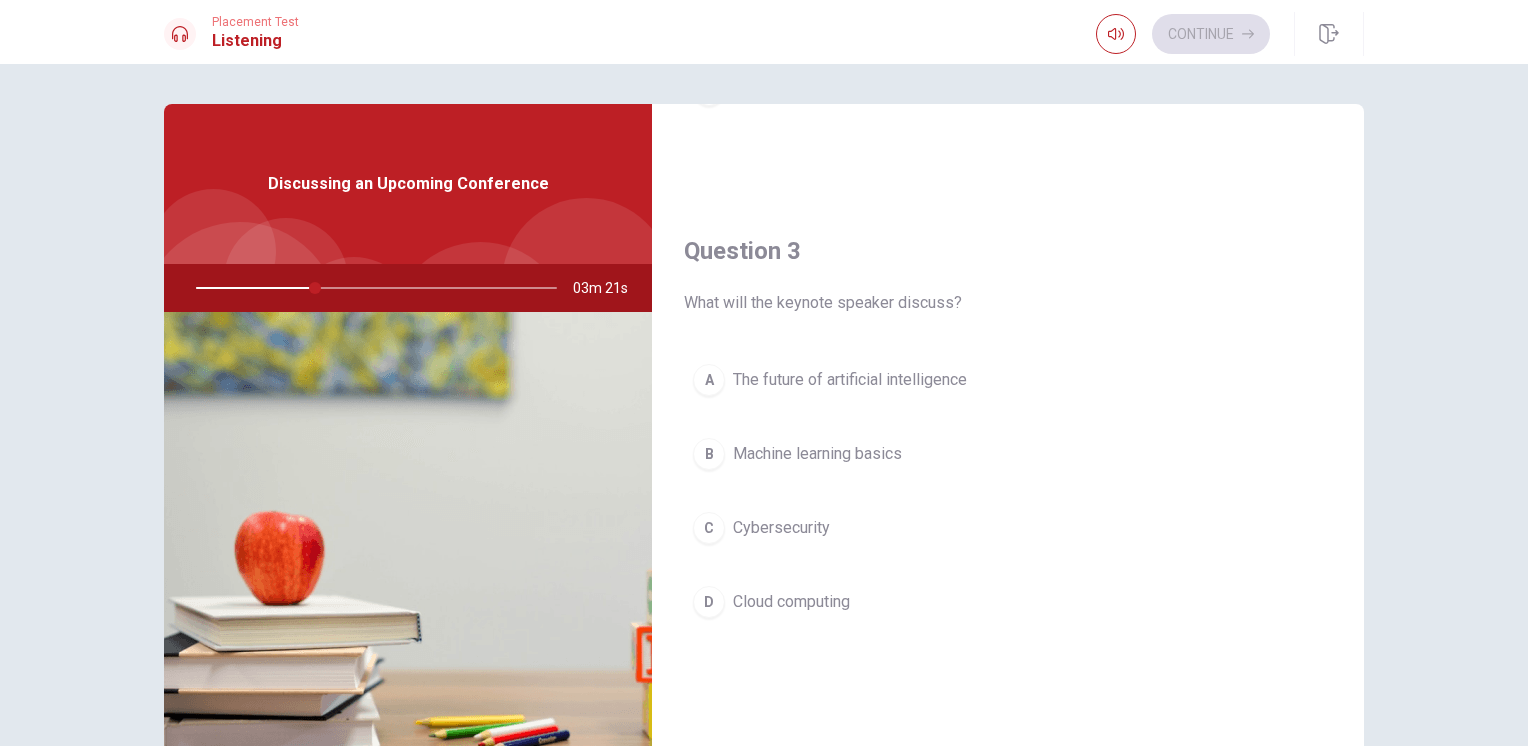 scroll, scrollTop: 466, scrollLeft: 0, axis: vertical 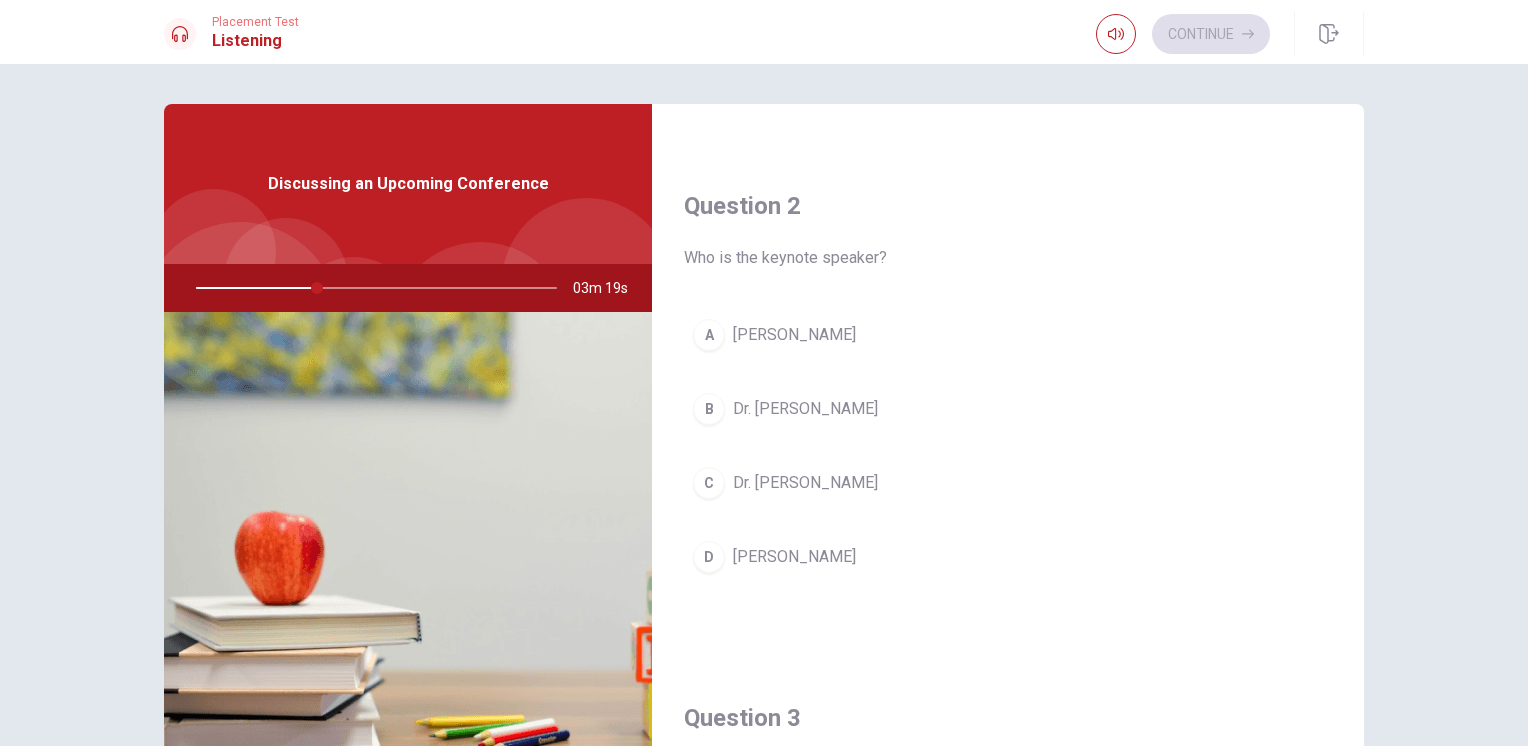 click on "[PERSON_NAME]" at bounding box center (794, 335) 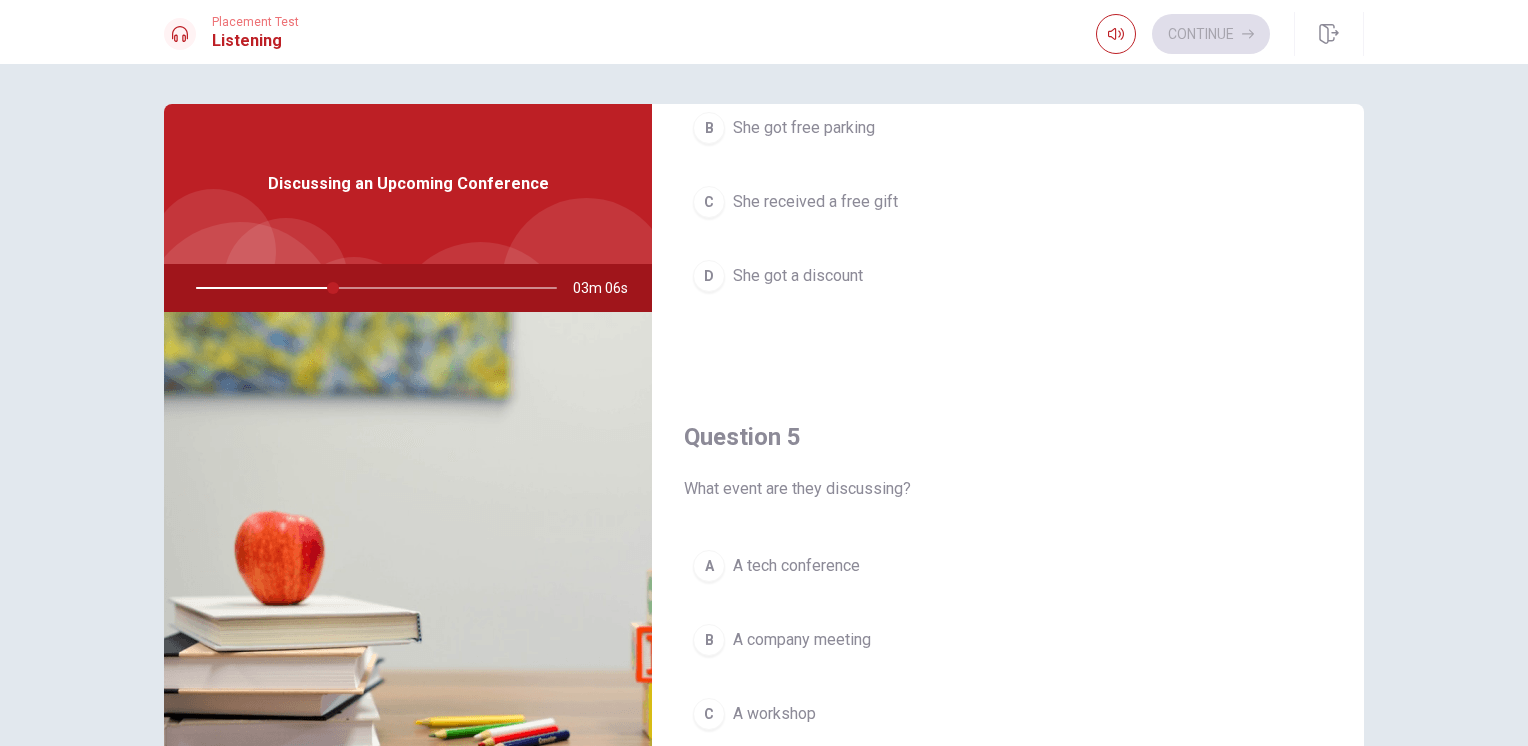 scroll, scrollTop: 1856, scrollLeft: 0, axis: vertical 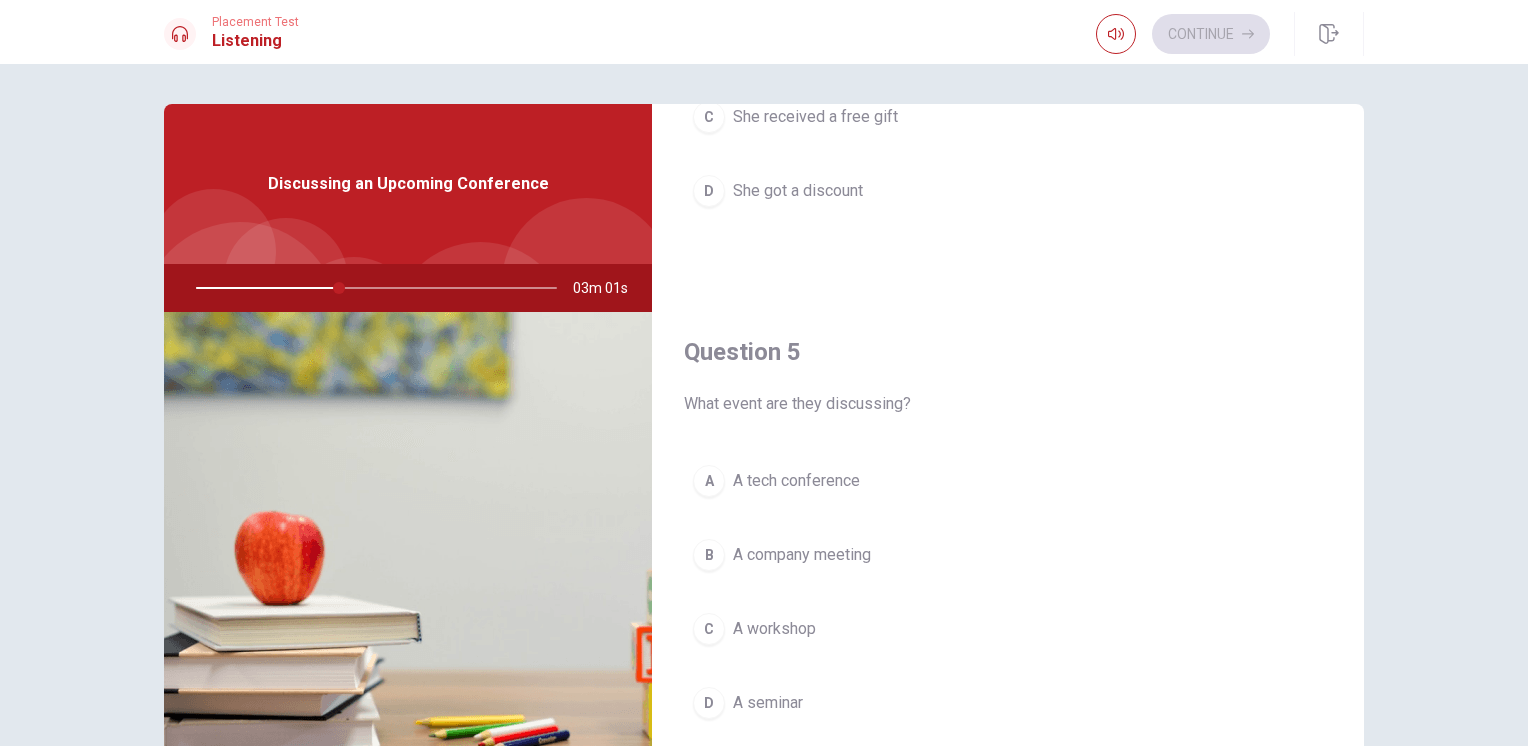 click on "A A tech conference" at bounding box center (1008, 481) 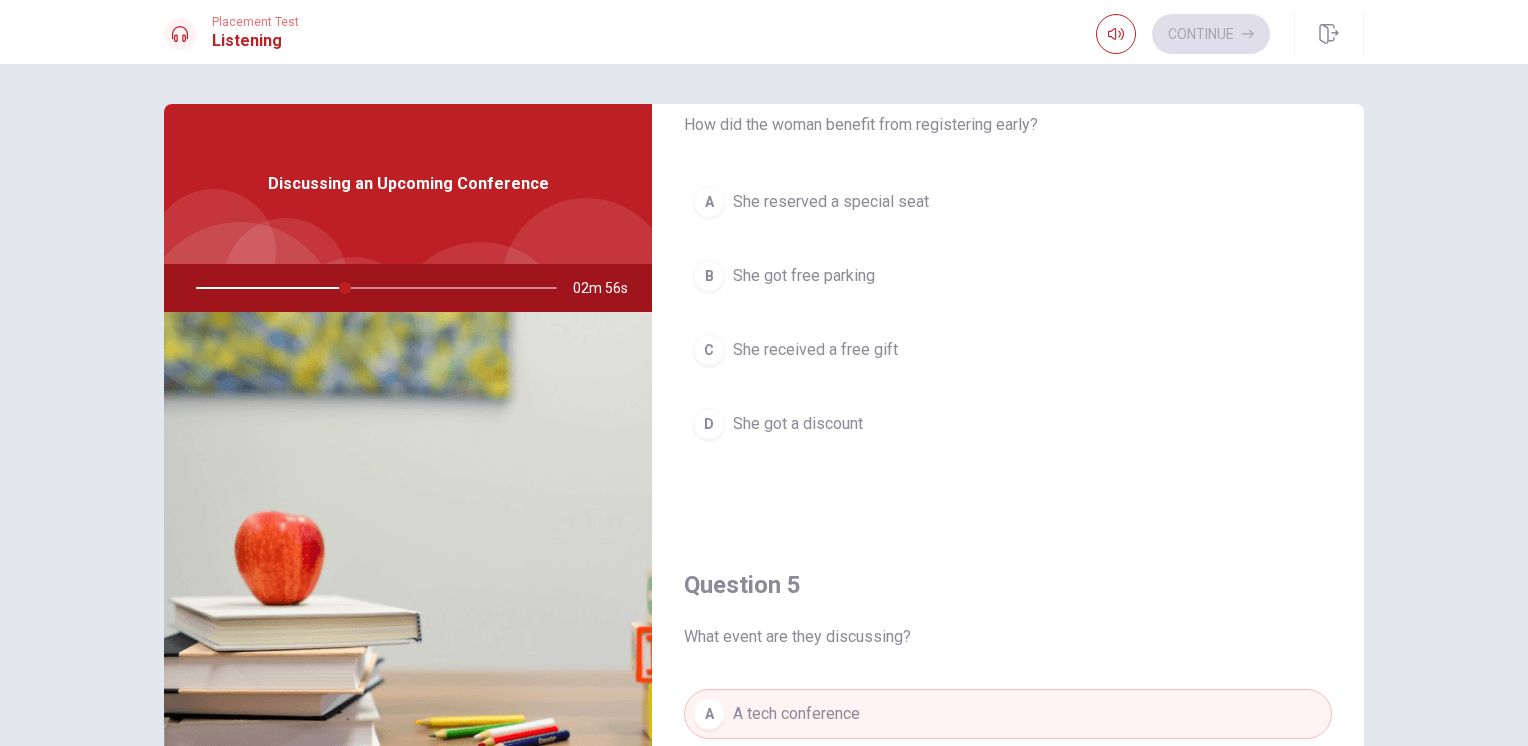 scroll, scrollTop: 1390, scrollLeft: 0, axis: vertical 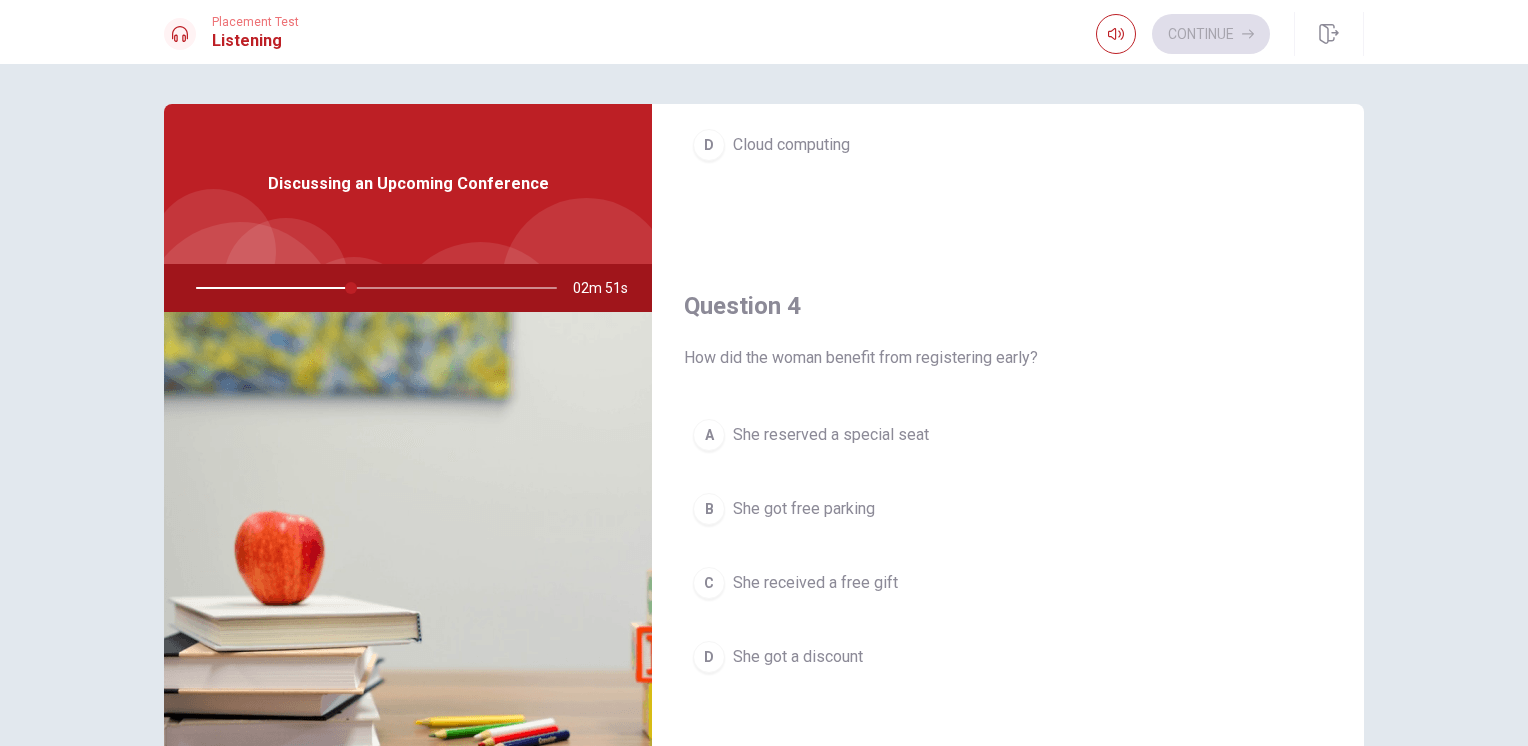 click on "D She got a discount" at bounding box center [1008, 657] 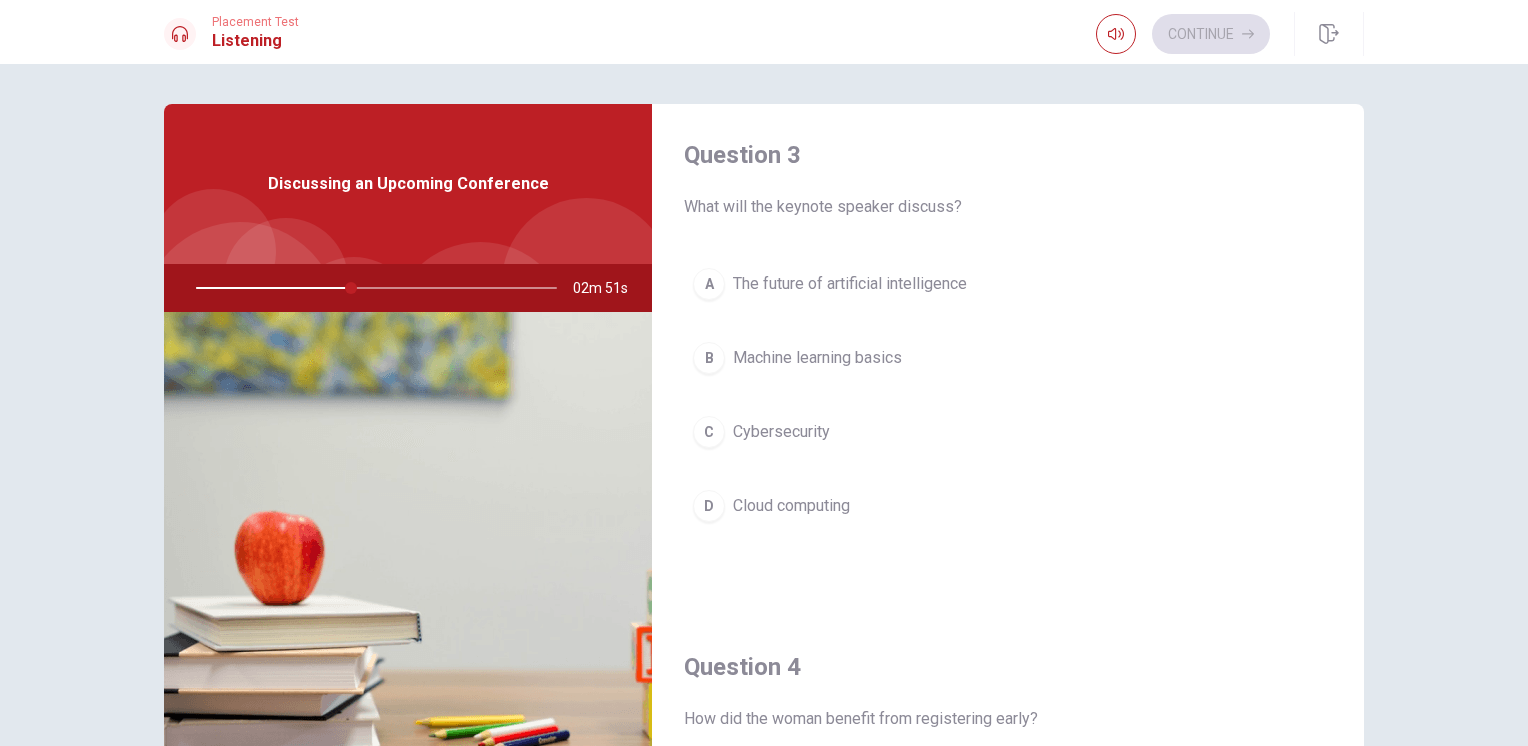 scroll, scrollTop: 923, scrollLeft: 0, axis: vertical 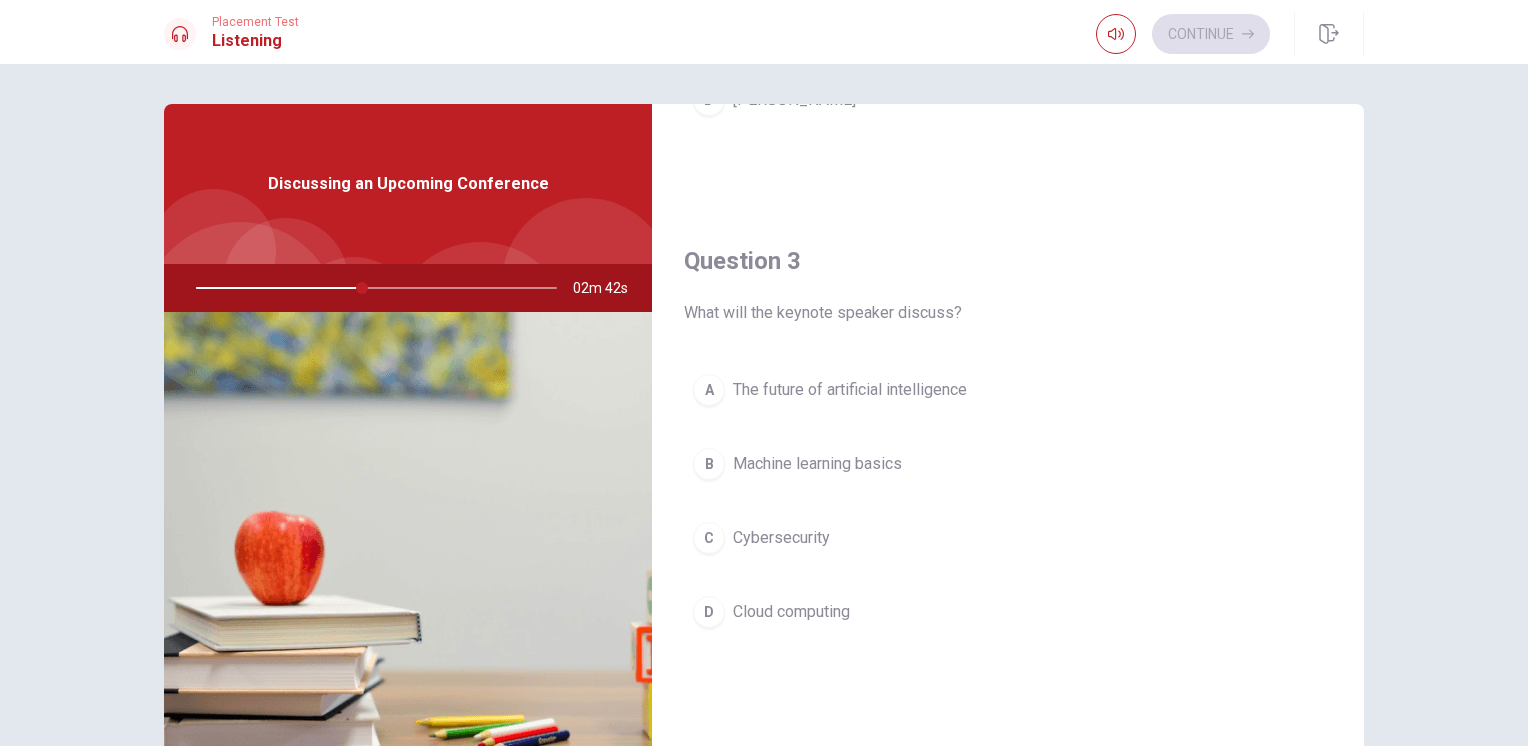click on "The future of artificial intelligence" at bounding box center (850, 390) 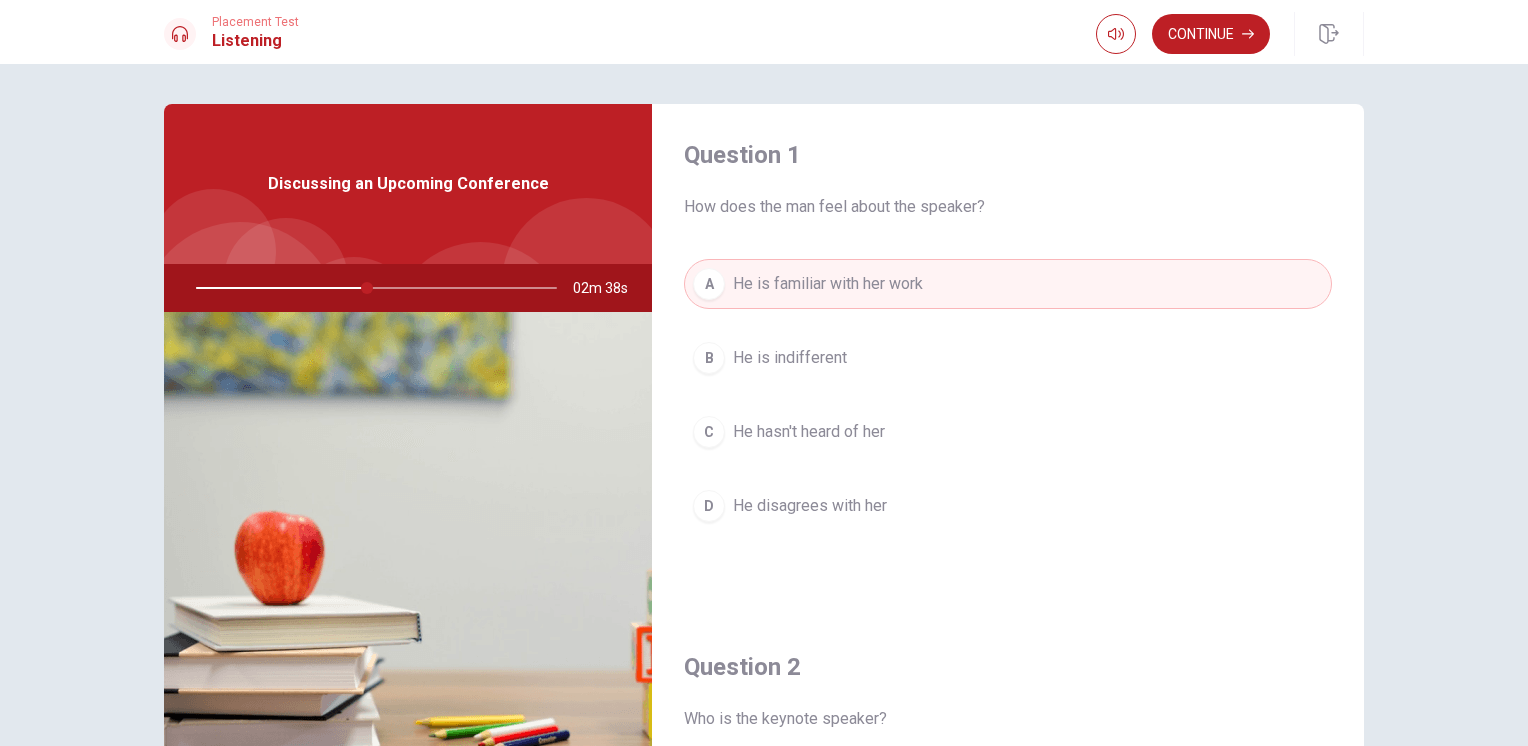 scroll, scrollTop: 0, scrollLeft: 0, axis: both 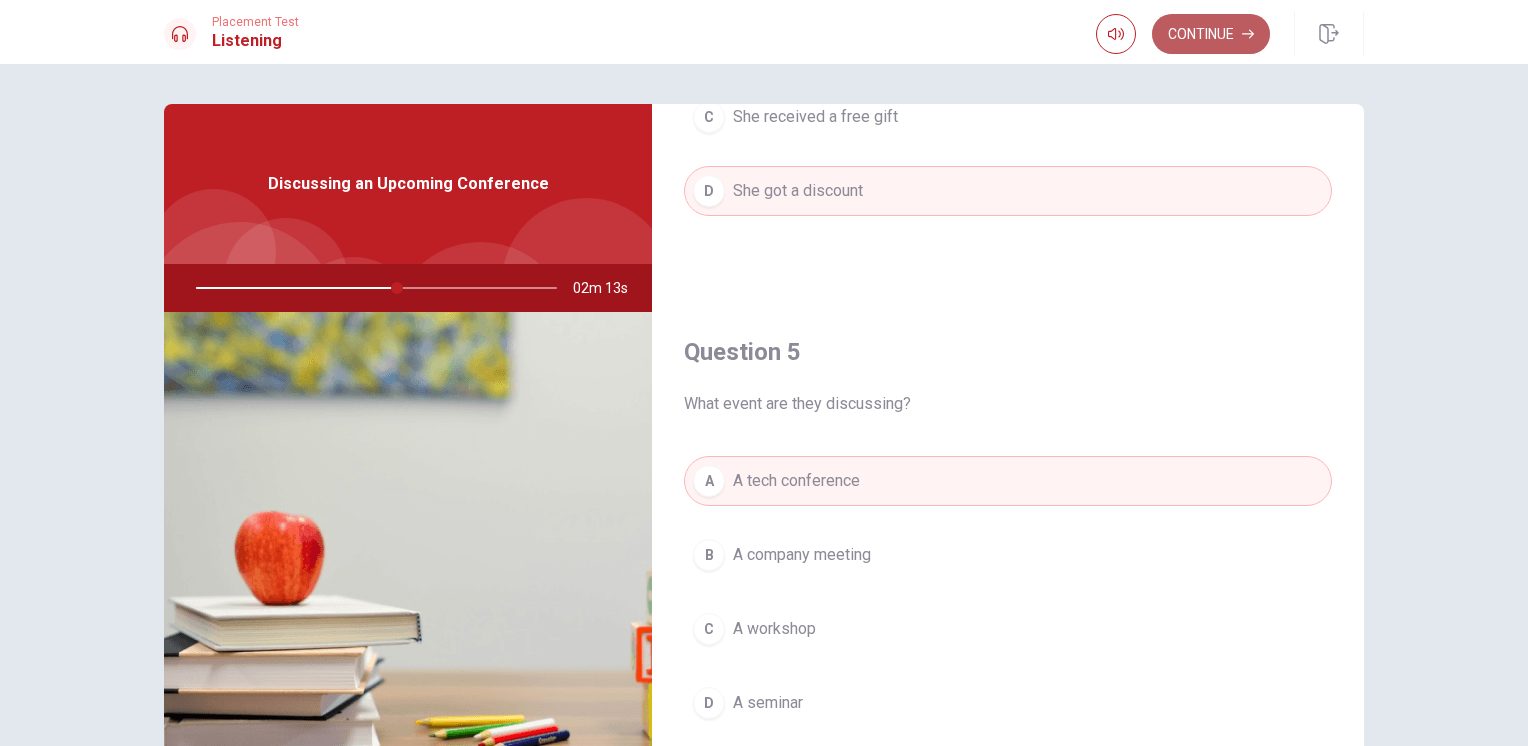 click on "Continue" at bounding box center (1211, 34) 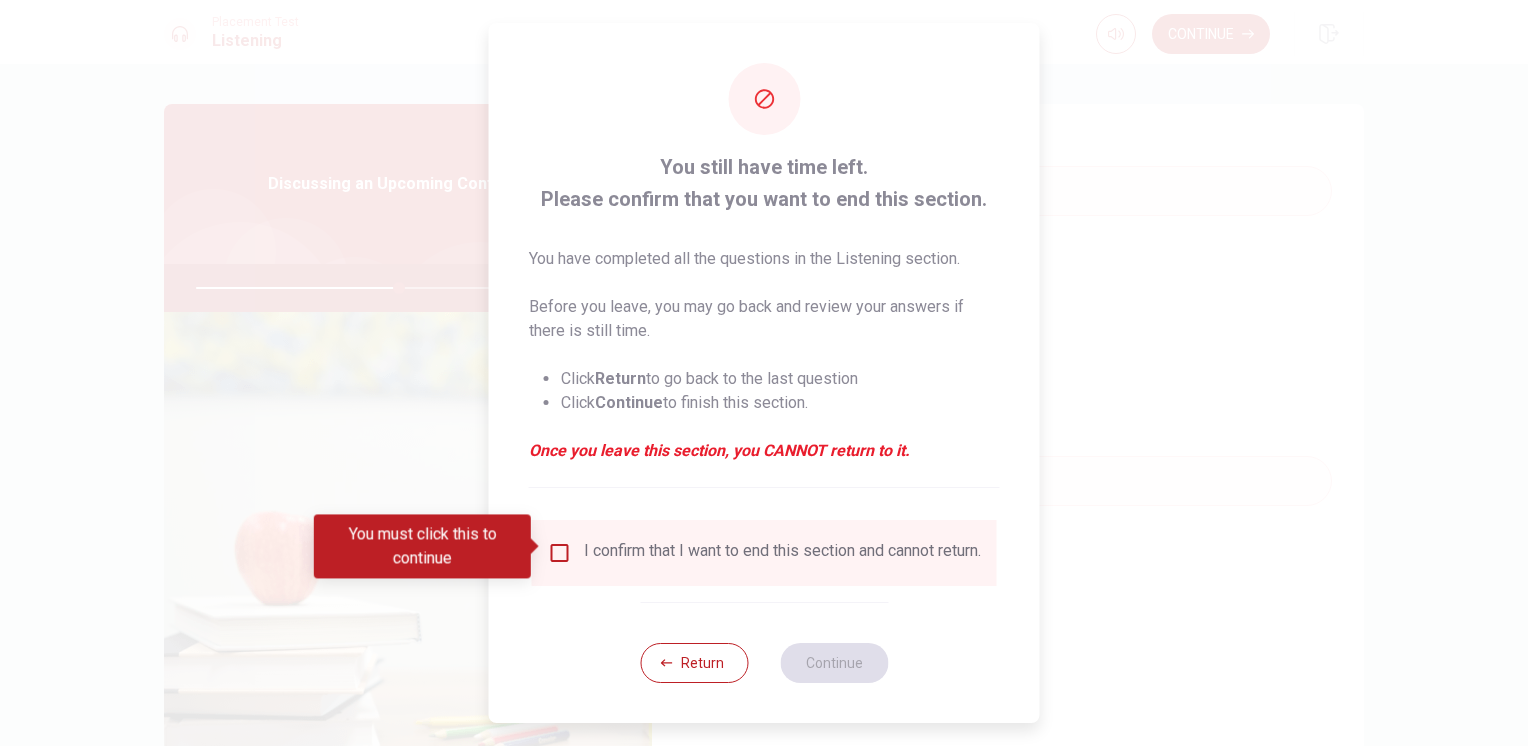 click at bounding box center [560, 553] 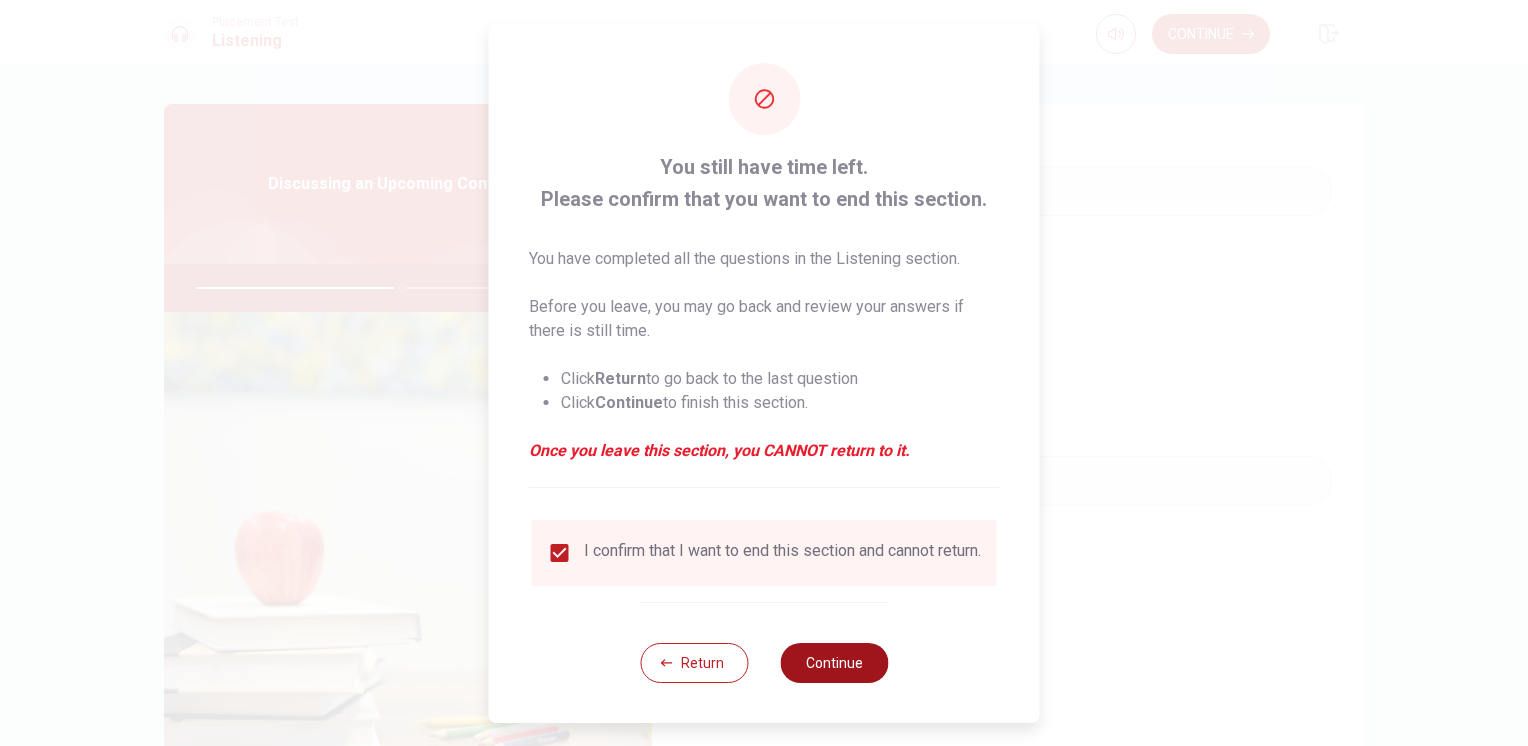 click on "Continue" at bounding box center [834, 663] 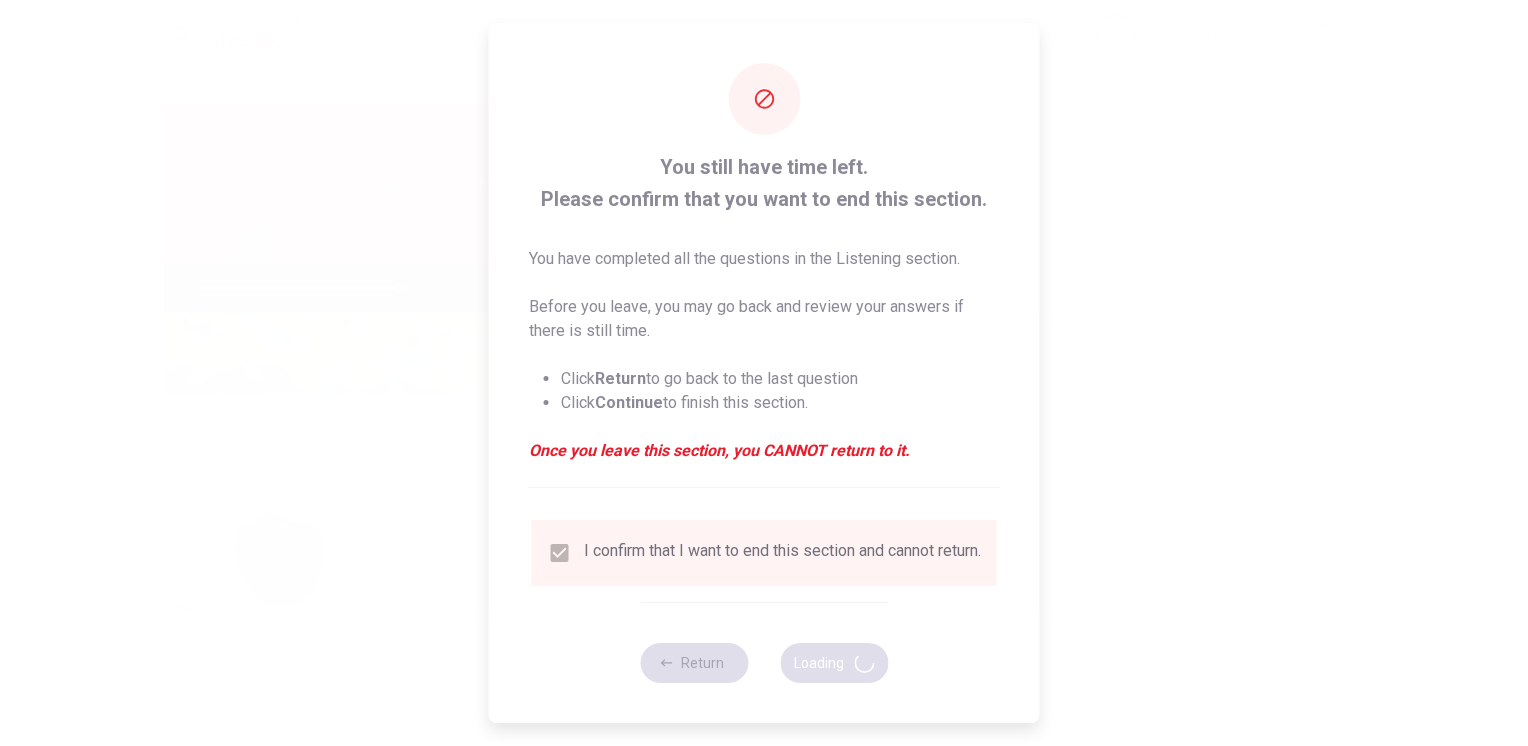 type on "57" 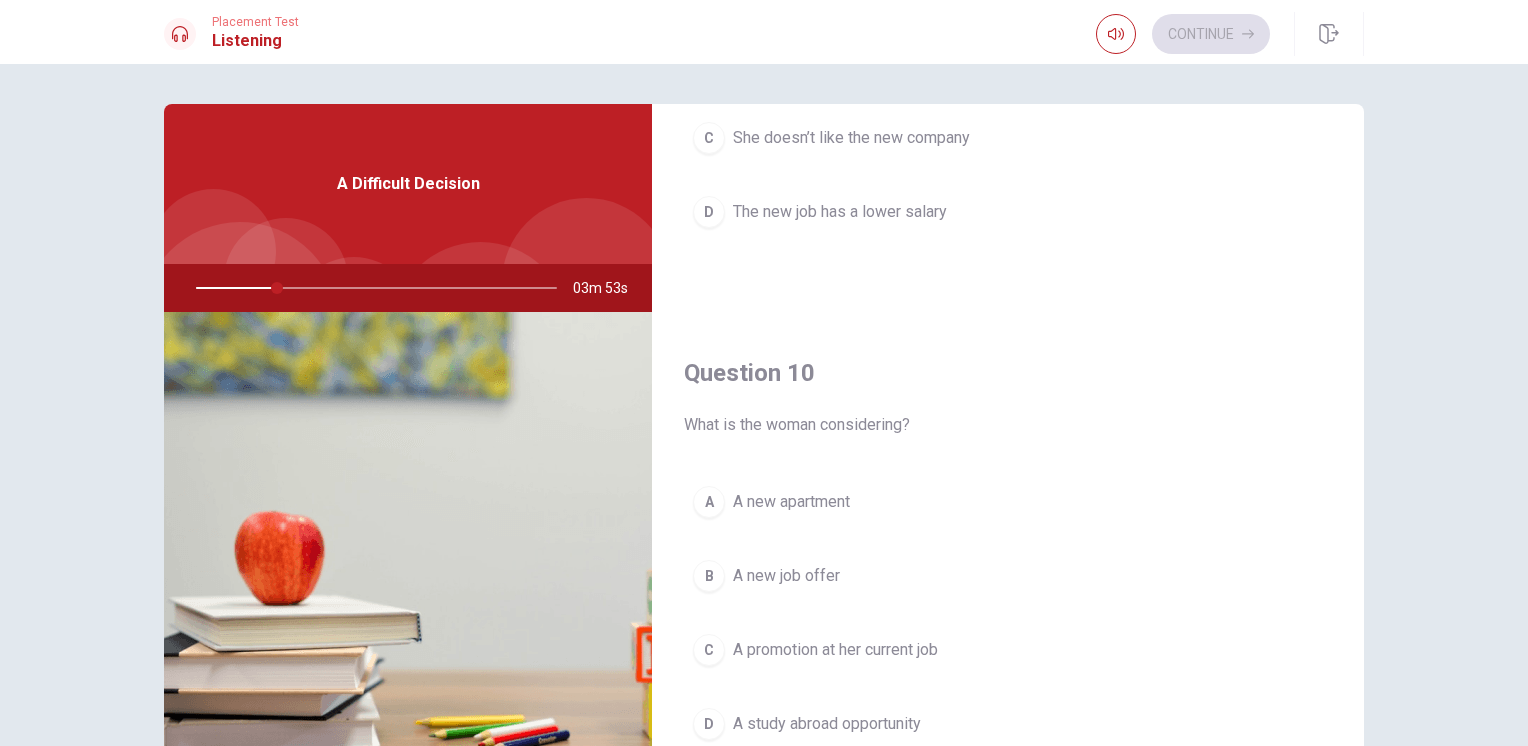 scroll, scrollTop: 1856, scrollLeft: 0, axis: vertical 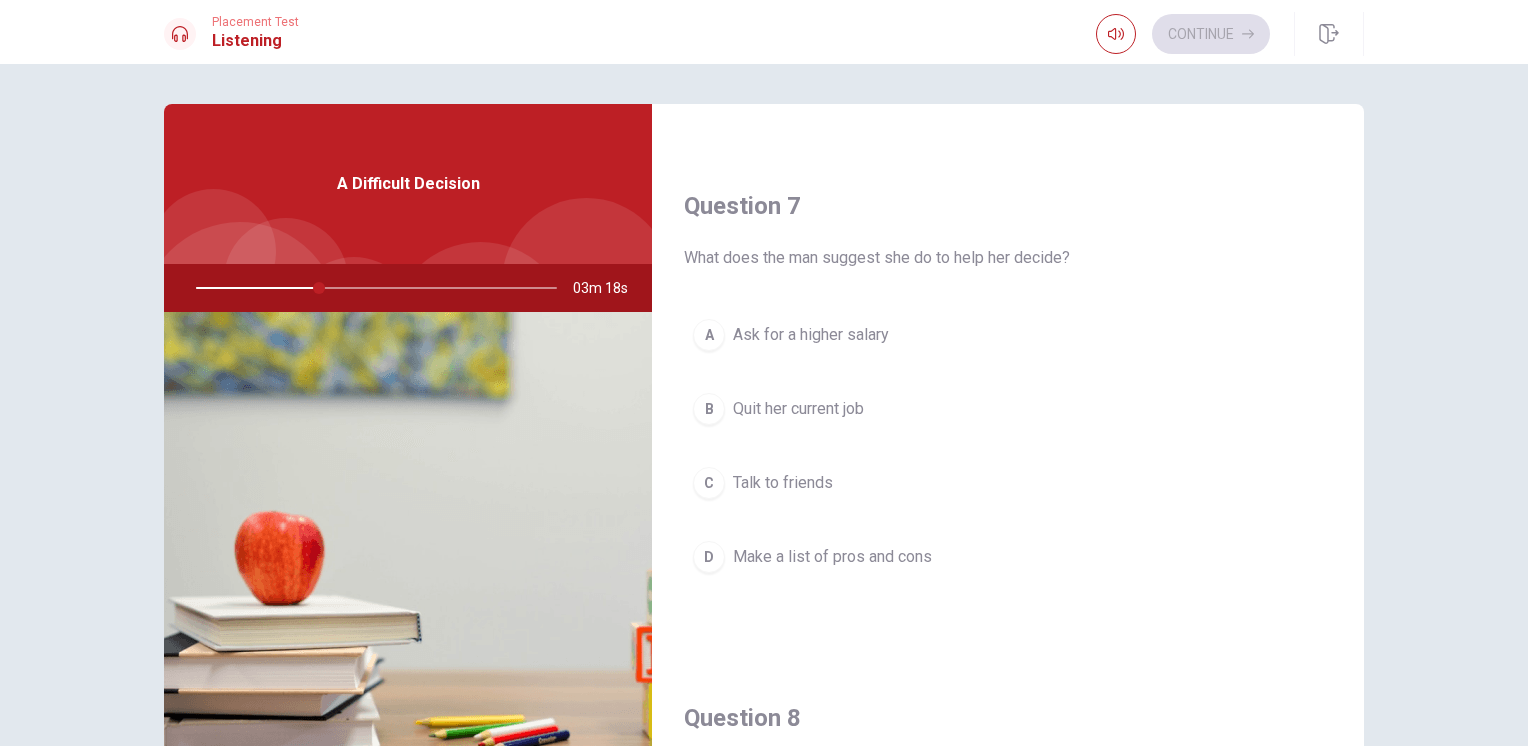 click on "Ask for a higher salary" at bounding box center [811, 335] 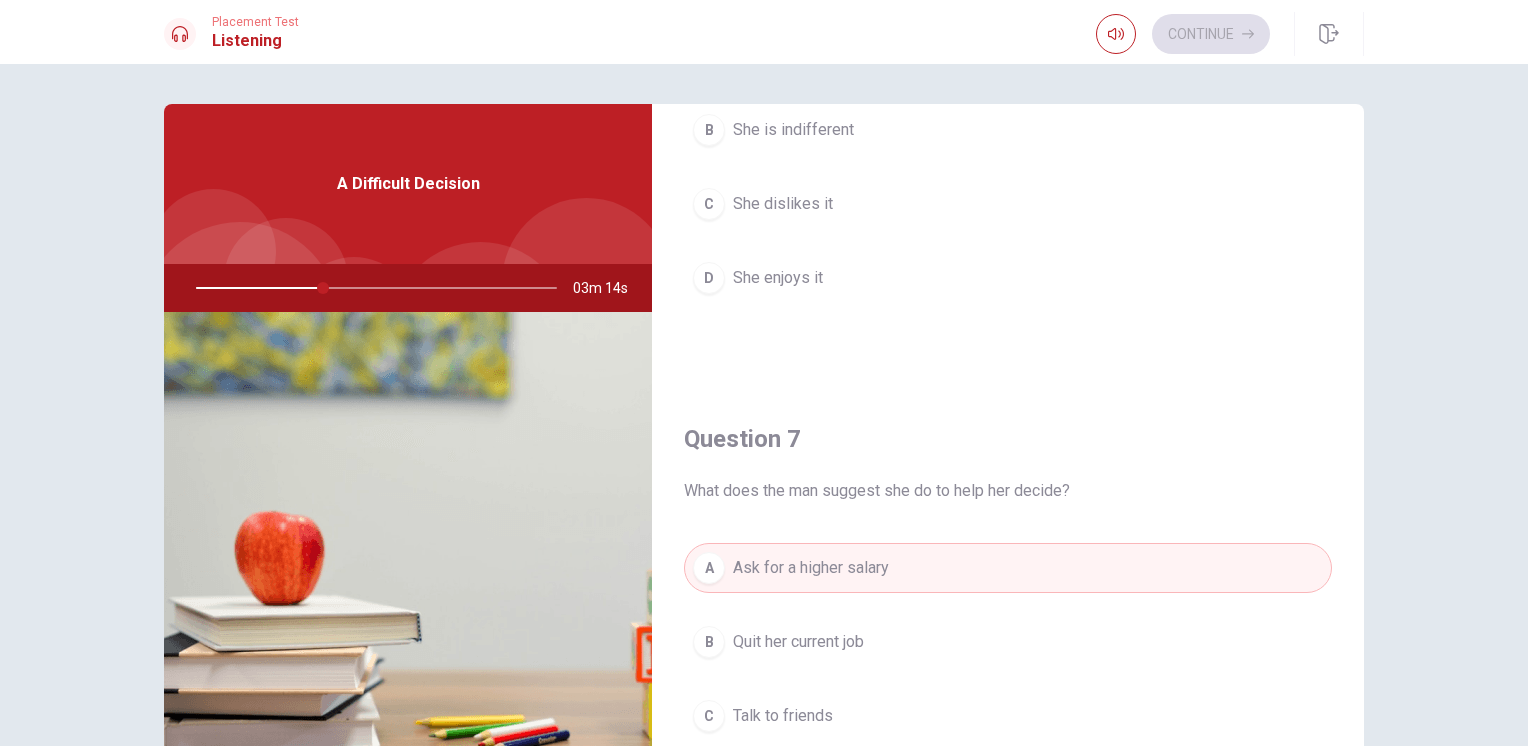 scroll, scrollTop: 0, scrollLeft: 0, axis: both 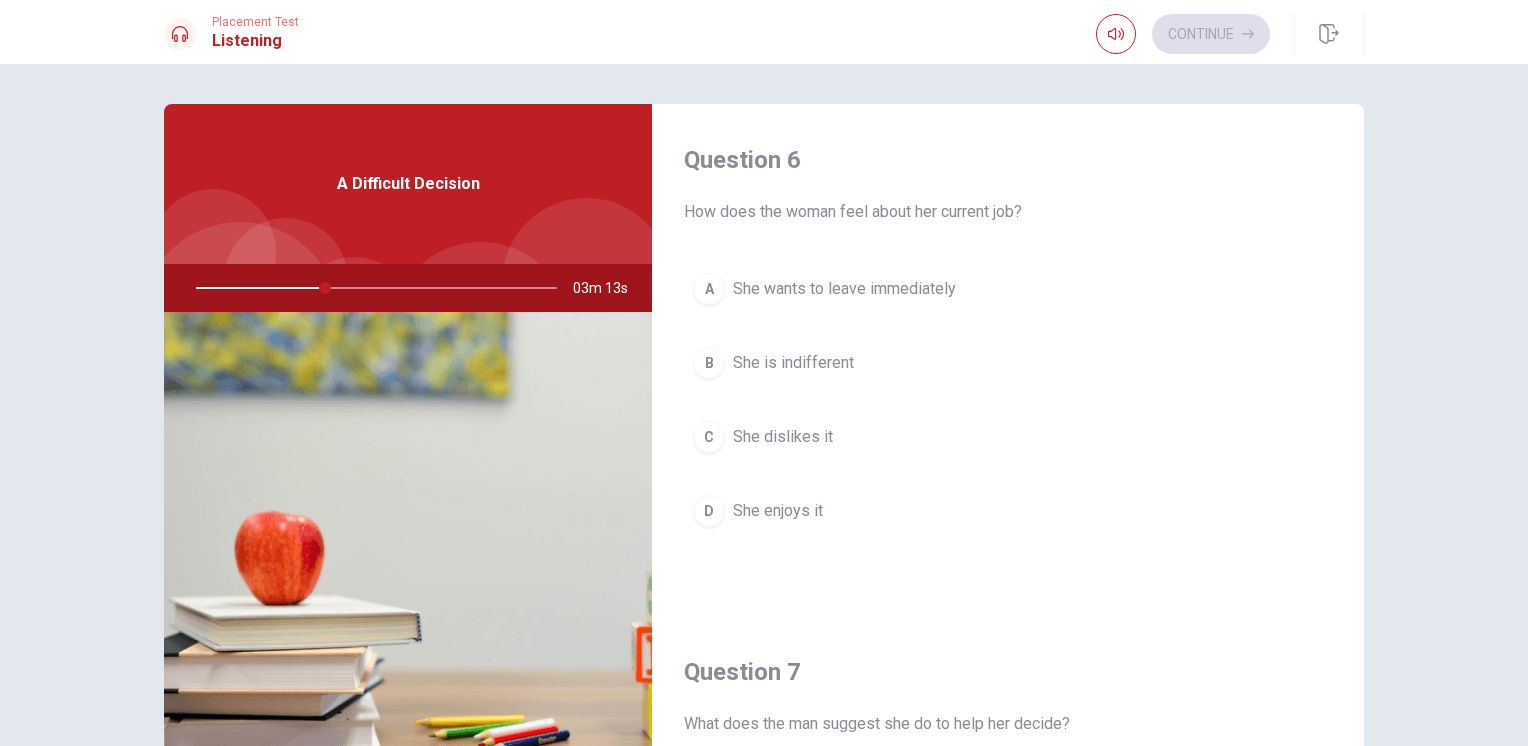 click on "She enjoys it" at bounding box center [778, 511] 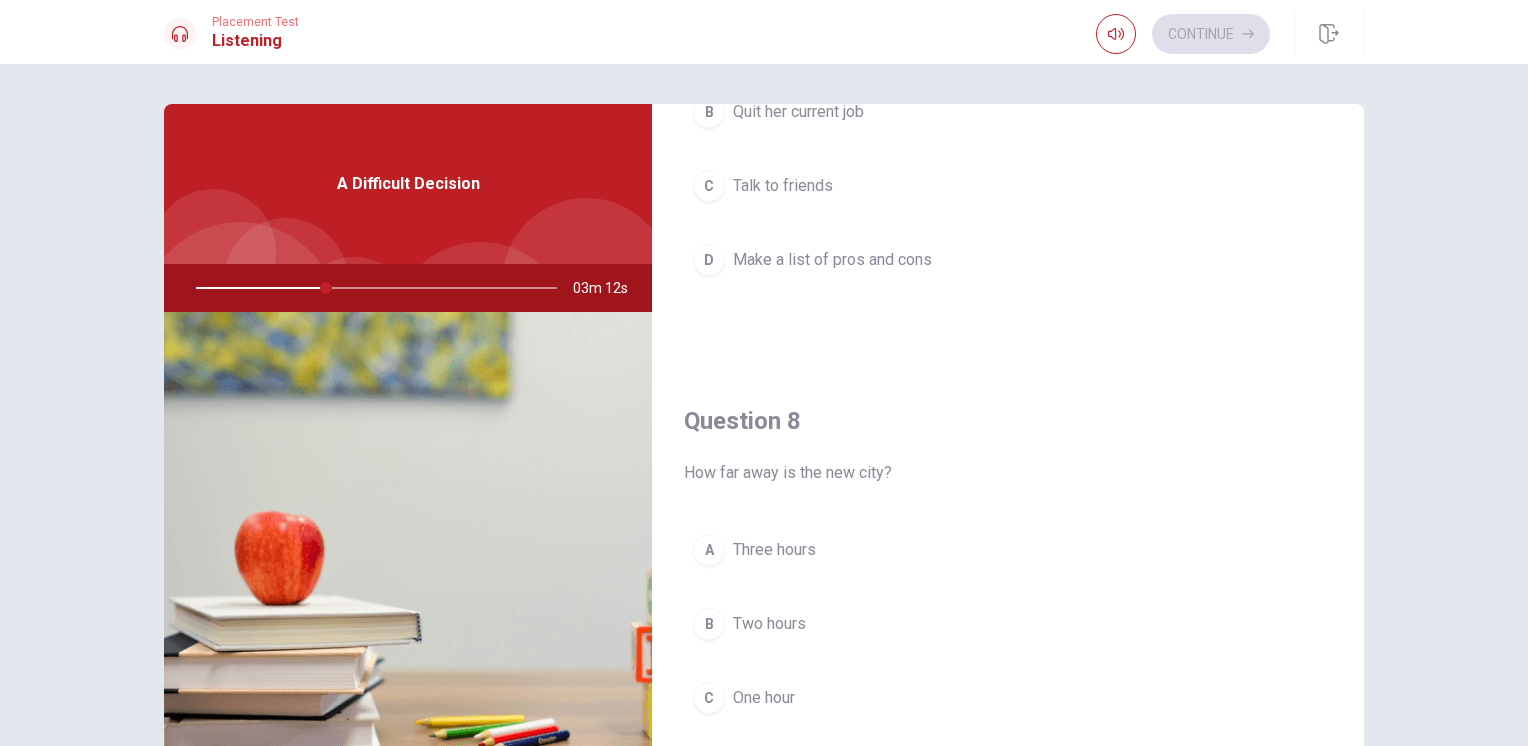 scroll, scrollTop: 933, scrollLeft: 0, axis: vertical 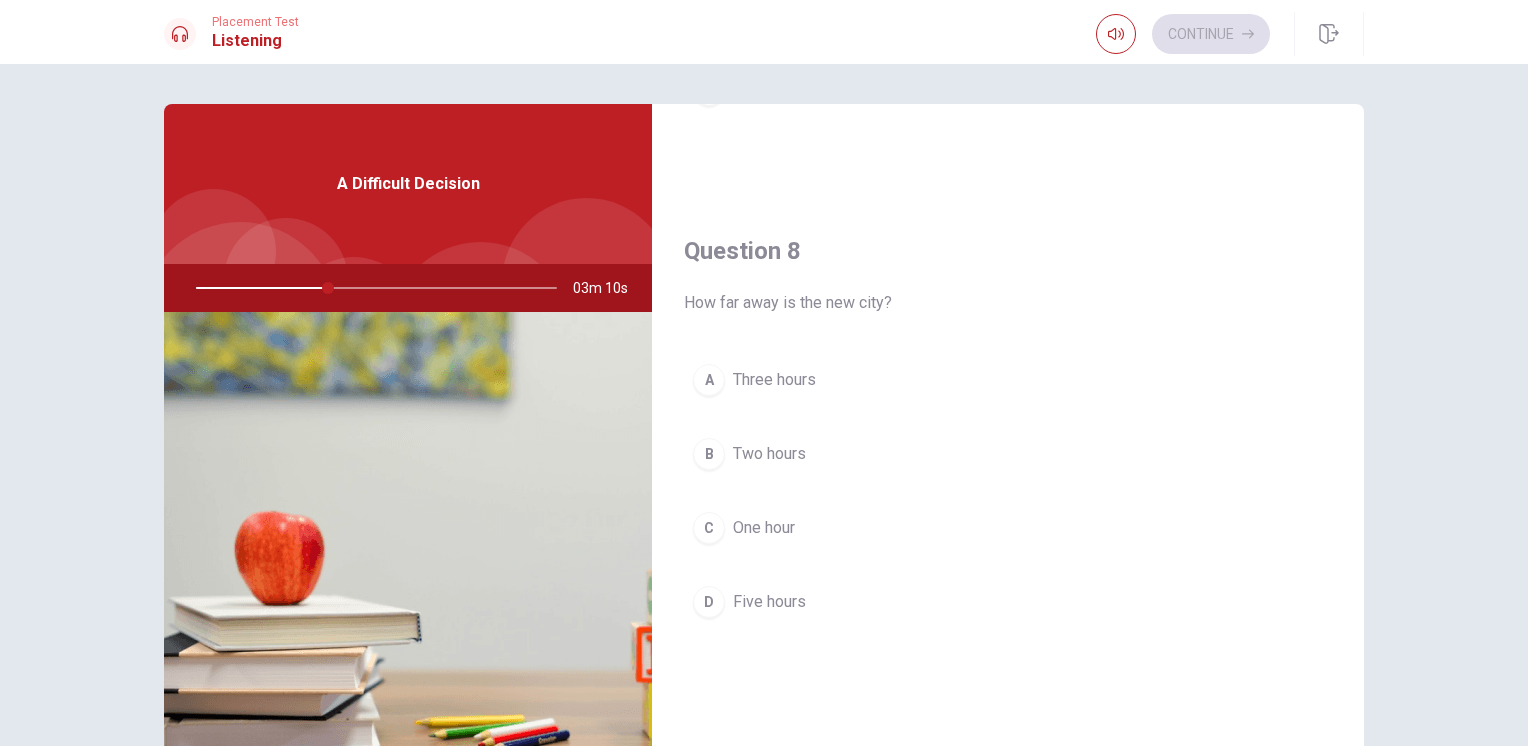 click on "Three hours" at bounding box center (774, 380) 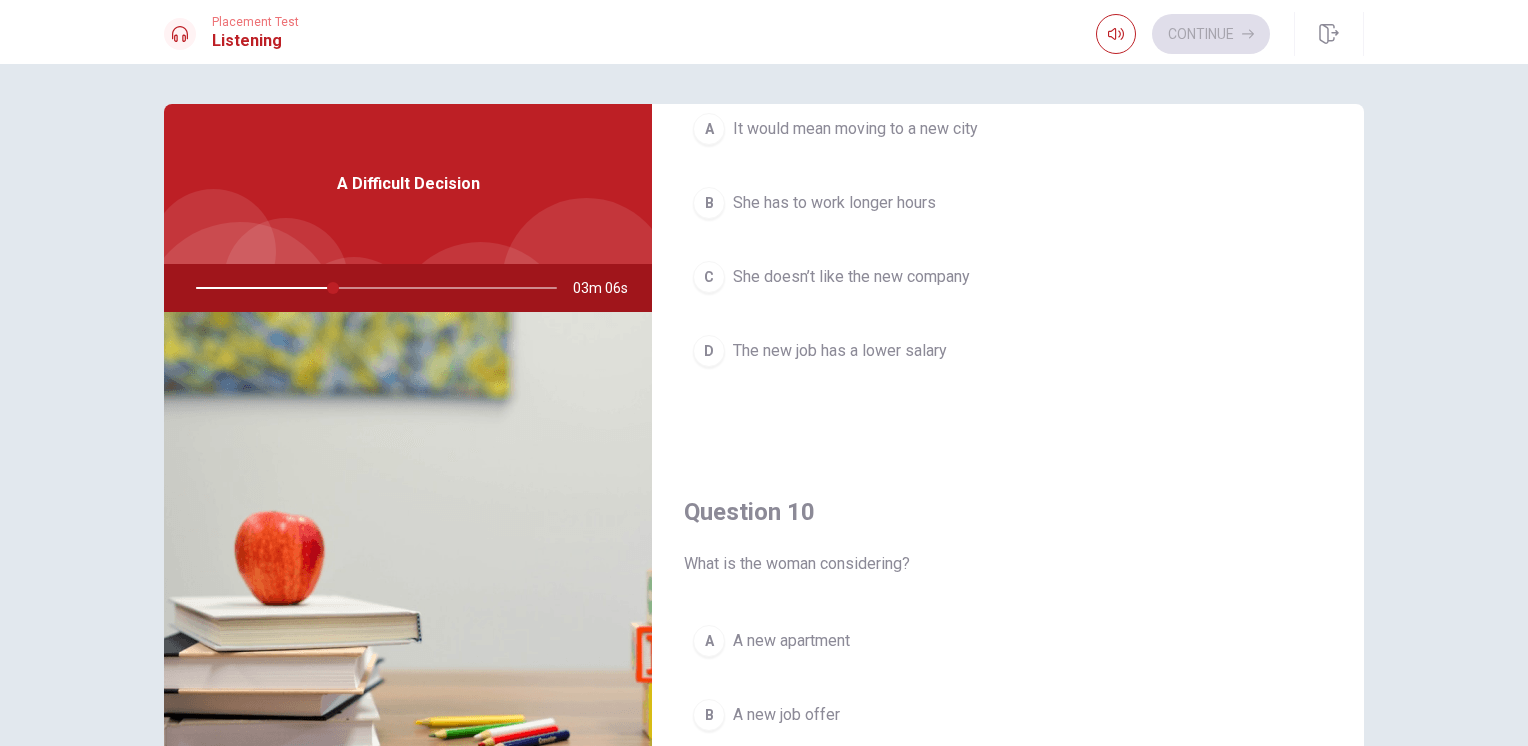 scroll, scrollTop: 1856, scrollLeft: 0, axis: vertical 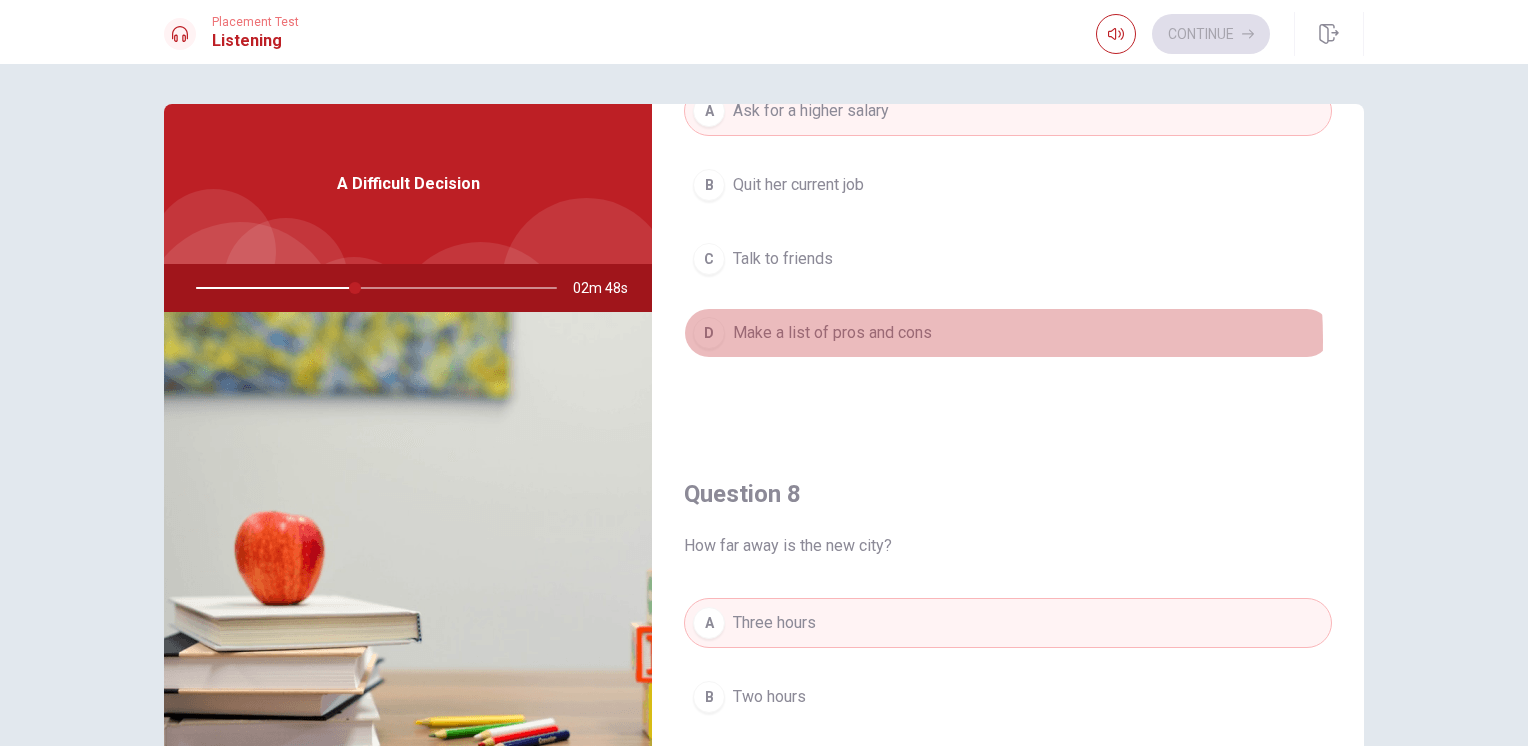 click on "Make a list of pros and cons" at bounding box center [832, 333] 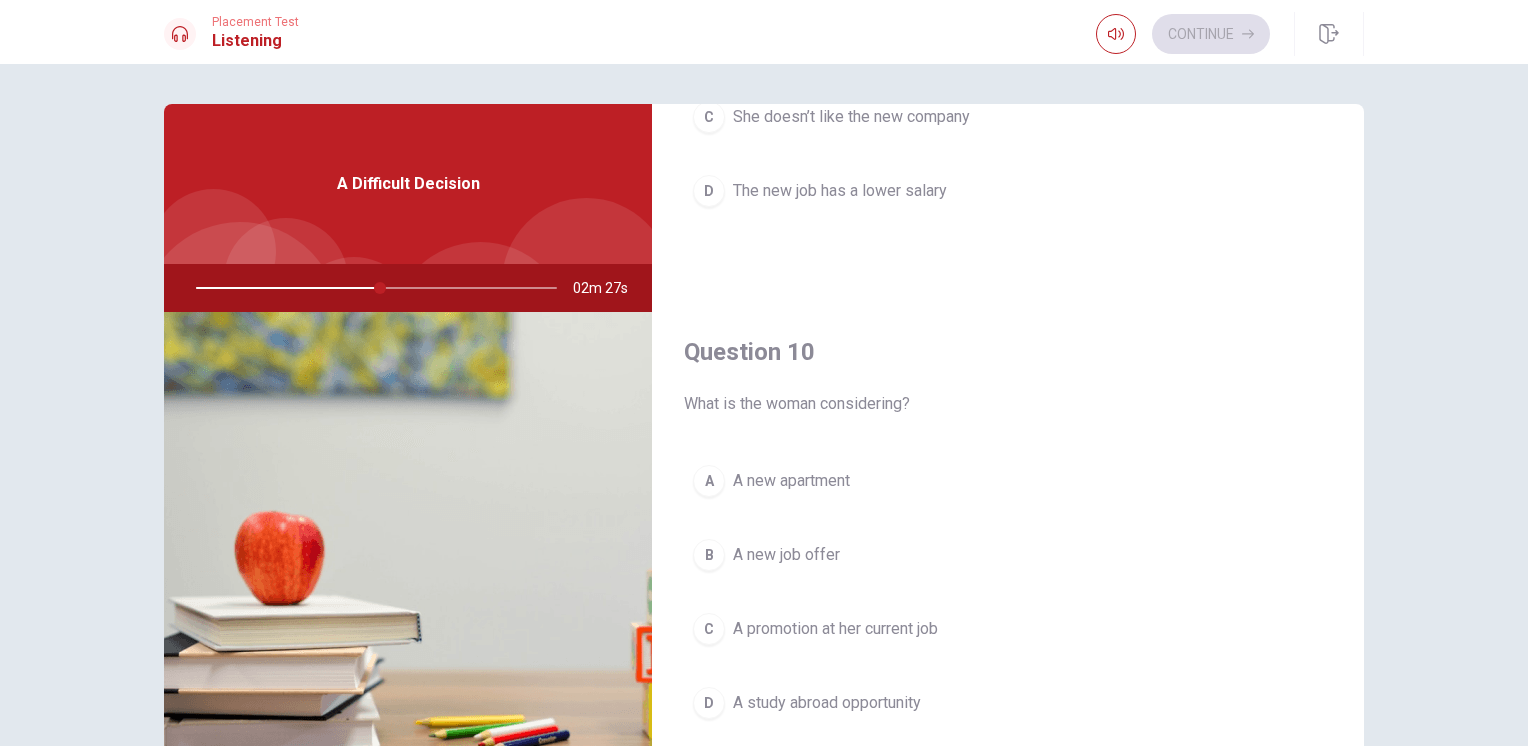scroll, scrollTop: 1390, scrollLeft: 0, axis: vertical 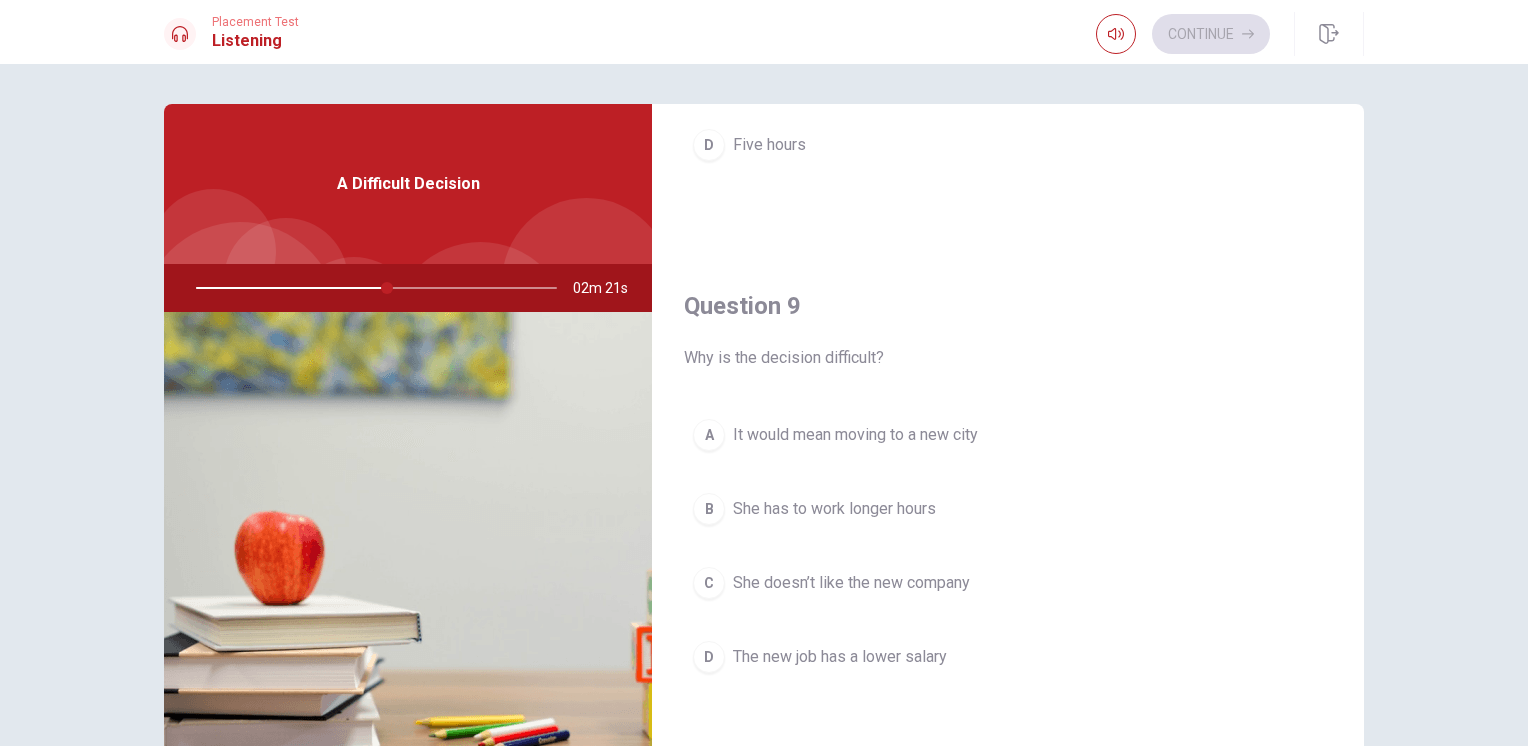 click on "A It would mean moving to a new city" at bounding box center [1008, 435] 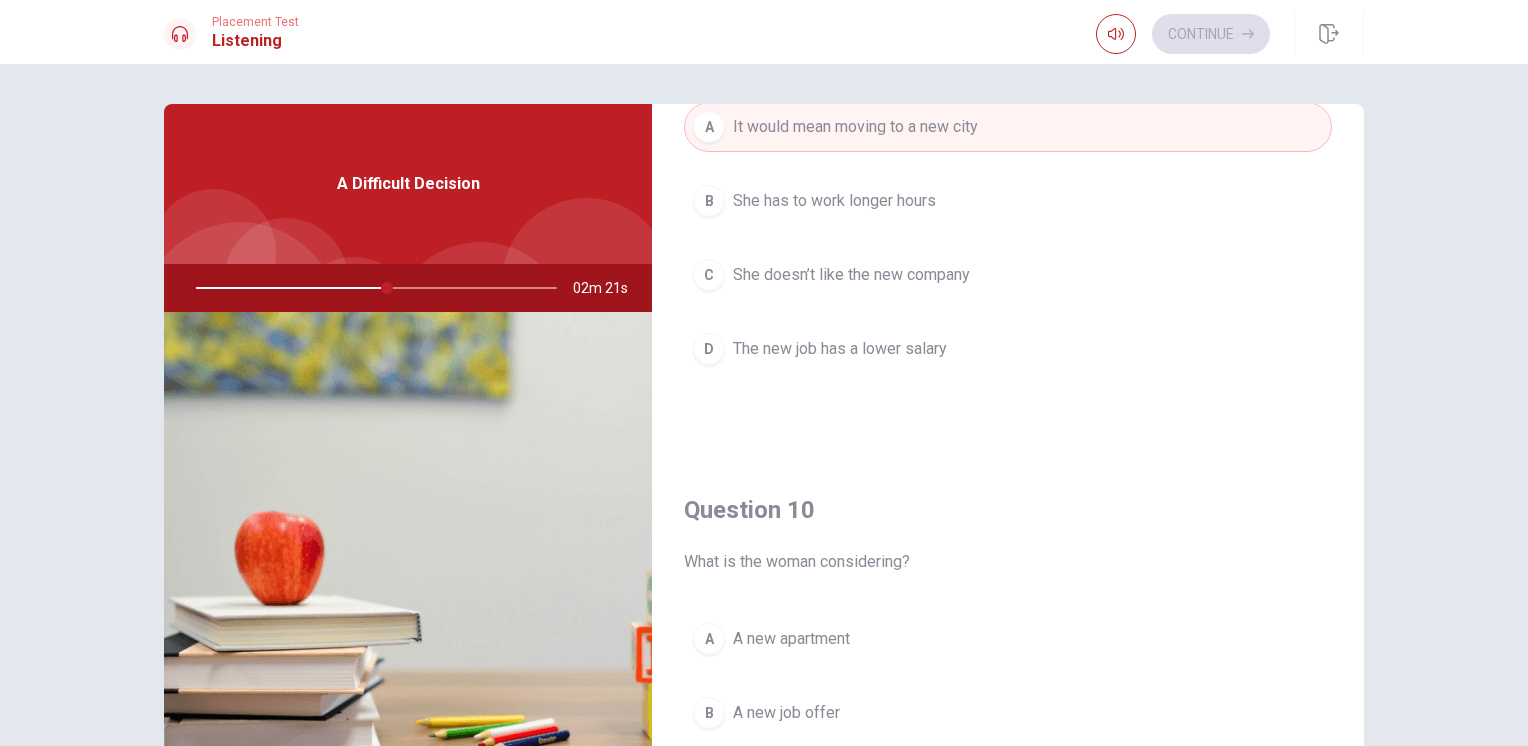 scroll, scrollTop: 1856, scrollLeft: 0, axis: vertical 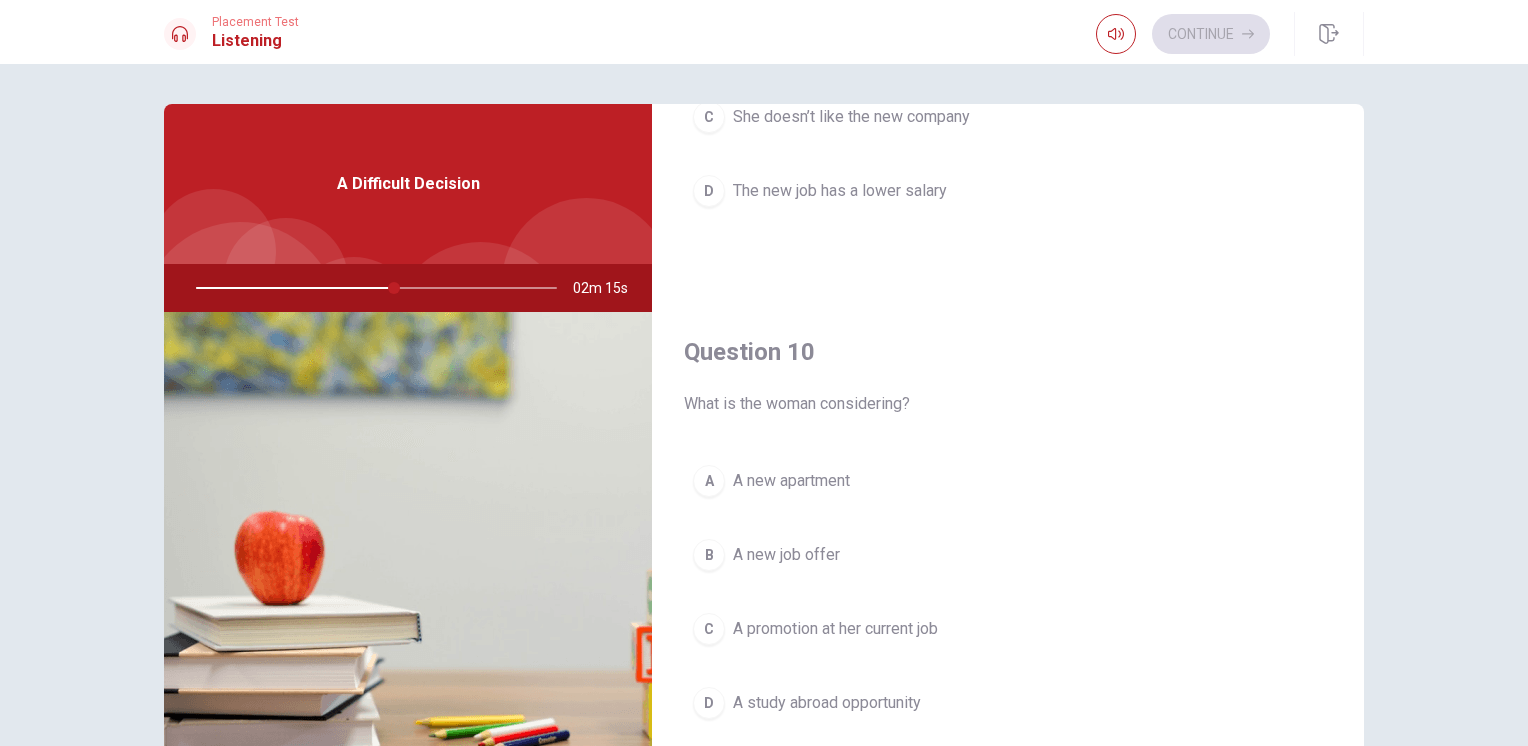 click on "B A new job offer" at bounding box center [1008, 555] 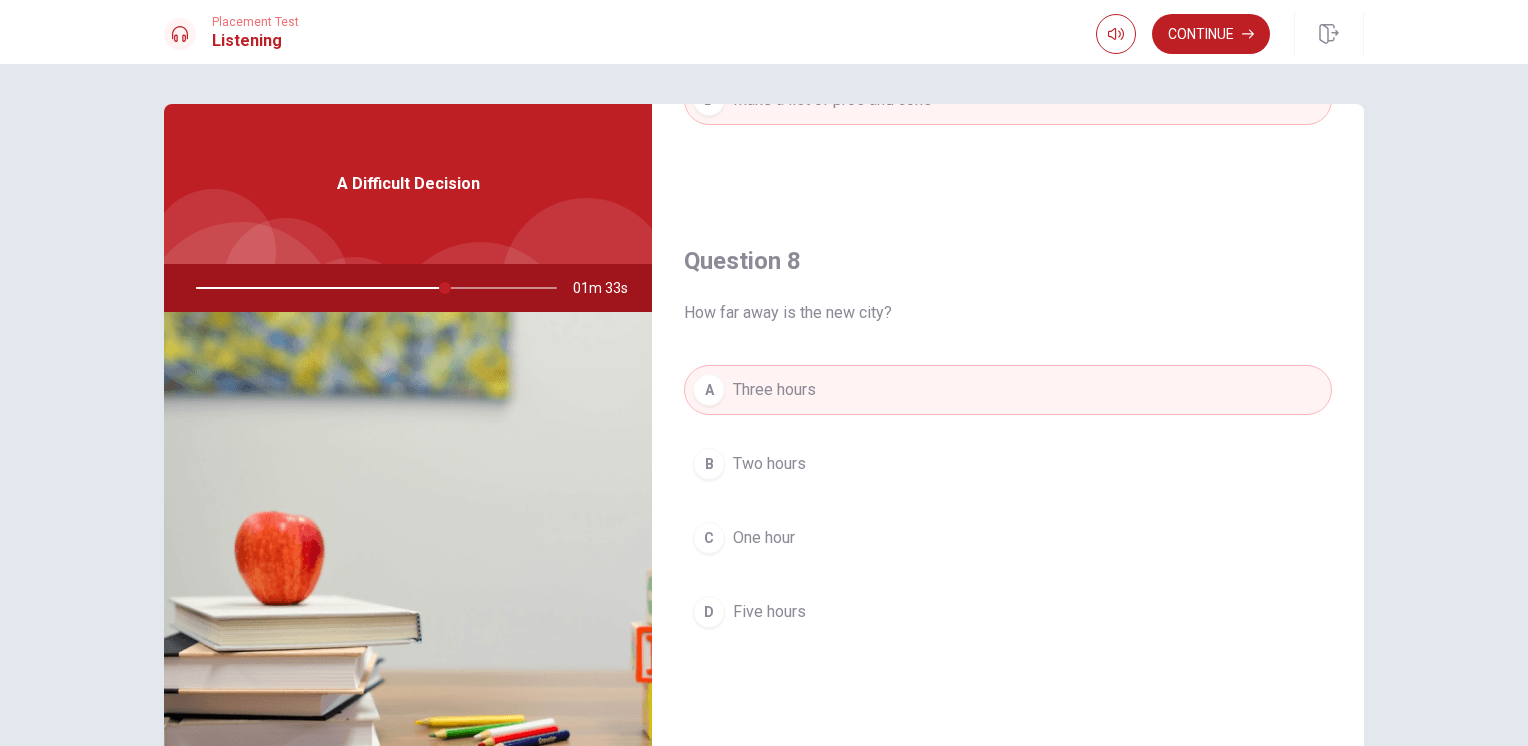 scroll, scrollTop: 0, scrollLeft: 0, axis: both 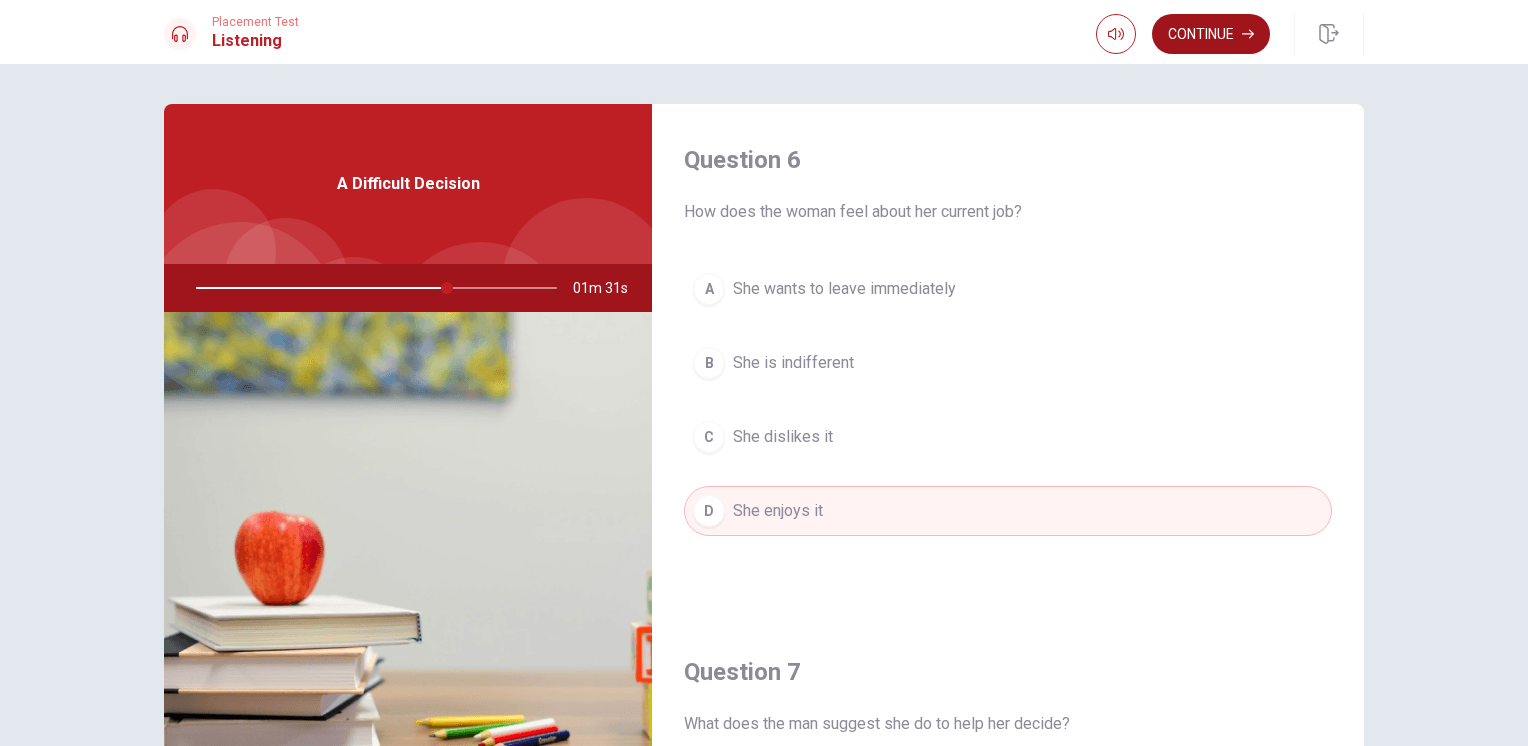 click on "Continue" at bounding box center (1211, 34) 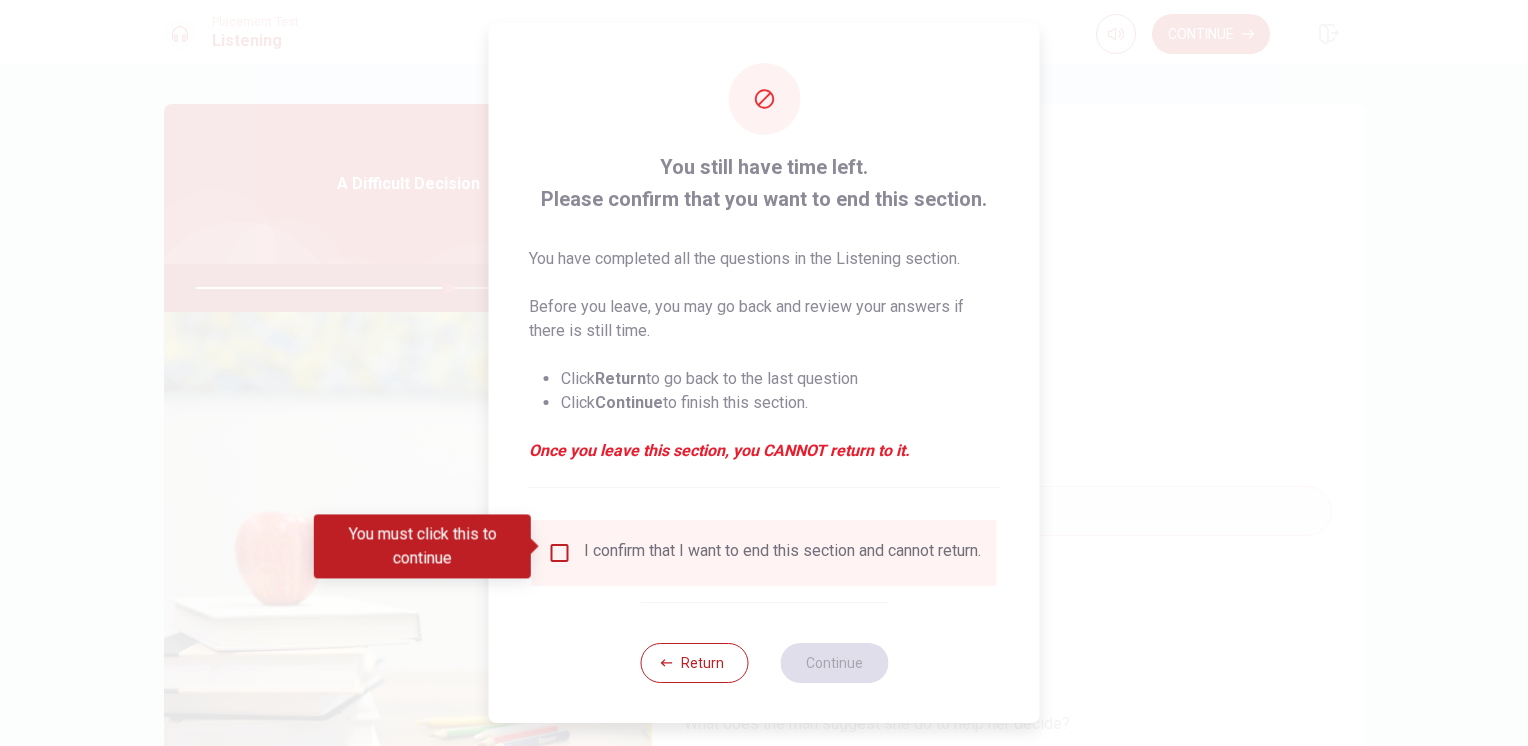 click at bounding box center [560, 553] 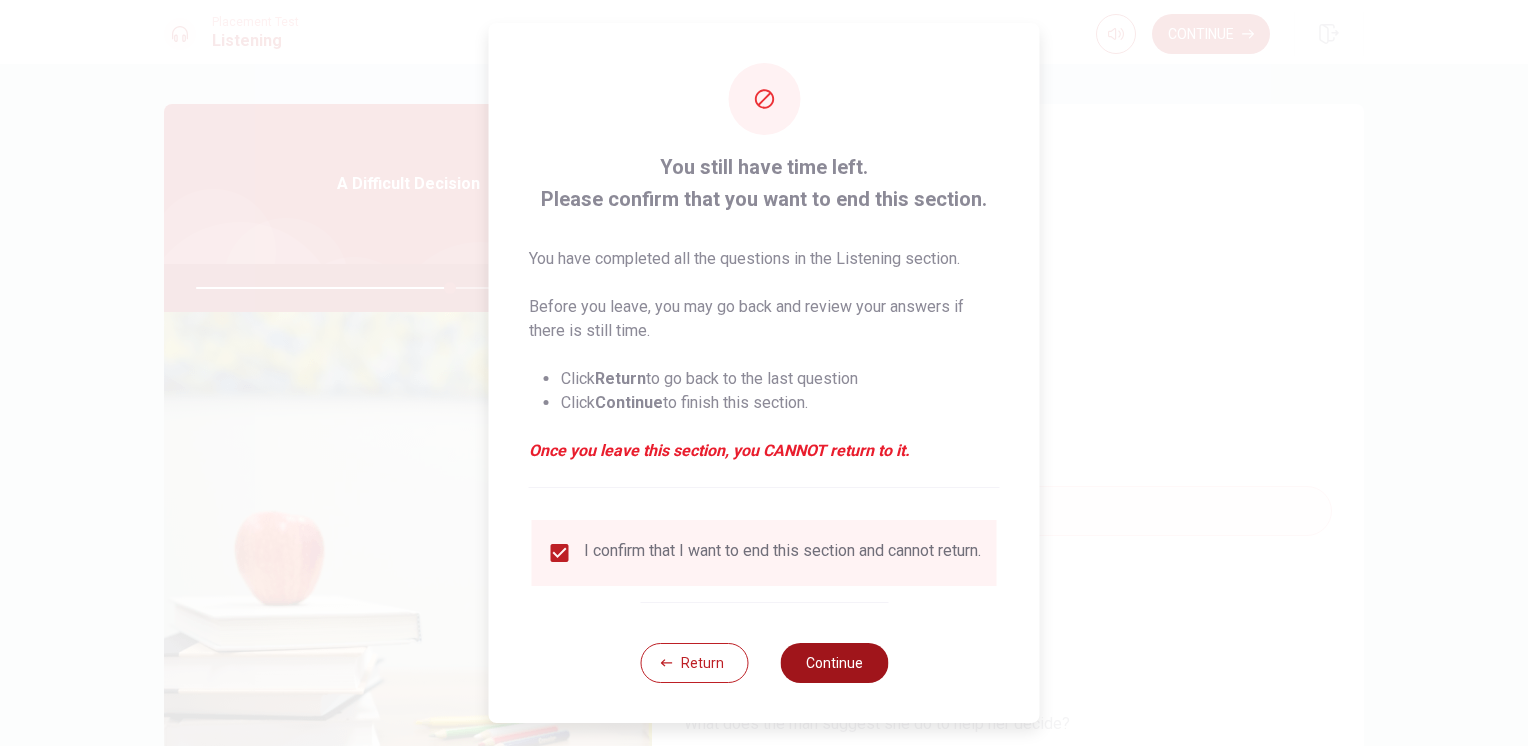 click on "Continue" at bounding box center (834, 663) 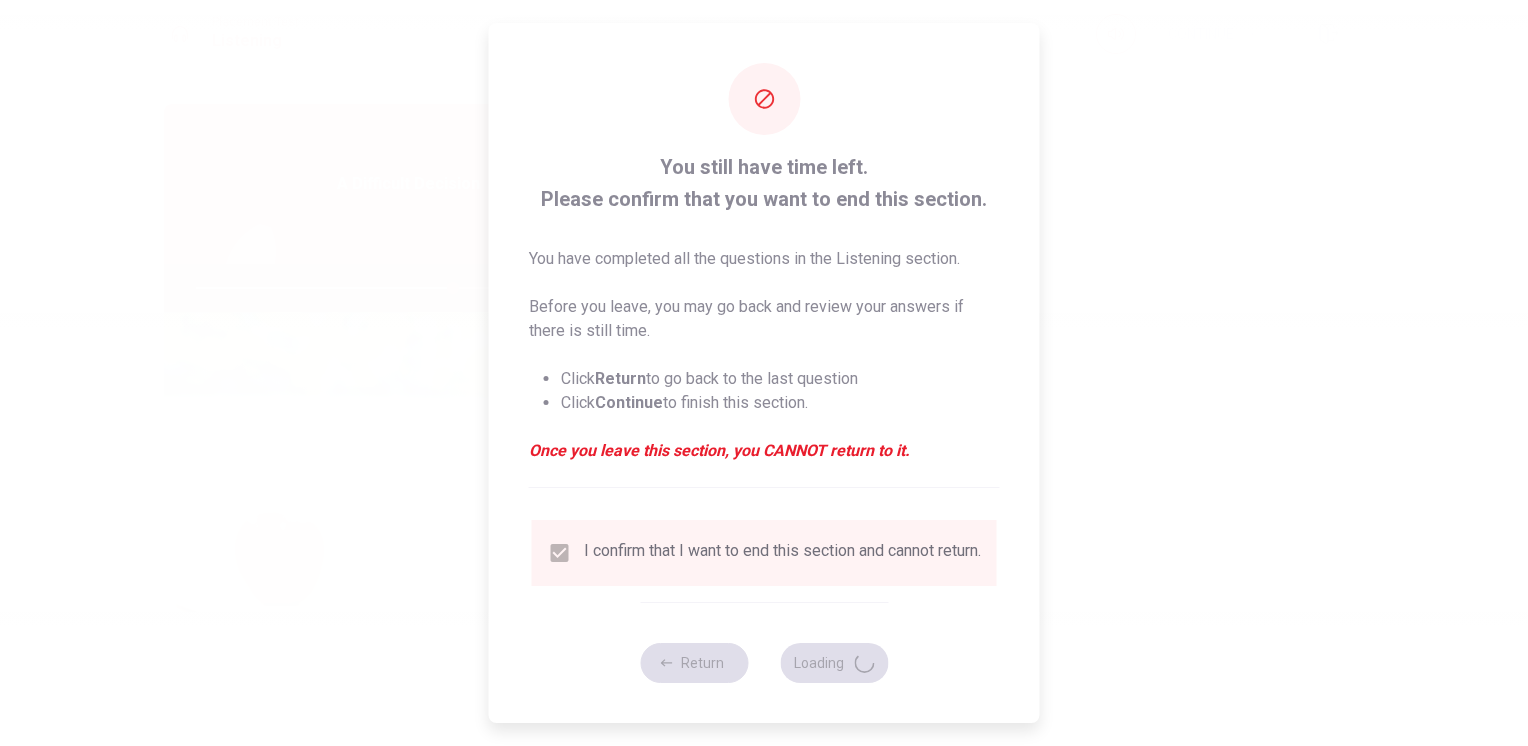 type on "72" 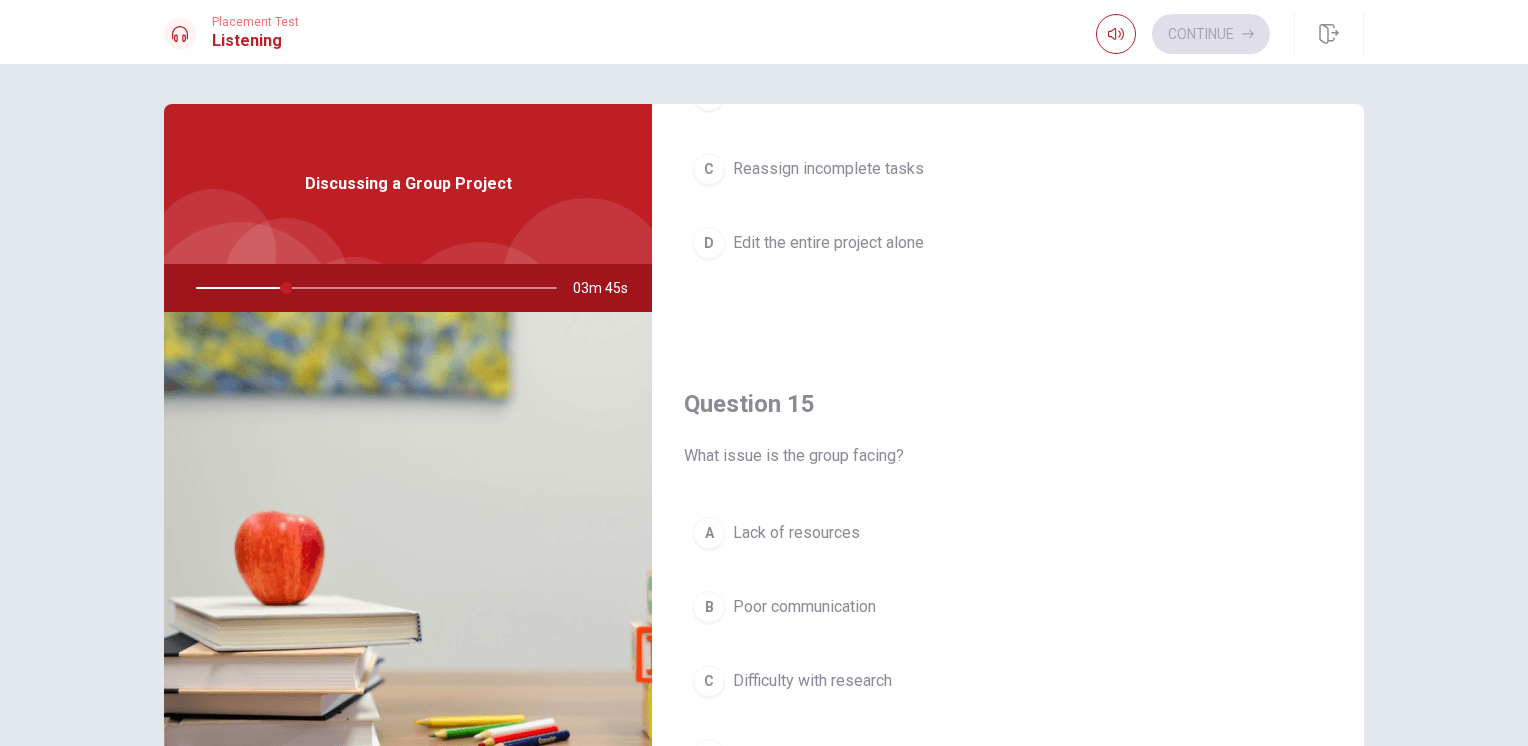 scroll, scrollTop: 1856, scrollLeft: 0, axis: vertical 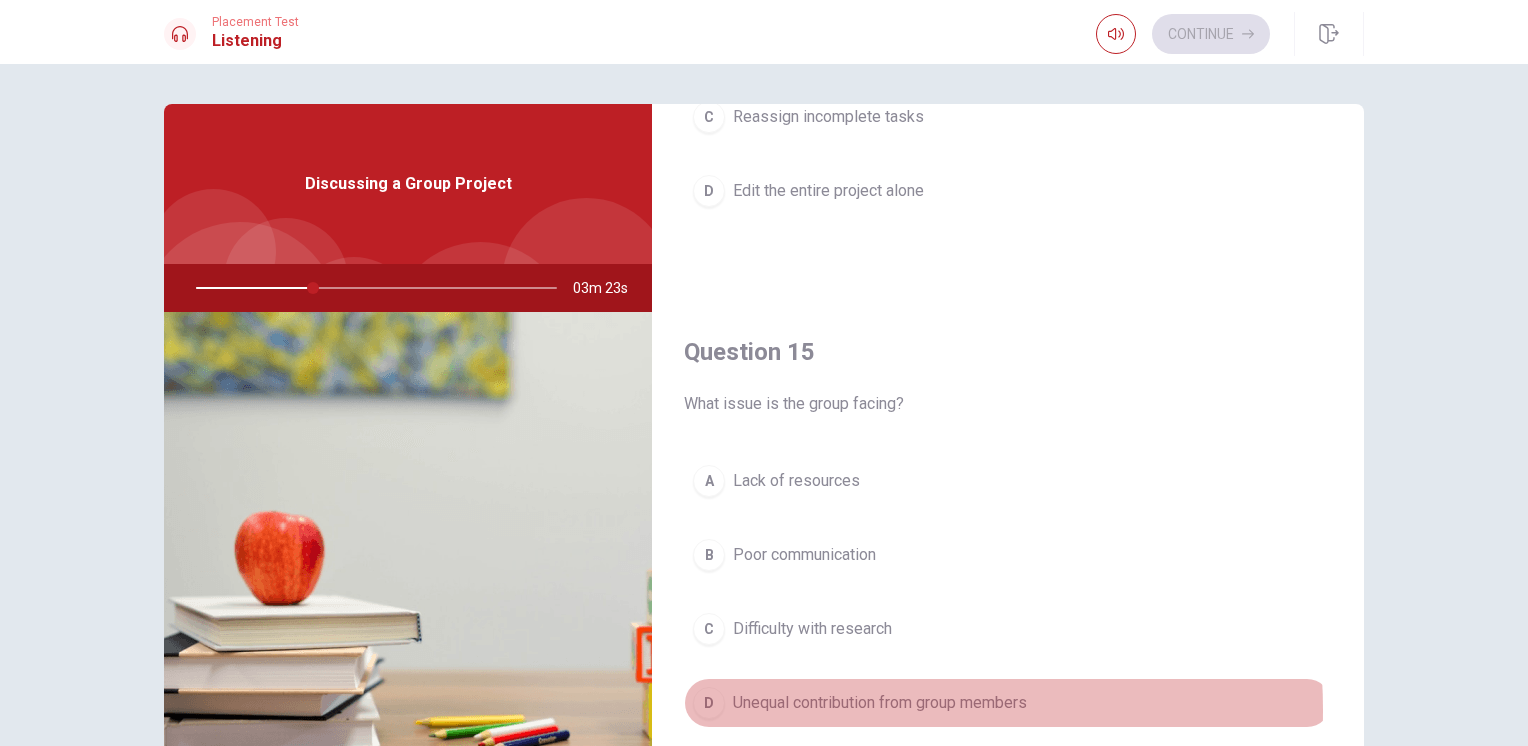 click on "Unequal contribution from group members" at bounding box center (880, 703) 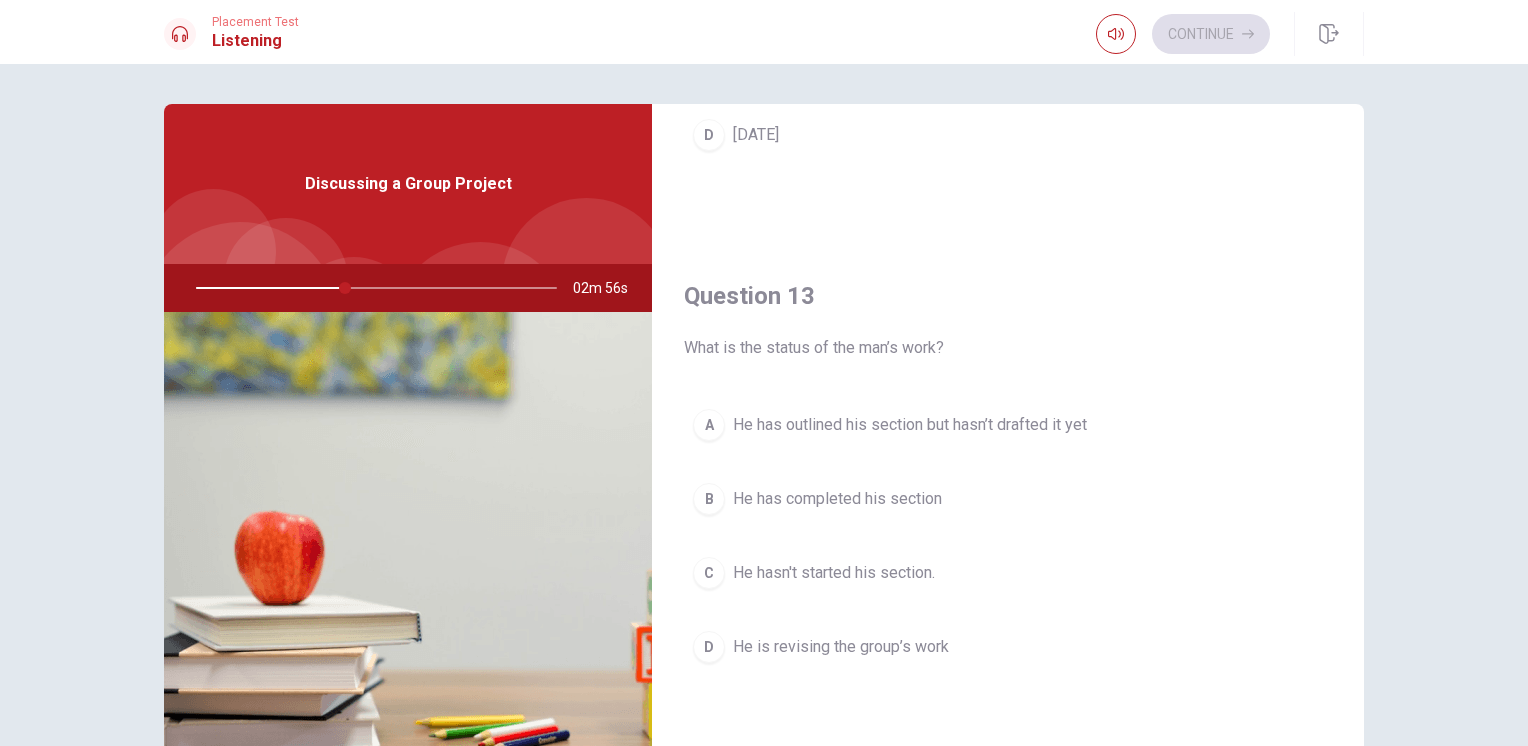 scroll, scrollTop: 933, scrollLeft: 0, axis: vertical 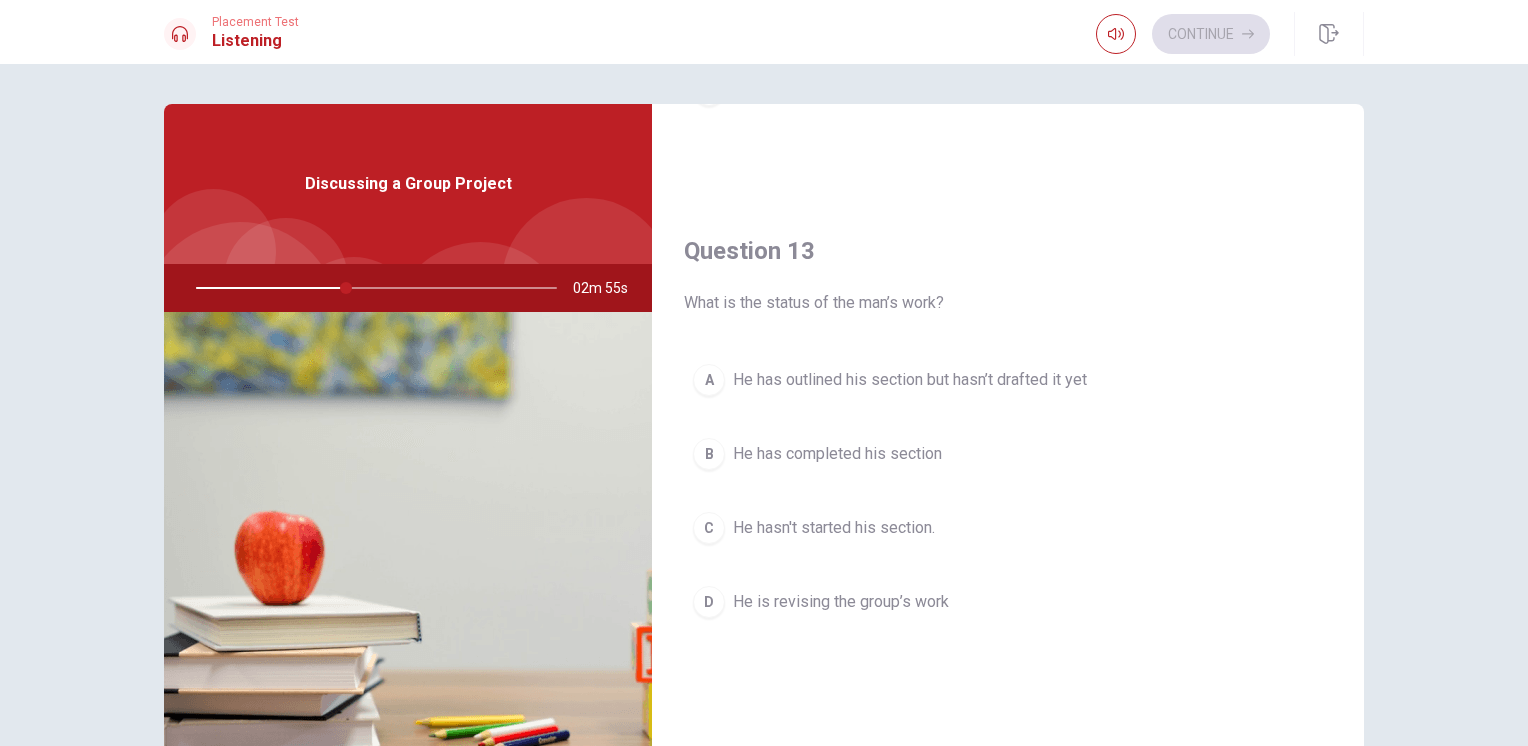 click on "A He has outlined his section but hasn’t drafted it yet" at bounding box center (1008, 380) 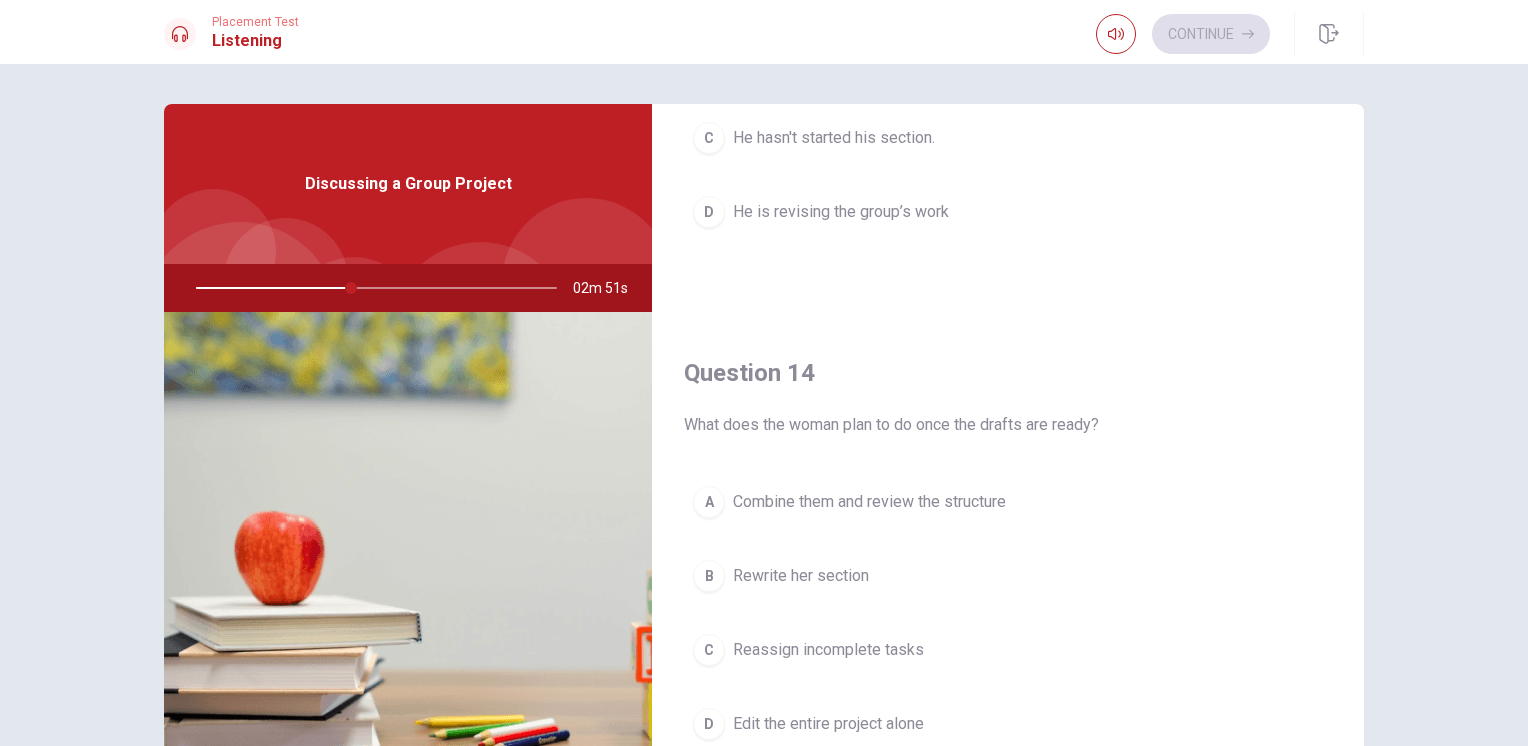 scroll, scrollTop: 1400, scrollLeft: 0, axis: vertical 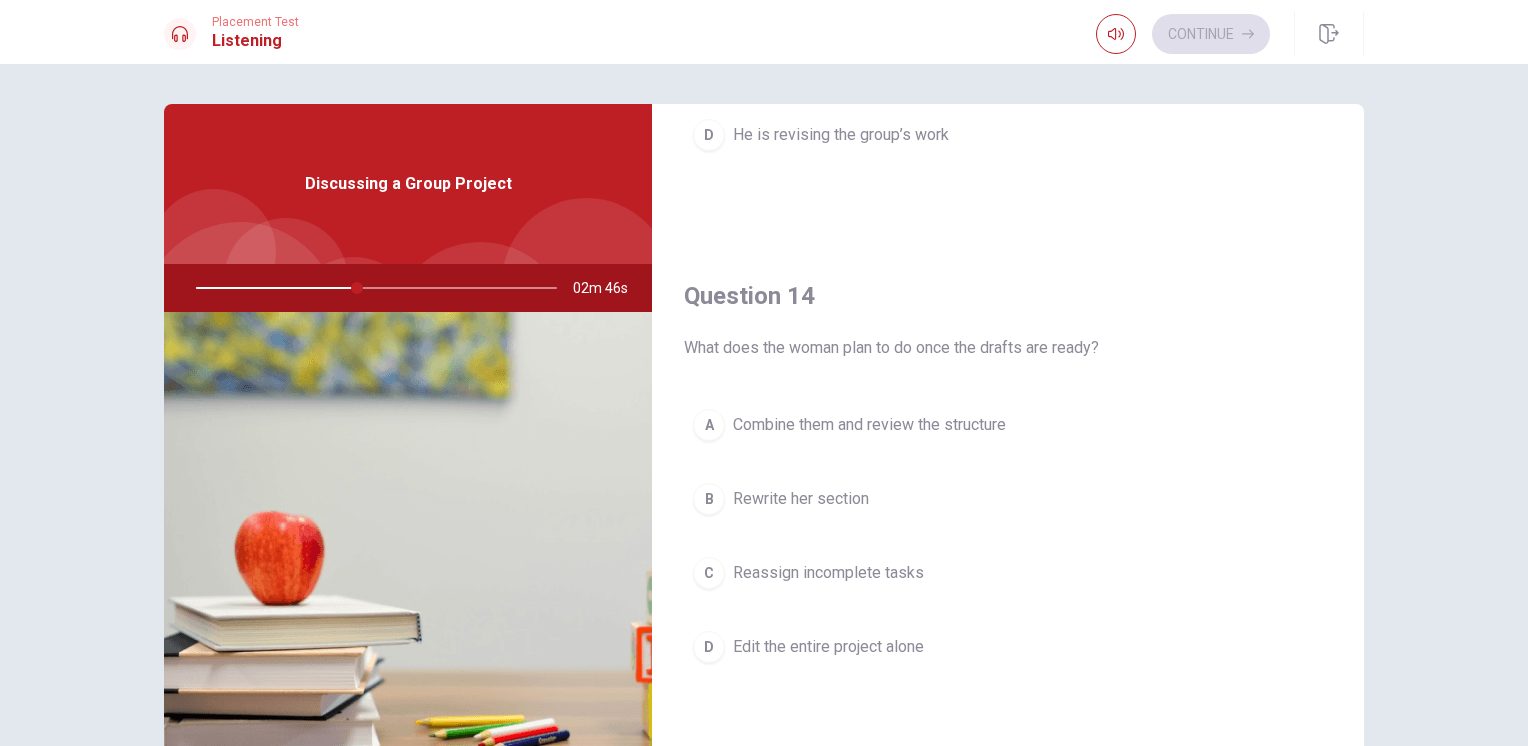 click on "Combine them and review the structure" at bounding box center [869, 425] 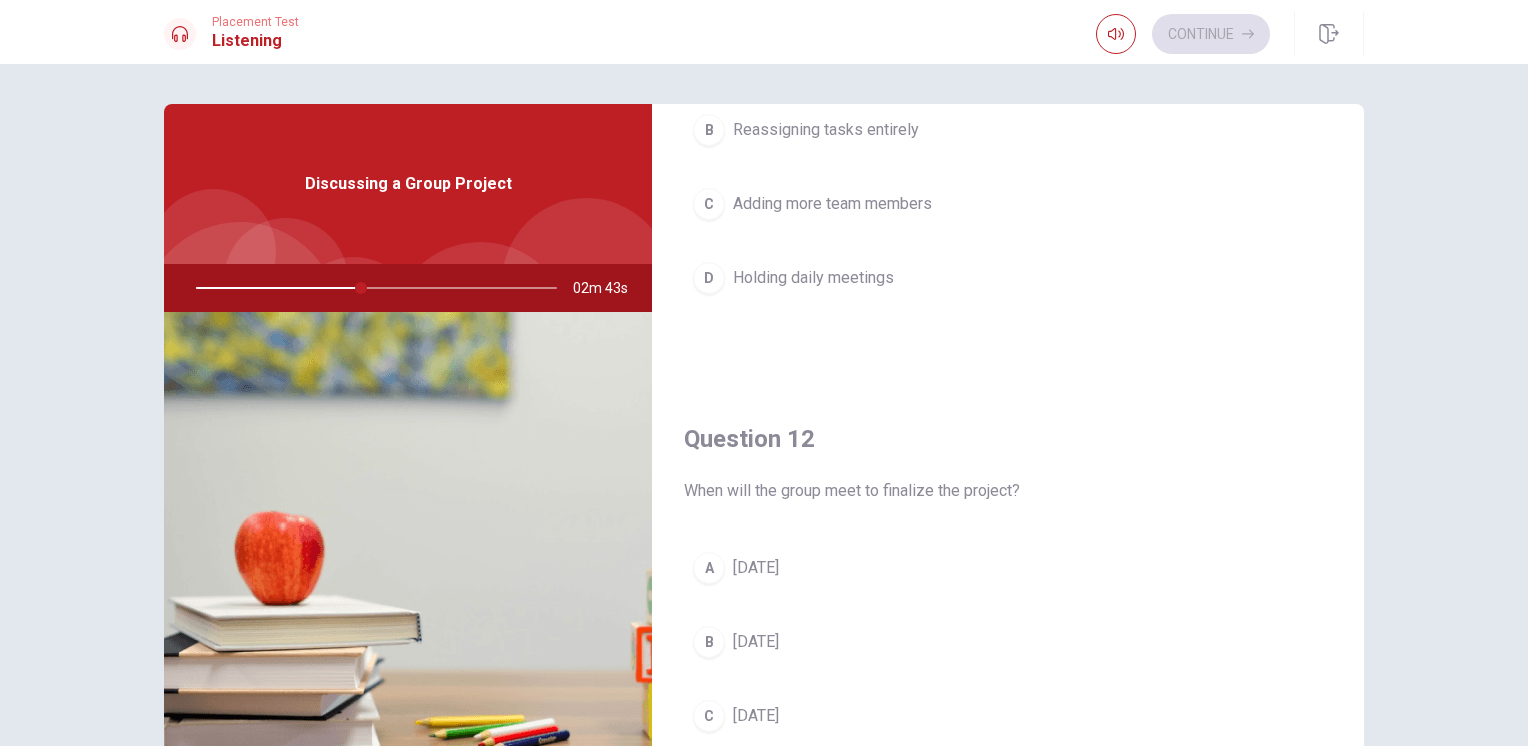 scroll, scrollTop: 466, scrollLeft: 0, axis: vertical 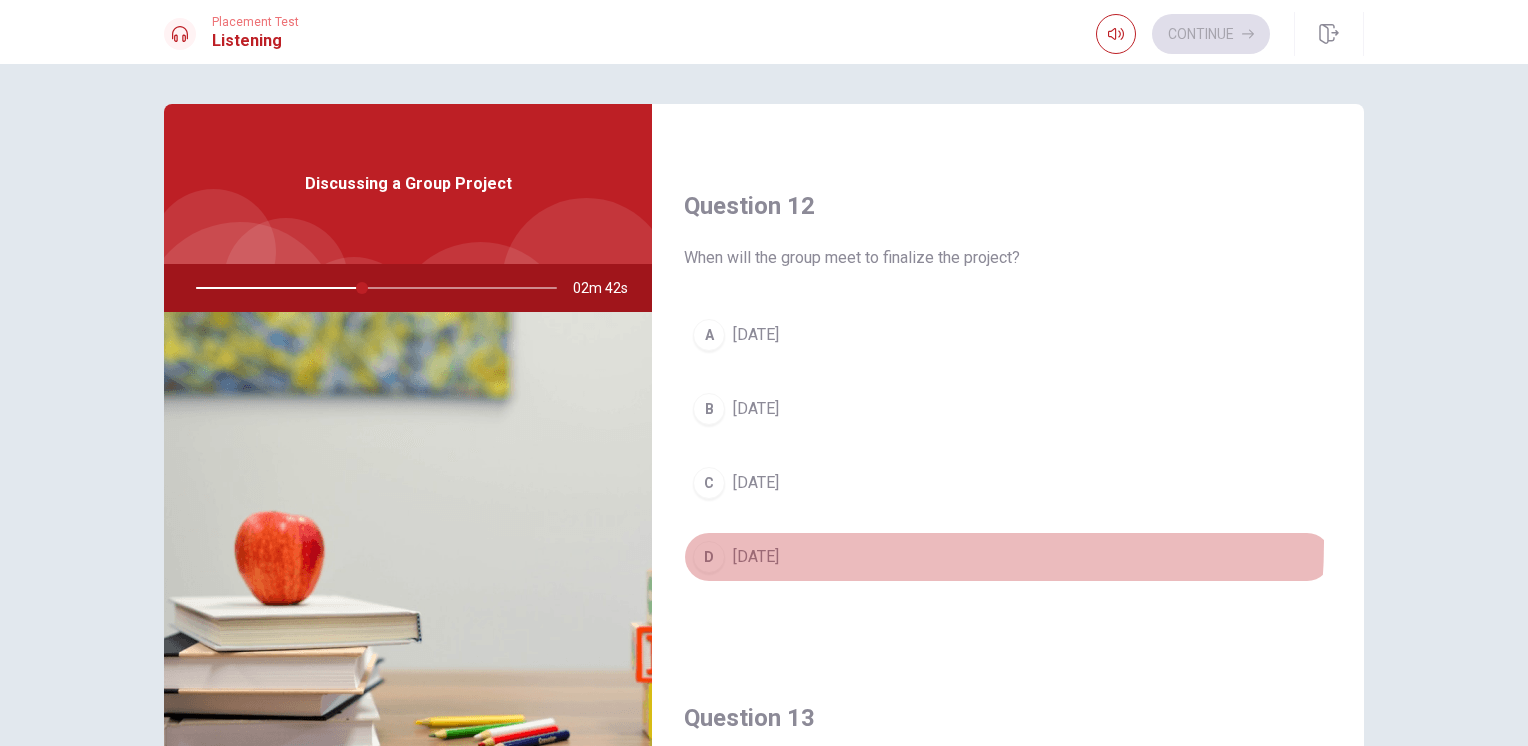 click on "D [DATE]" at bounding box center [1008, 557] 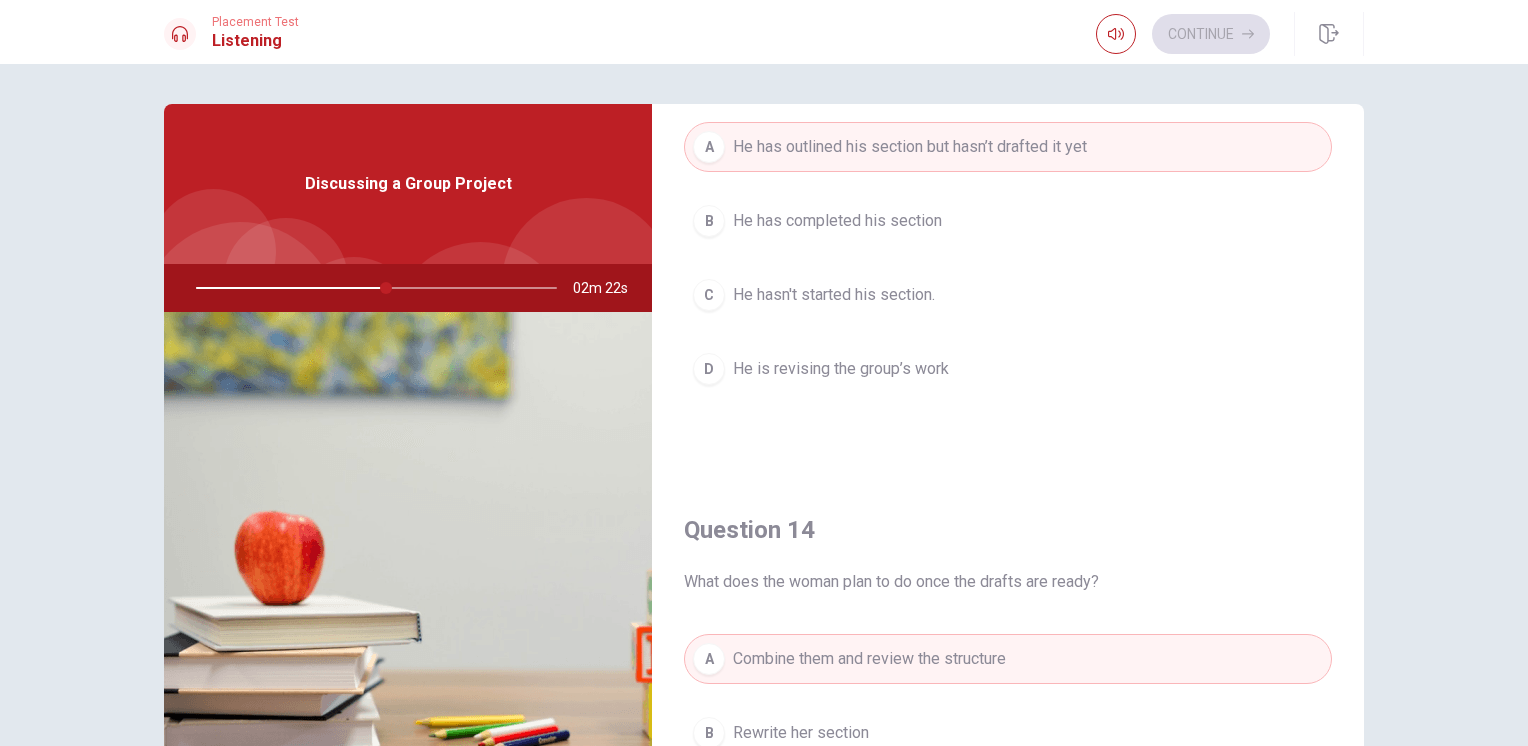 scroll, scrollTop: 1856, scrollLeft: 0, axis: vertical 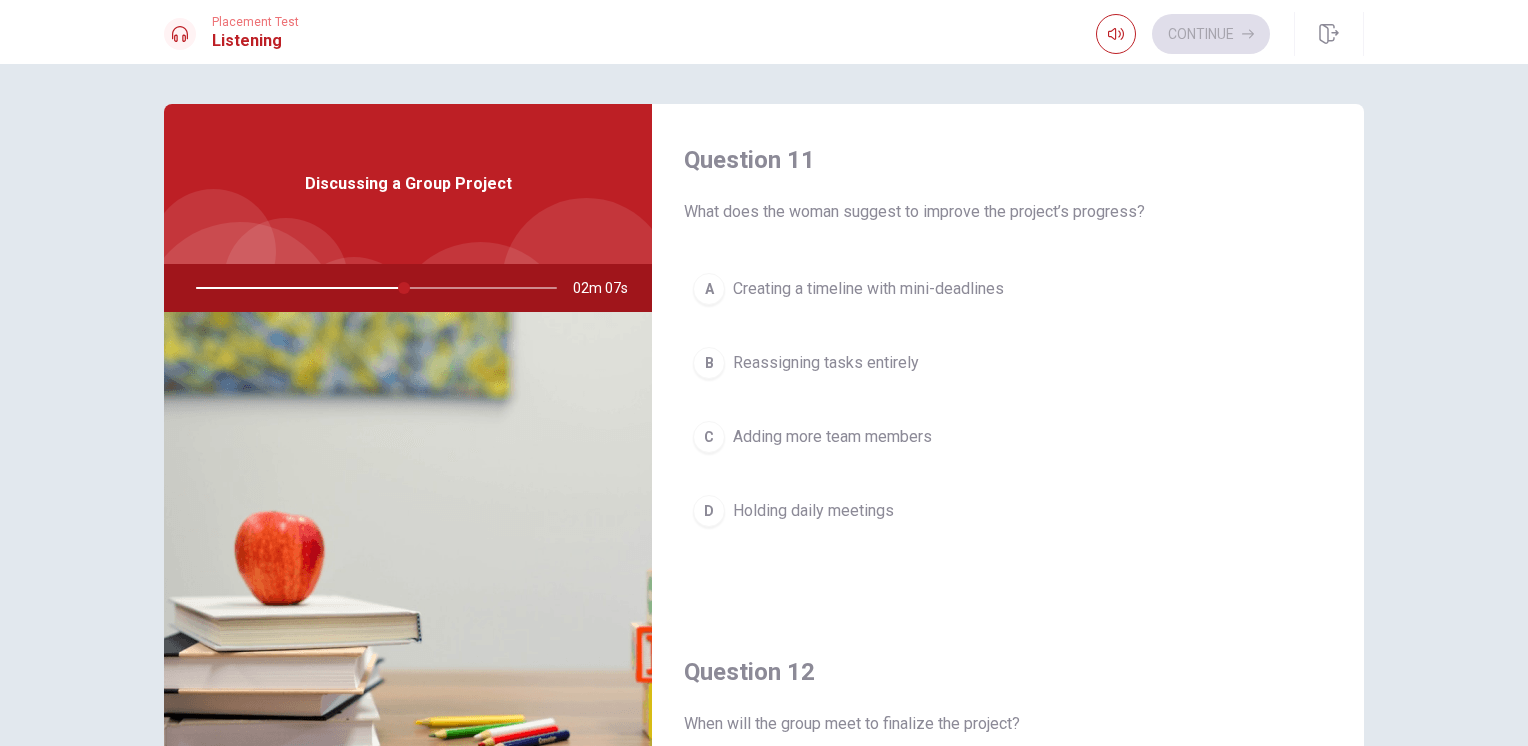click on "Creating a timeline with mini-deadlines" at bounding box center [868, 289] 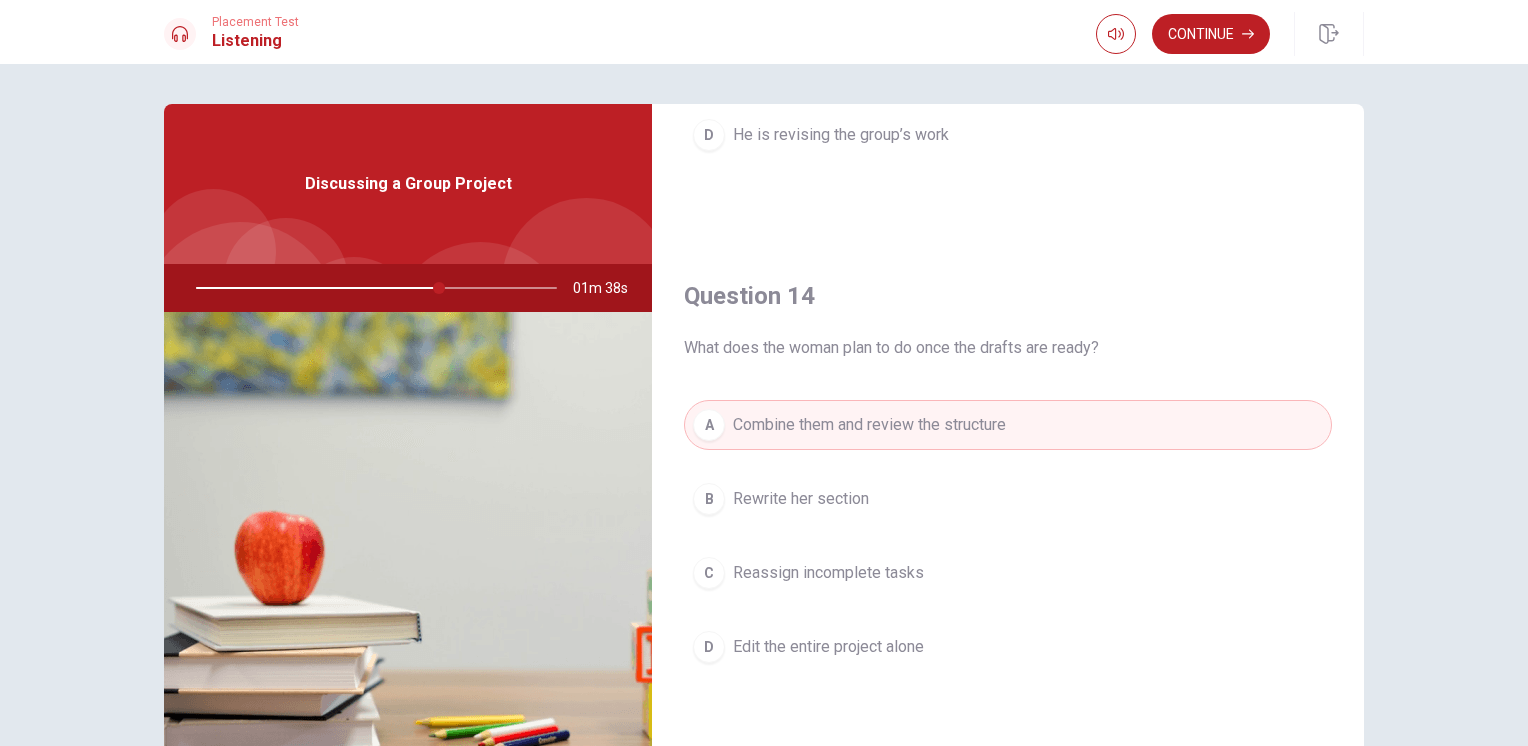 scroll, scrollTop: 1856, scrollLeft: 0, axis: vertical 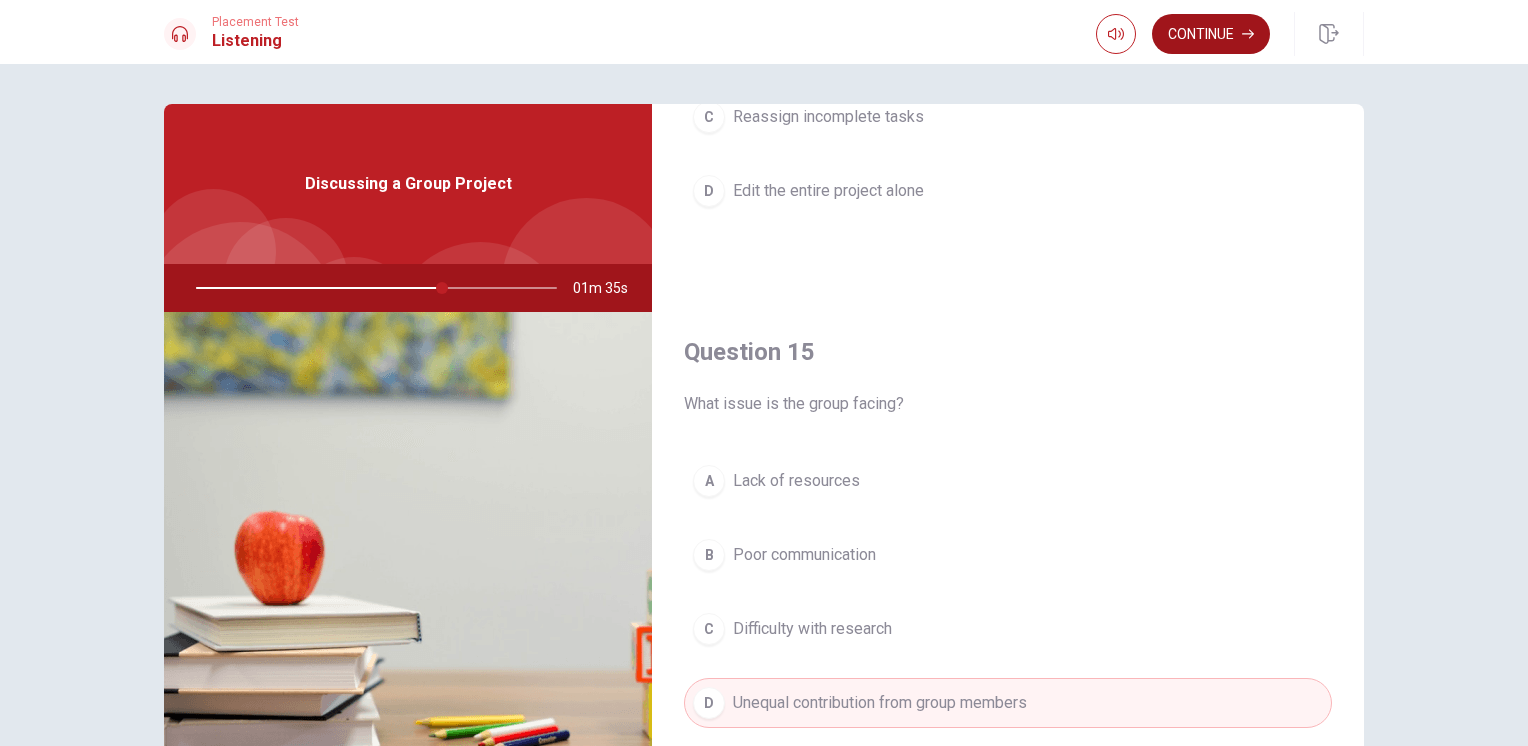 click 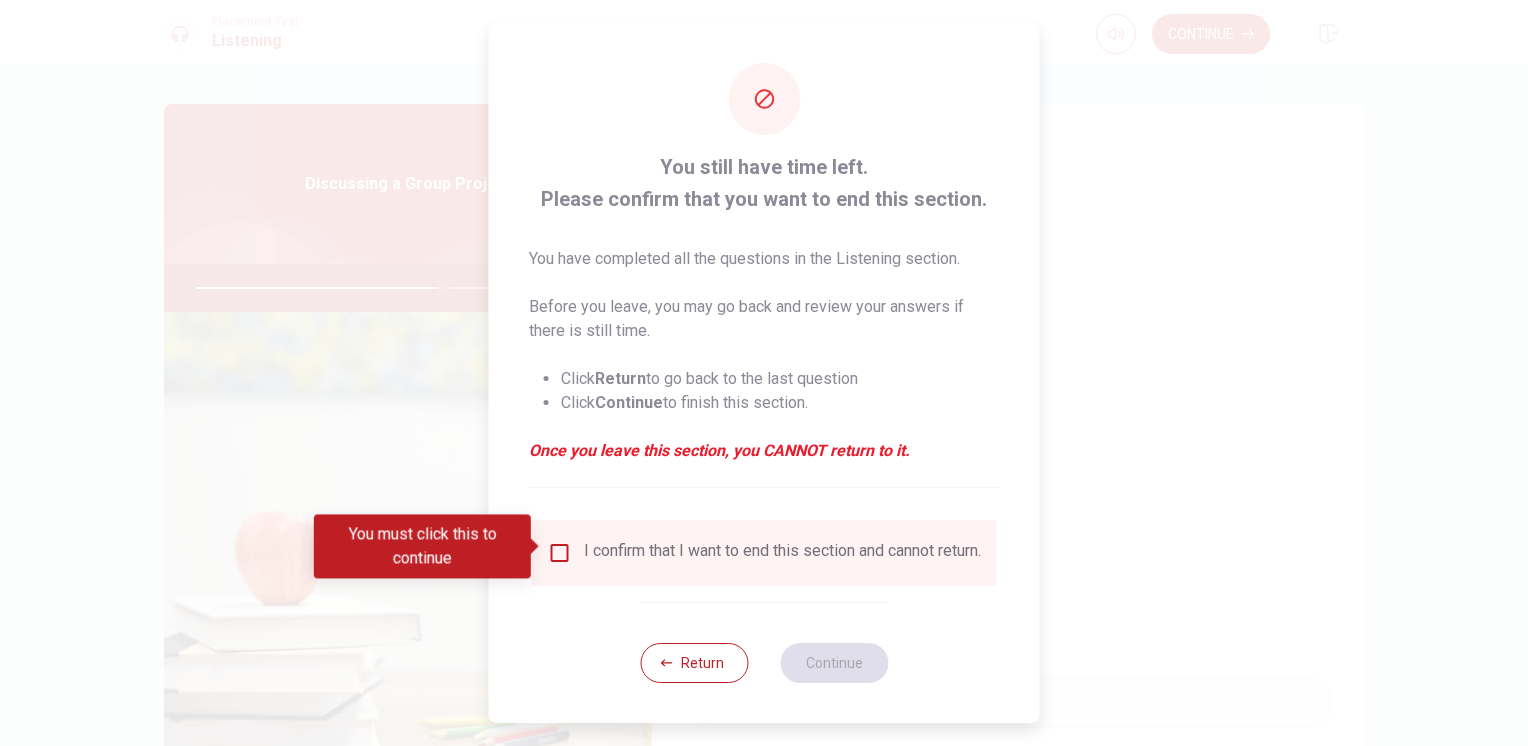 click at bounding box center [560, 553] 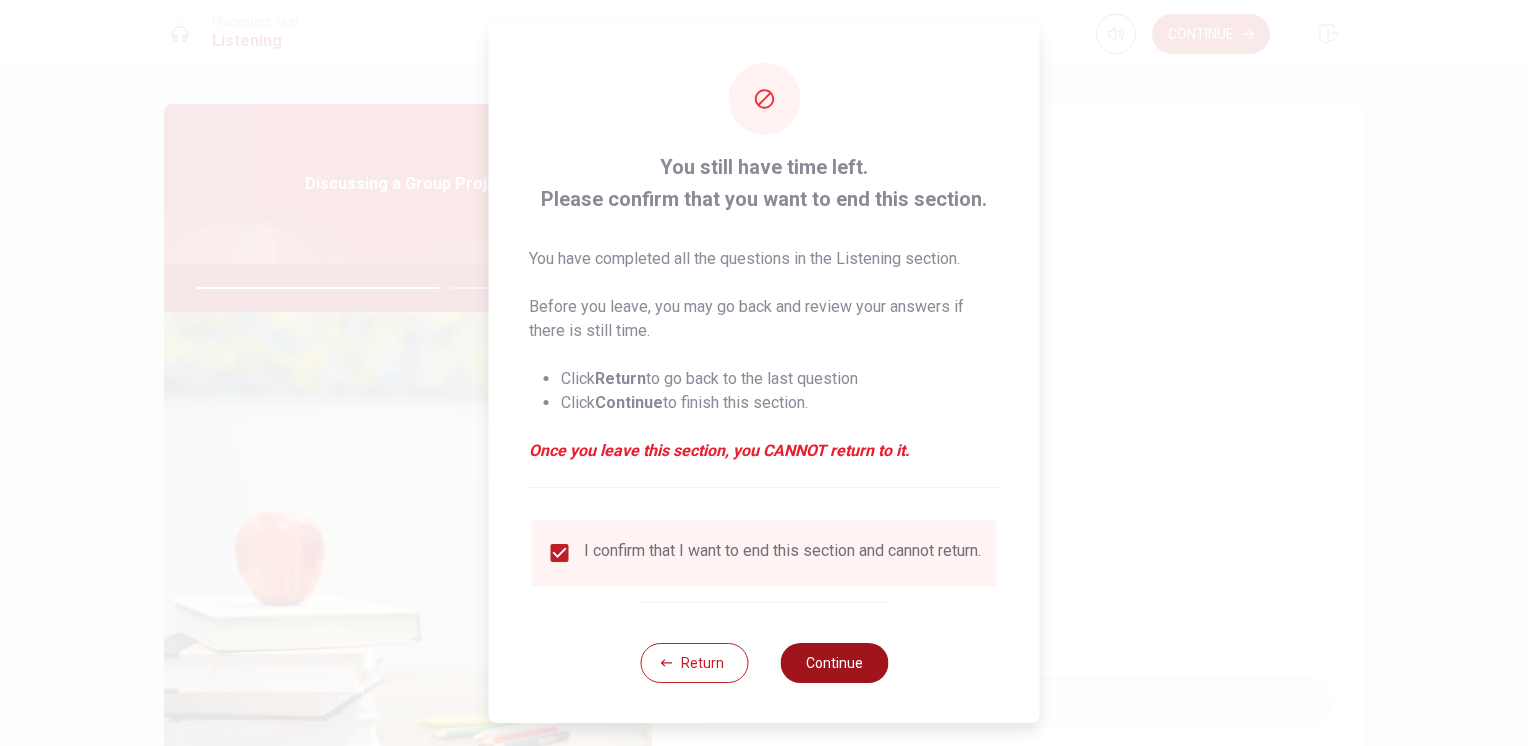 click on "Continue" at bounding box center [834, 663] 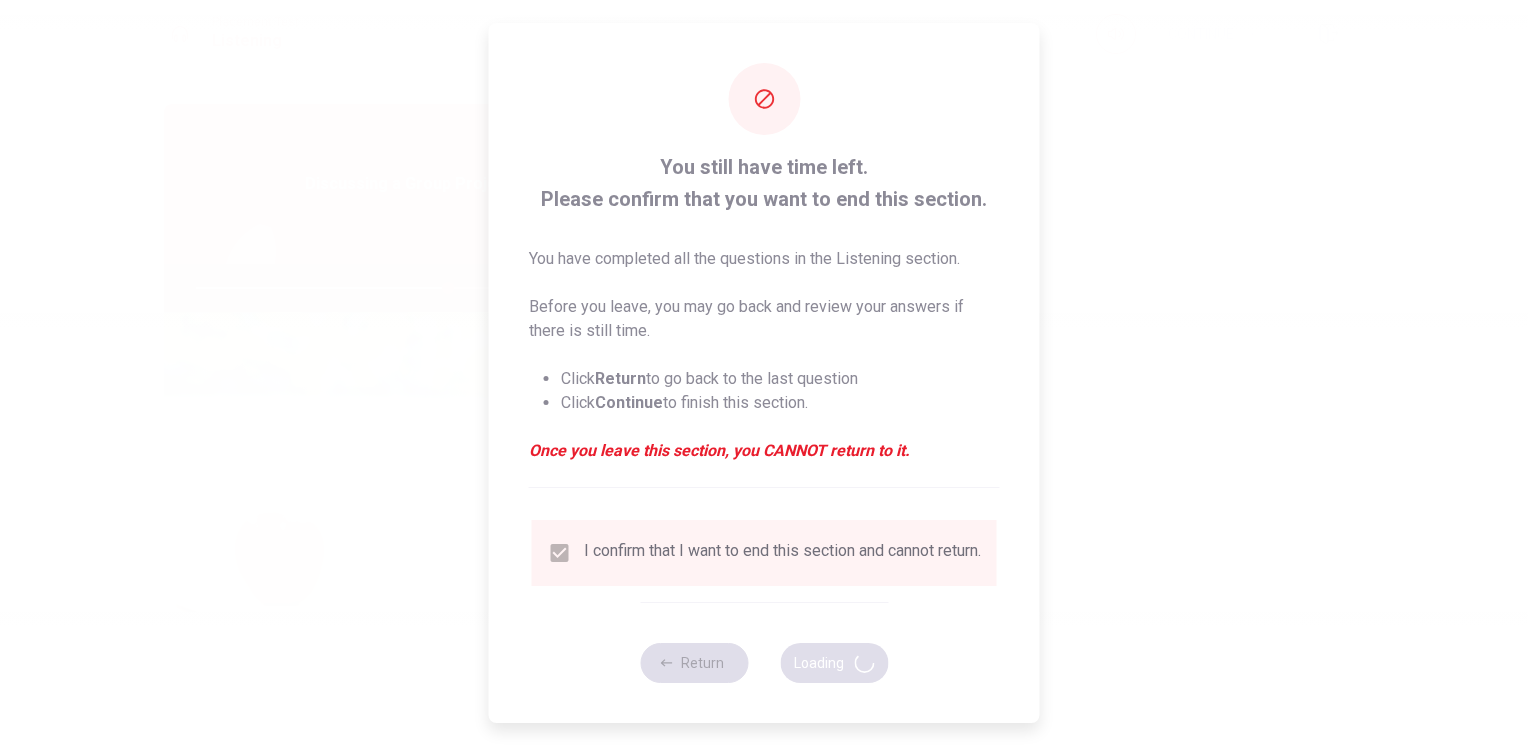type on "70" 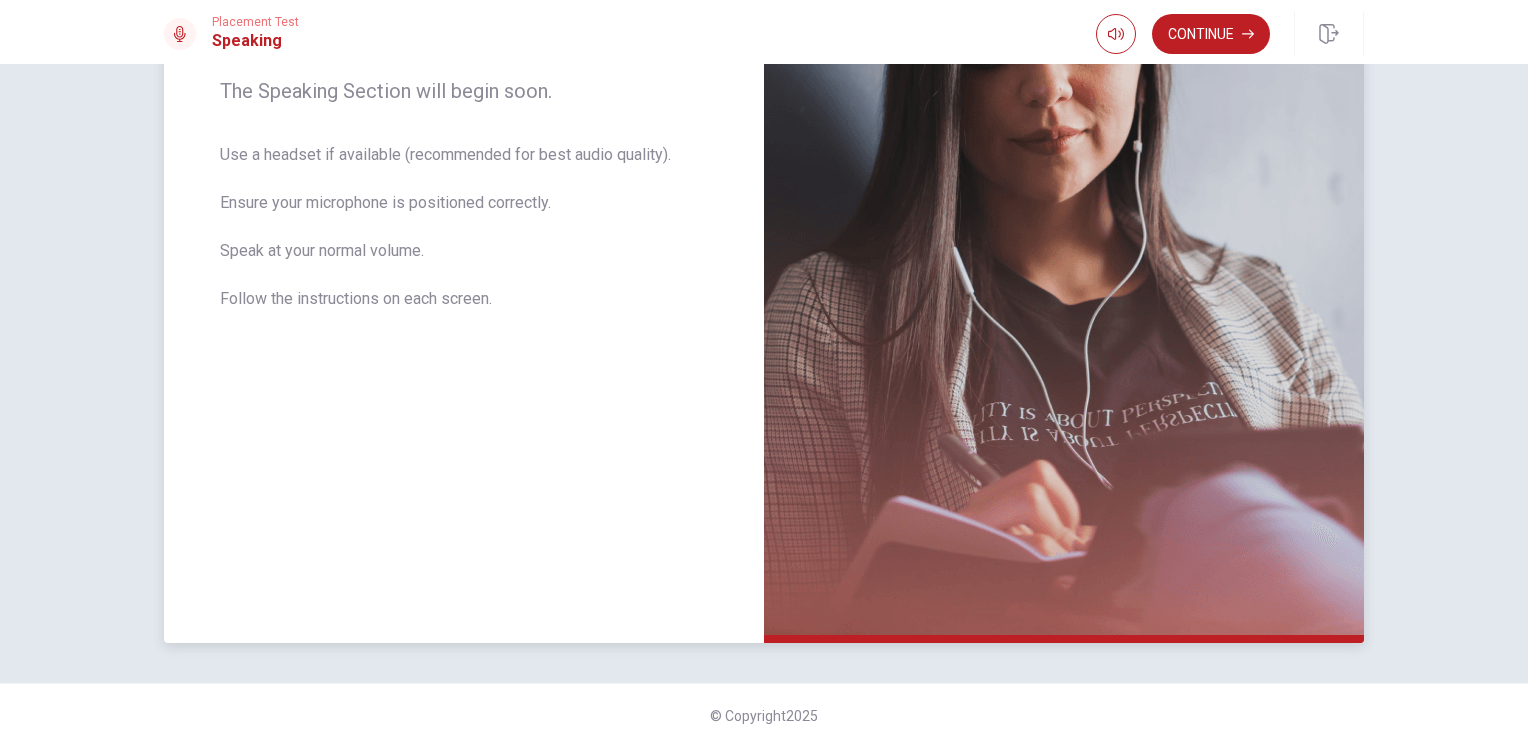 scroll, scrollTop: 0, scrollLeft: 0, axis: both 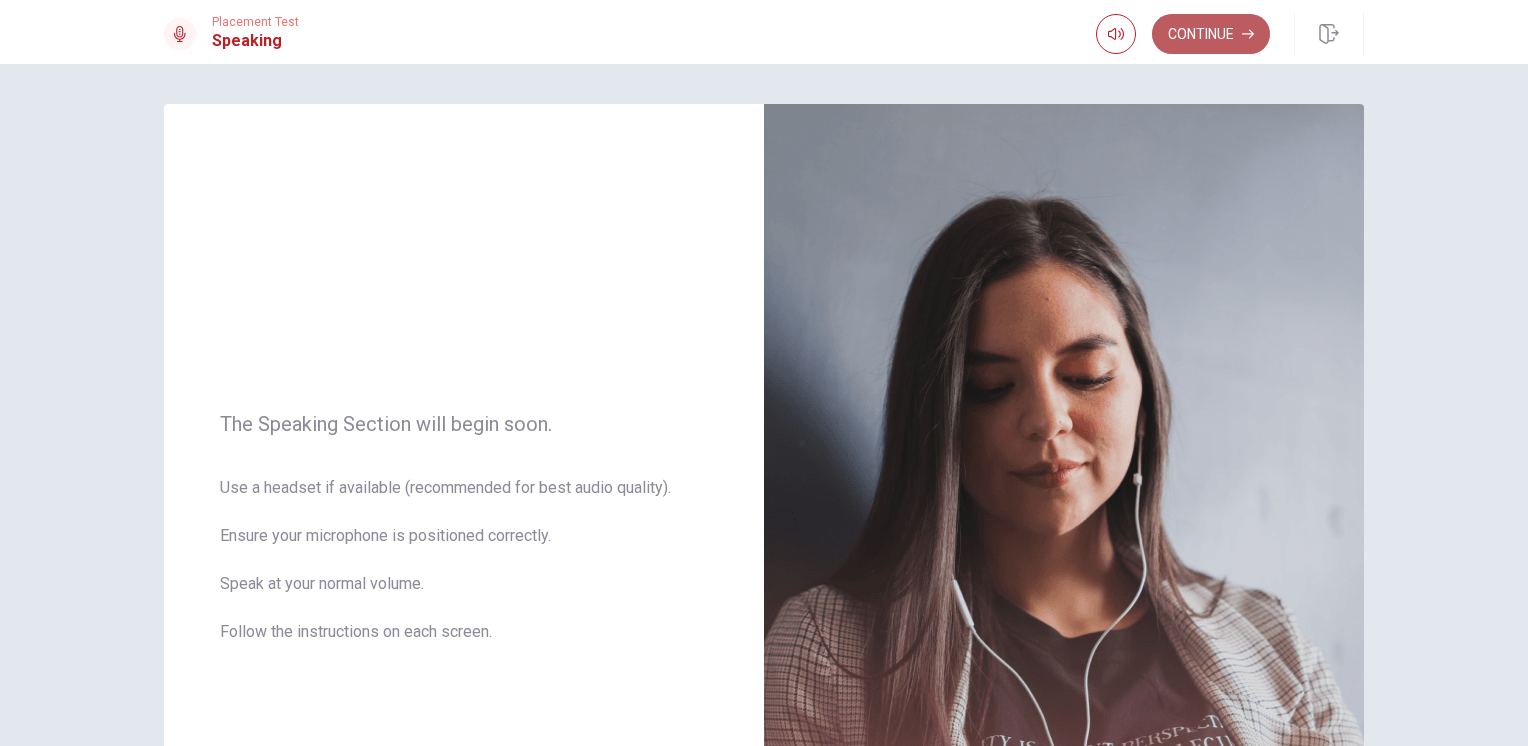 click on "Continue" at bounding box center (1211, 34) 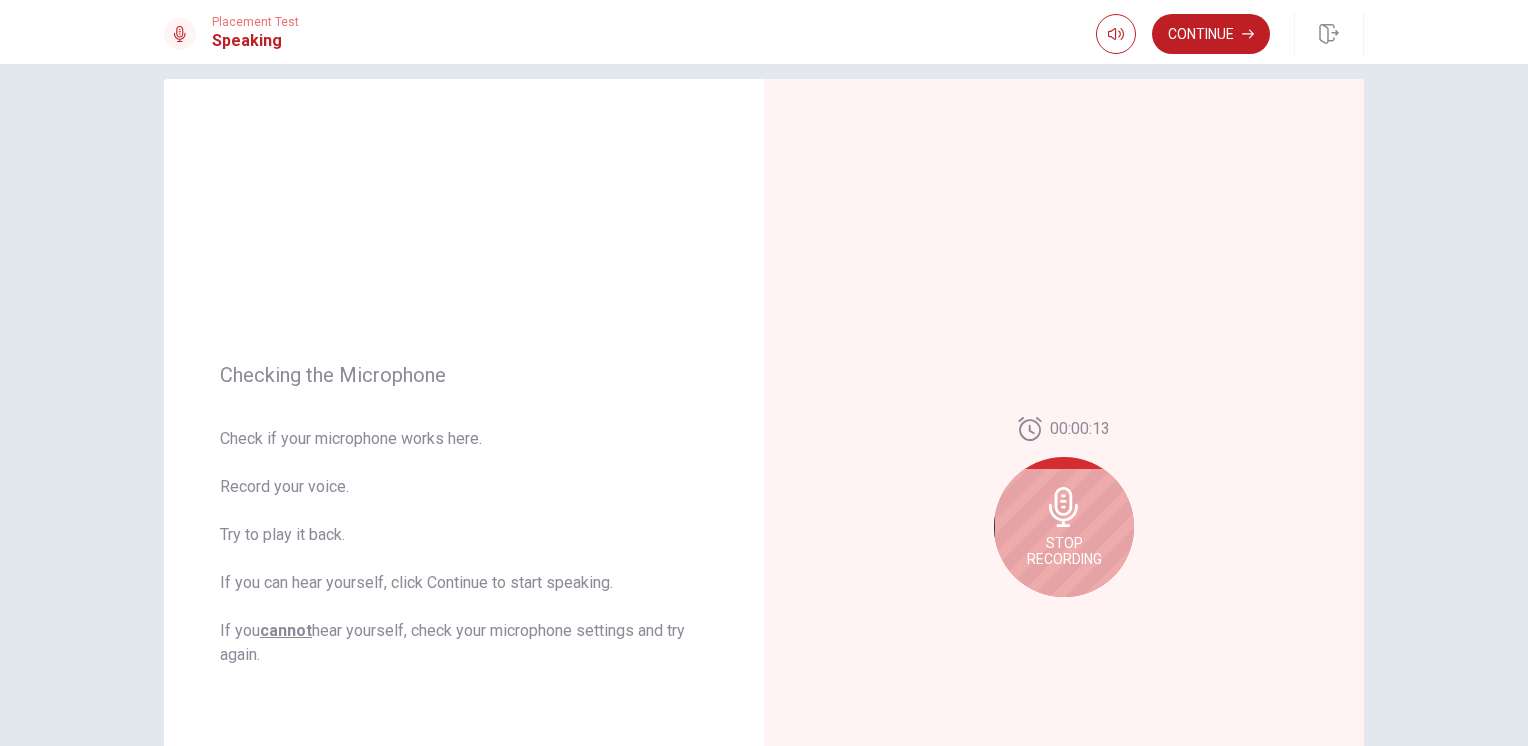 scroll, scrollTop: 0, scrollLeft: 0, axis: both 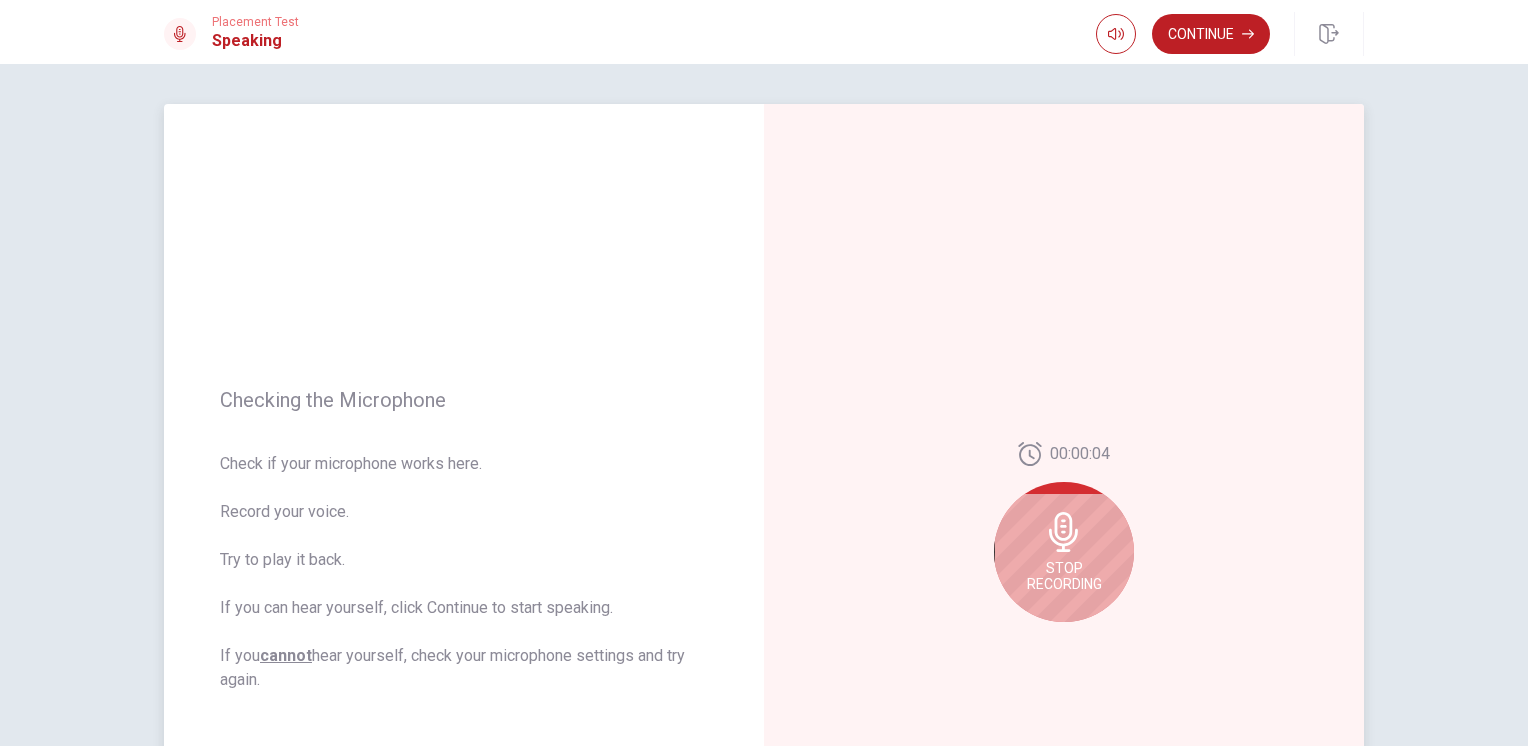 click 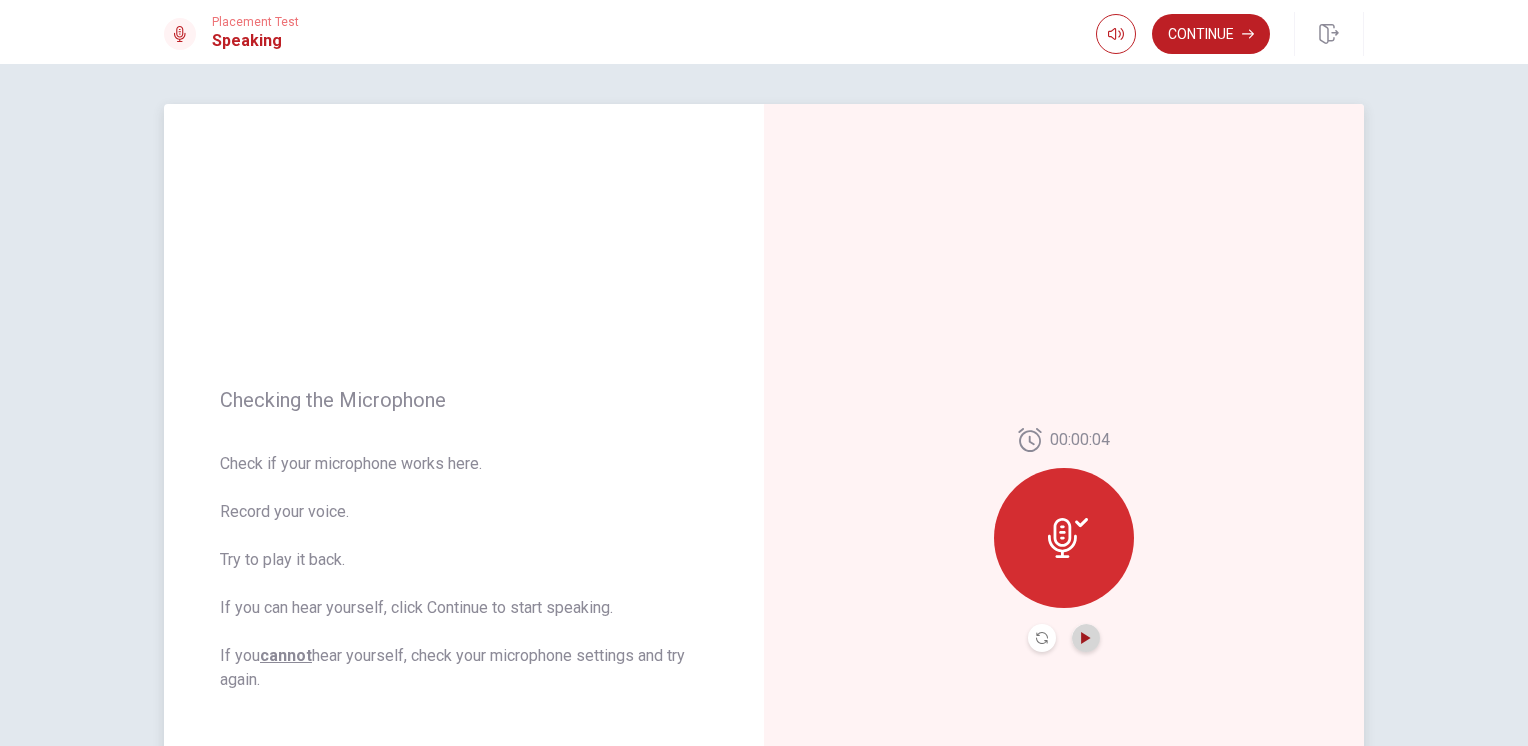 click 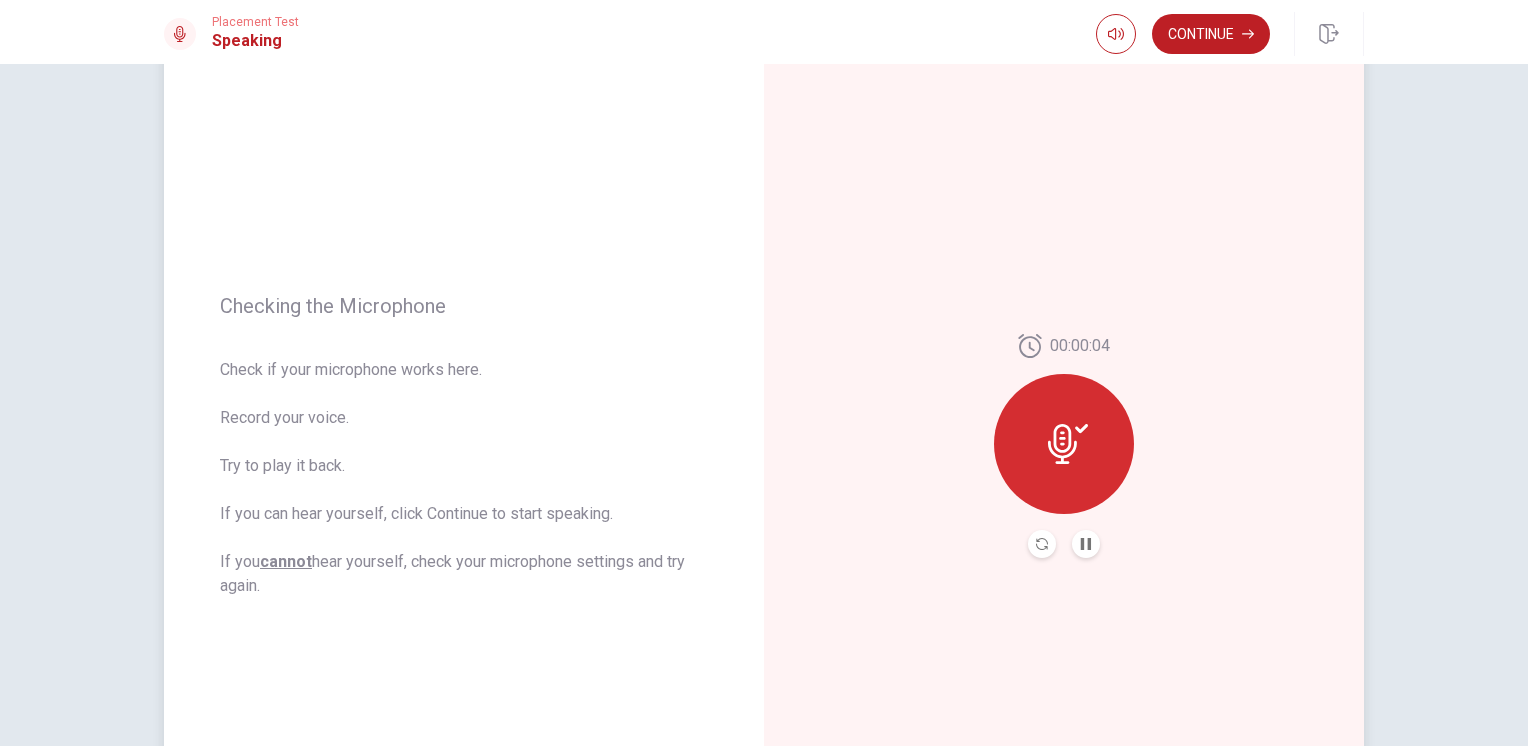 scroll, scrollTop: 0, scrollLeft: 0, axis: both 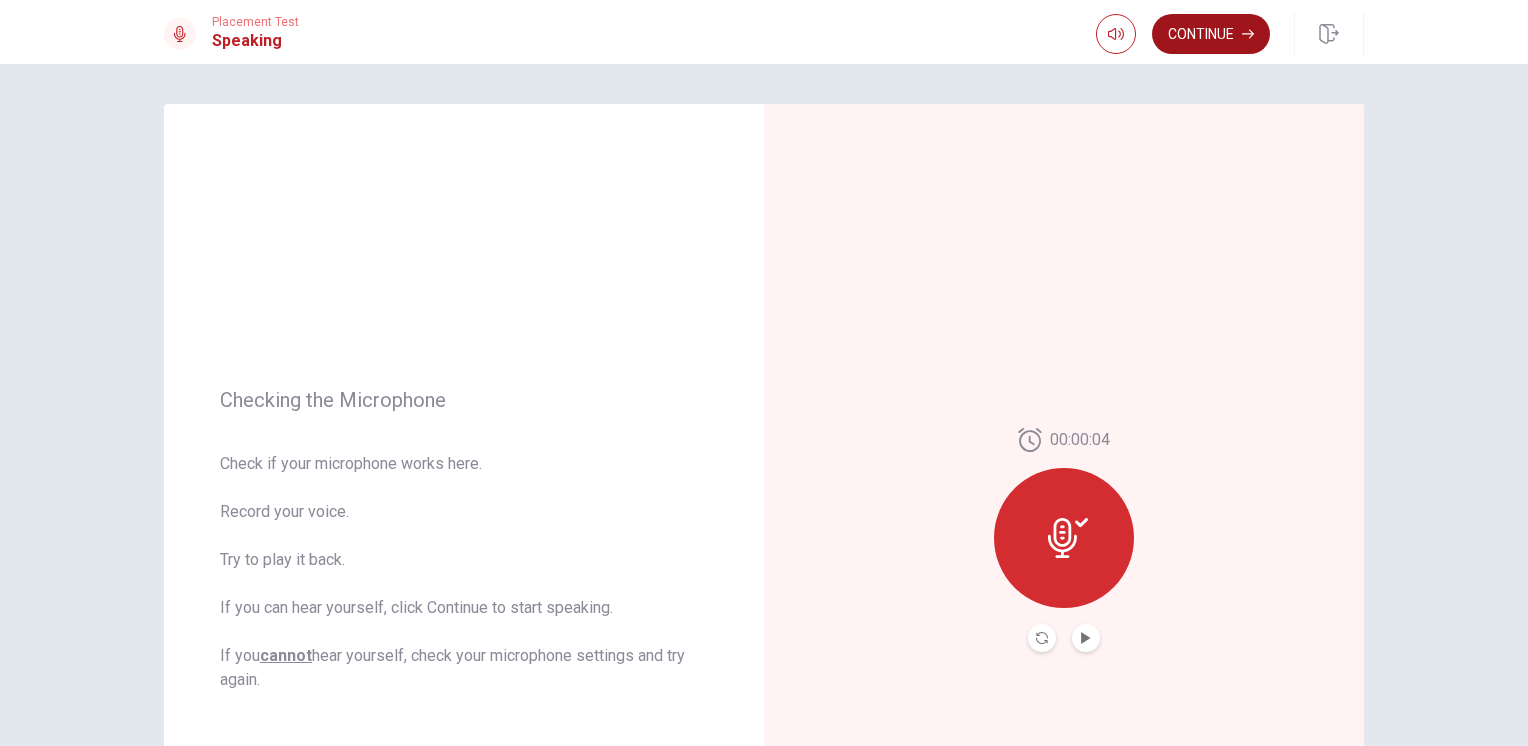 click on "Continue" at bounding box center [1211, 34] 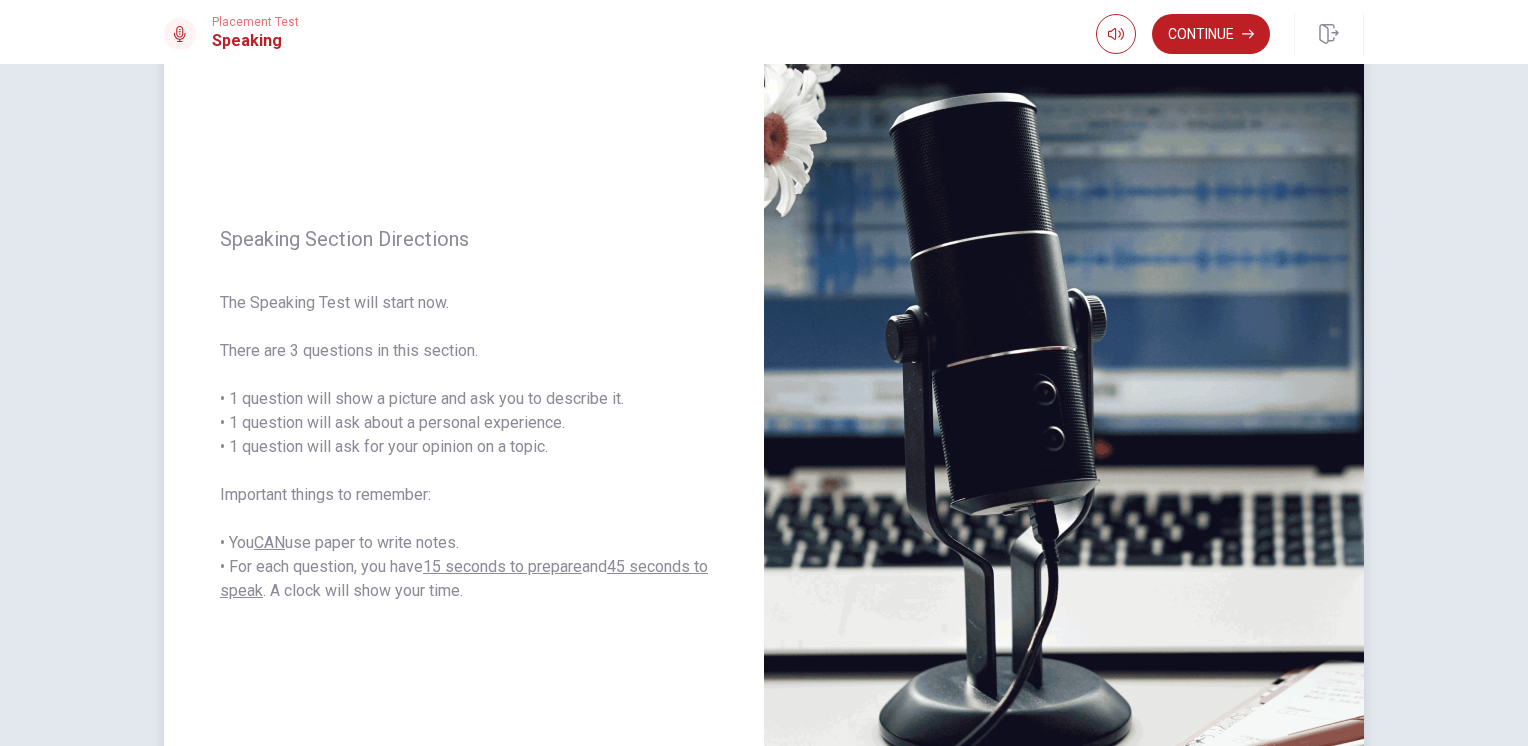 scroll, scrollTop: 100, scrollLeft: 0, axis: vertical 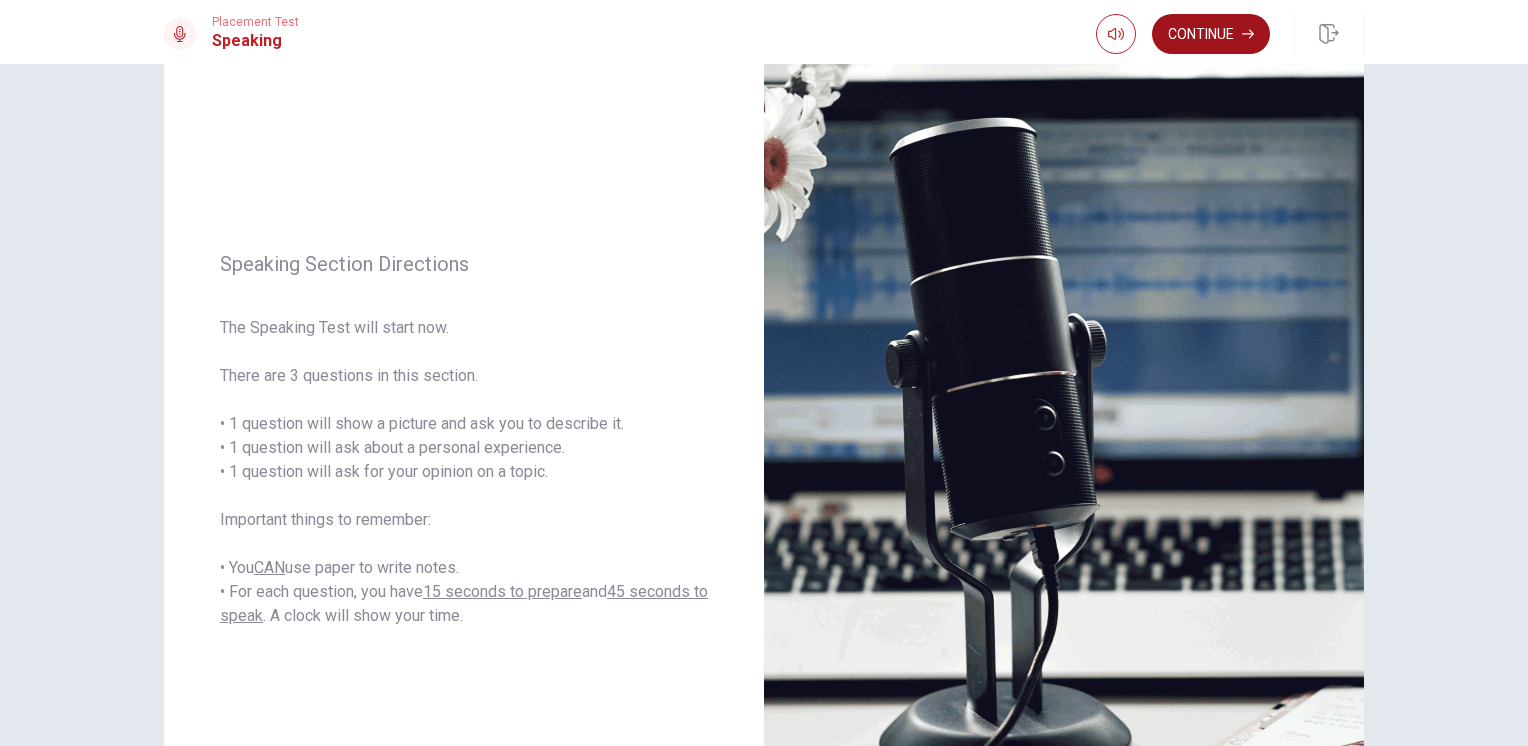click on "Continue" at bounding box center (1211, 34) 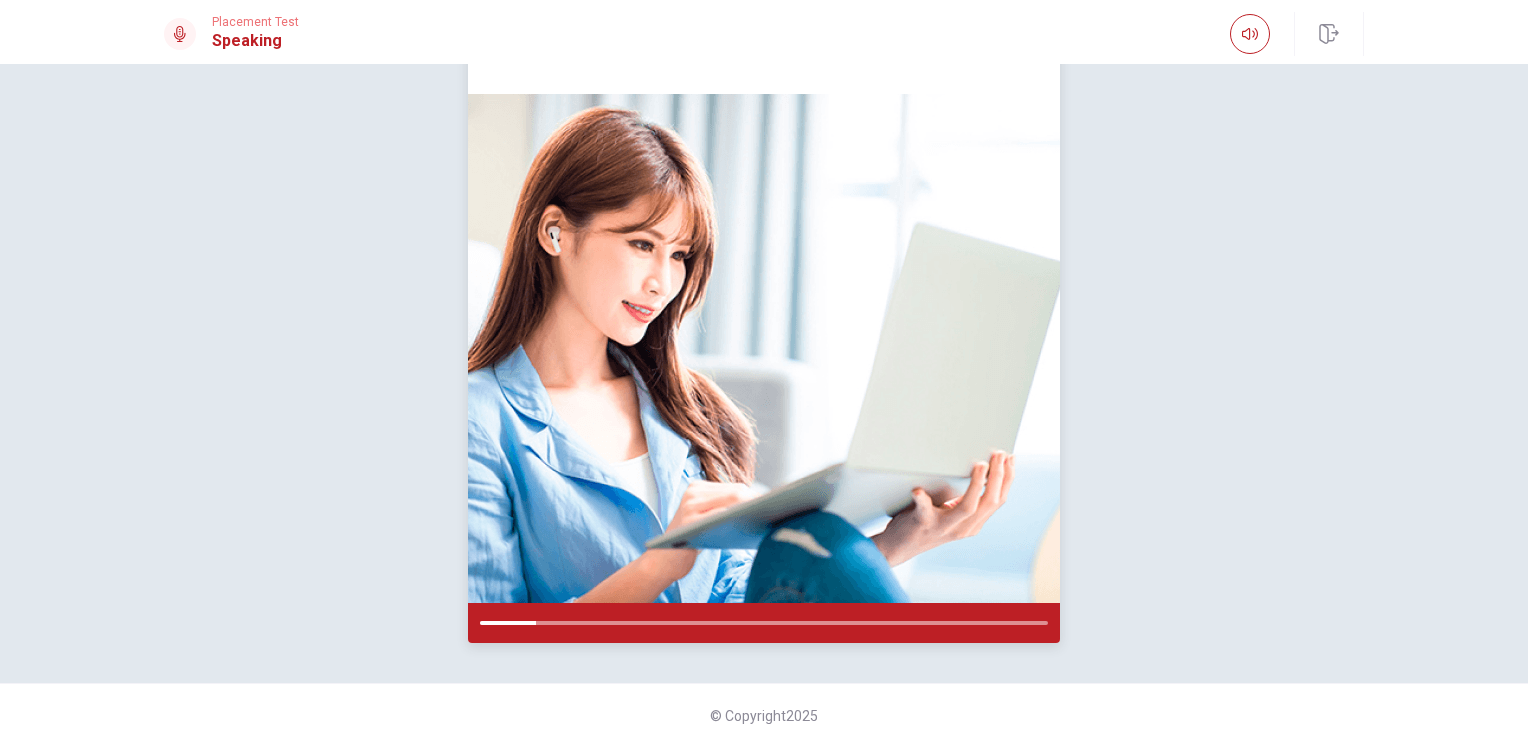 scroll, scrollTop: 0, scrollLeft: 0, axis: both 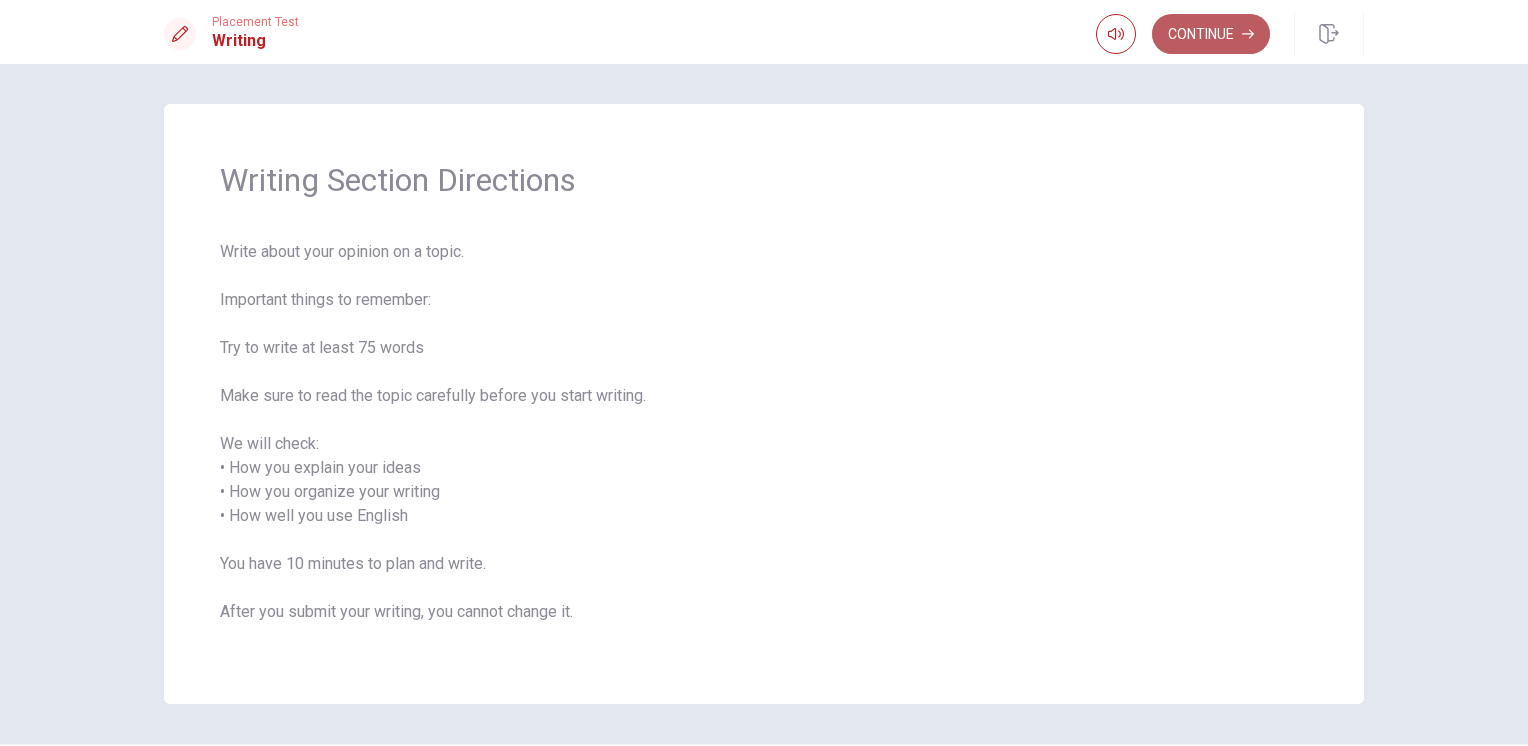 click 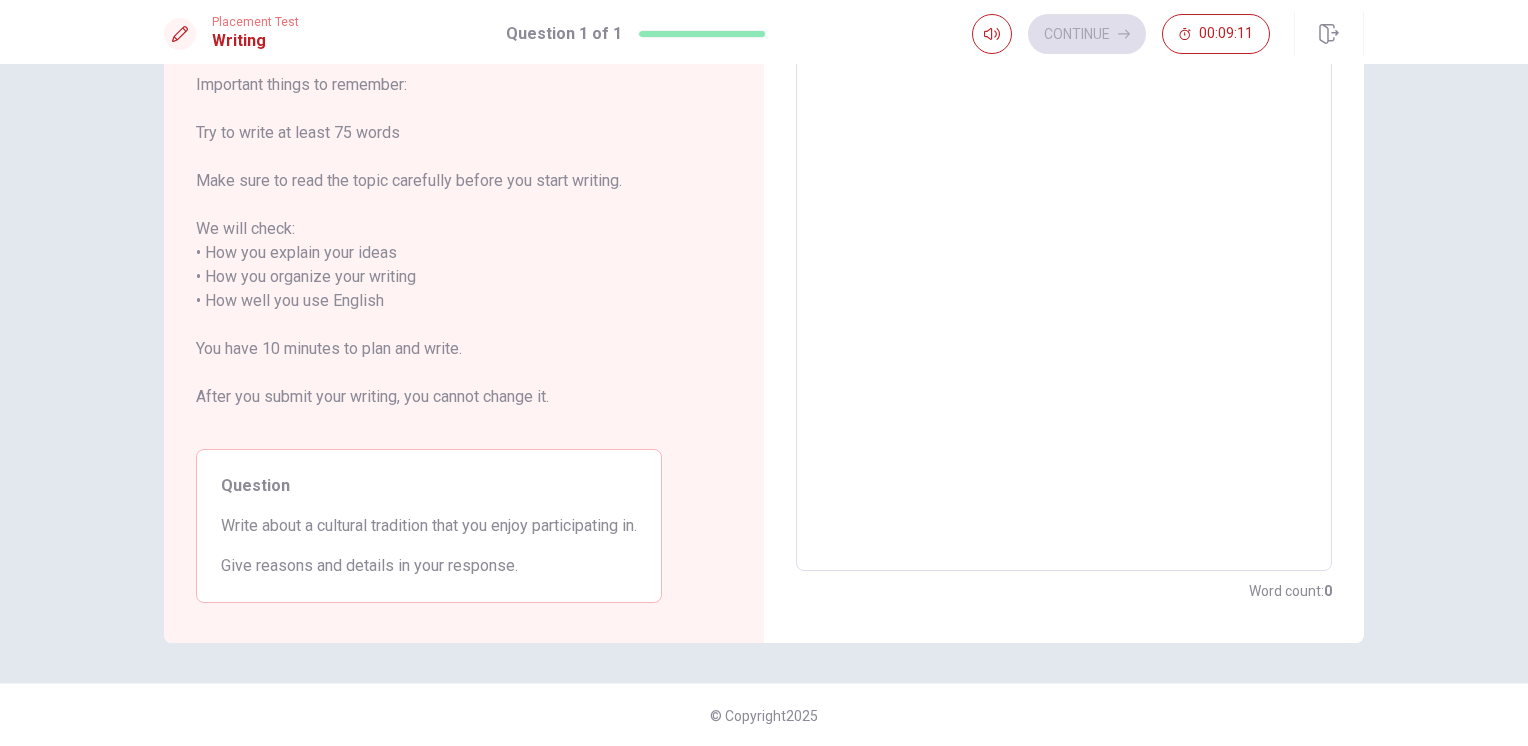 scroll, scrollTop: 0, scrollLeft: 0, axis: both 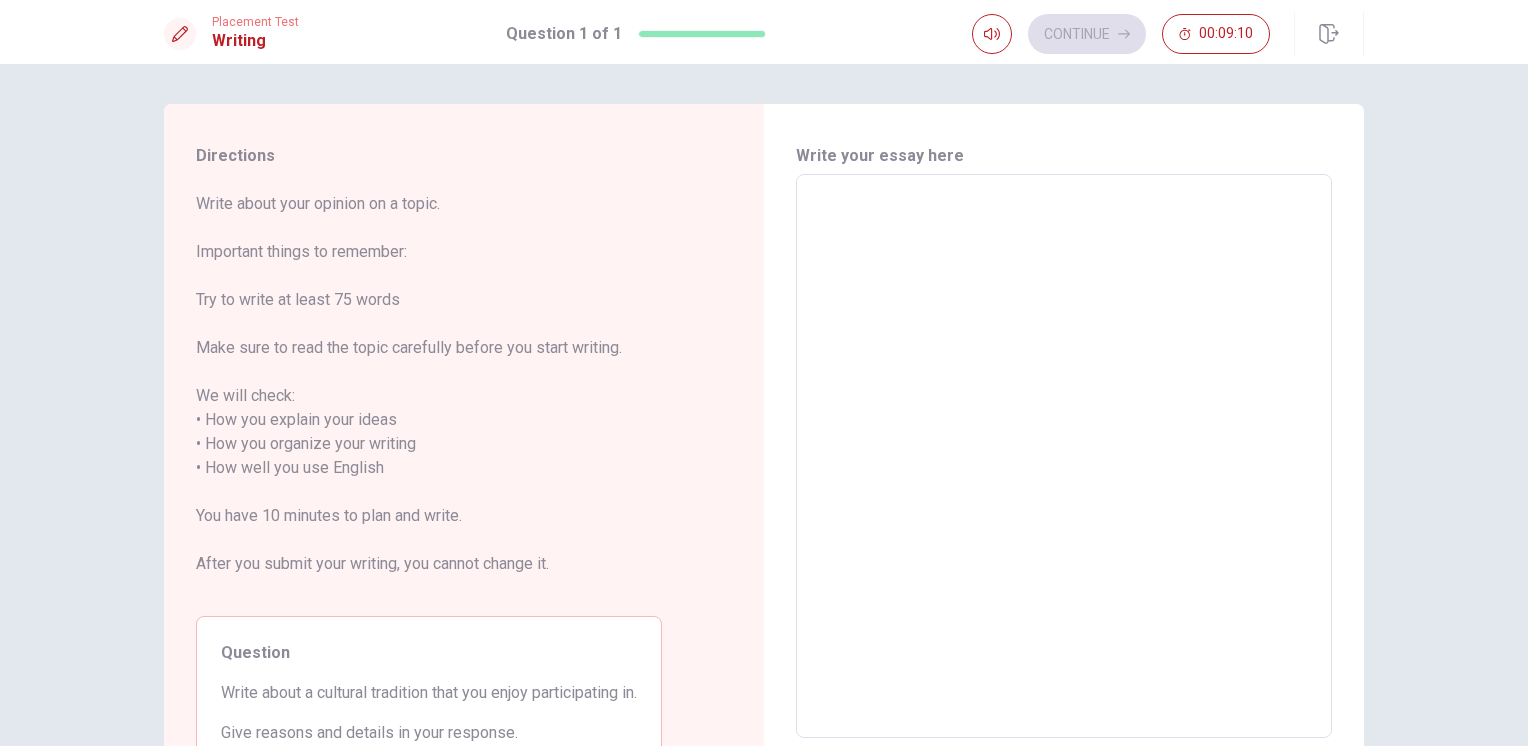 click at bounding box center [1064, 456] 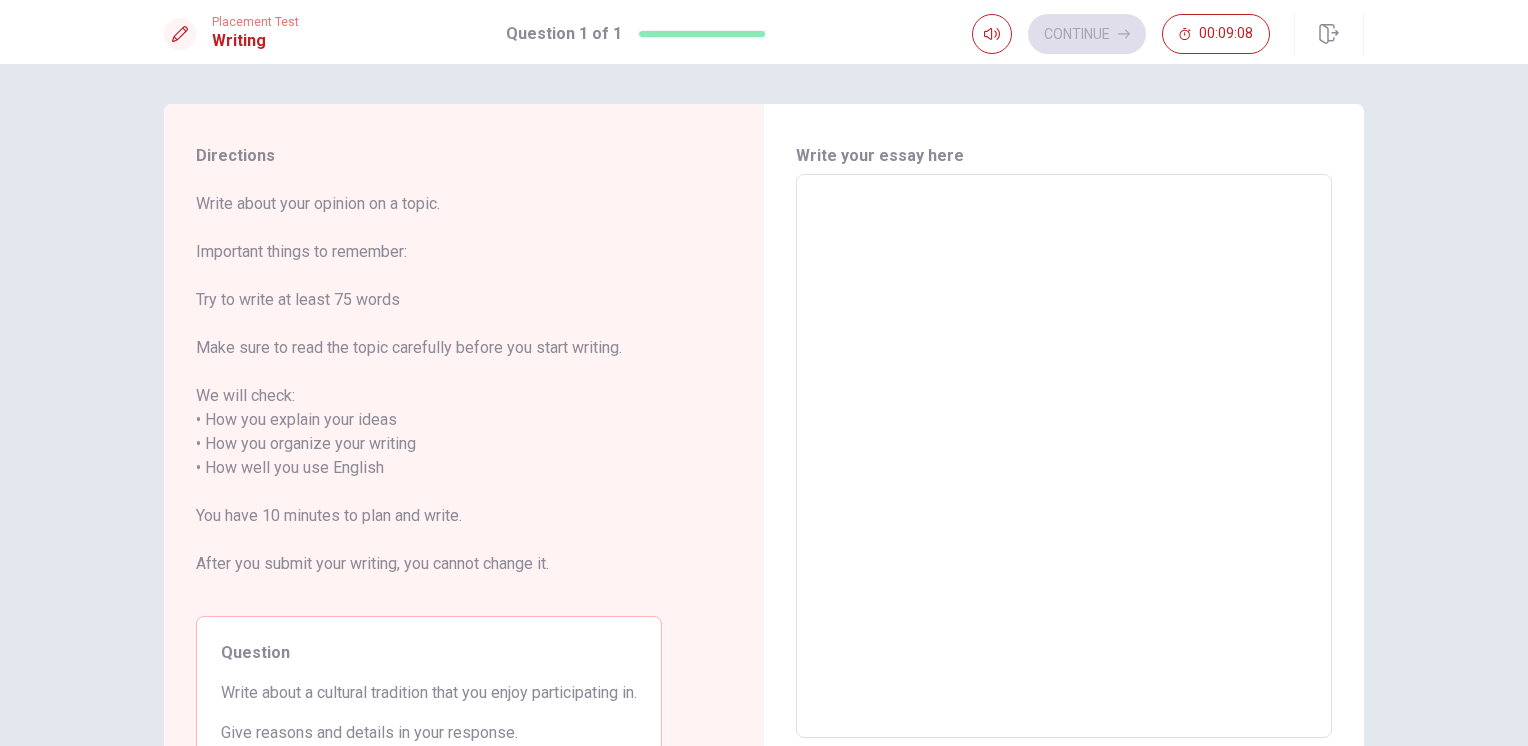 type on "q" 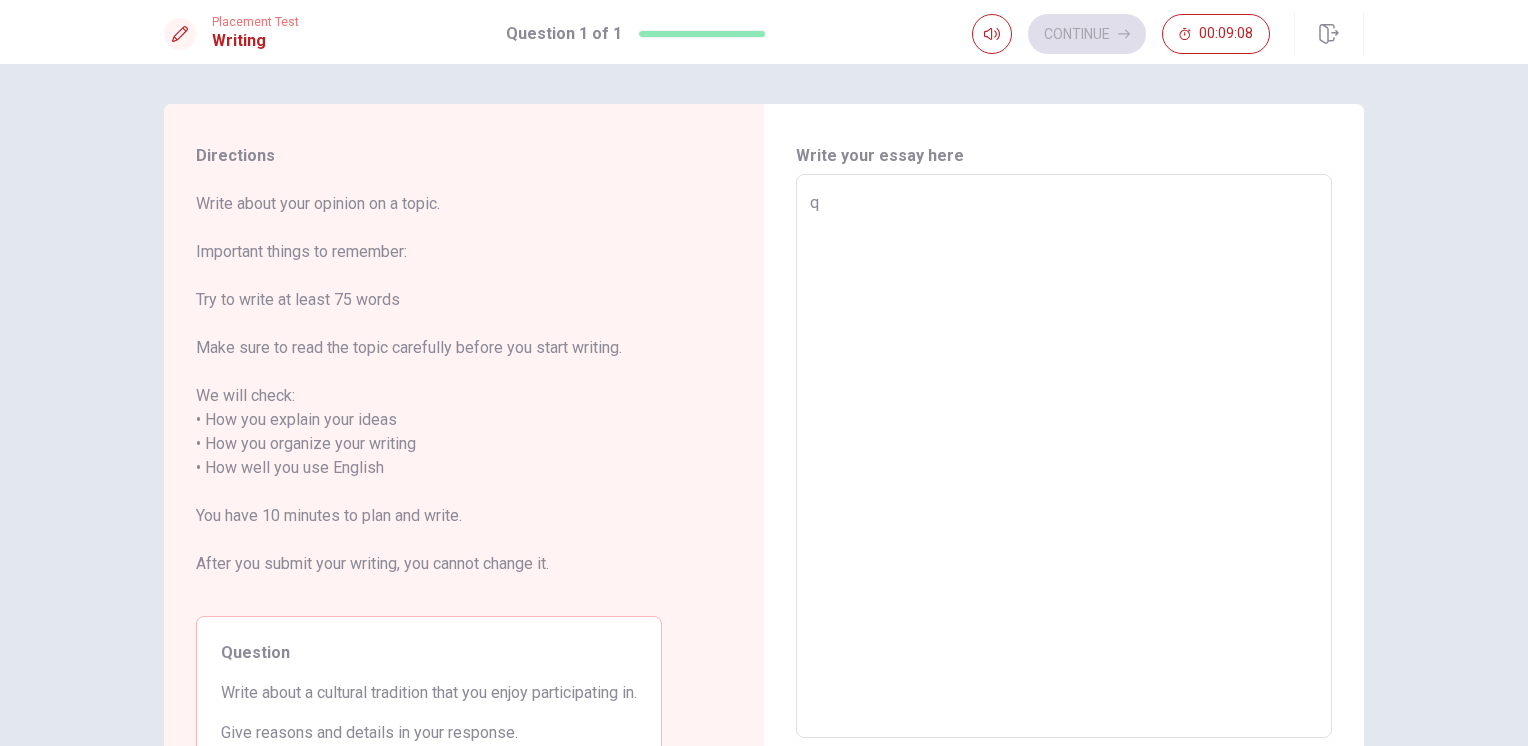 type on "x" 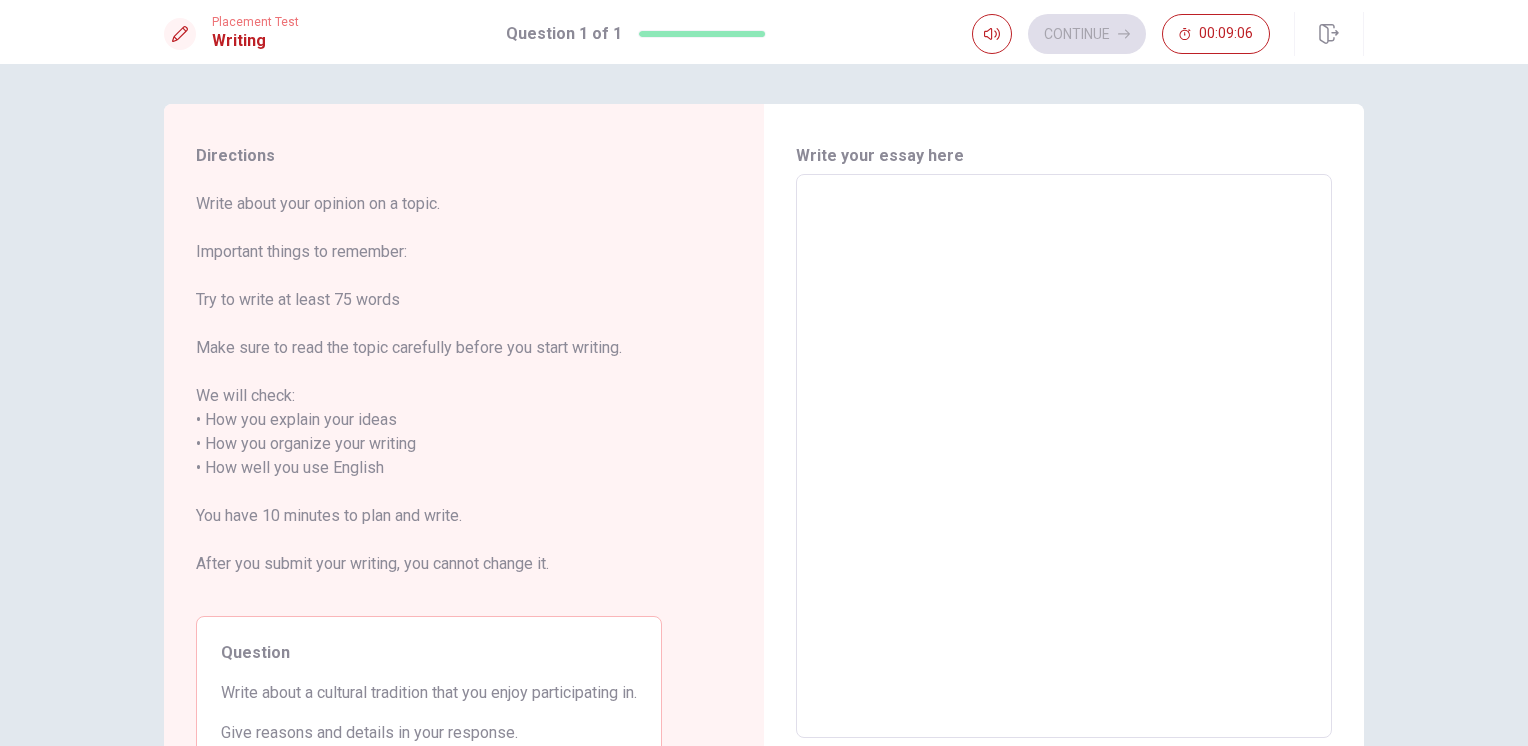type on "Q" 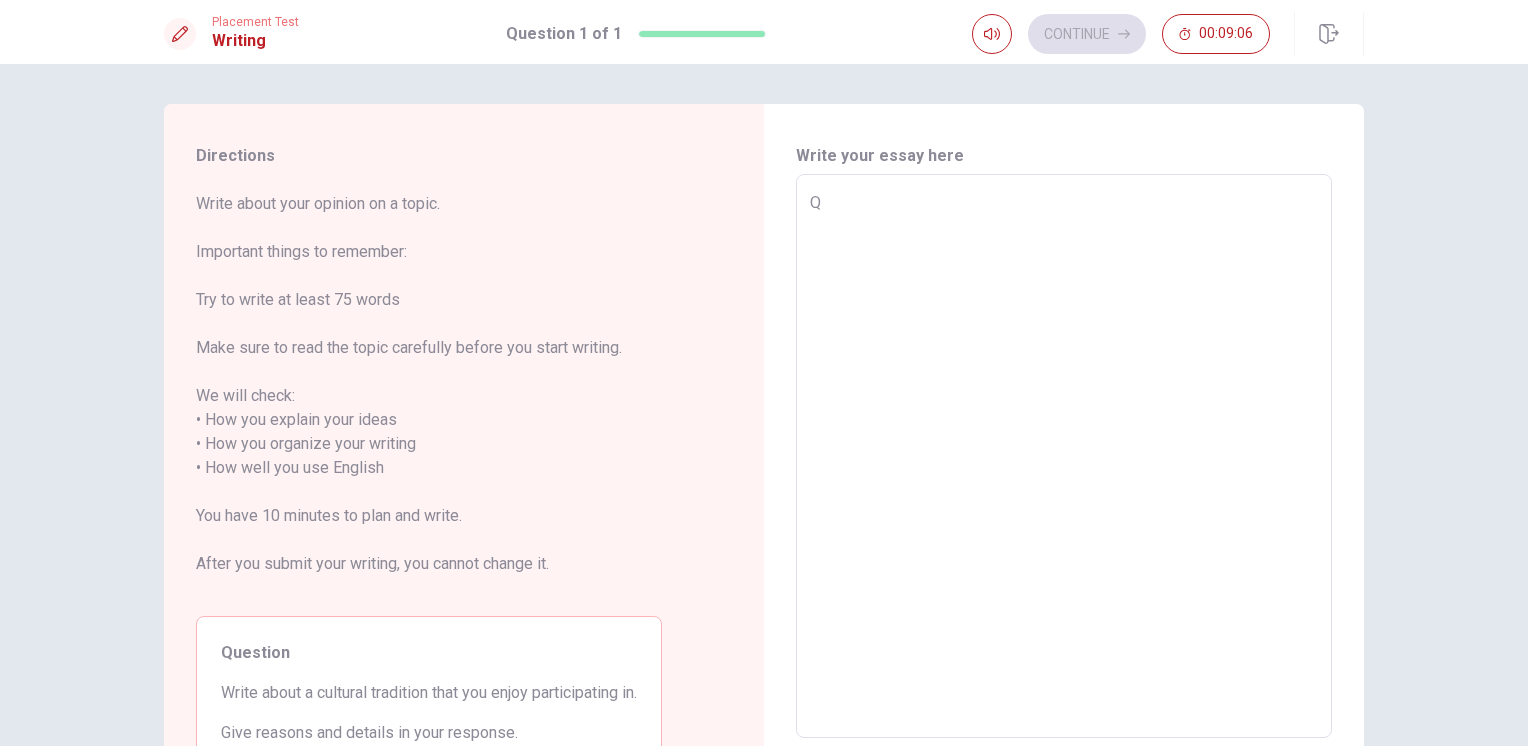 type on "x" 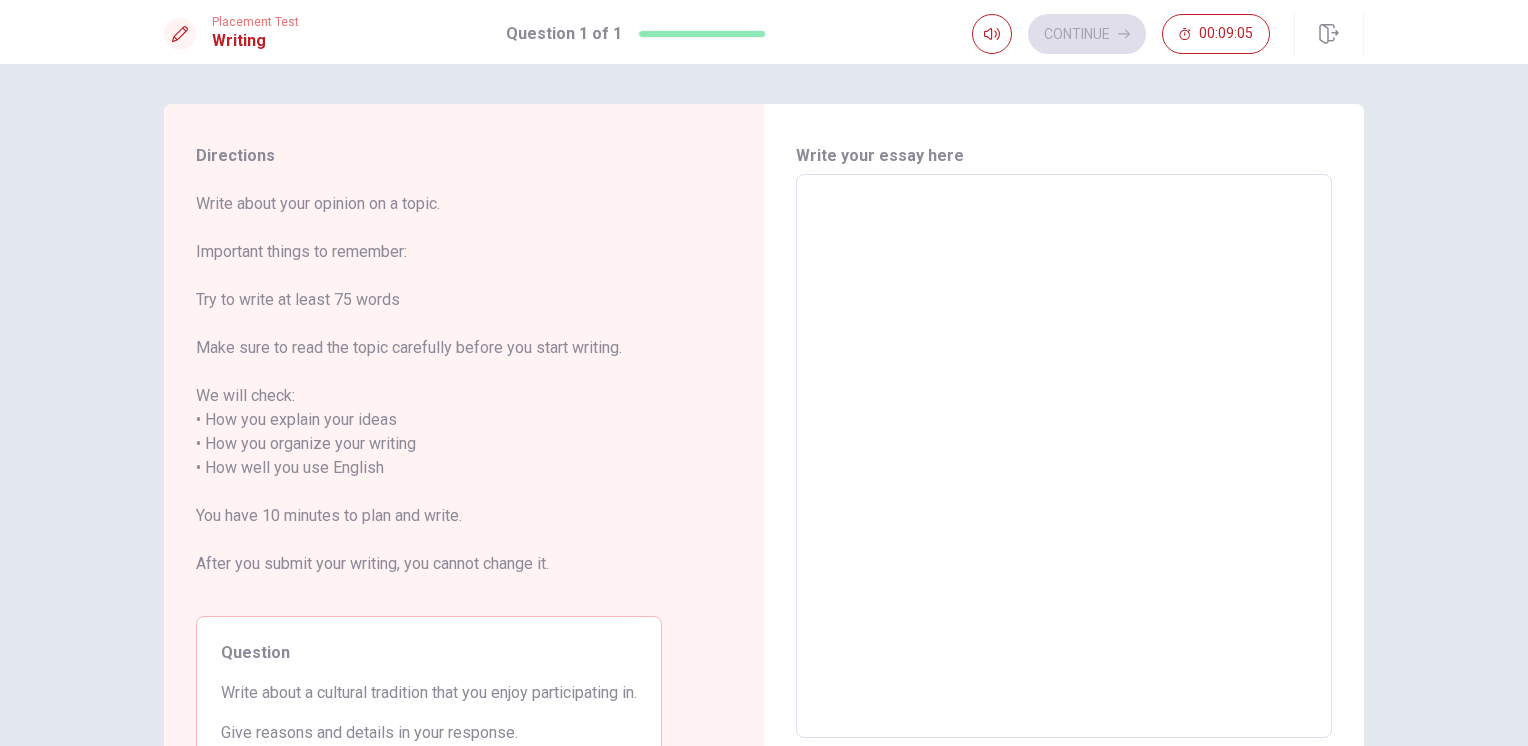 type on "w" 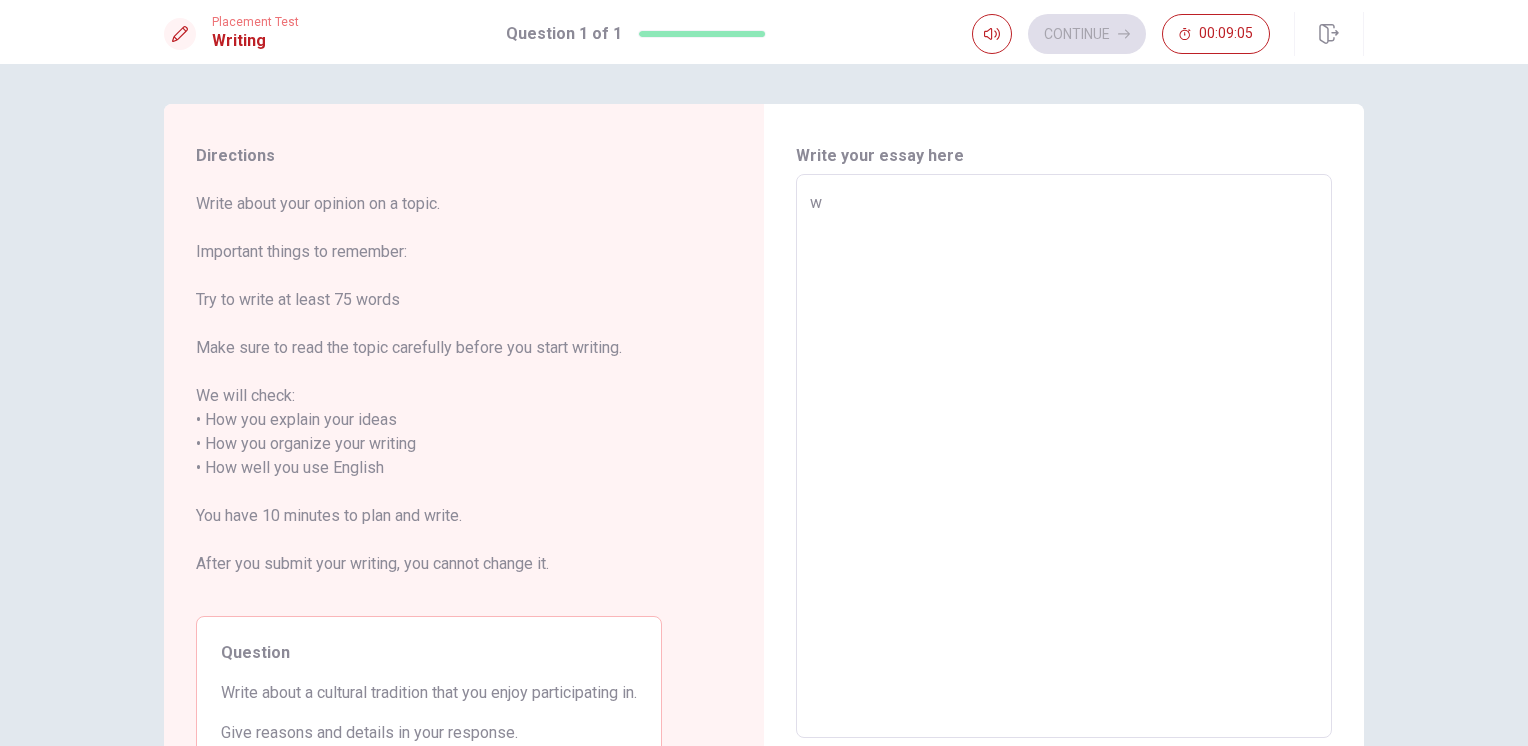 type on "x" 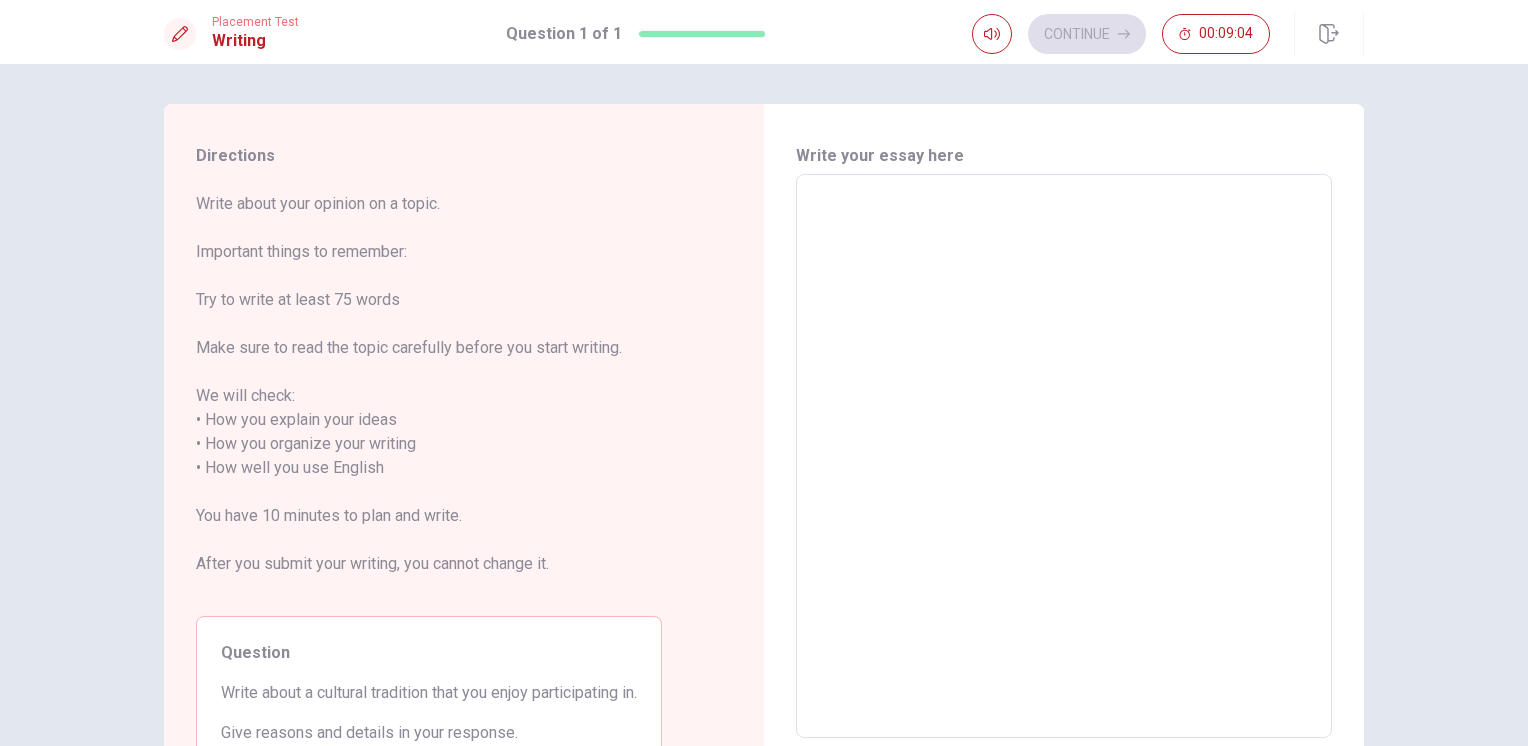 type on "w" 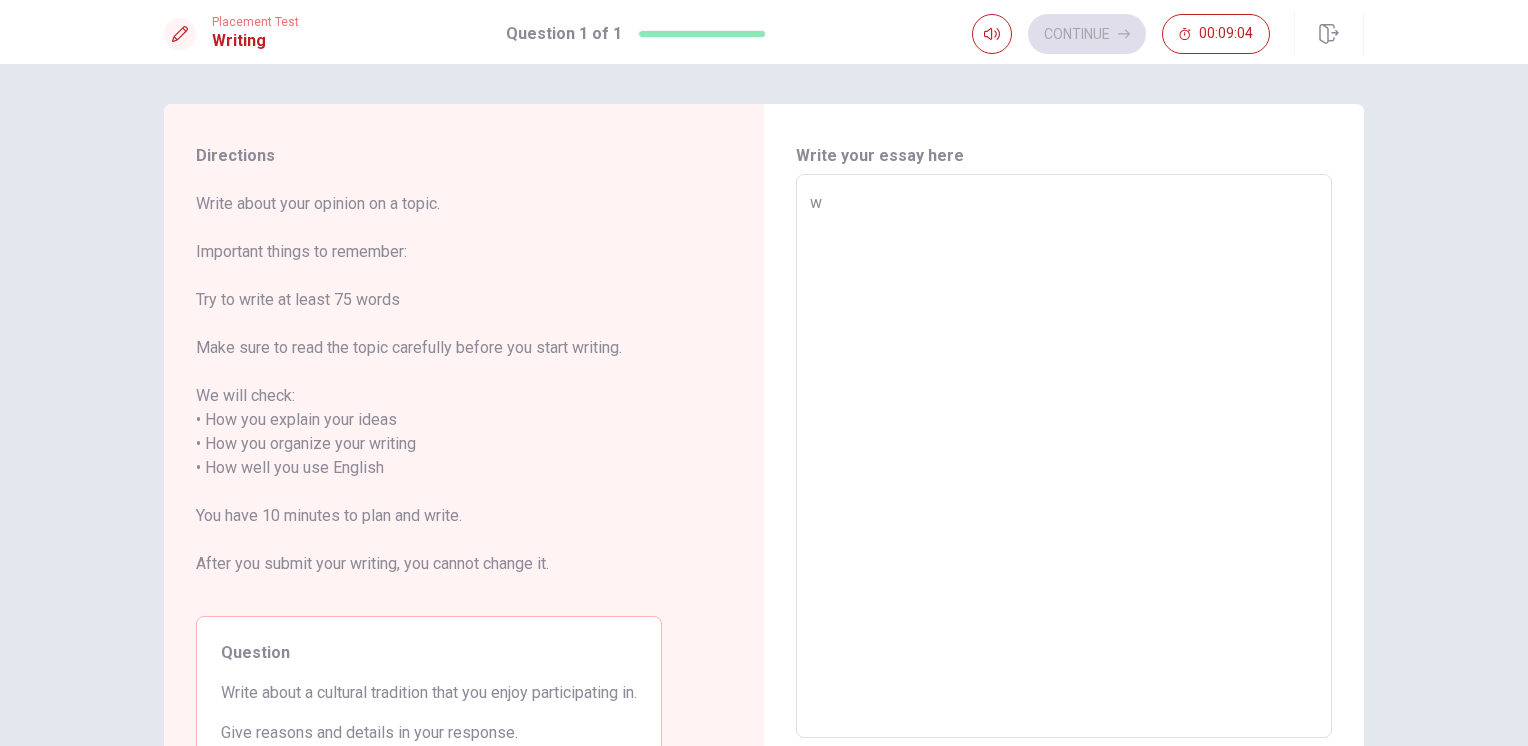 type on "x" 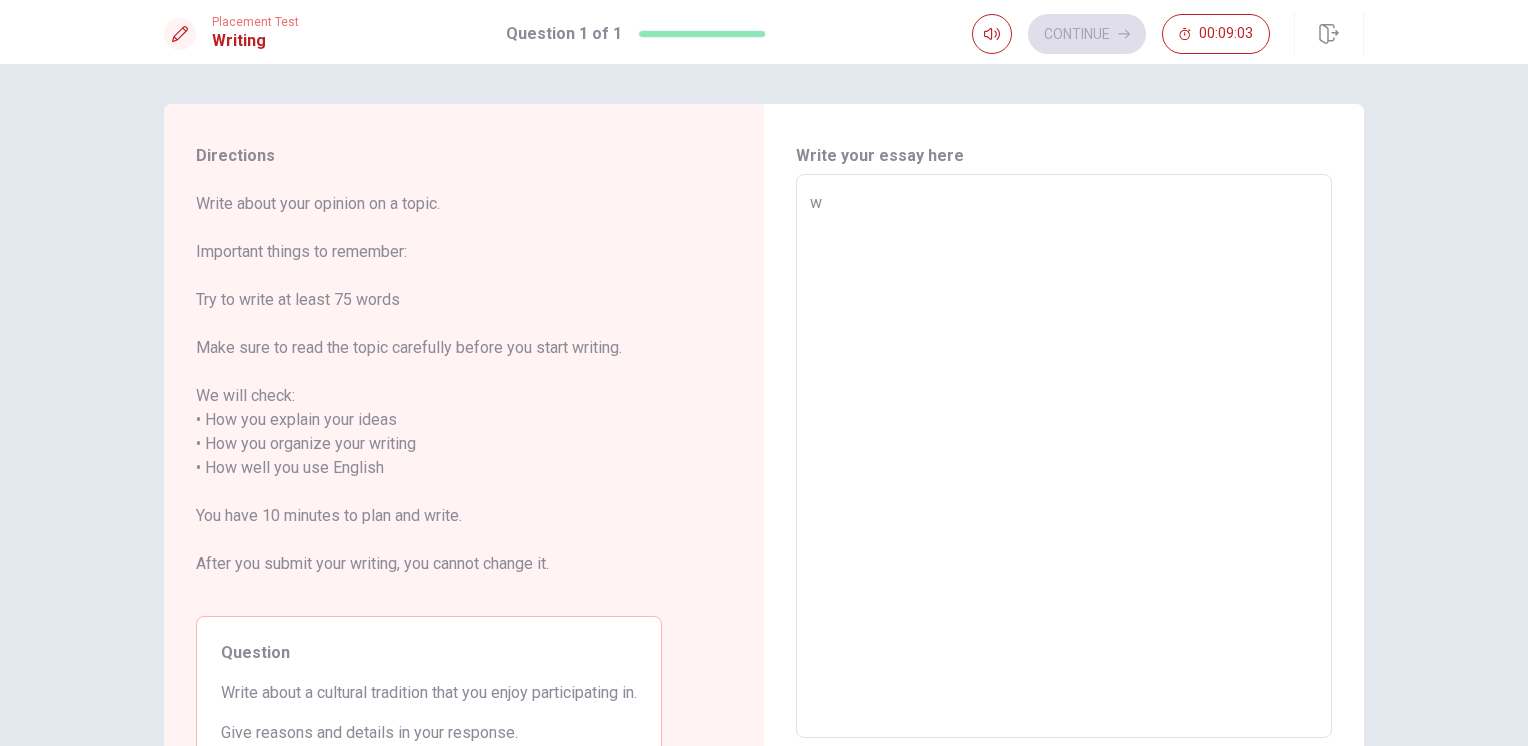type on "wn" 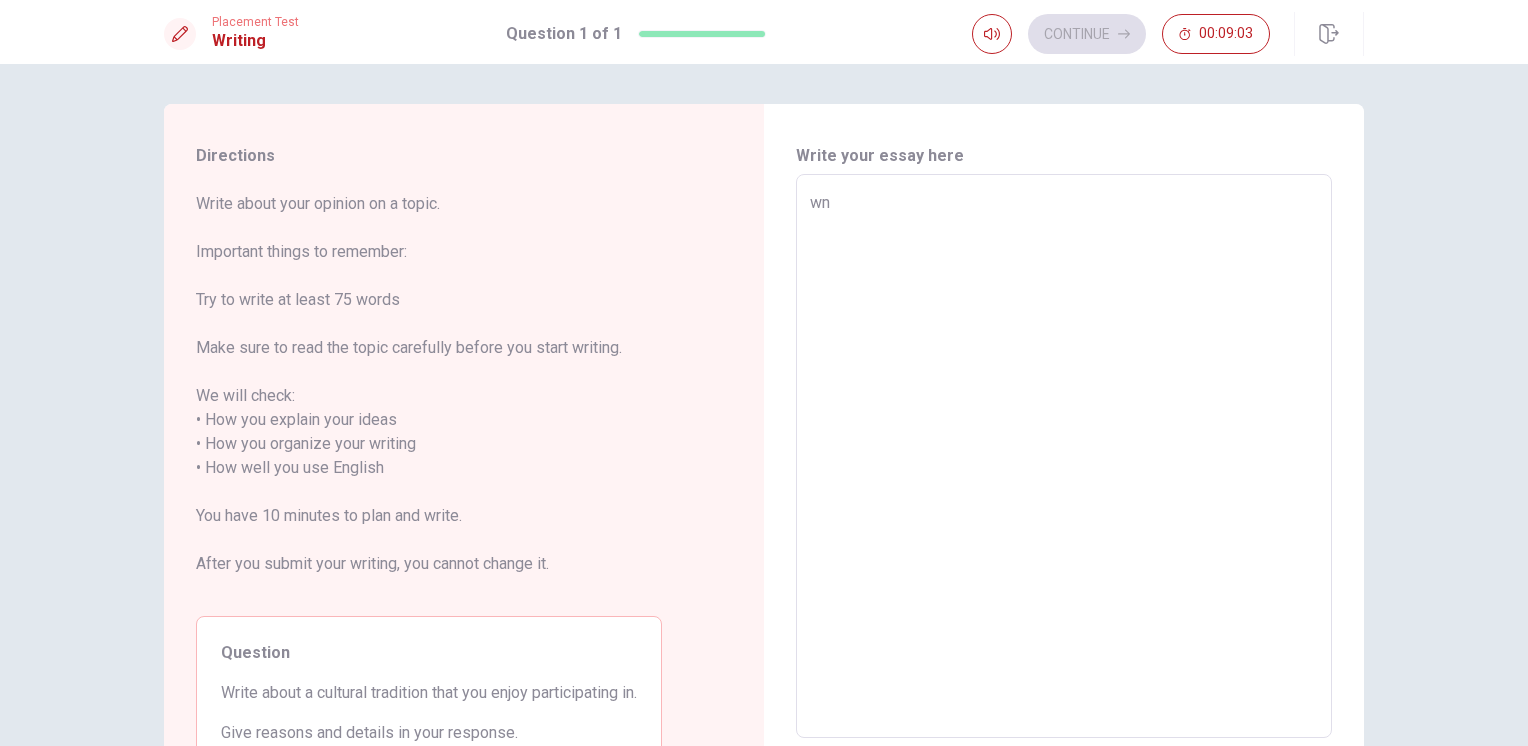 type on "x" 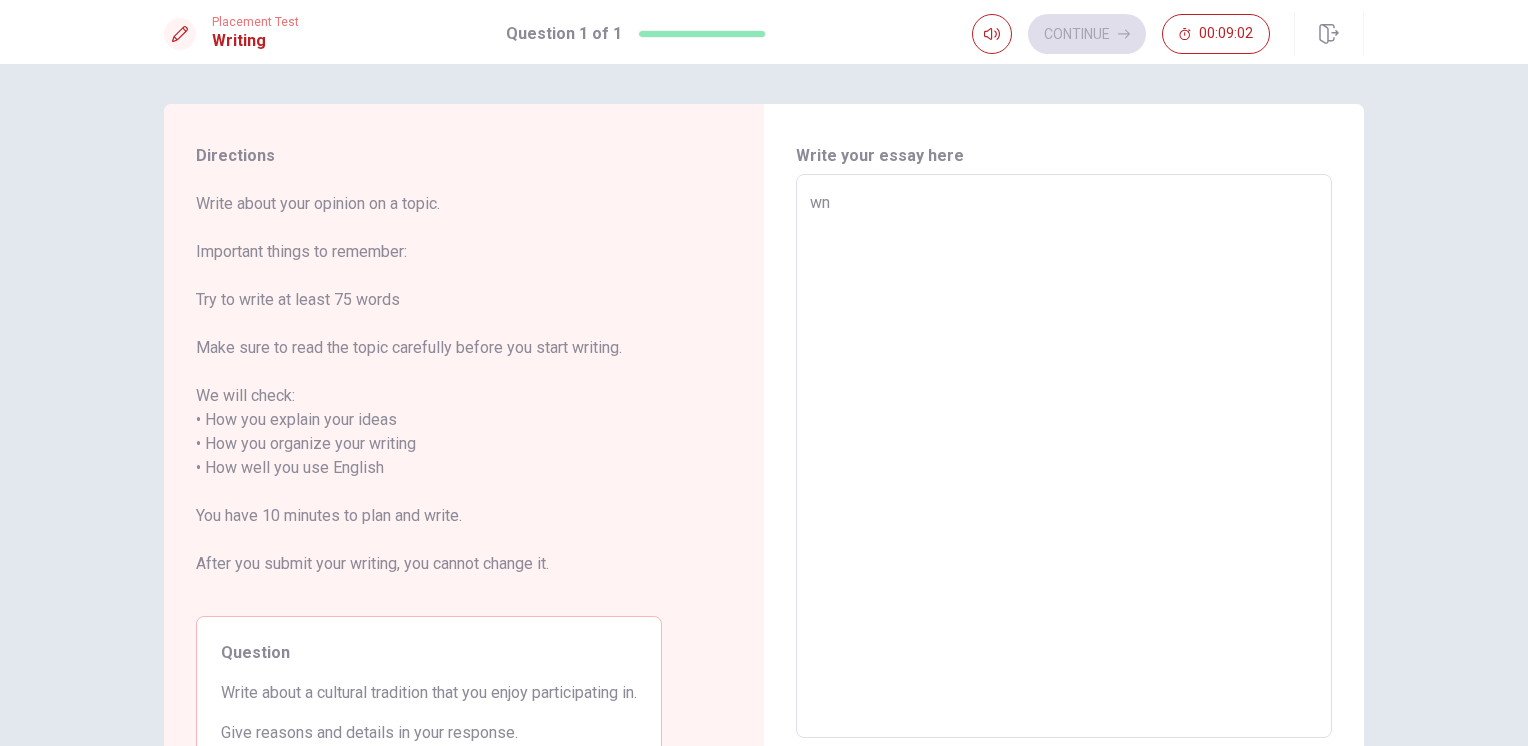 type on "wne" 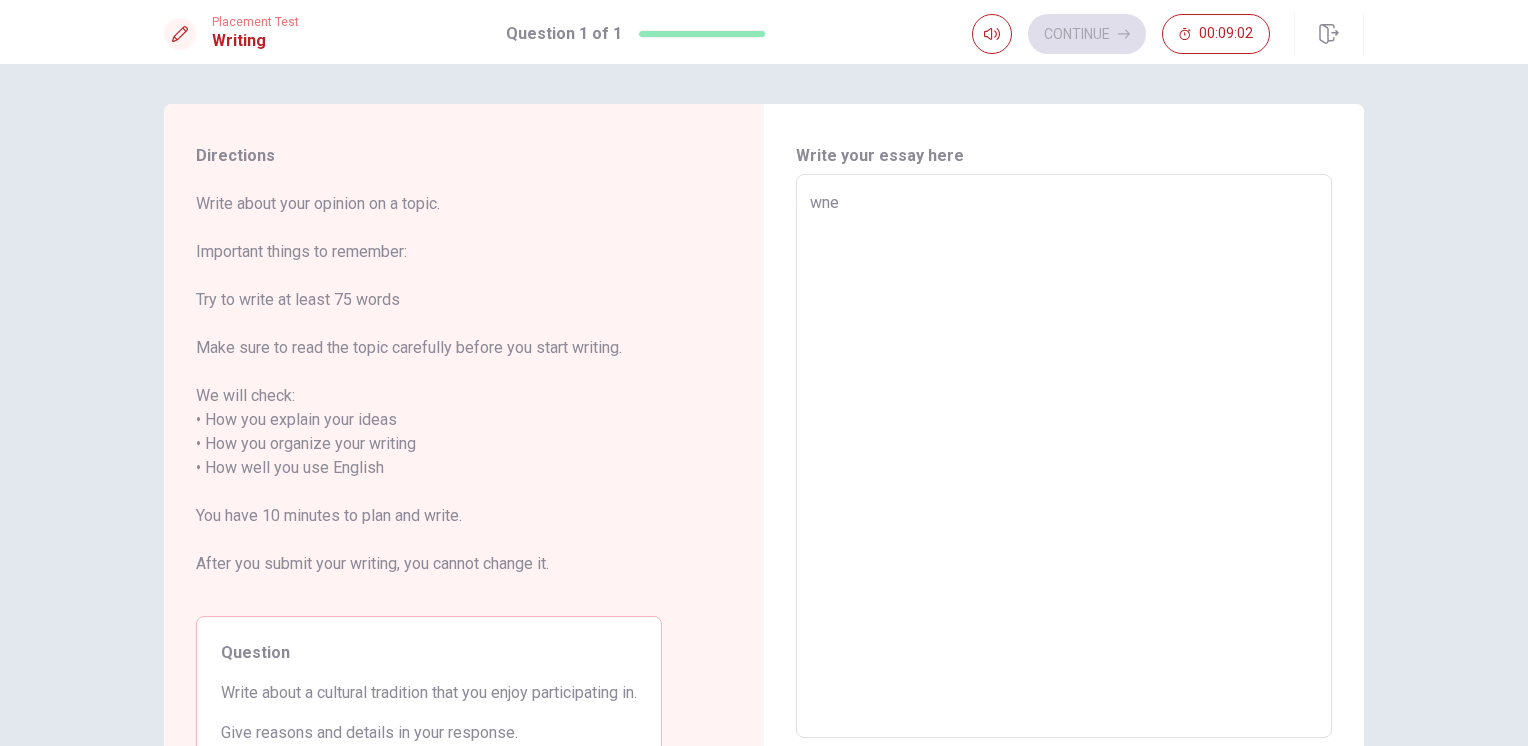 type on "x" 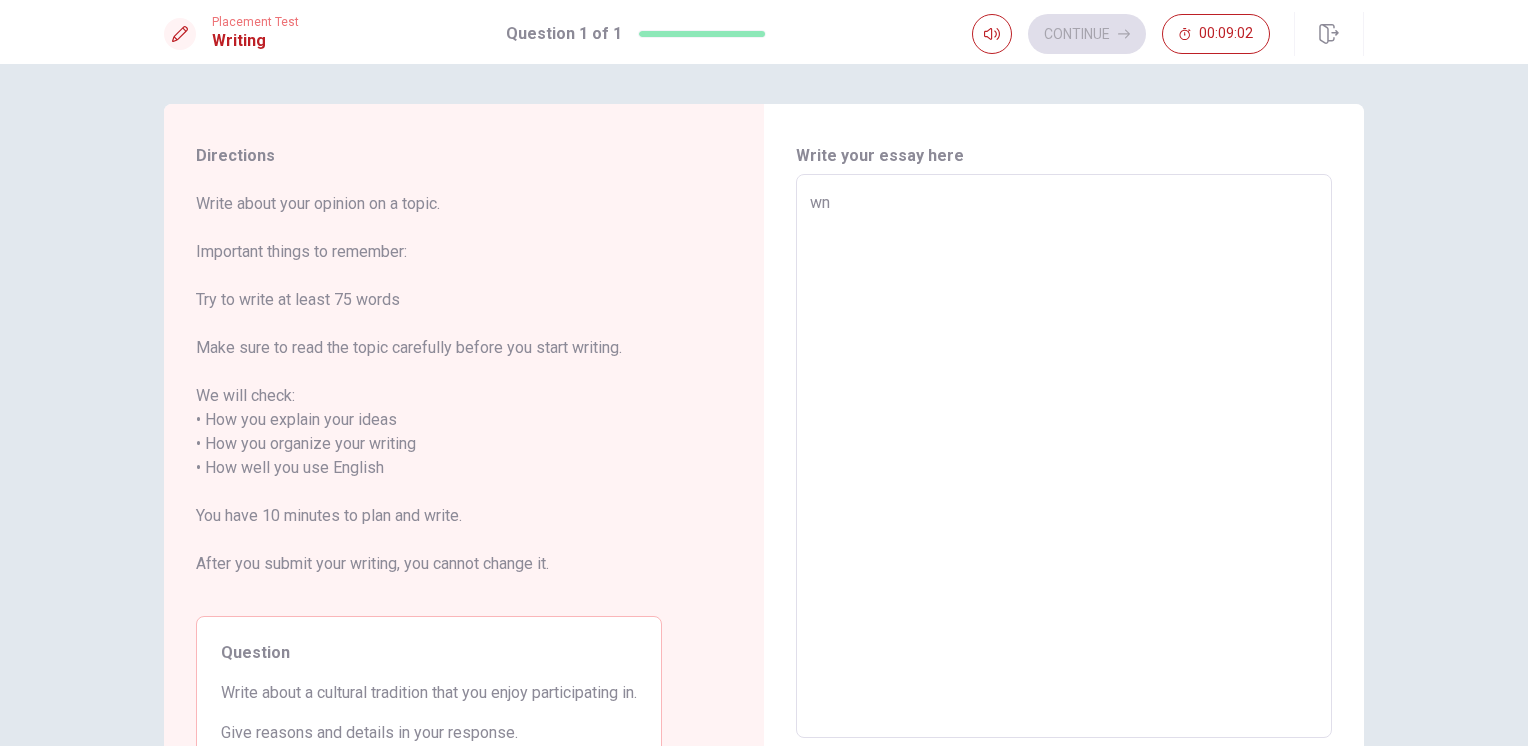 type on "x" 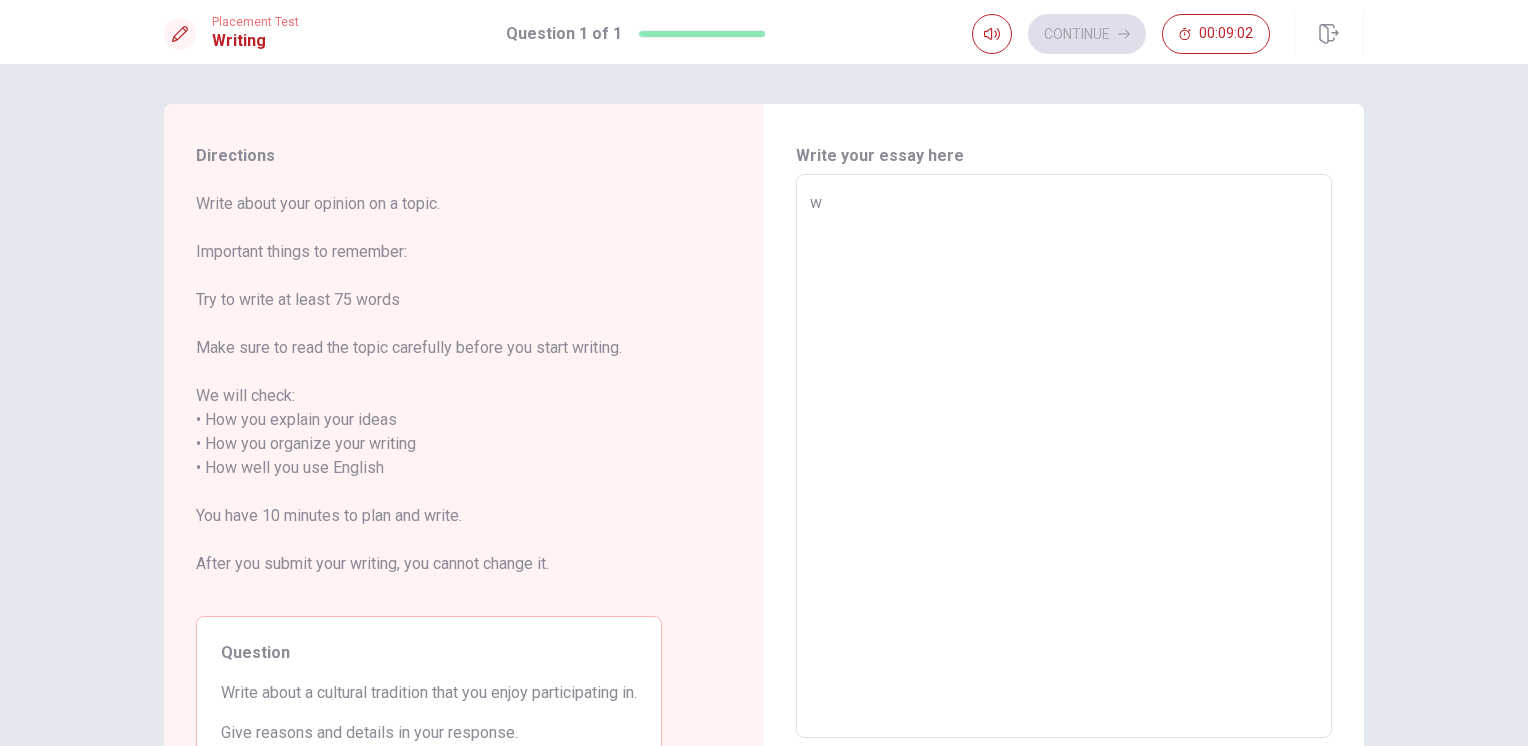type on "x" 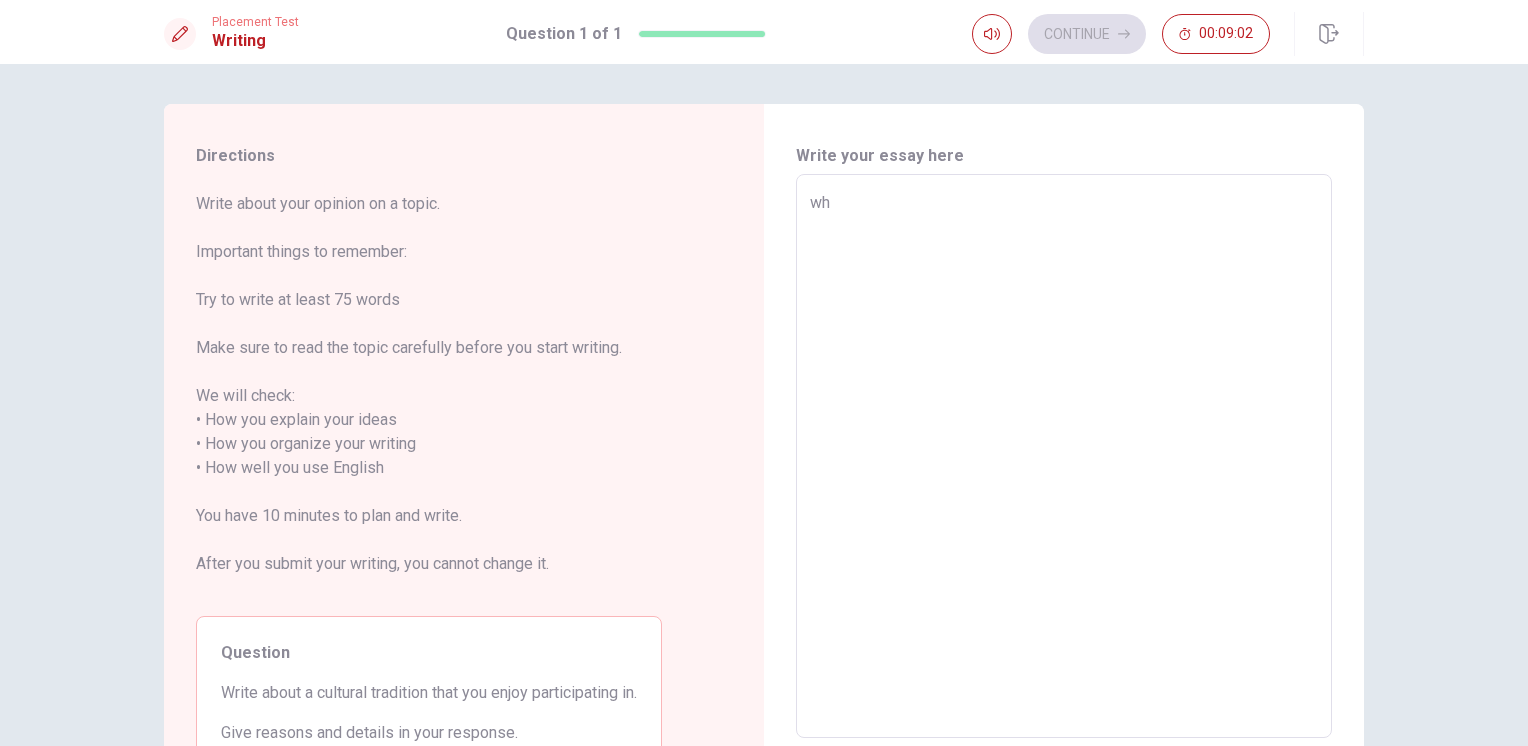 type on "x" 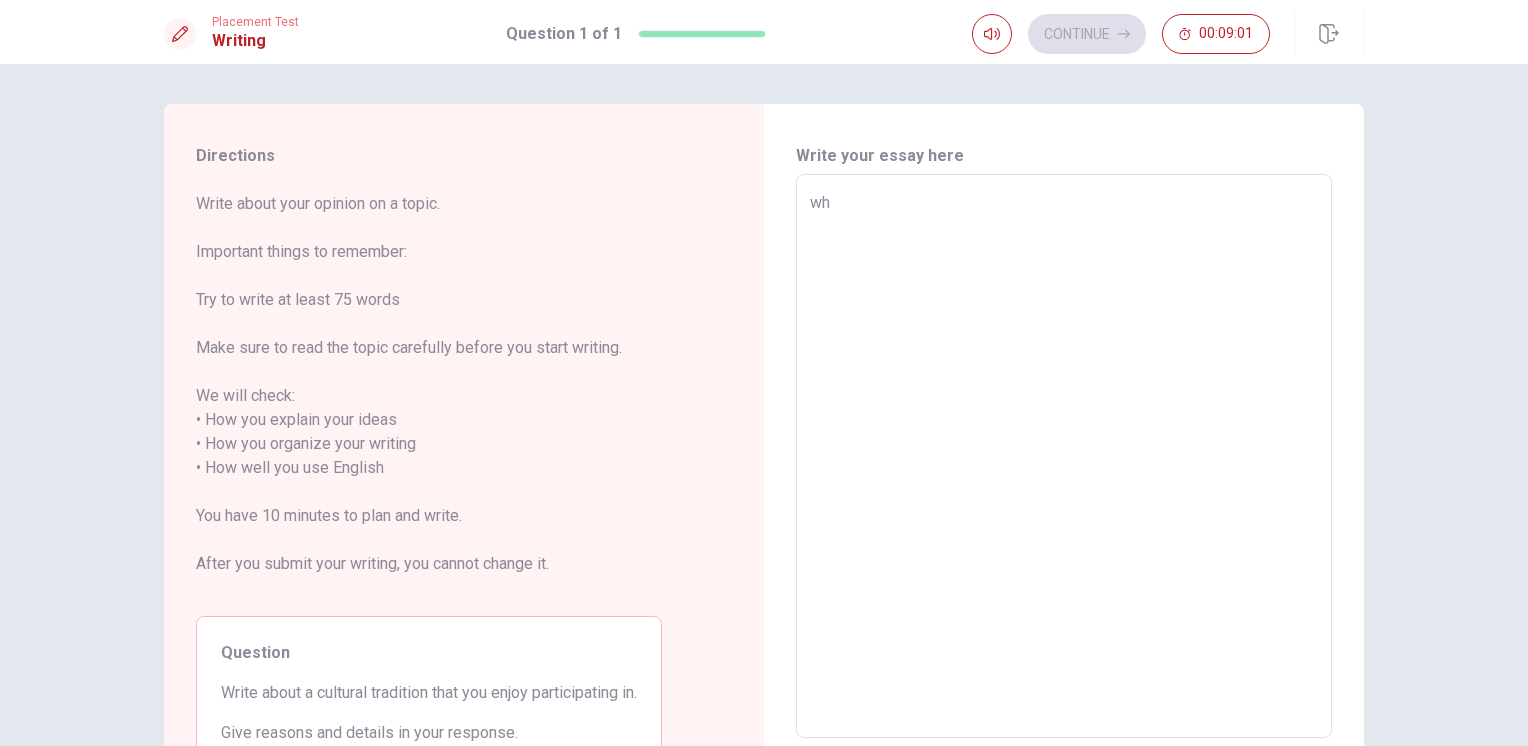 type on "whe" 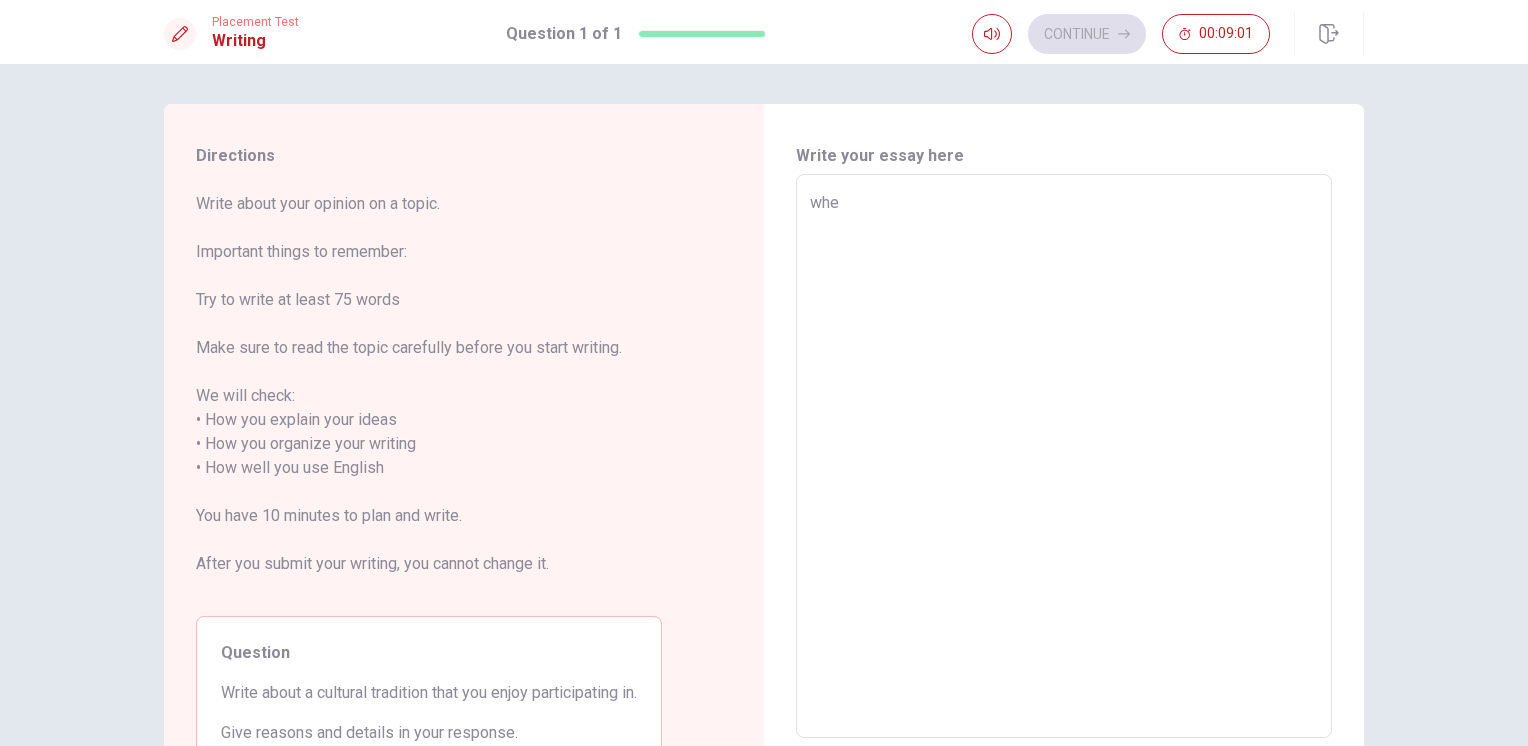 type on "x" 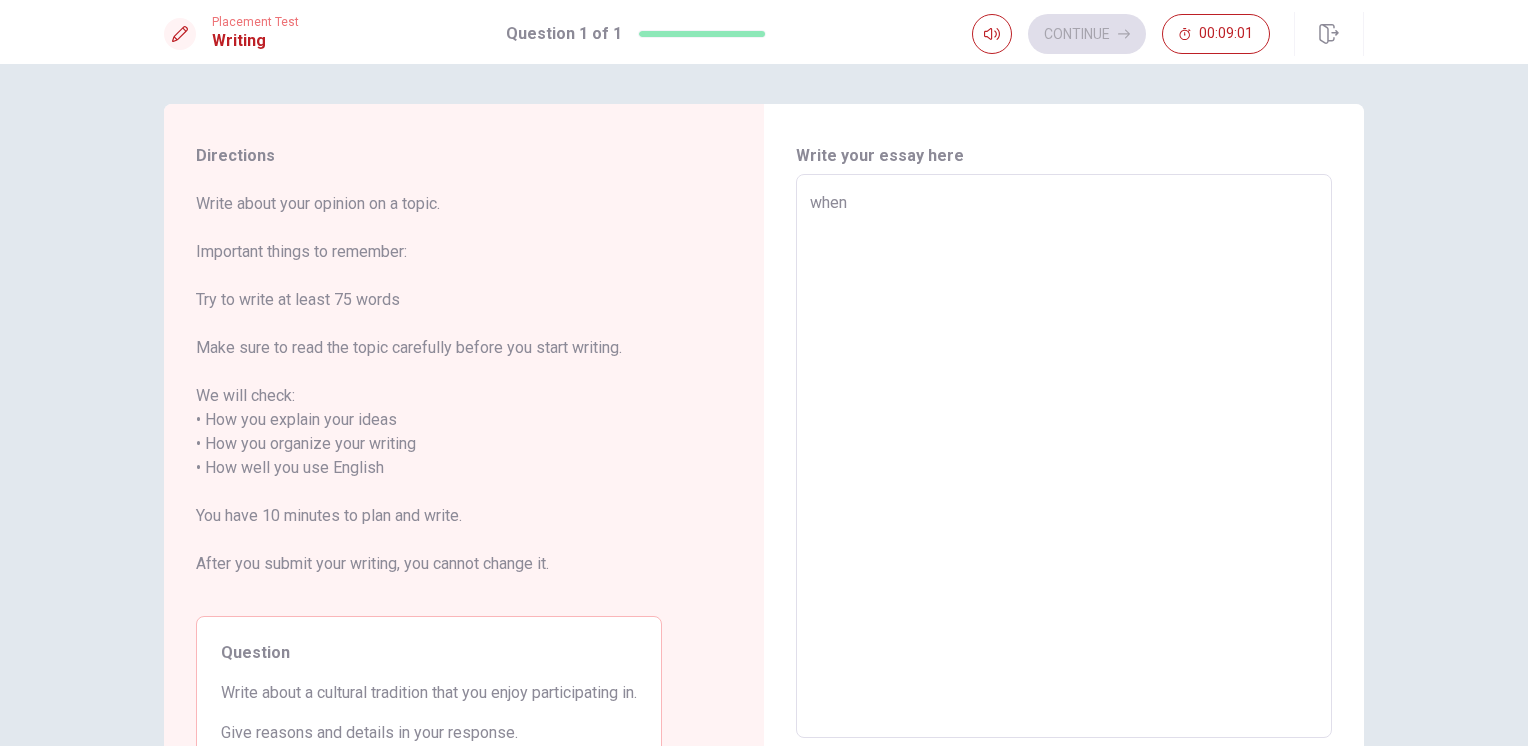 type on "x" 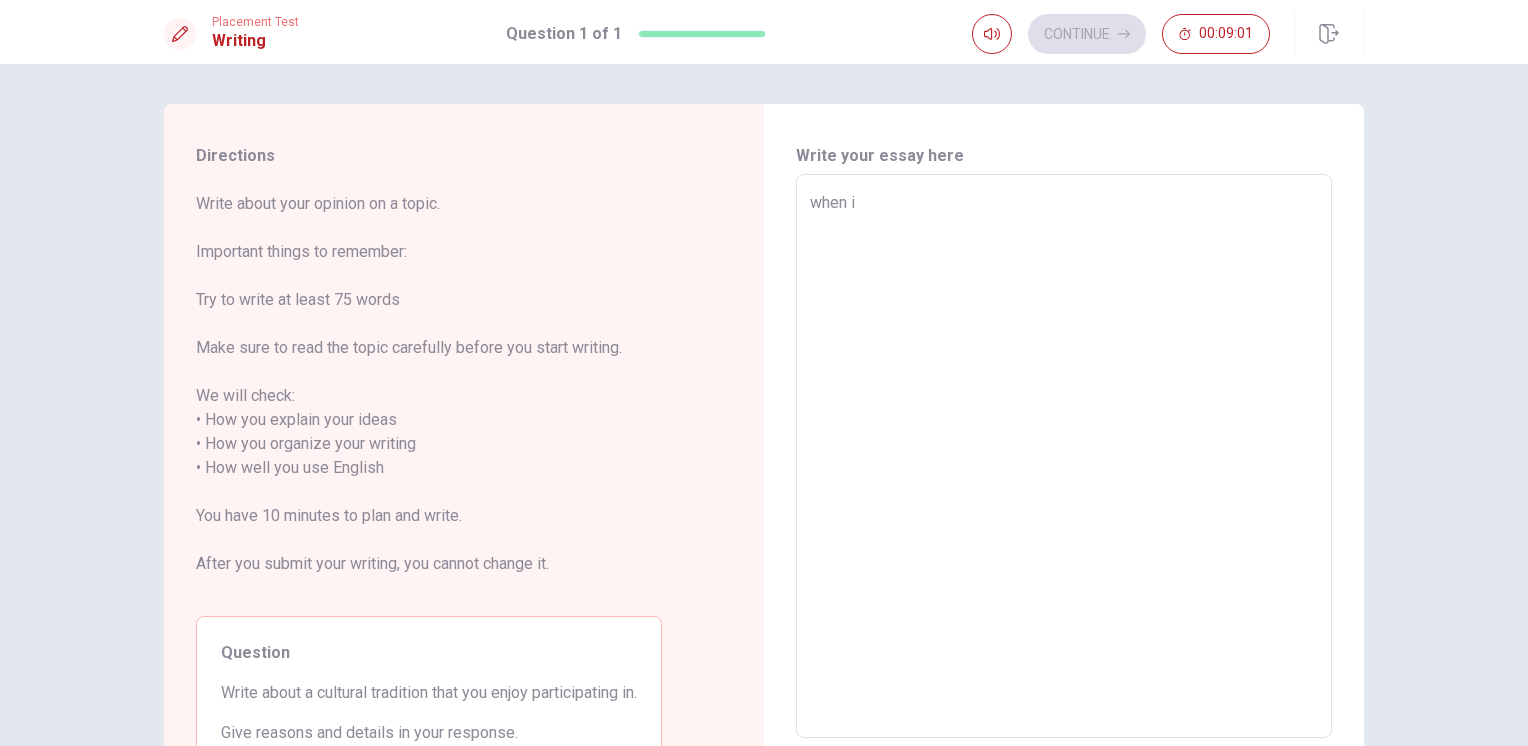 type on "x" 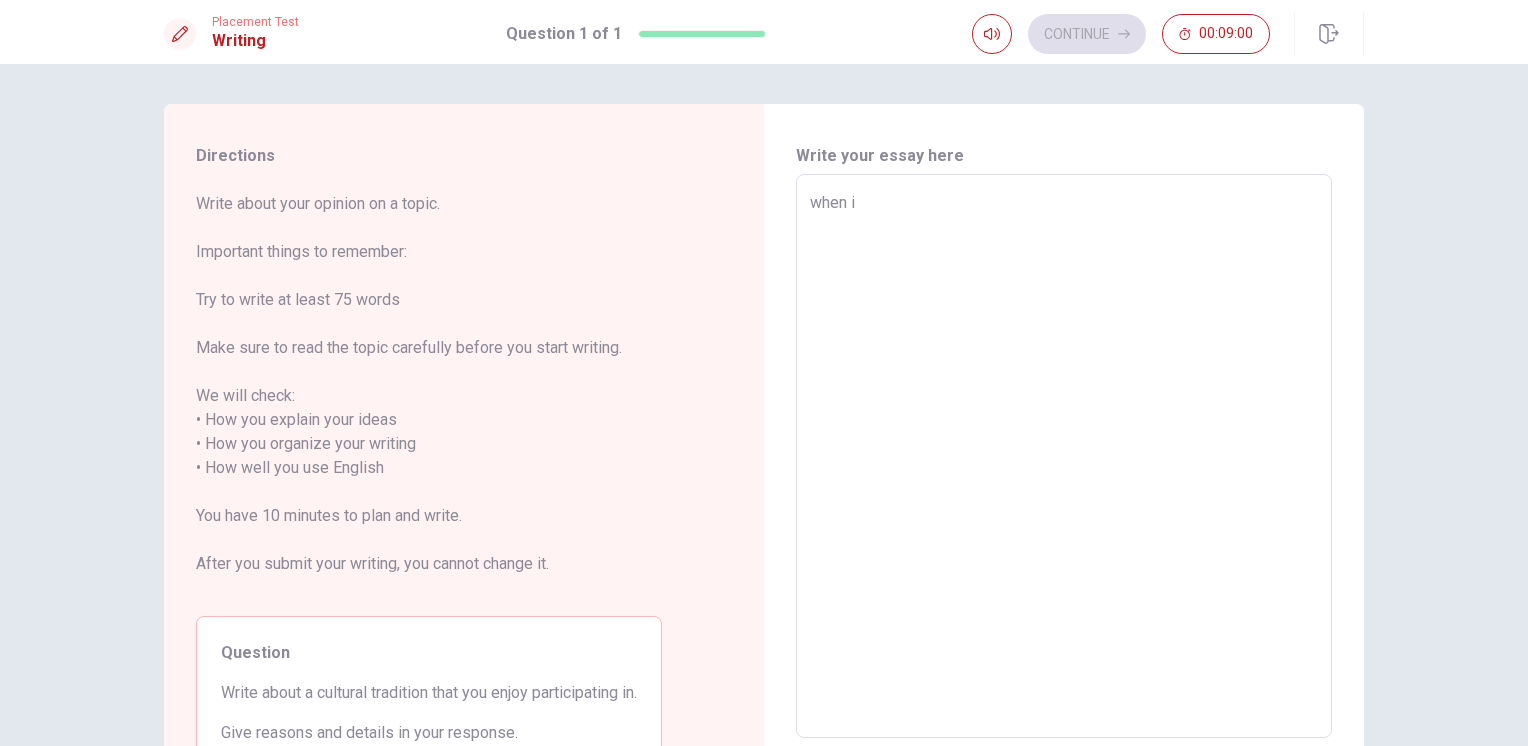 type on "when i" 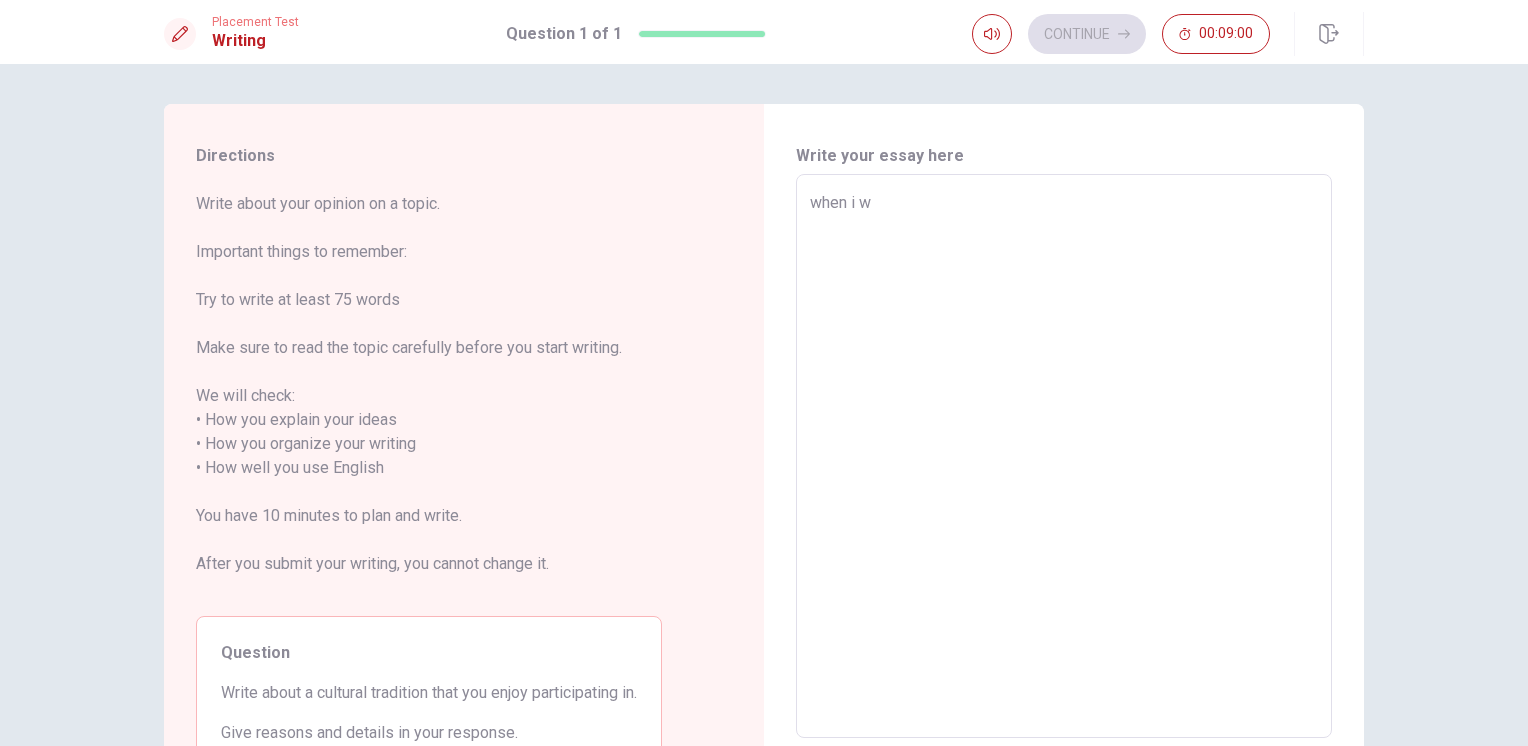 type on "x" 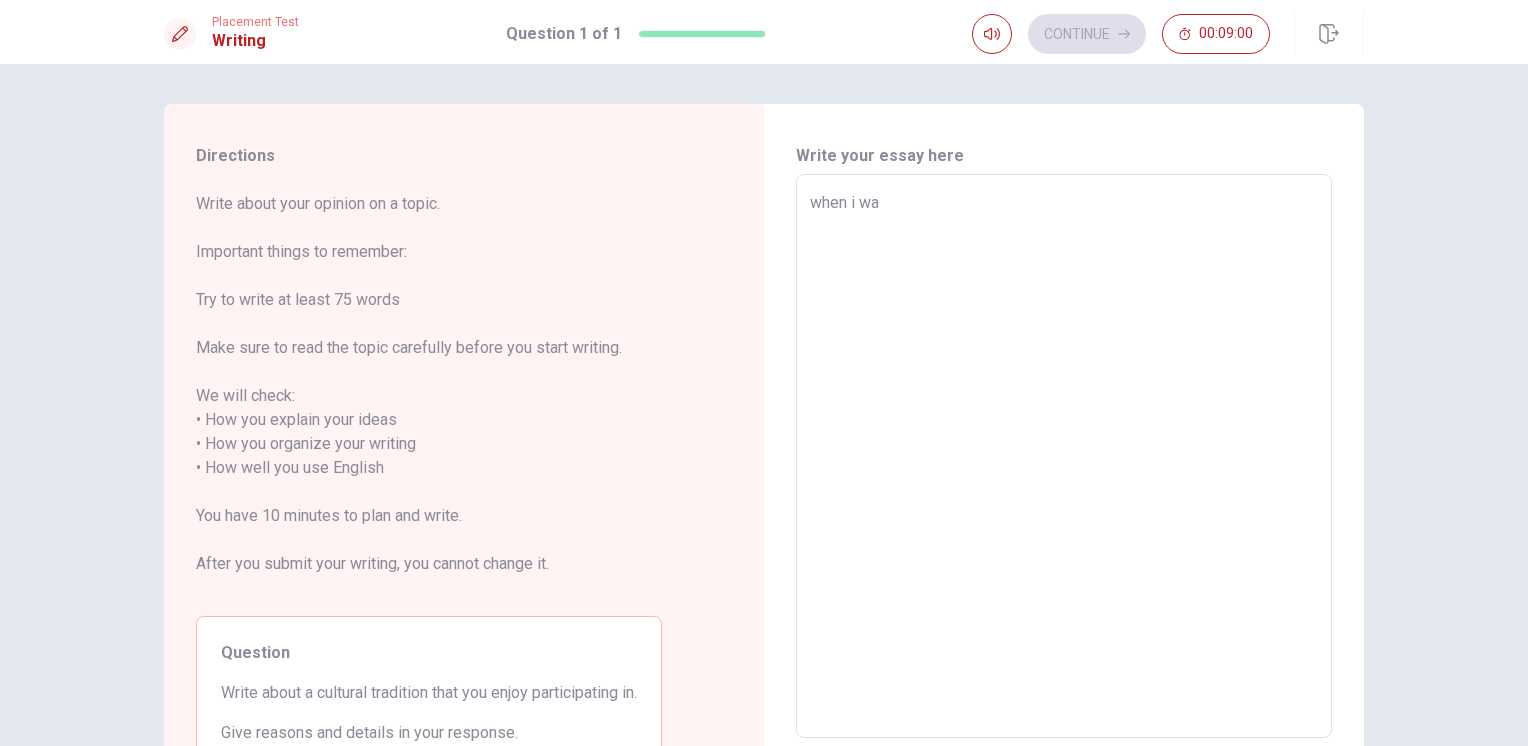 type on "x" 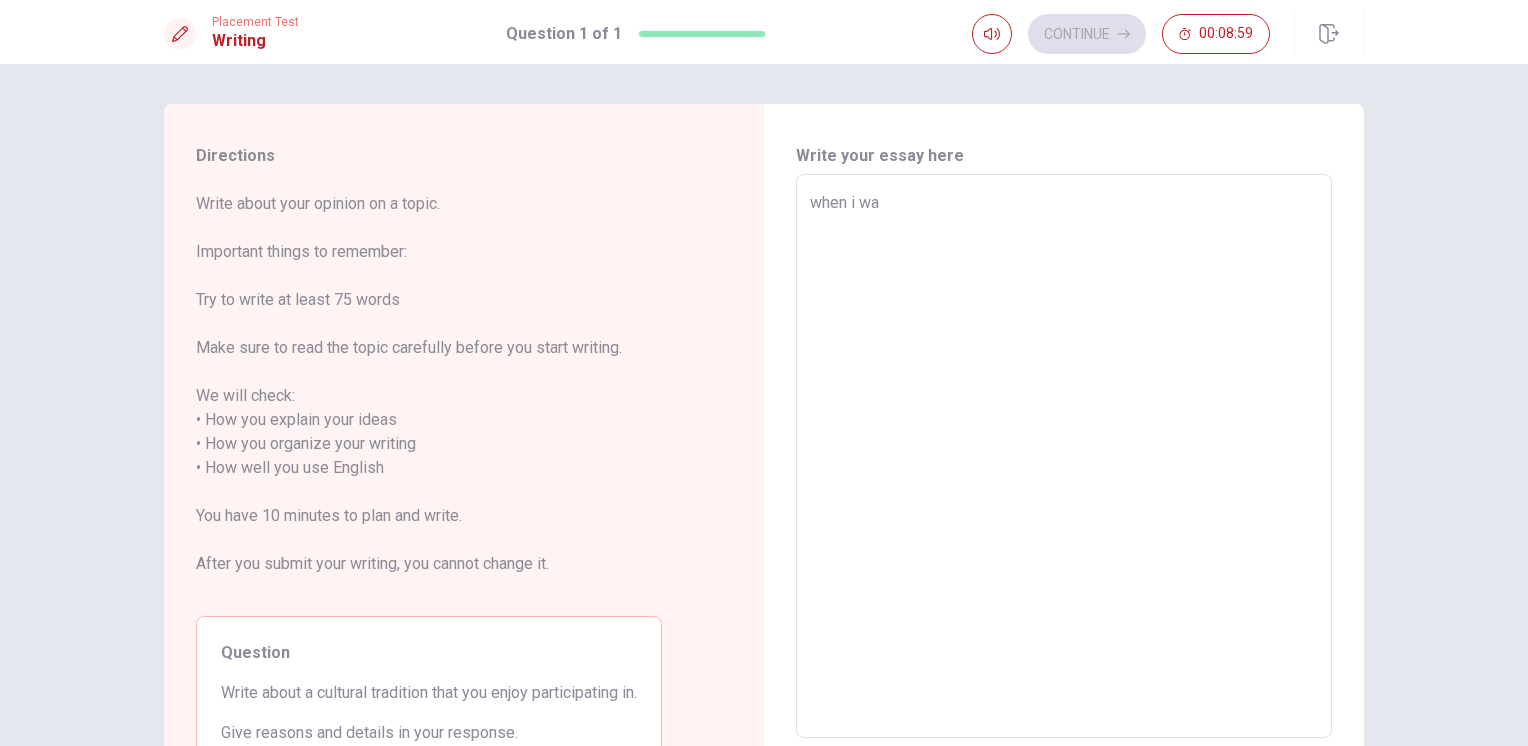 type on "when i w" 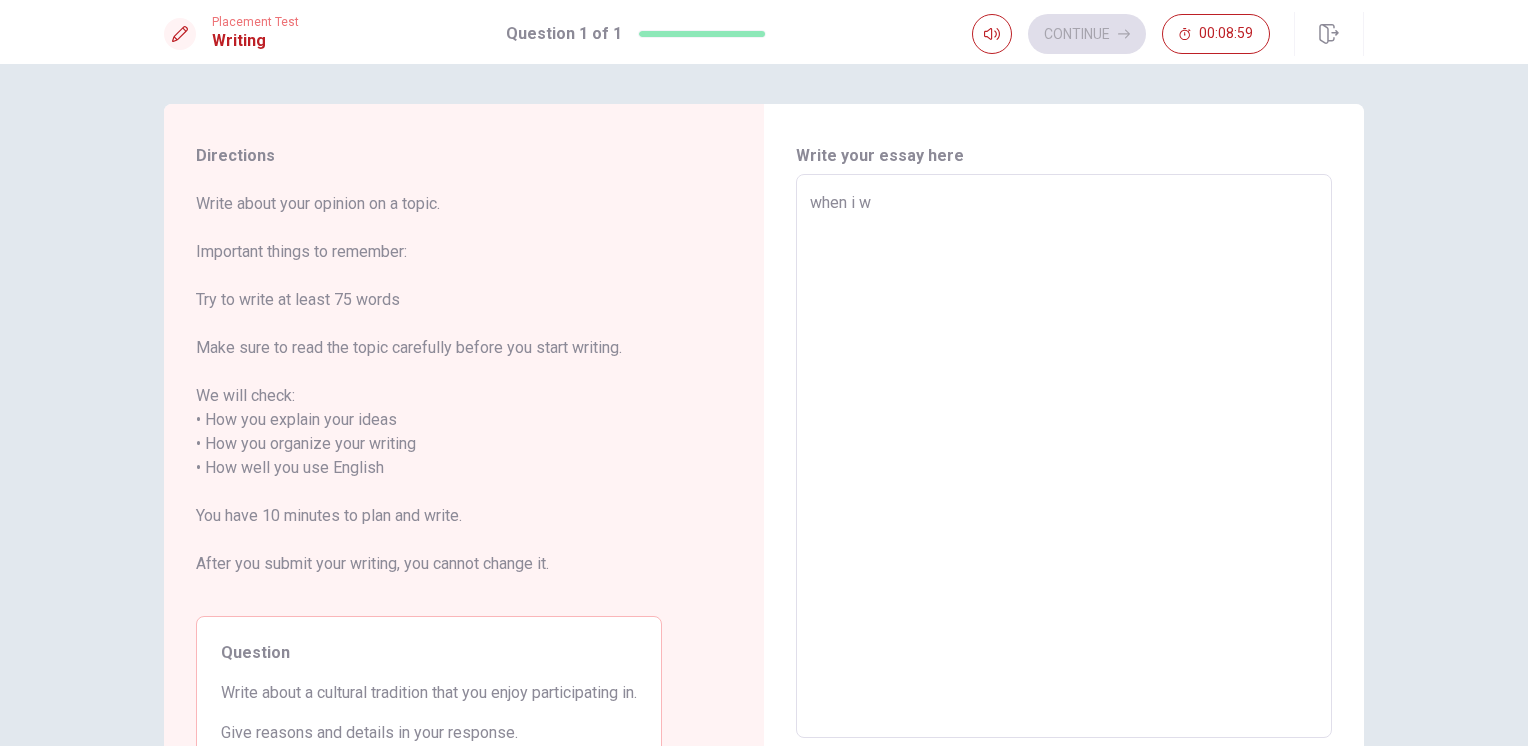 type on "x" 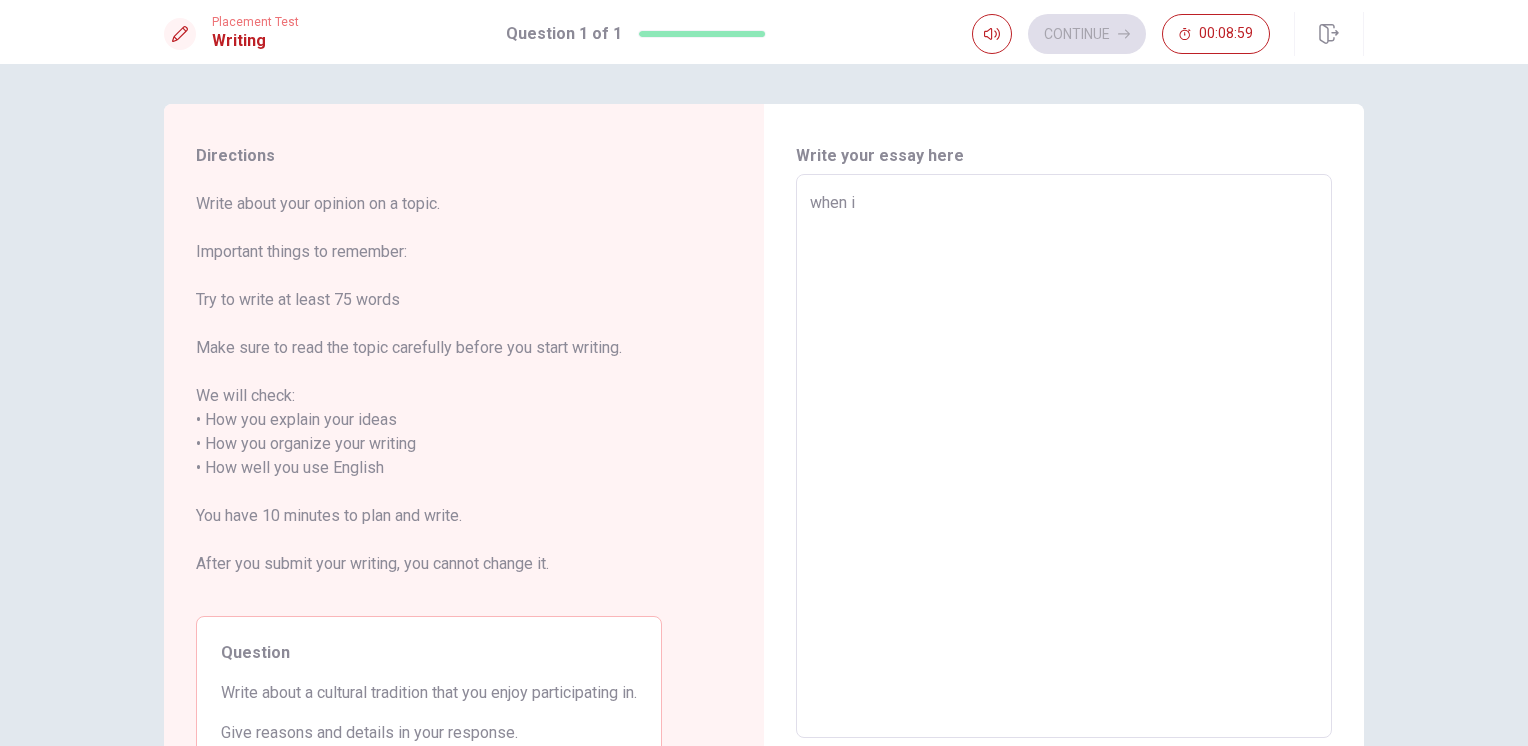 type on "x" 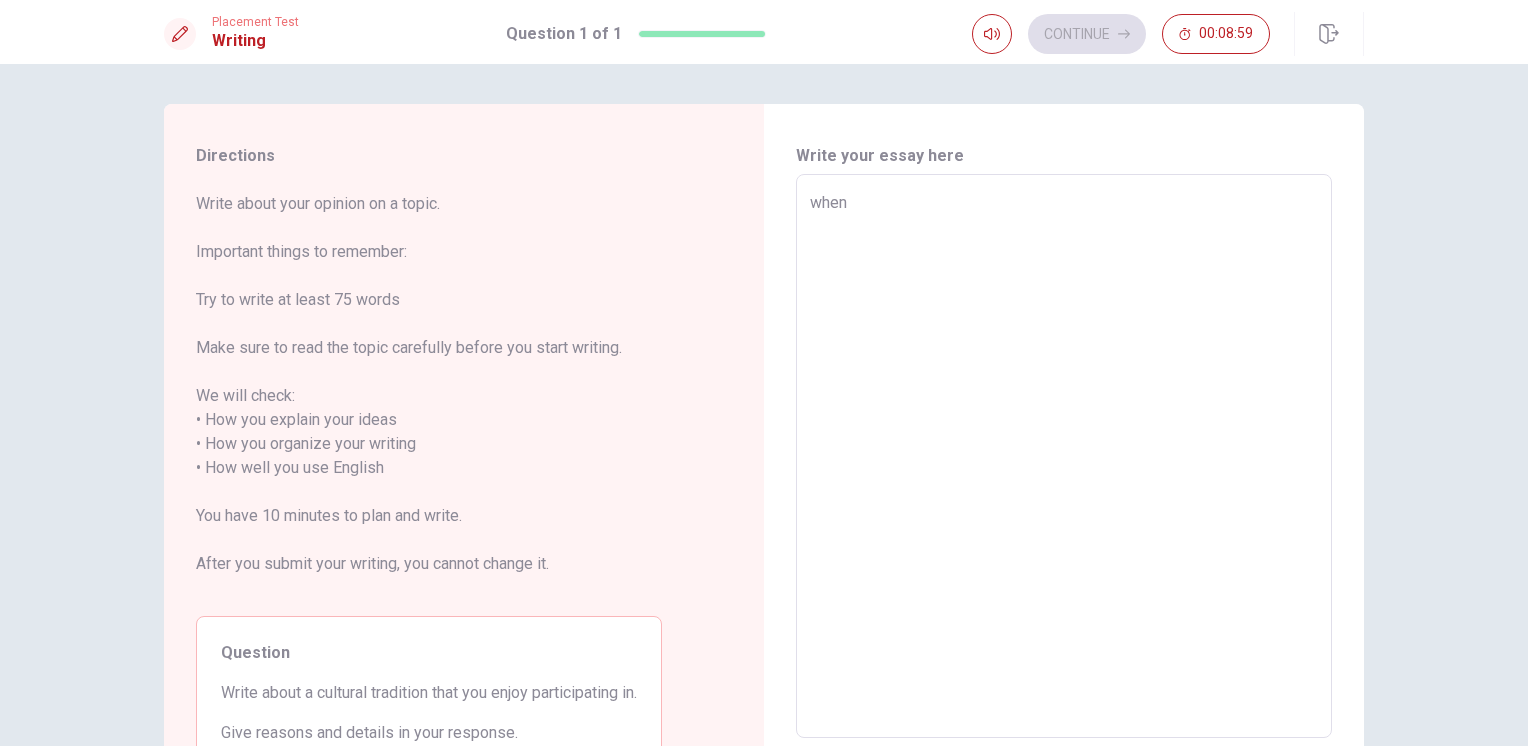 type on "x" 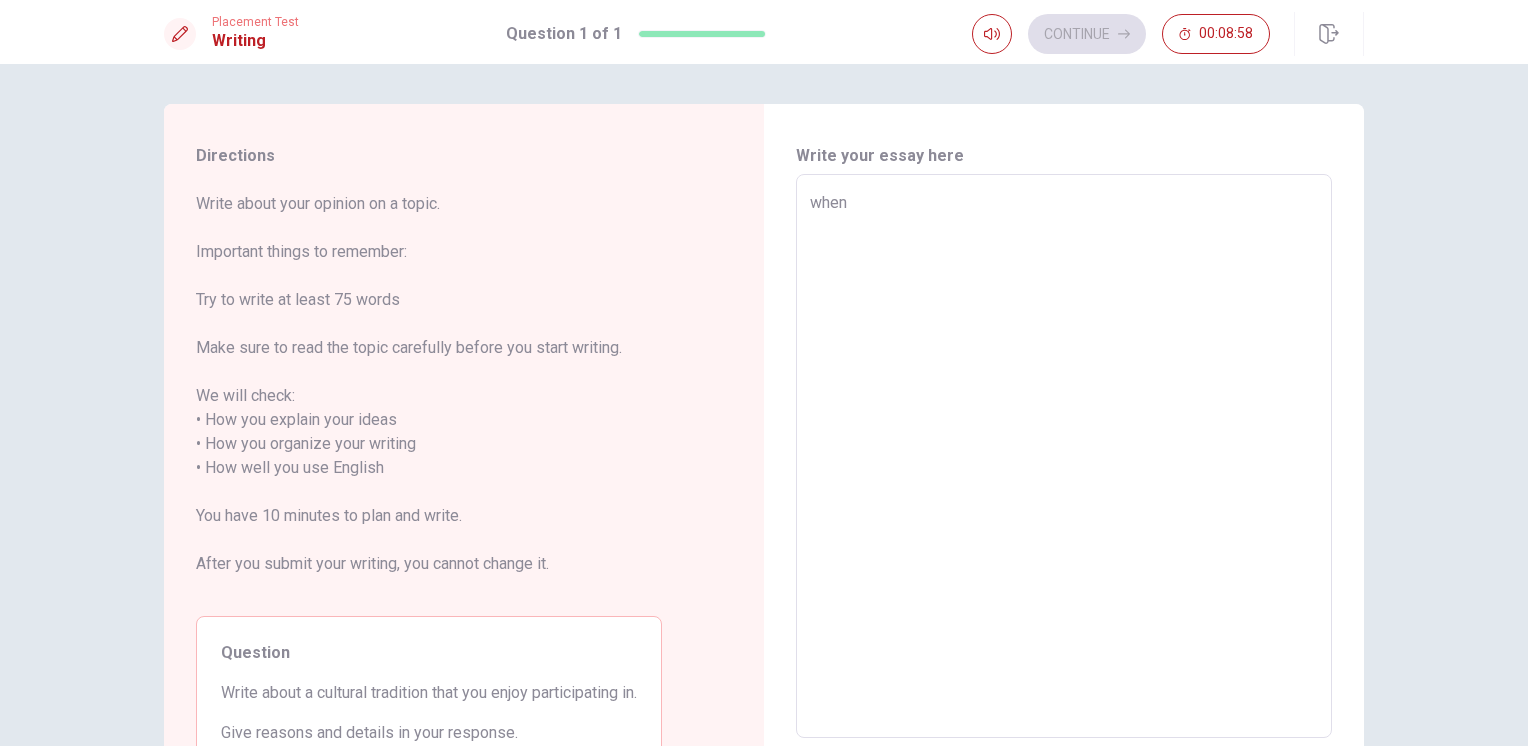 type on "when I" 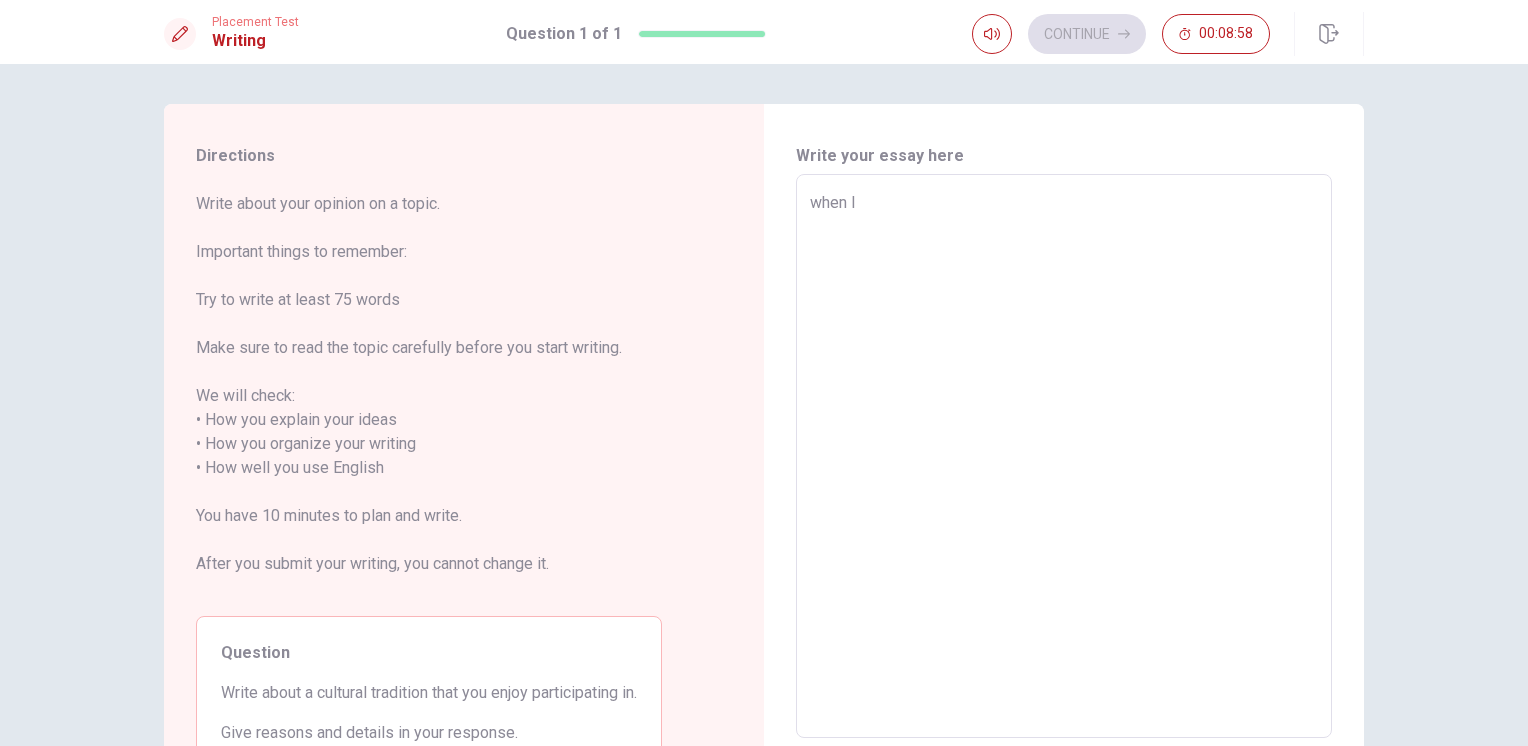 type on "x" 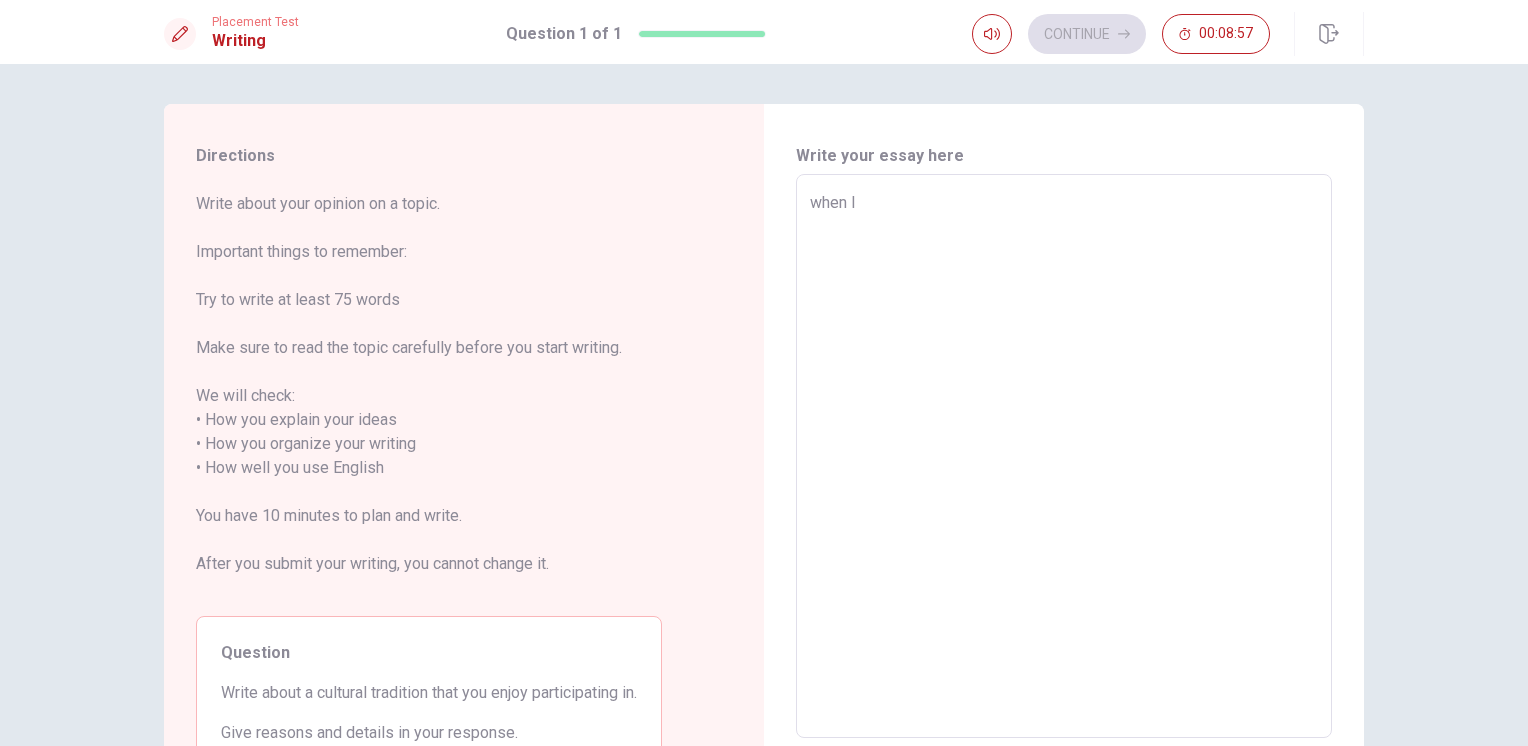type on "when I" 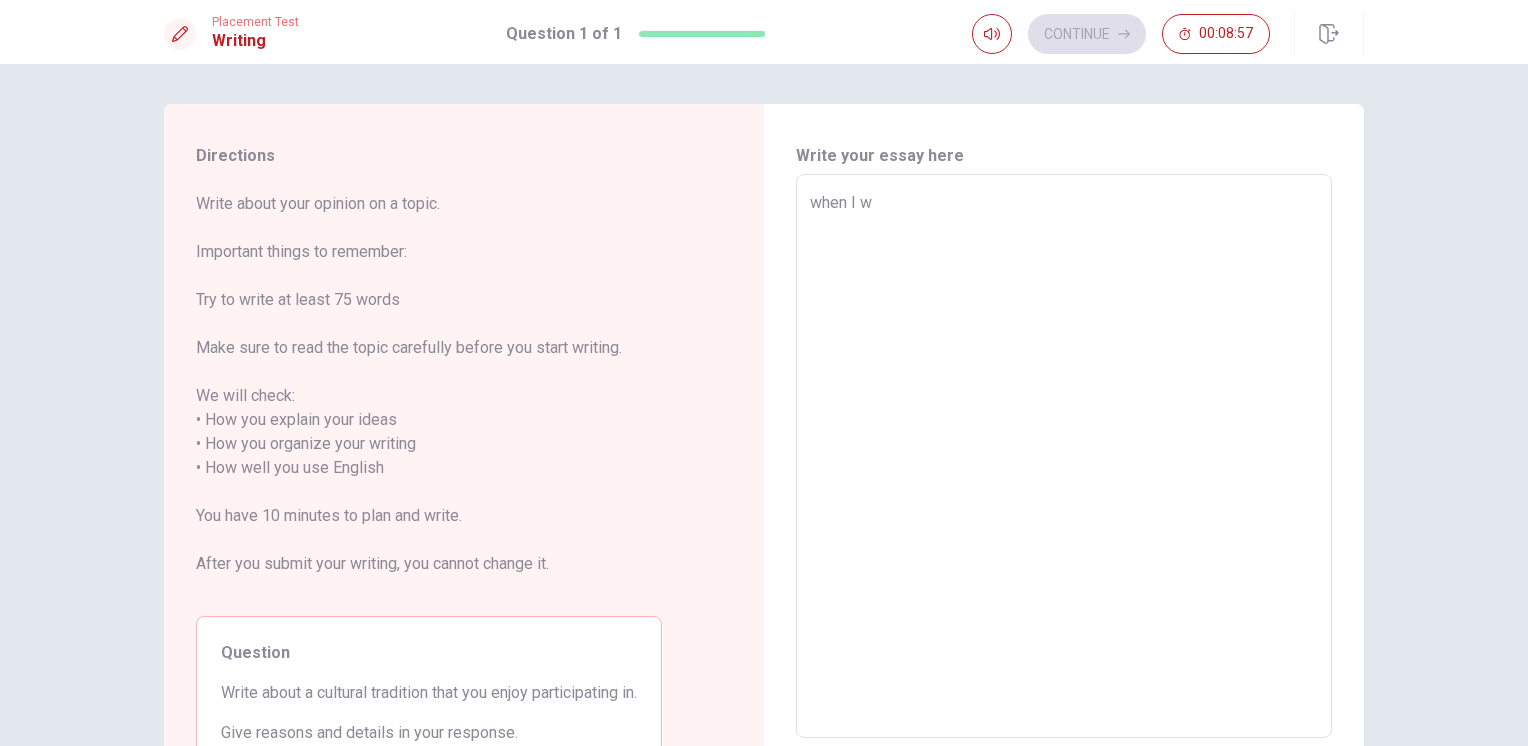 type on "x" 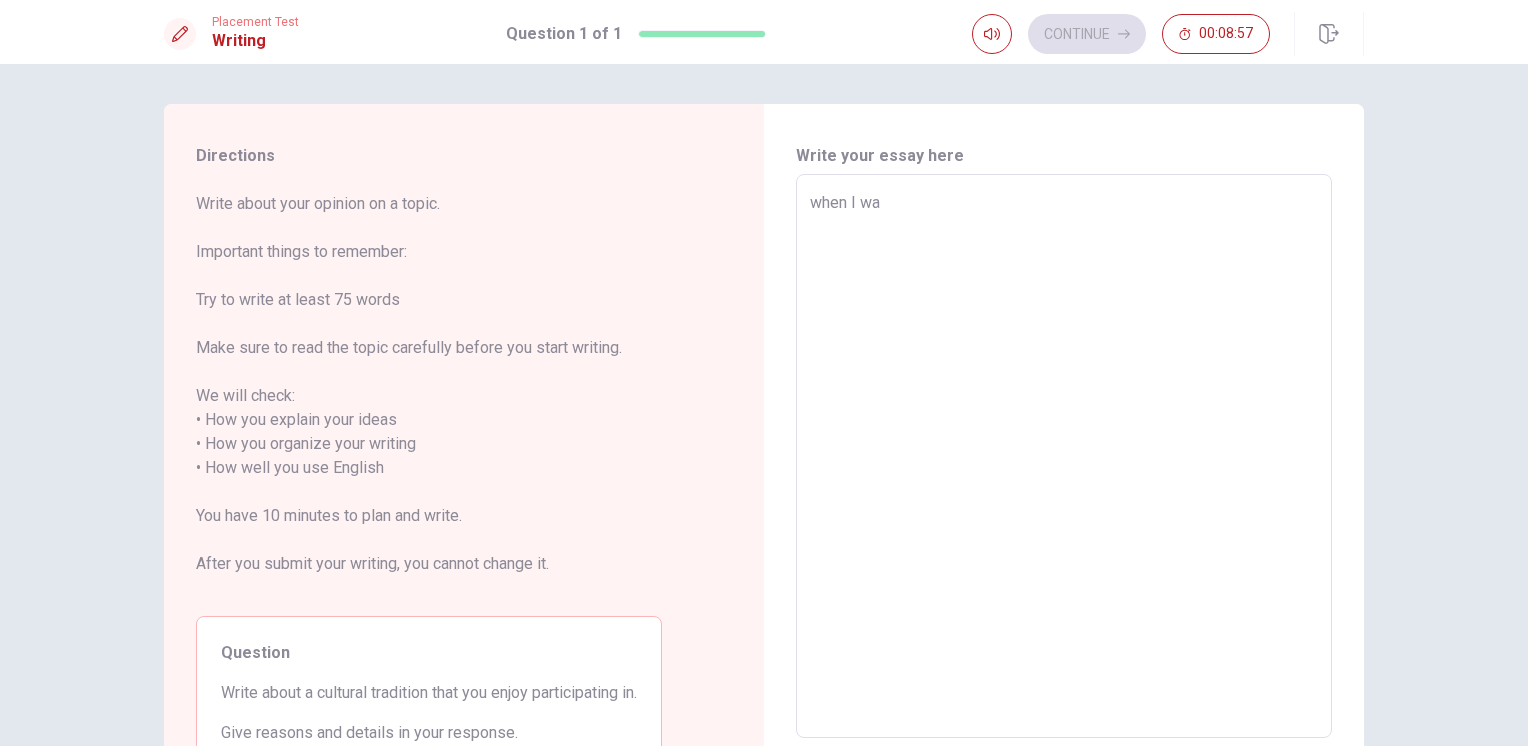 type on "x" 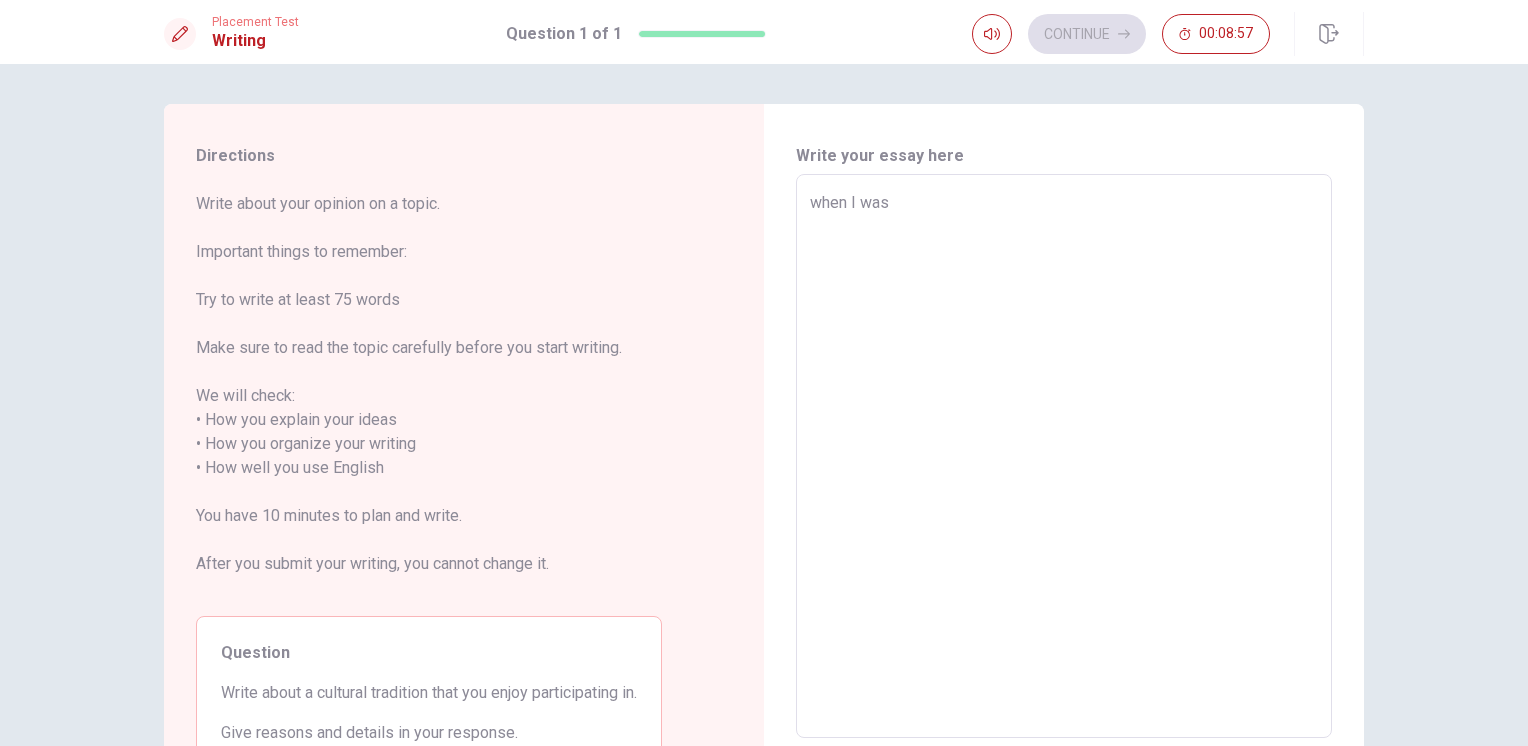type on "x" 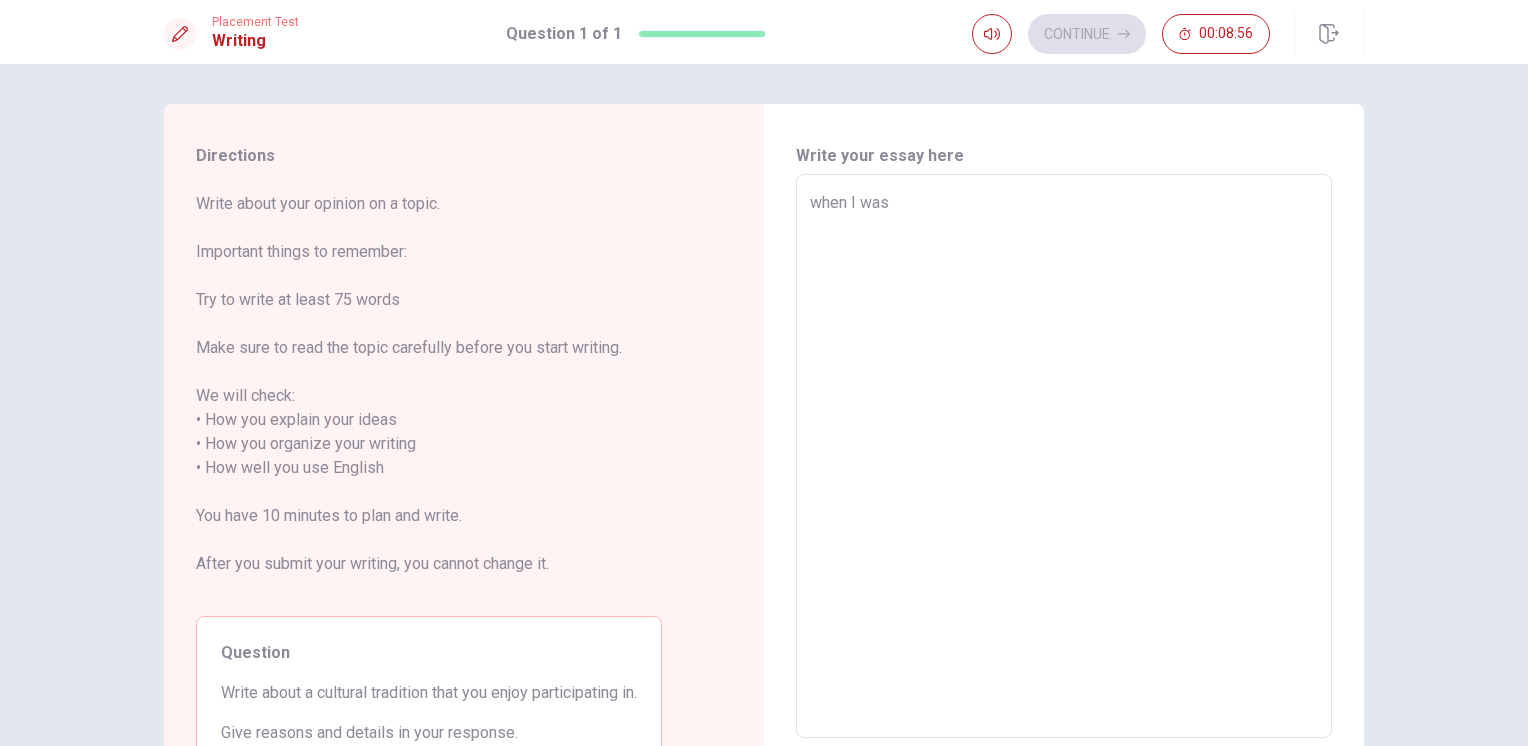 type on "when I wa" 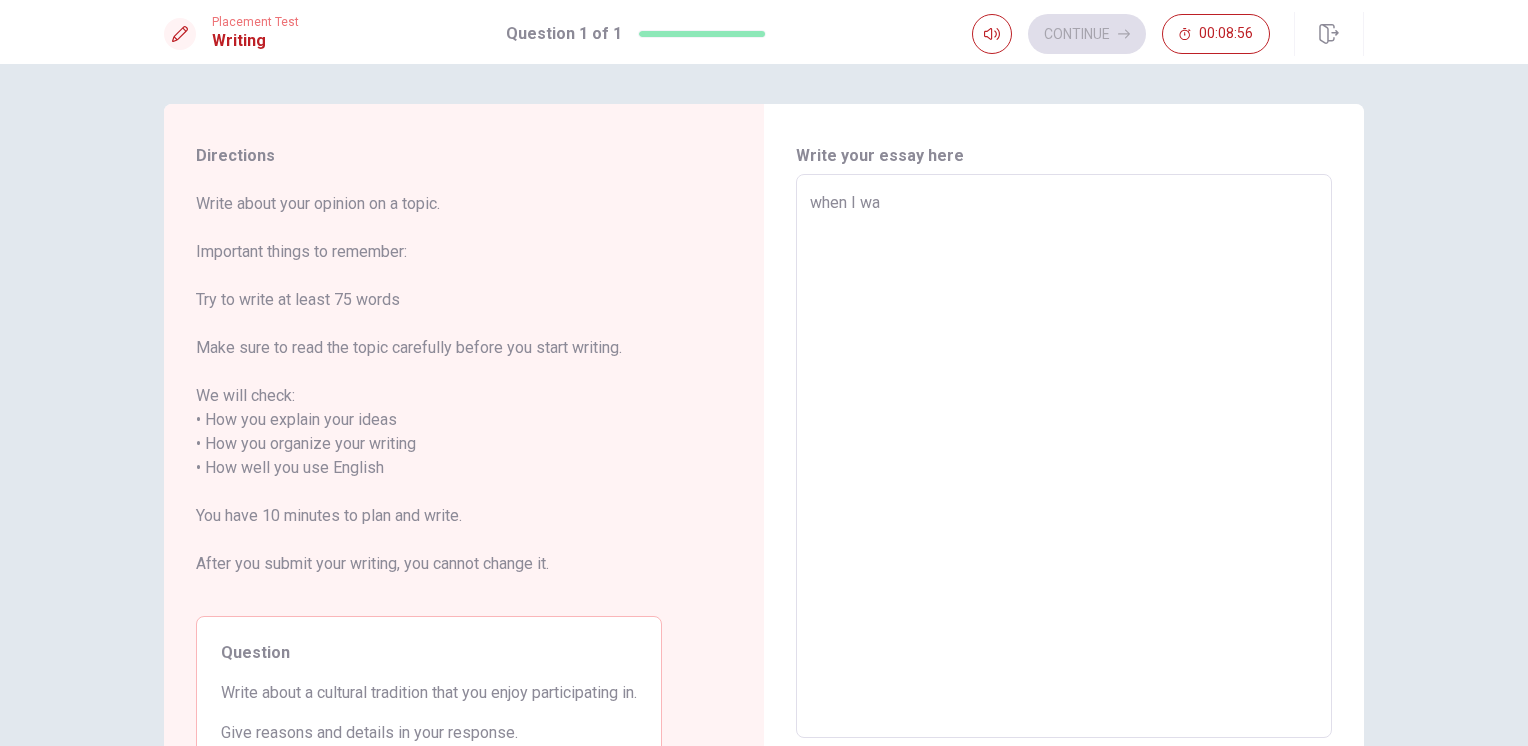 type on "x" 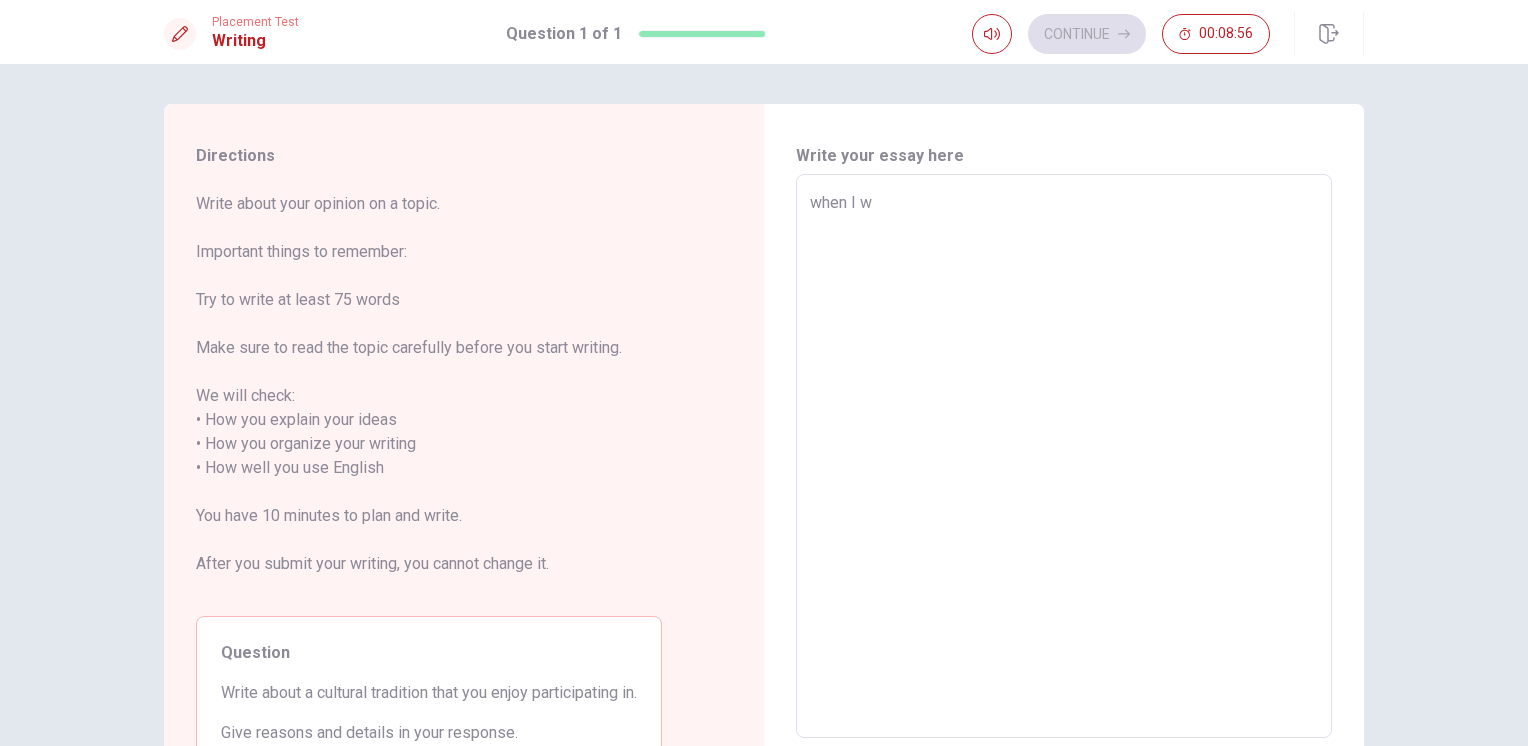 type on "x" 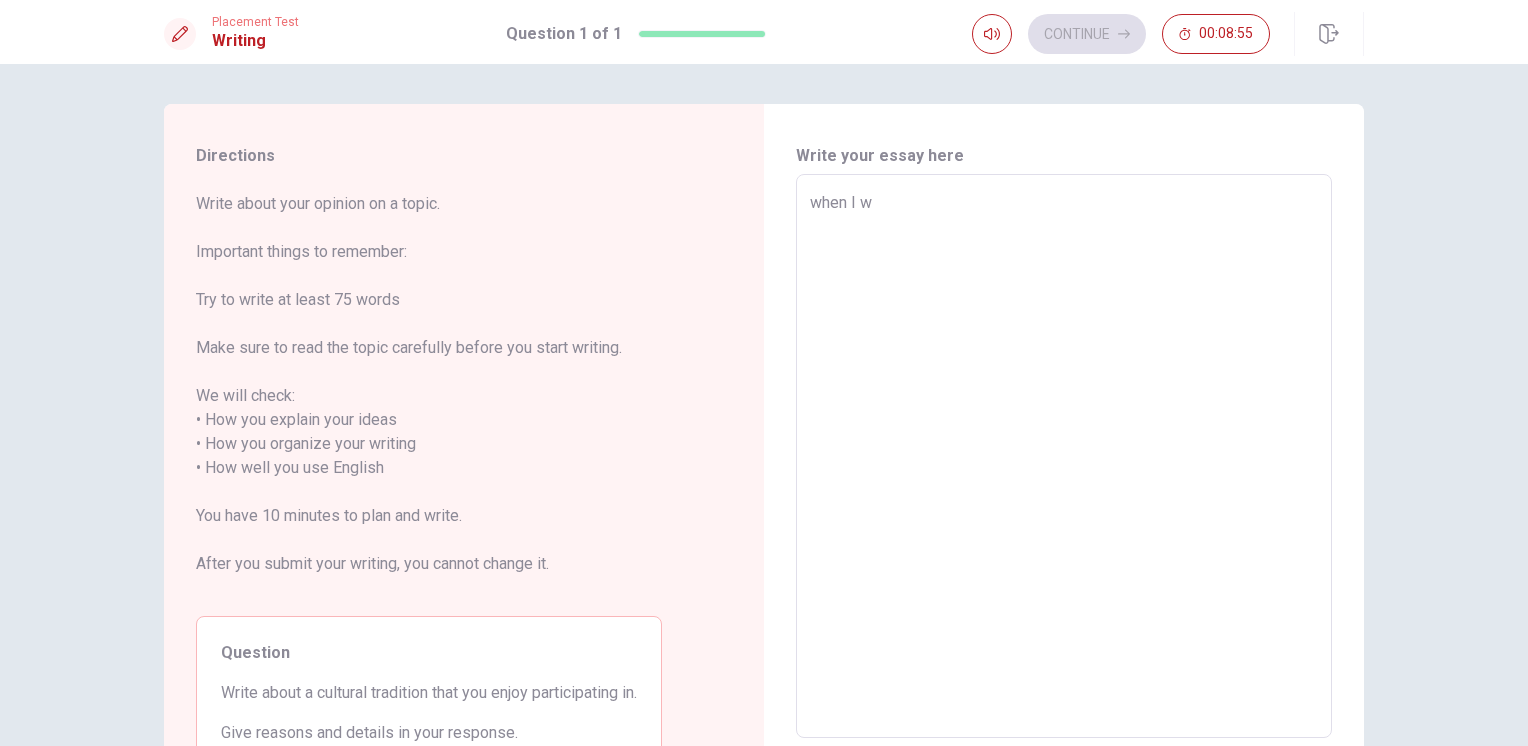 type on "when I" 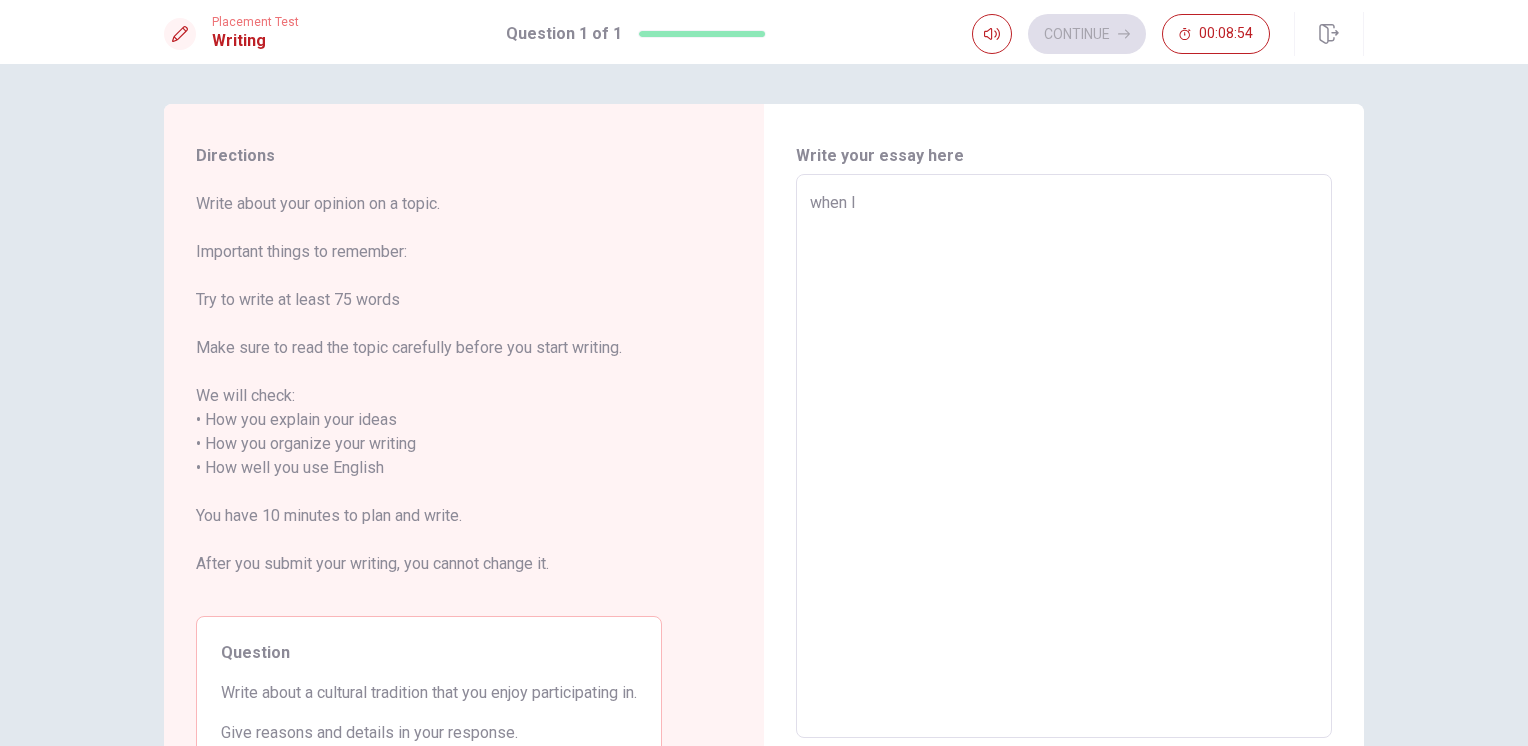 type on "x" 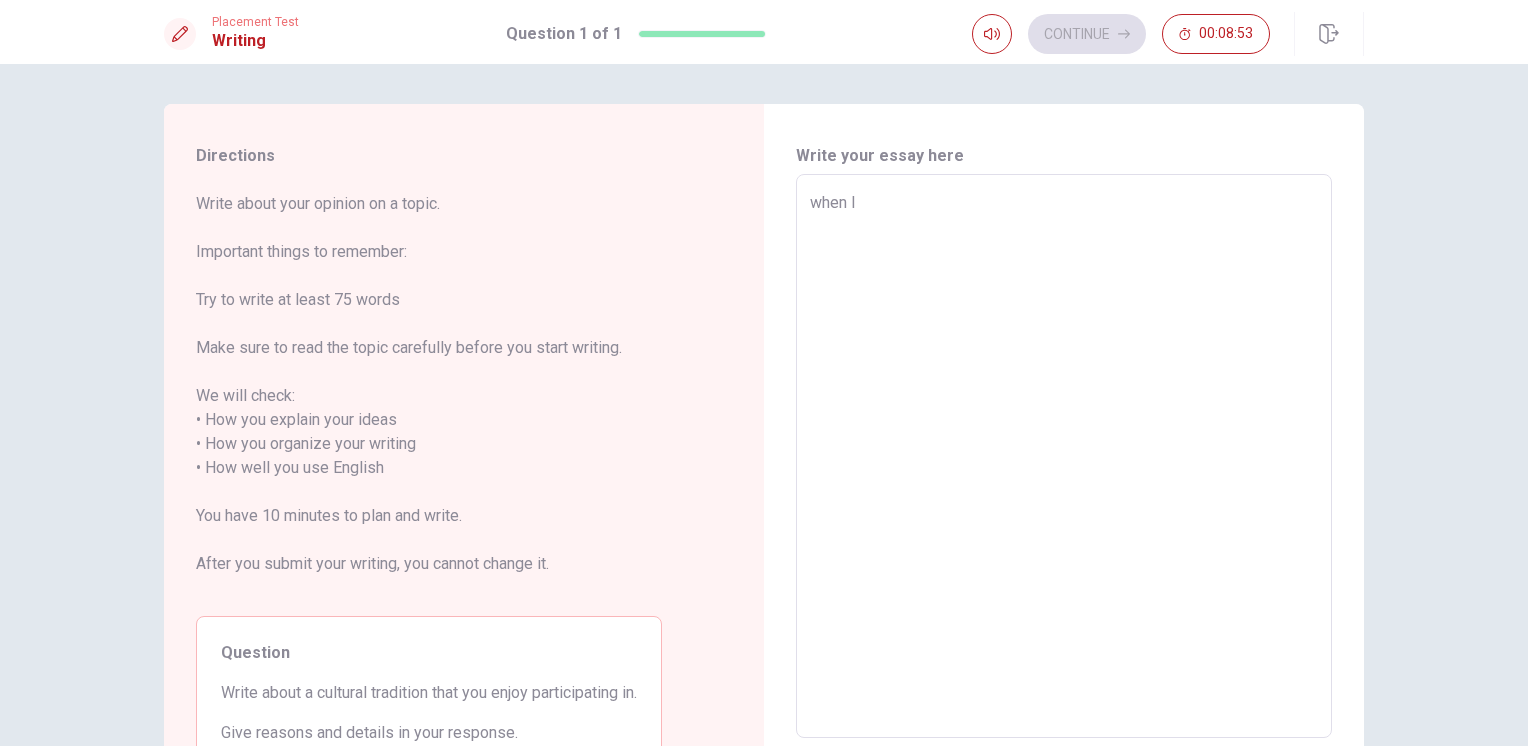 type on "when I h" 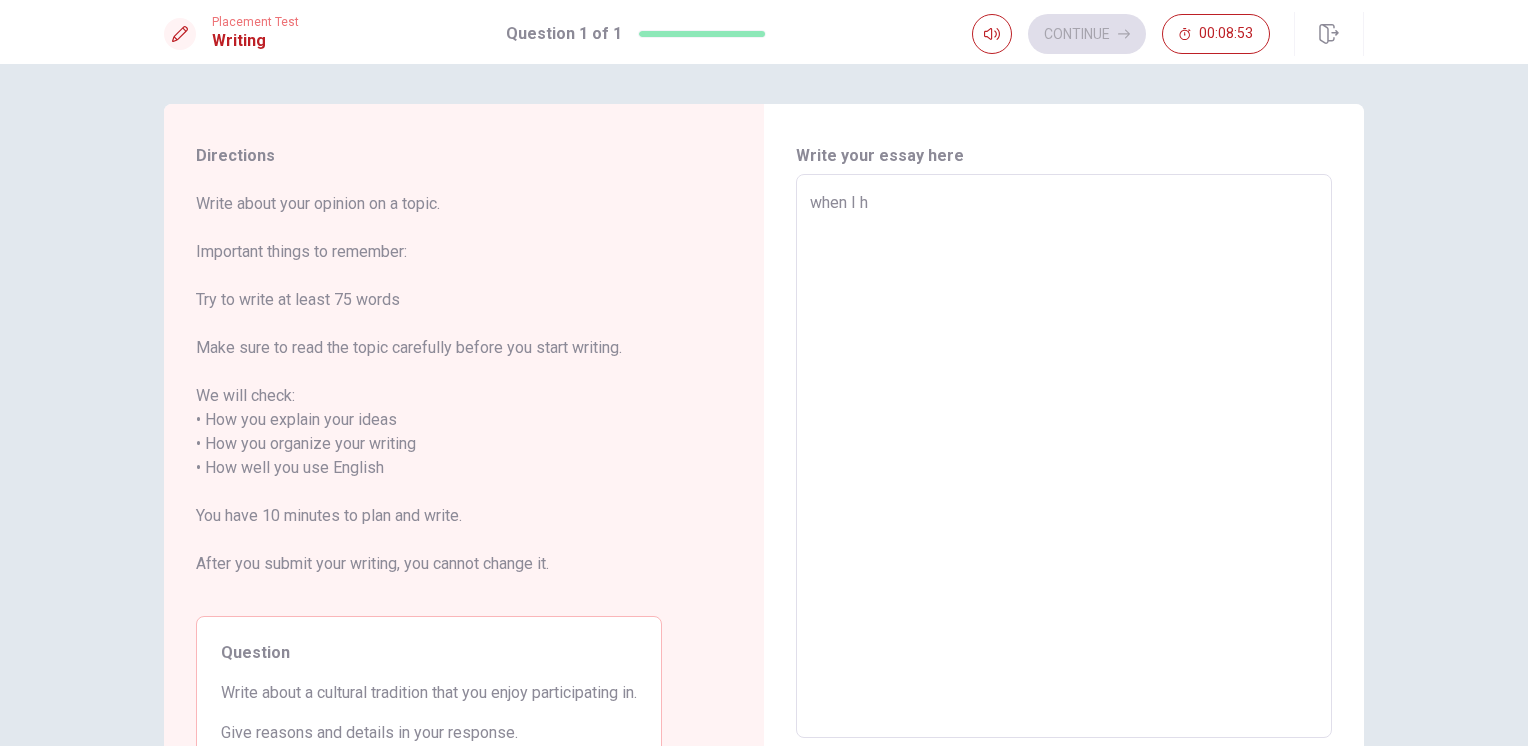 type on "x" 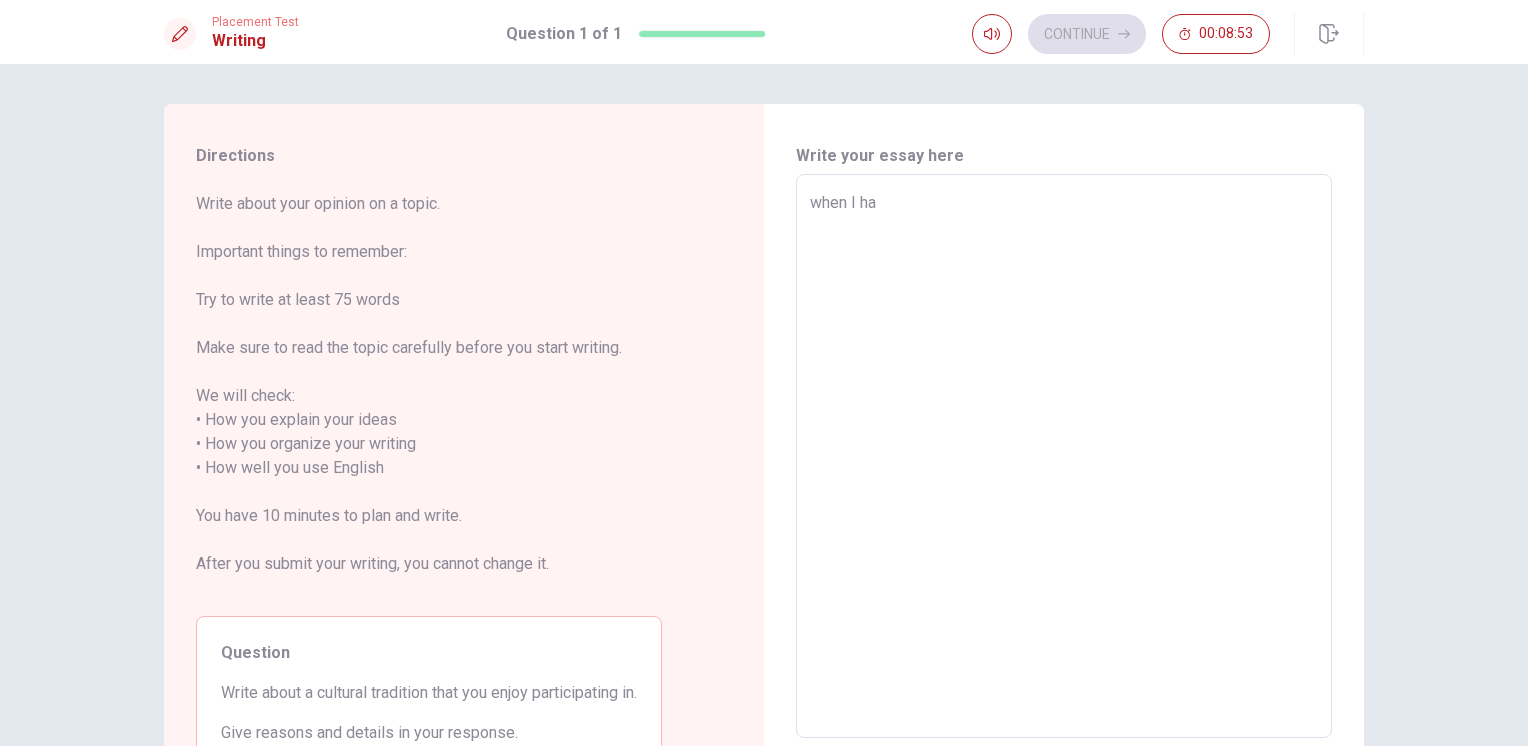 type on "x" 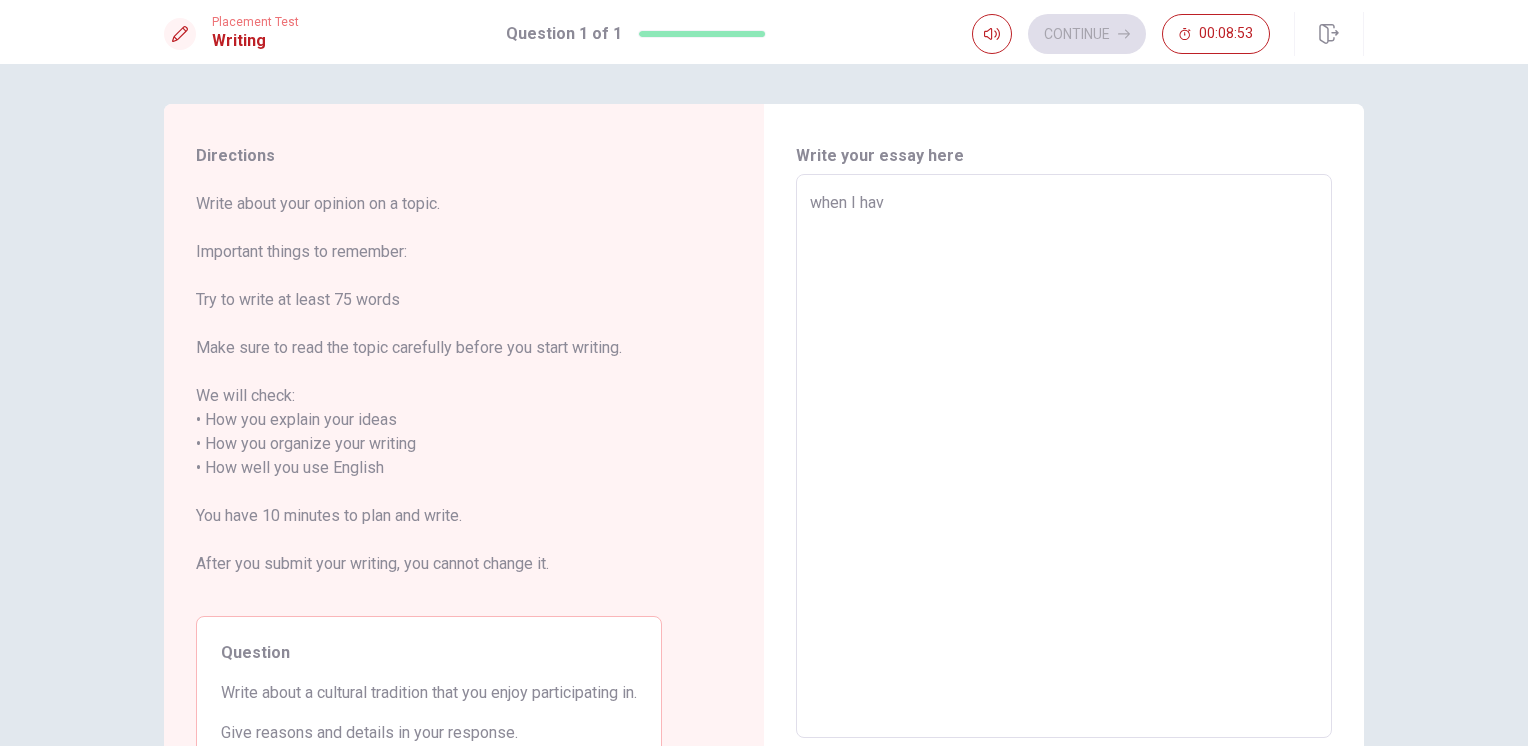 type on "x" 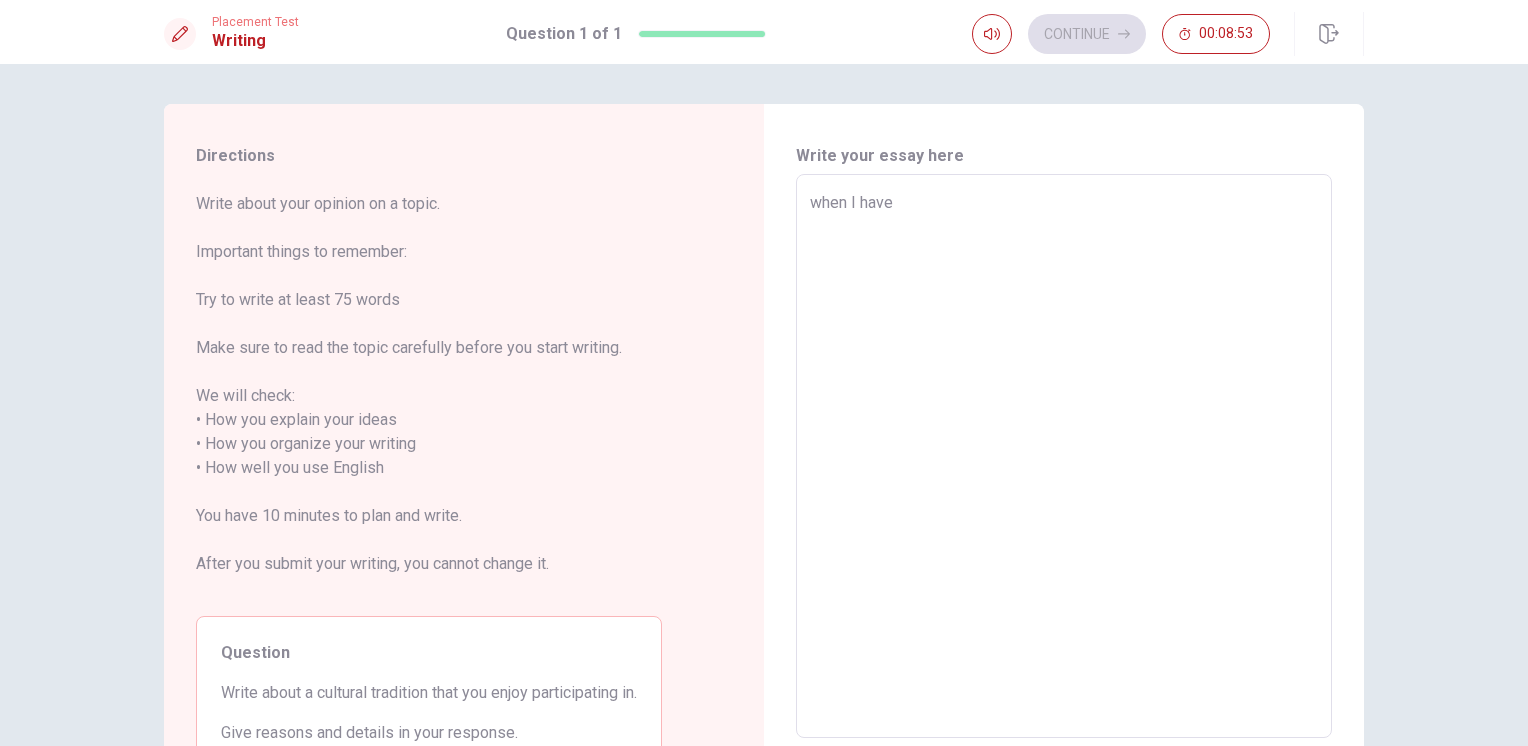 type on "x" 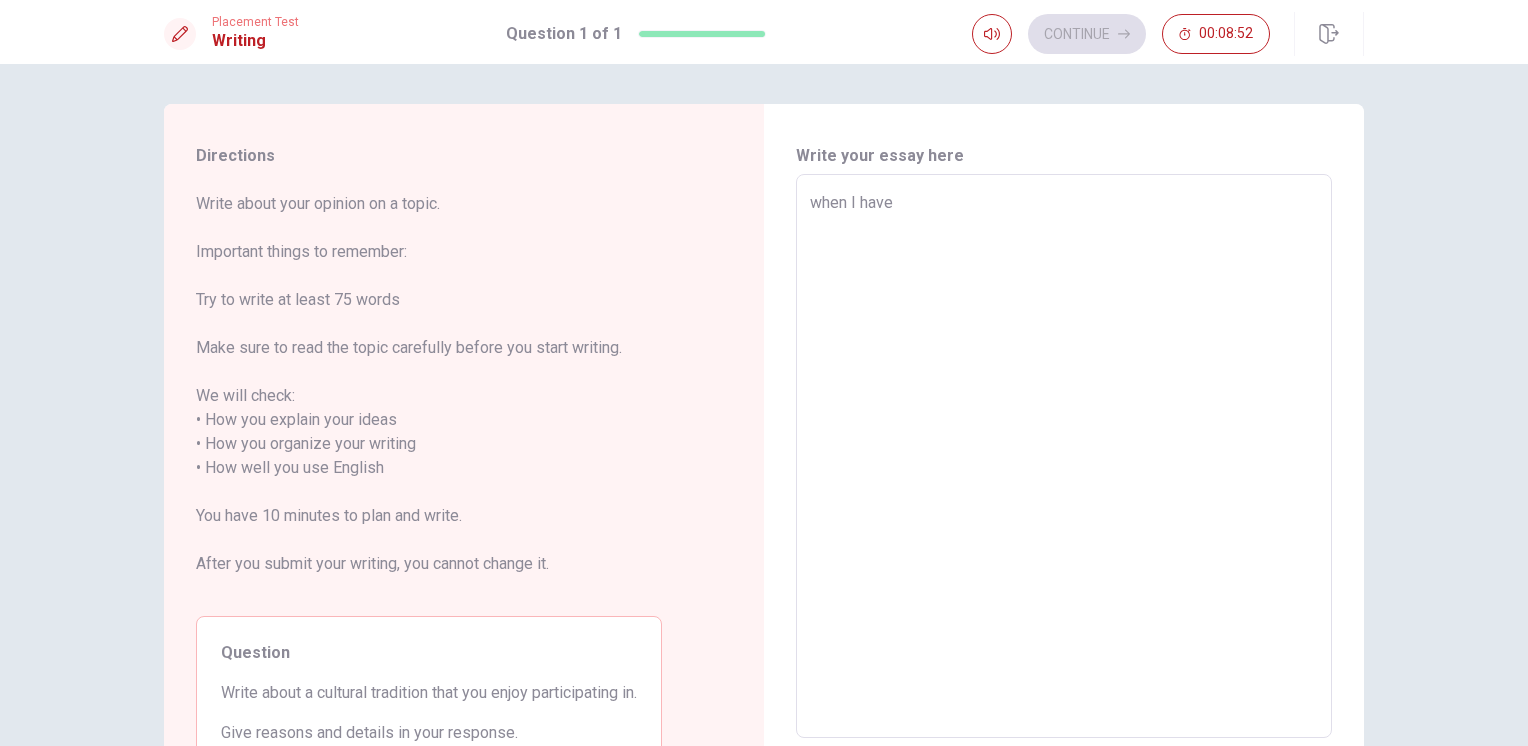type on "when I have b" 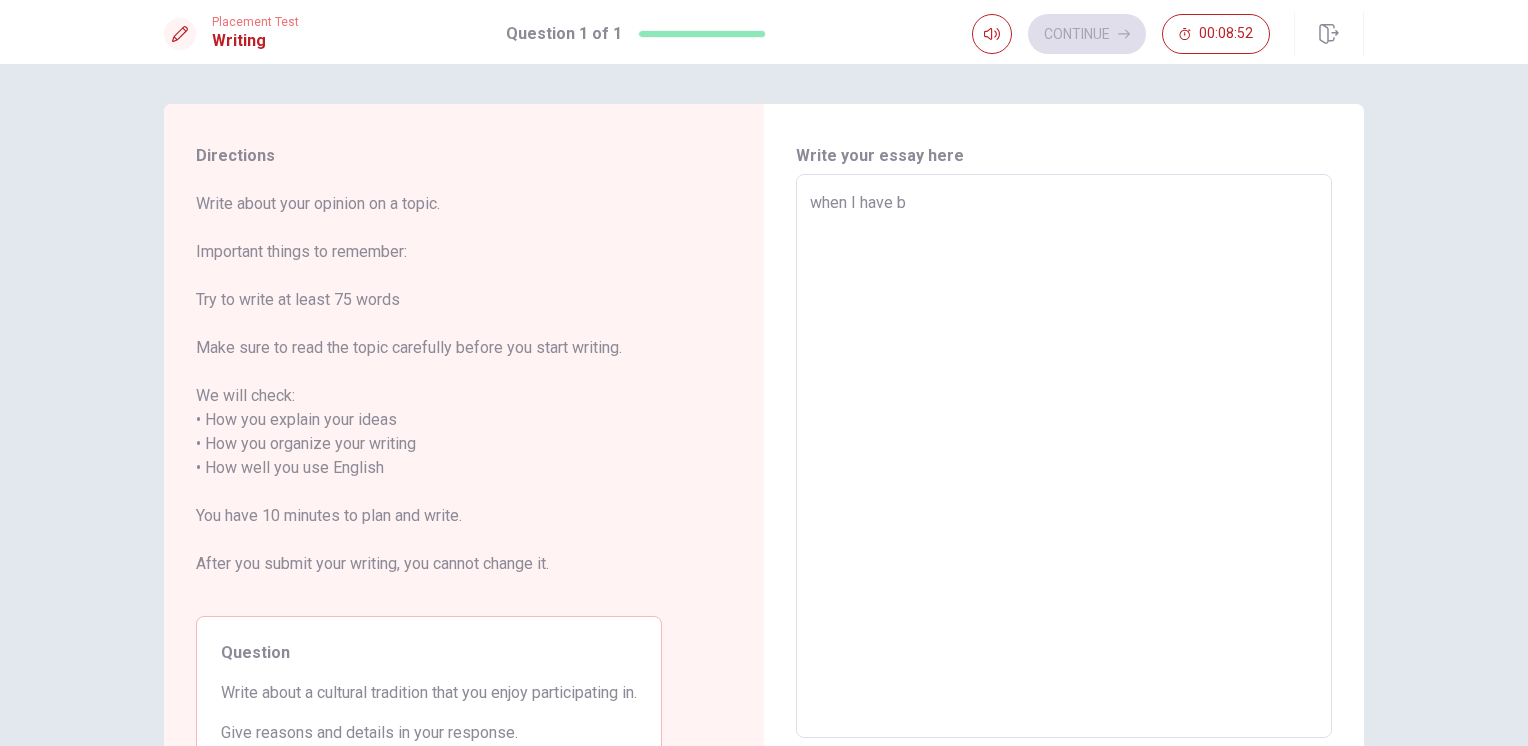 type on "x" 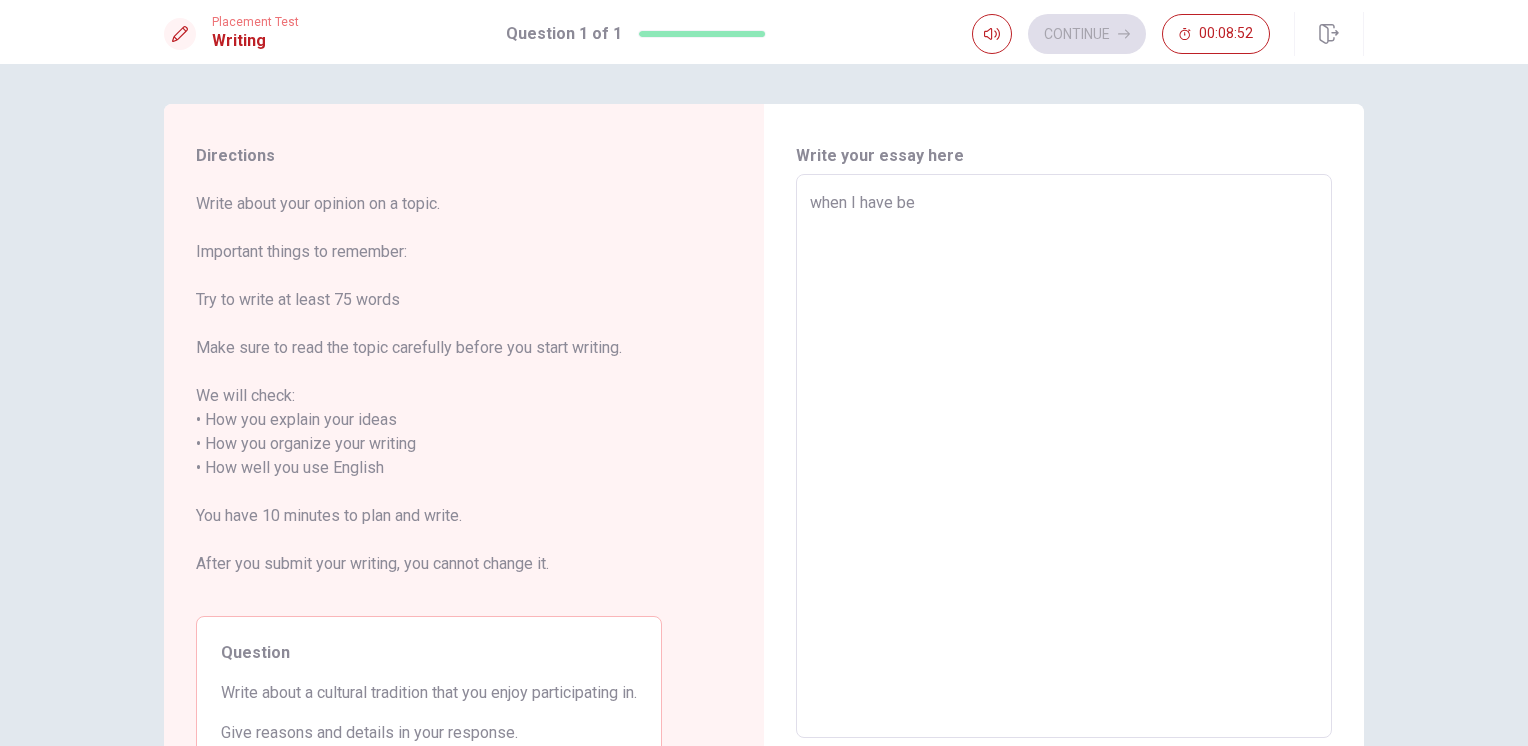 type on "x" 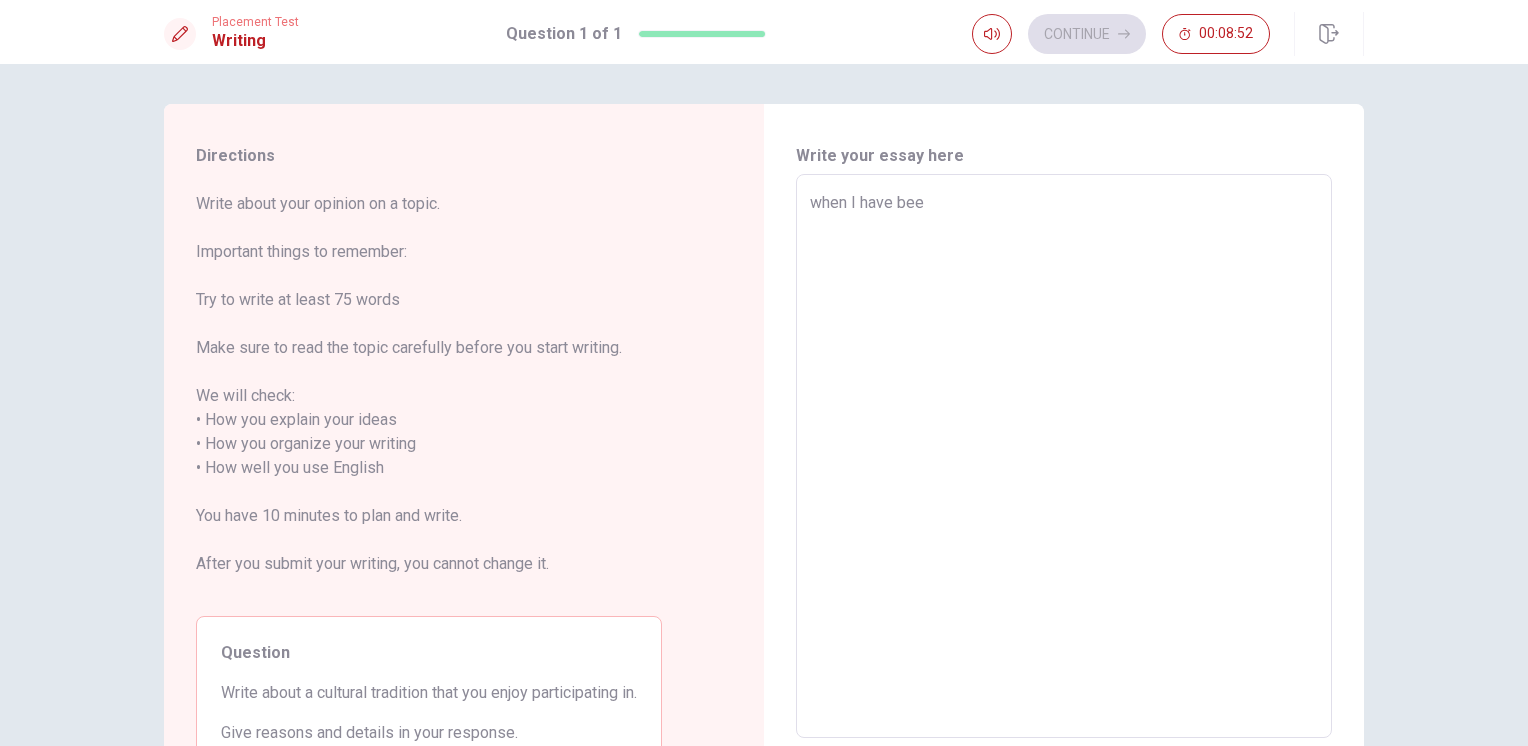 type on "x" 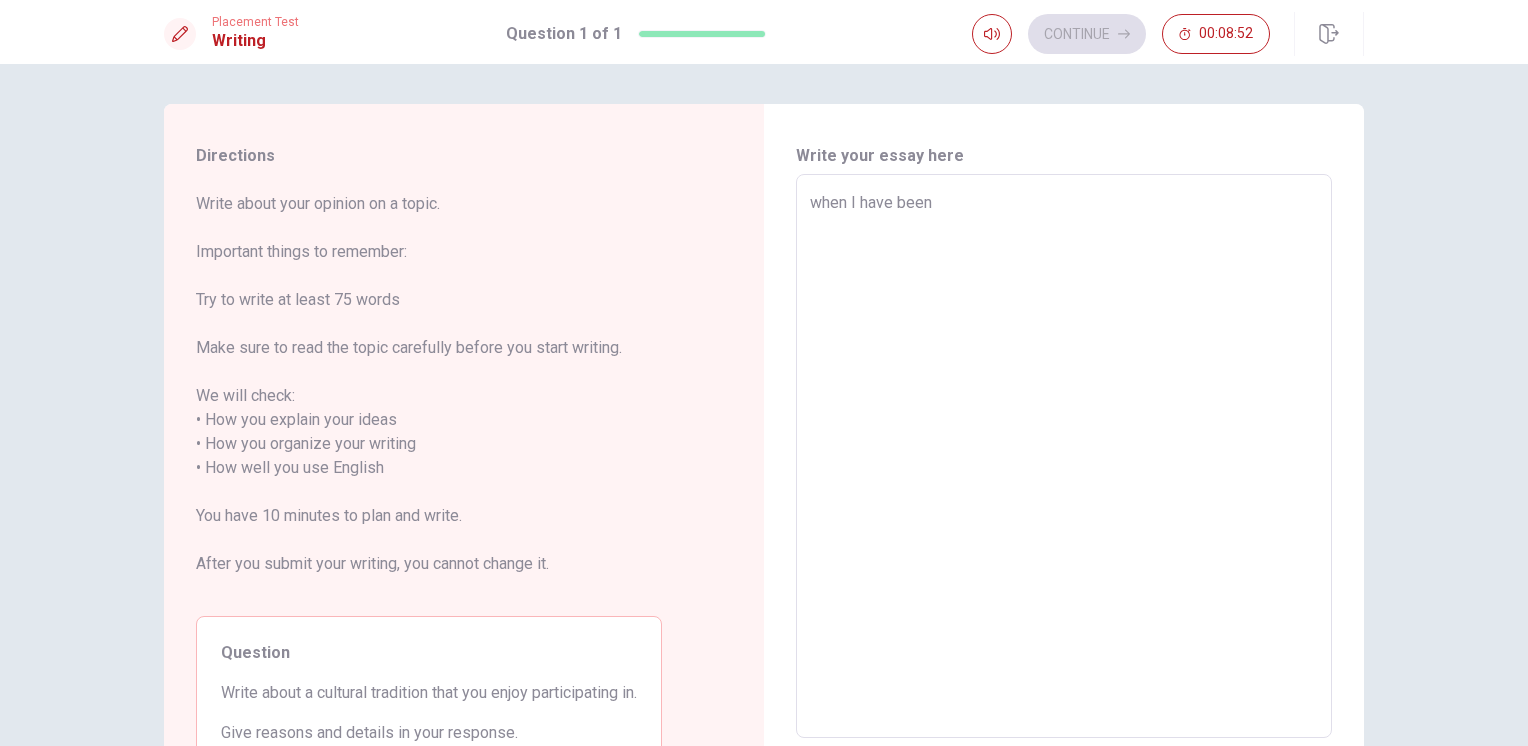 type on "x" 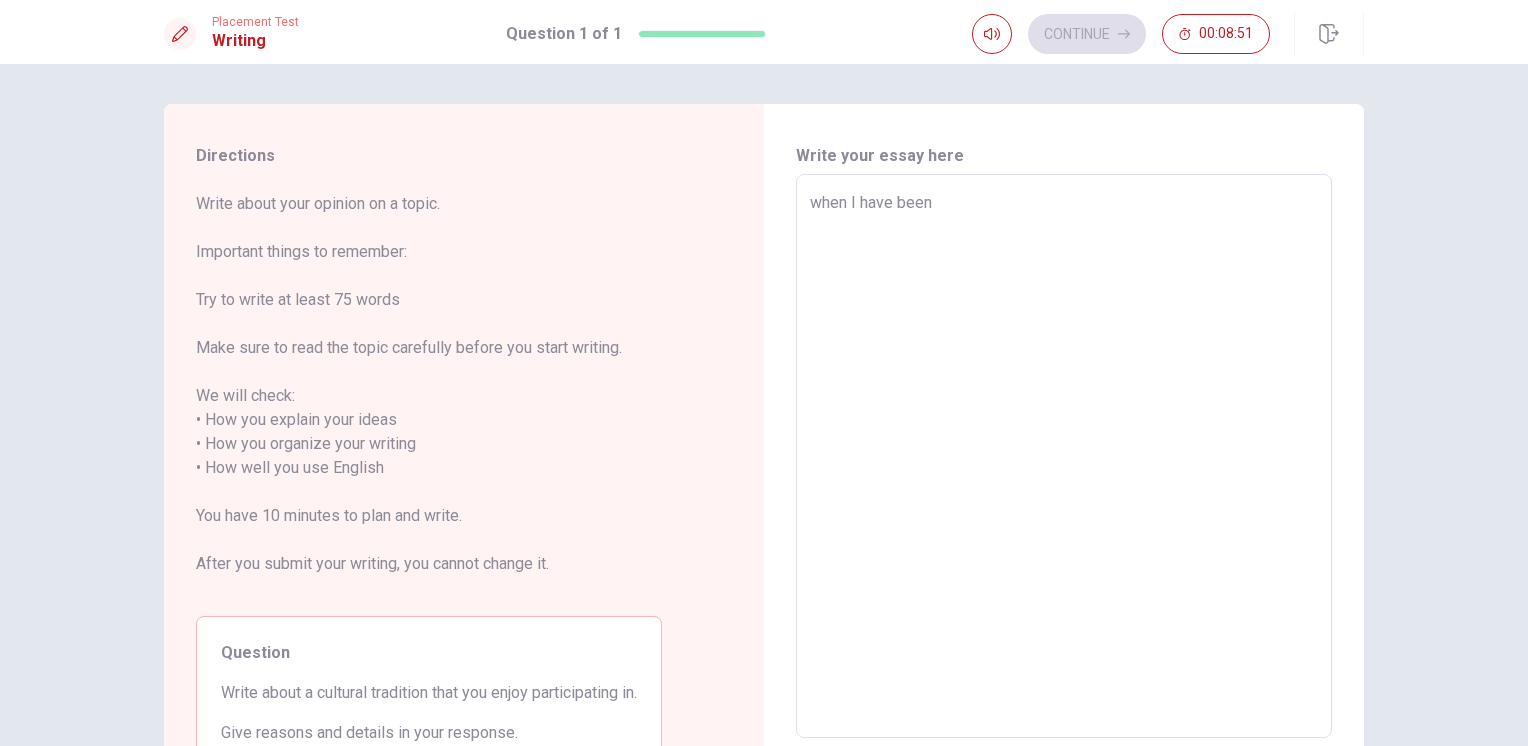 type on "when I have been i" 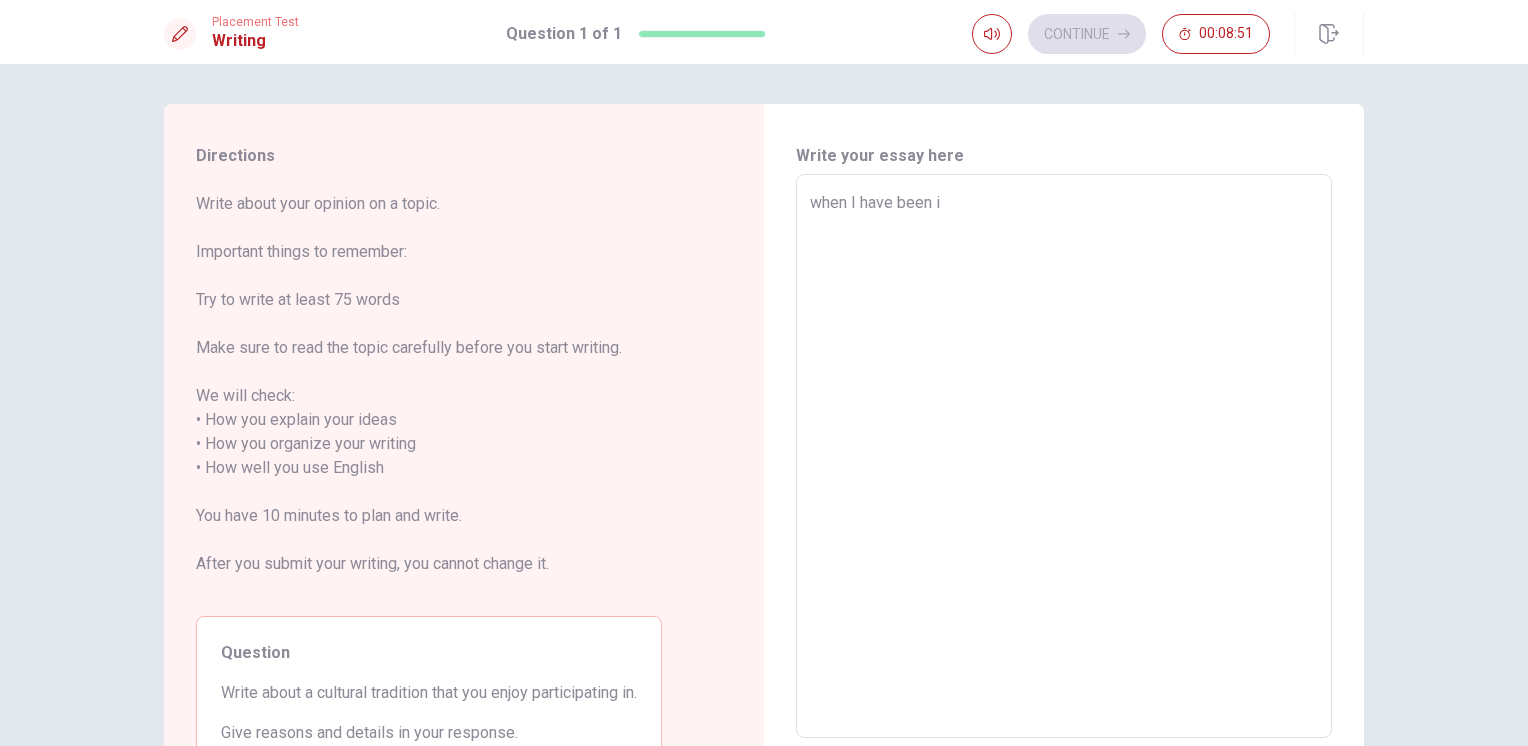 type on "x" 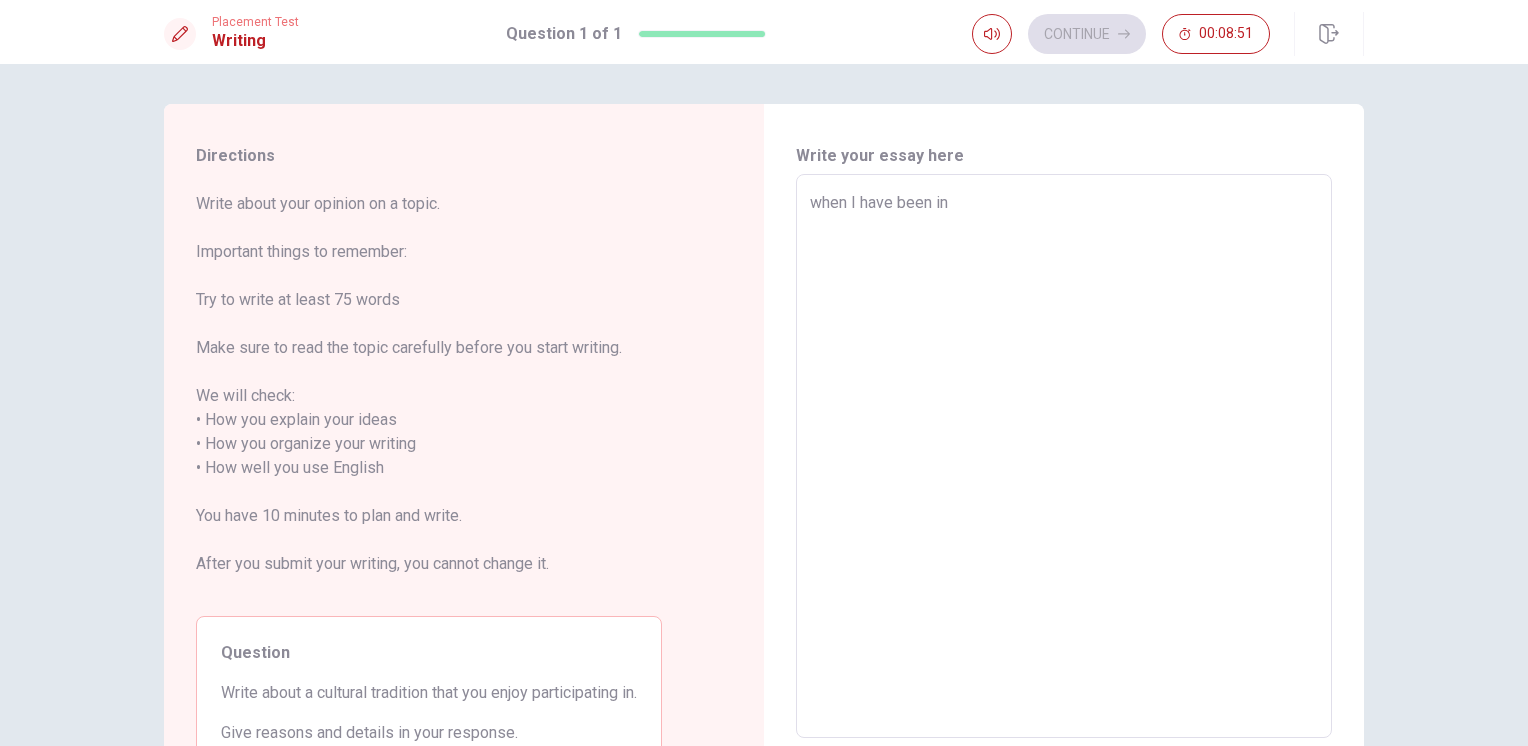 type on "x" 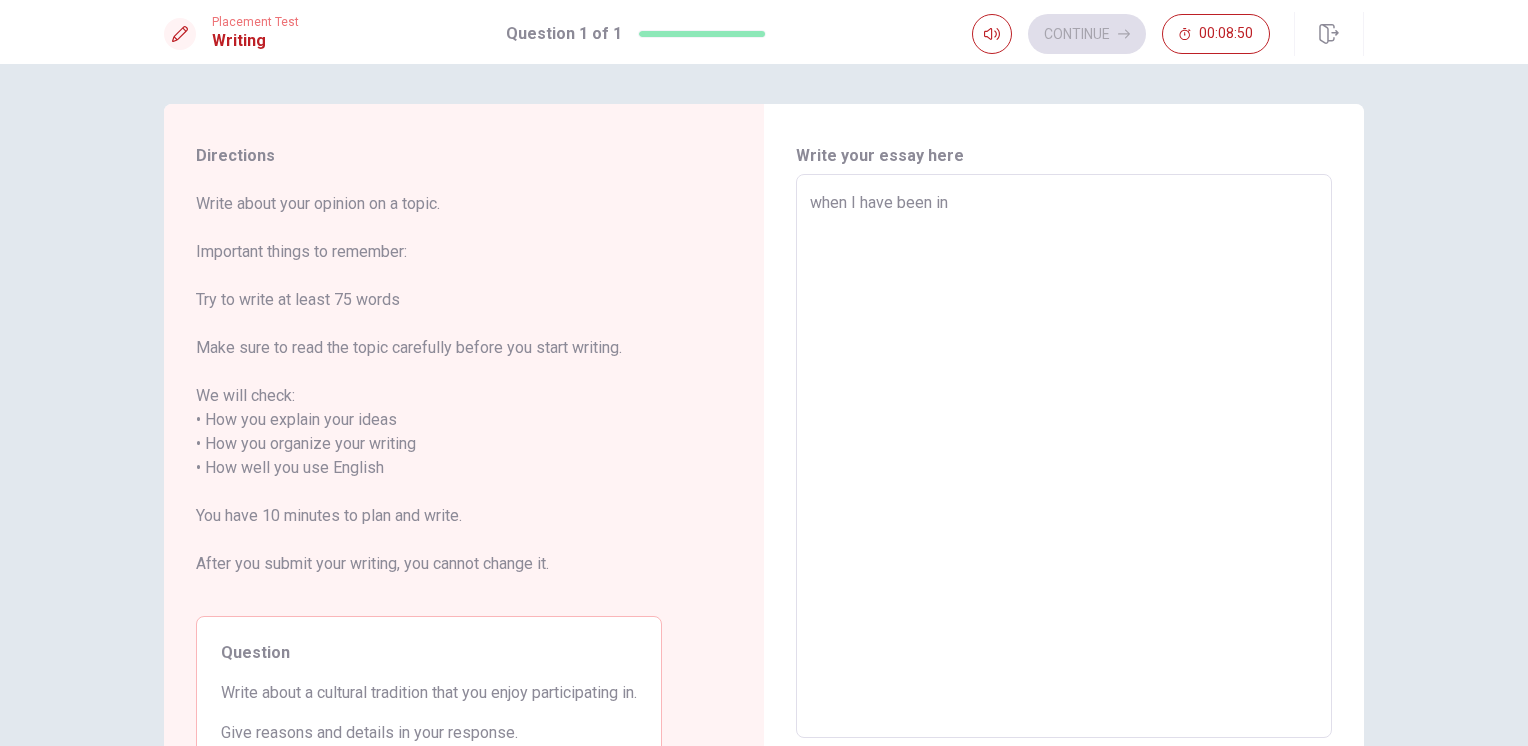 type on "when I have been in" 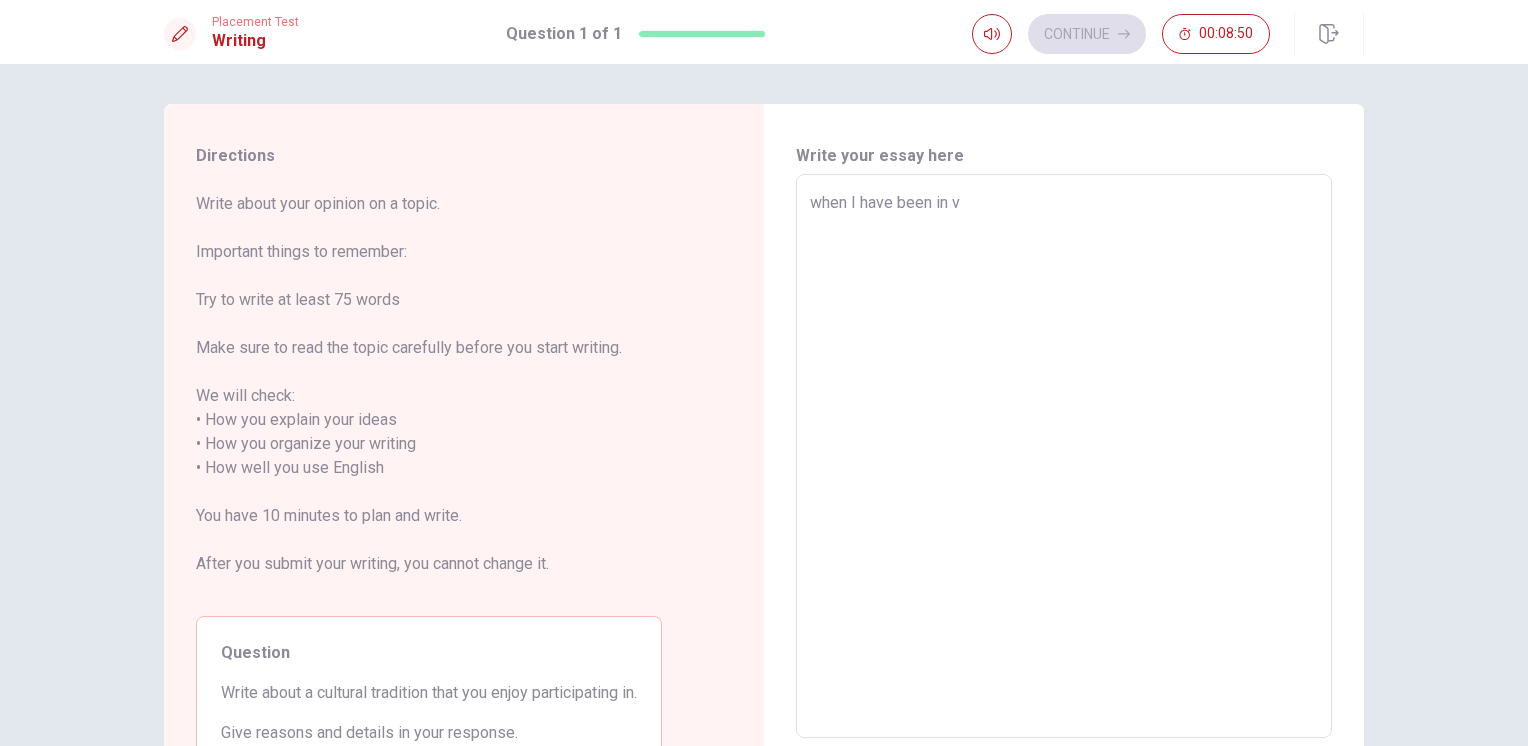 type on "x" 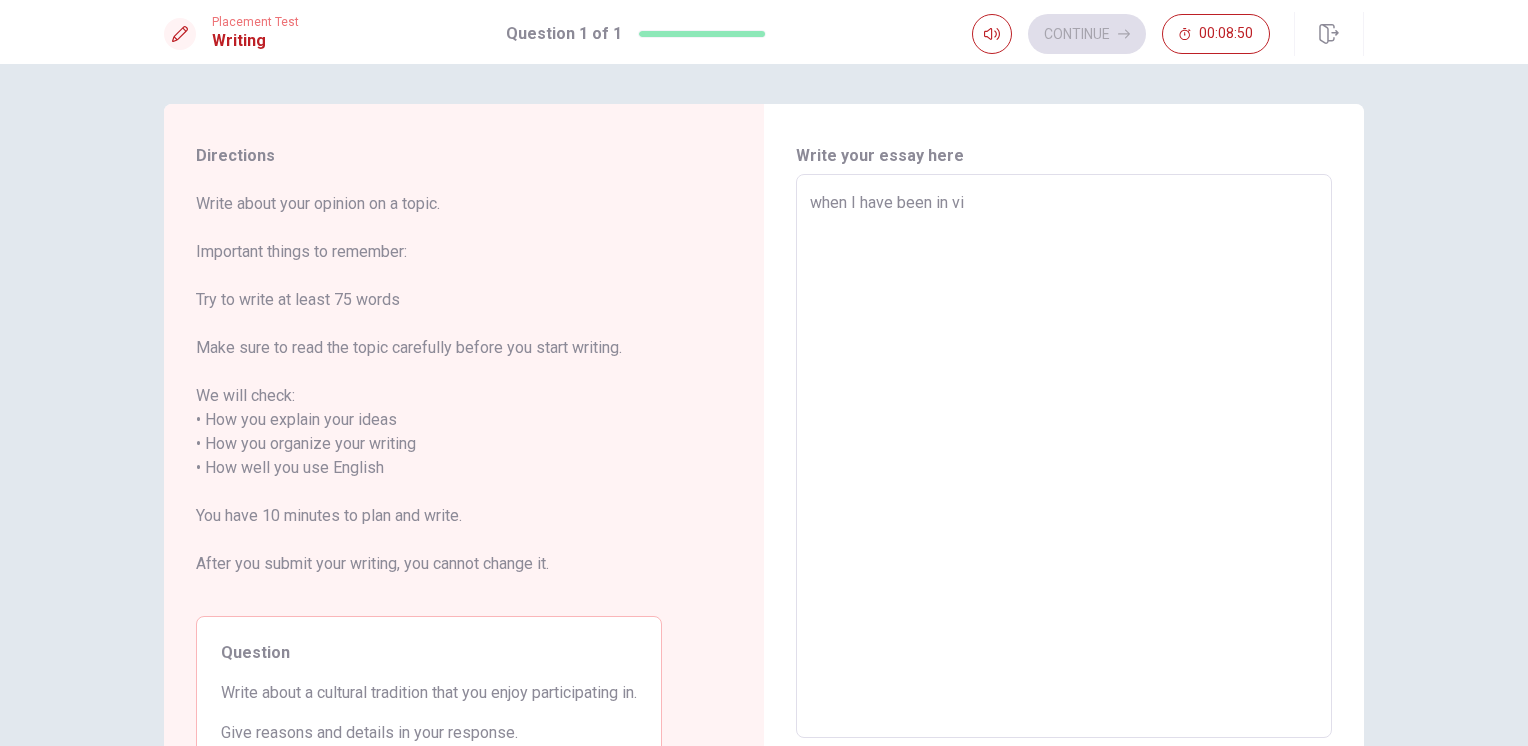 type on "x" 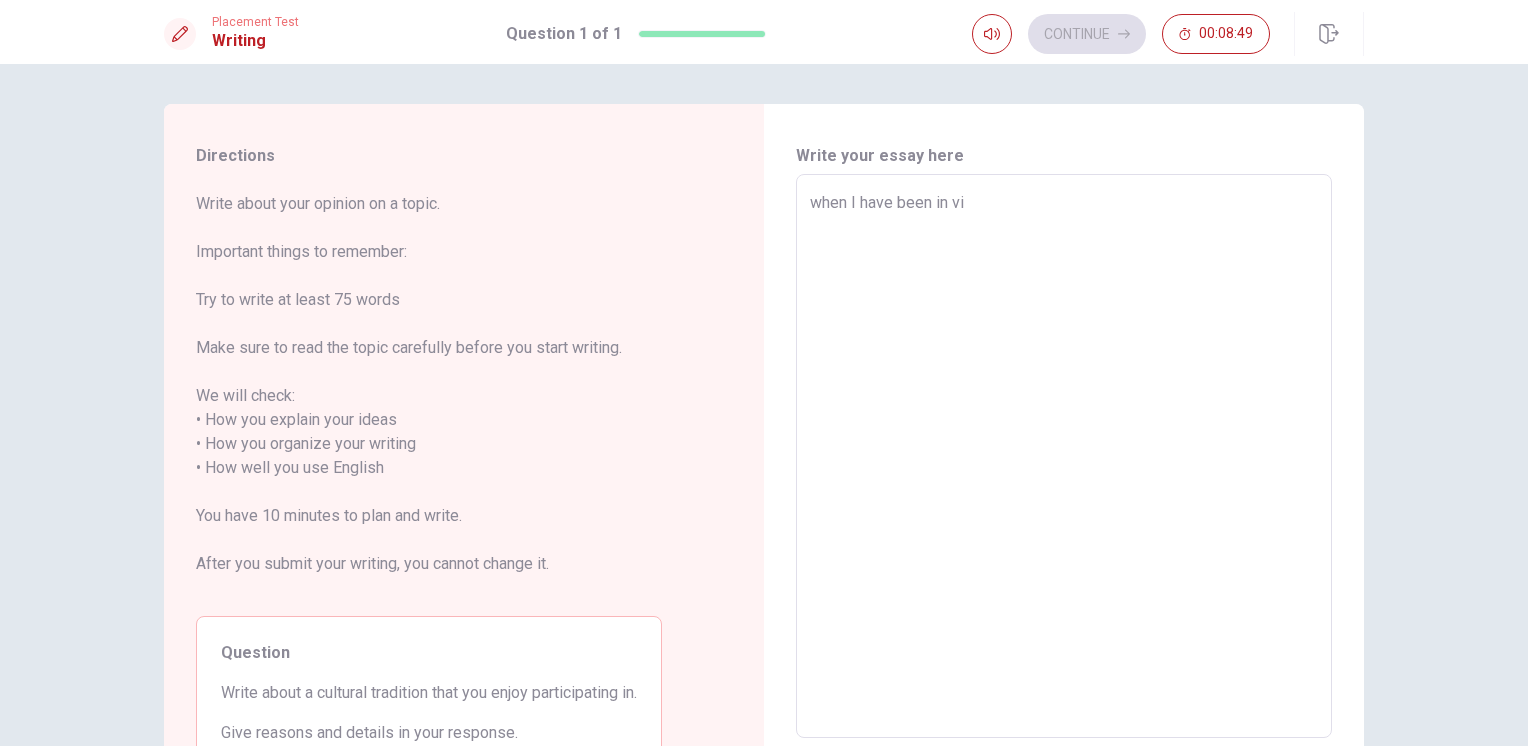 type on "when I have been in vit" 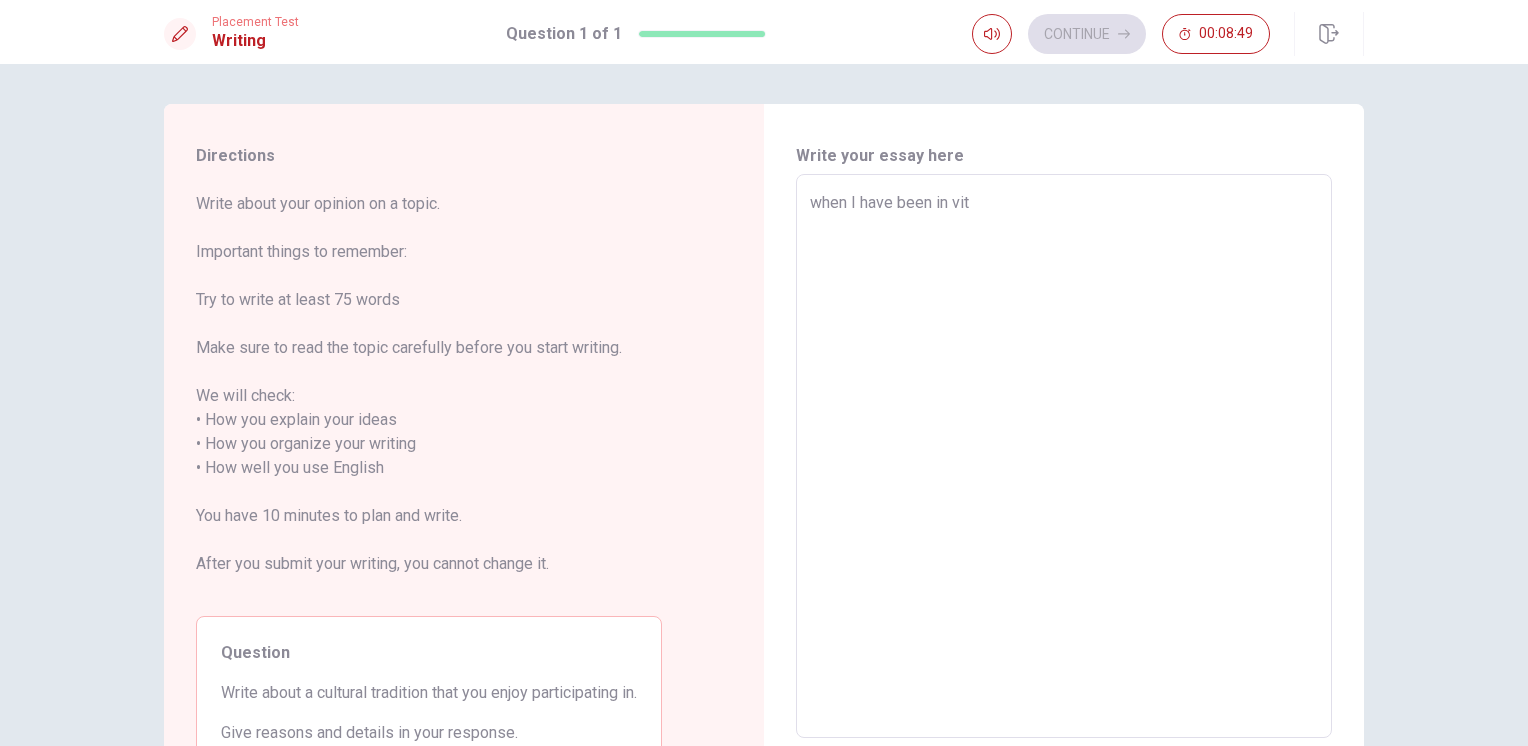 type on "x" 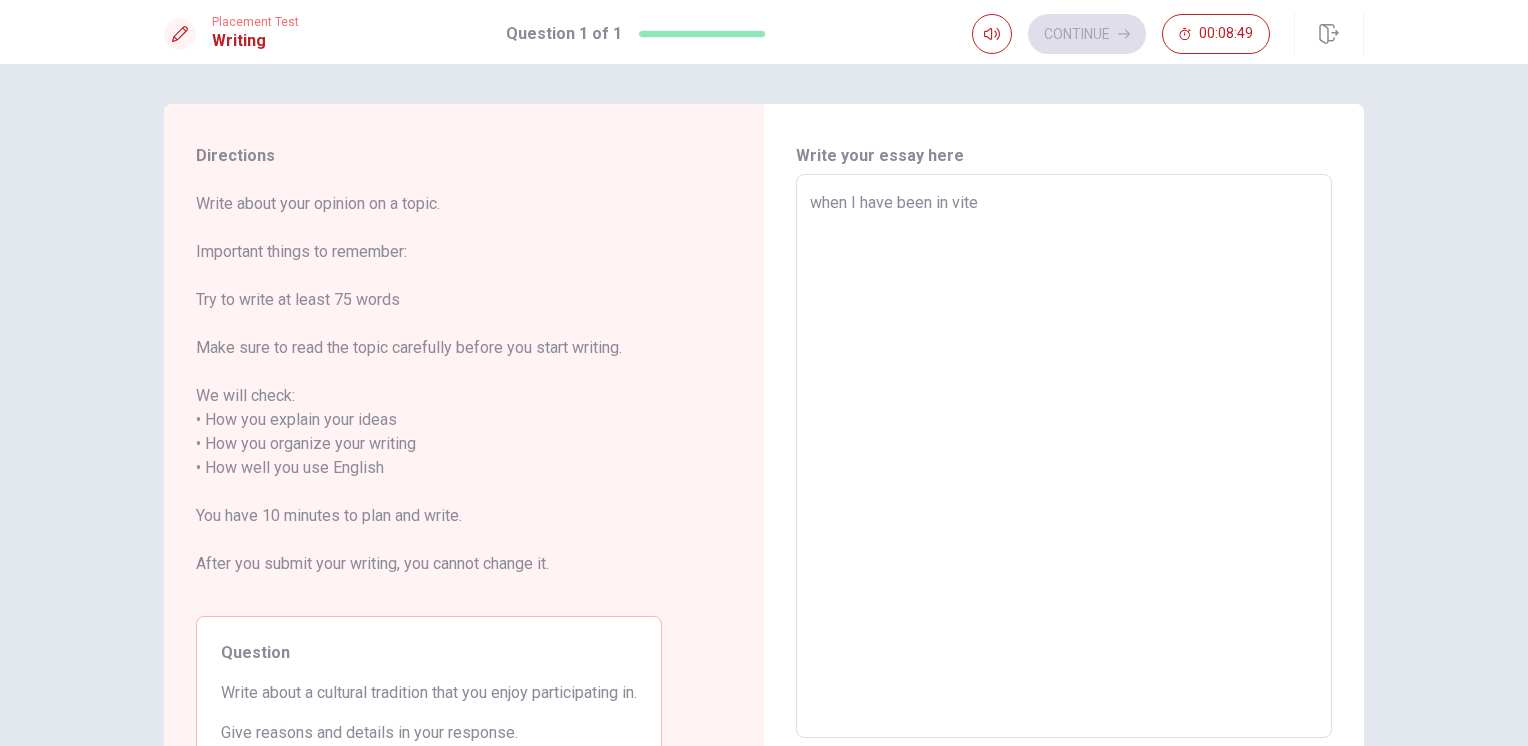 type on "x" 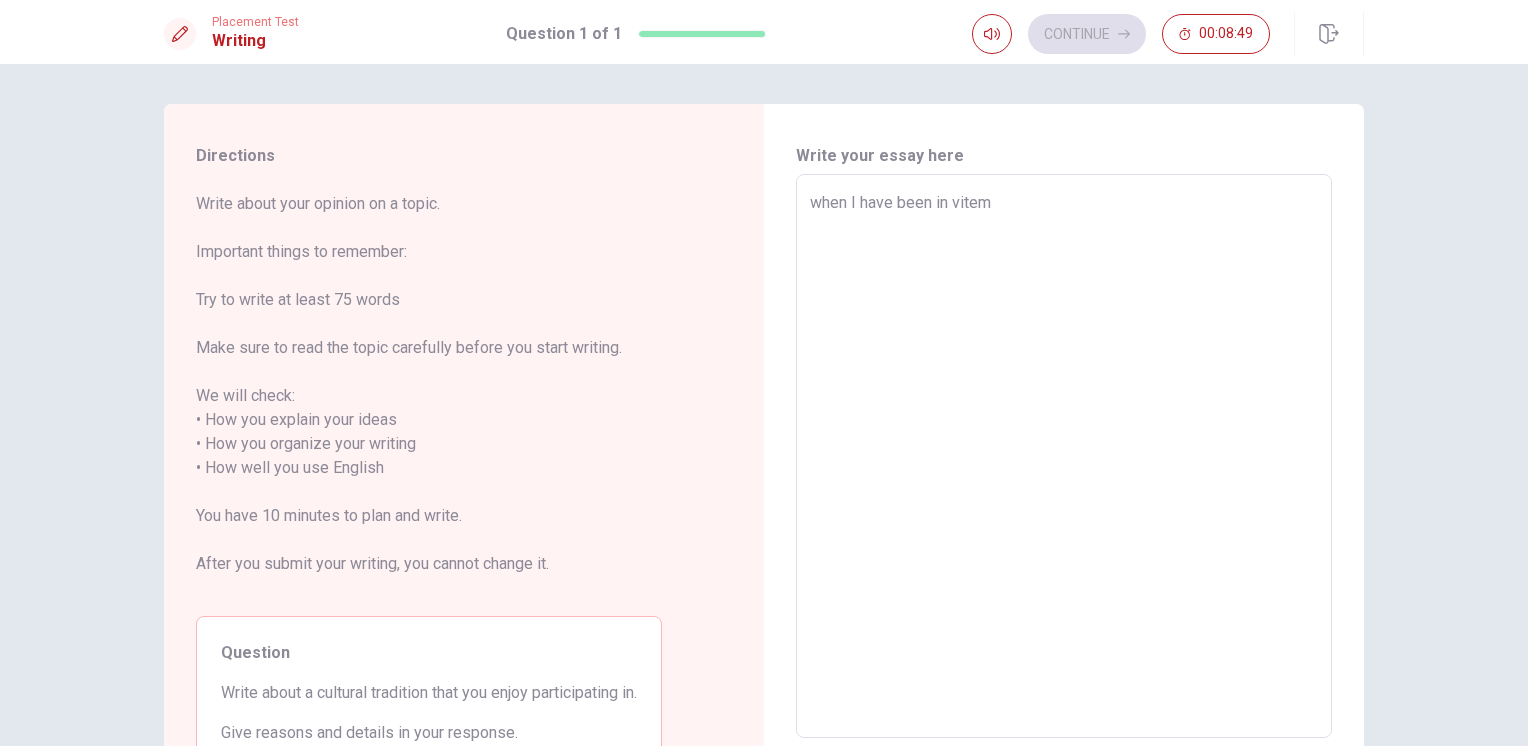 type on "x" 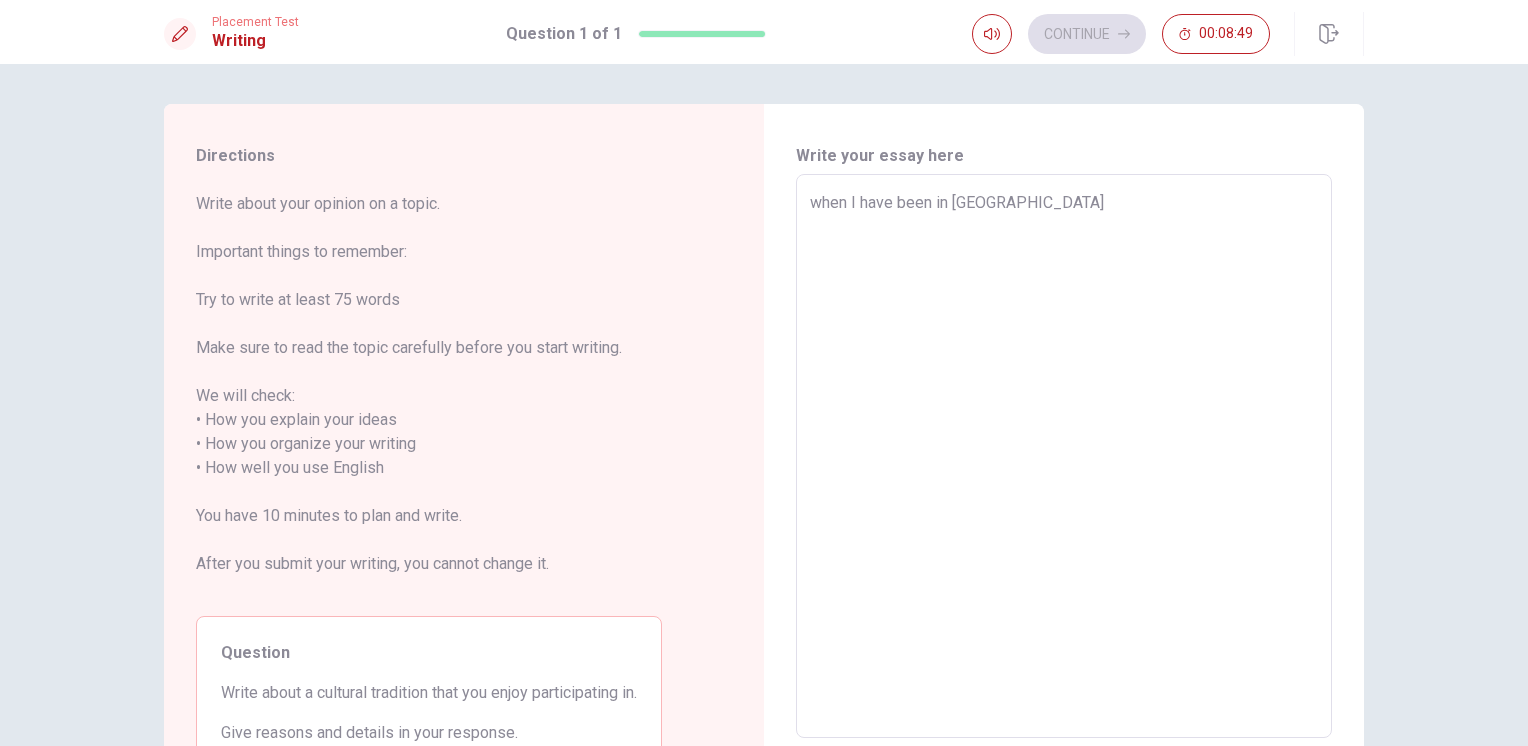 type on "x" 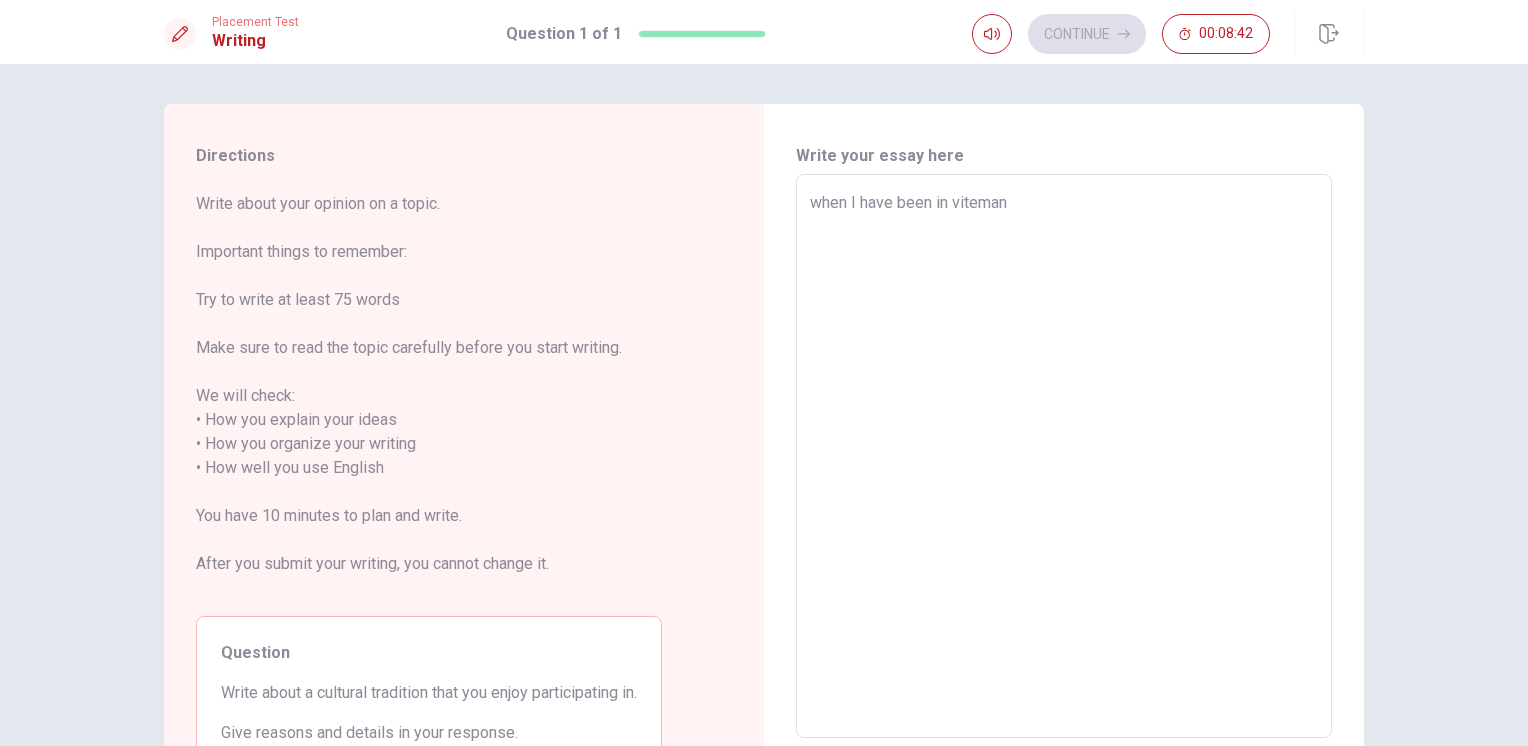 type on "x" 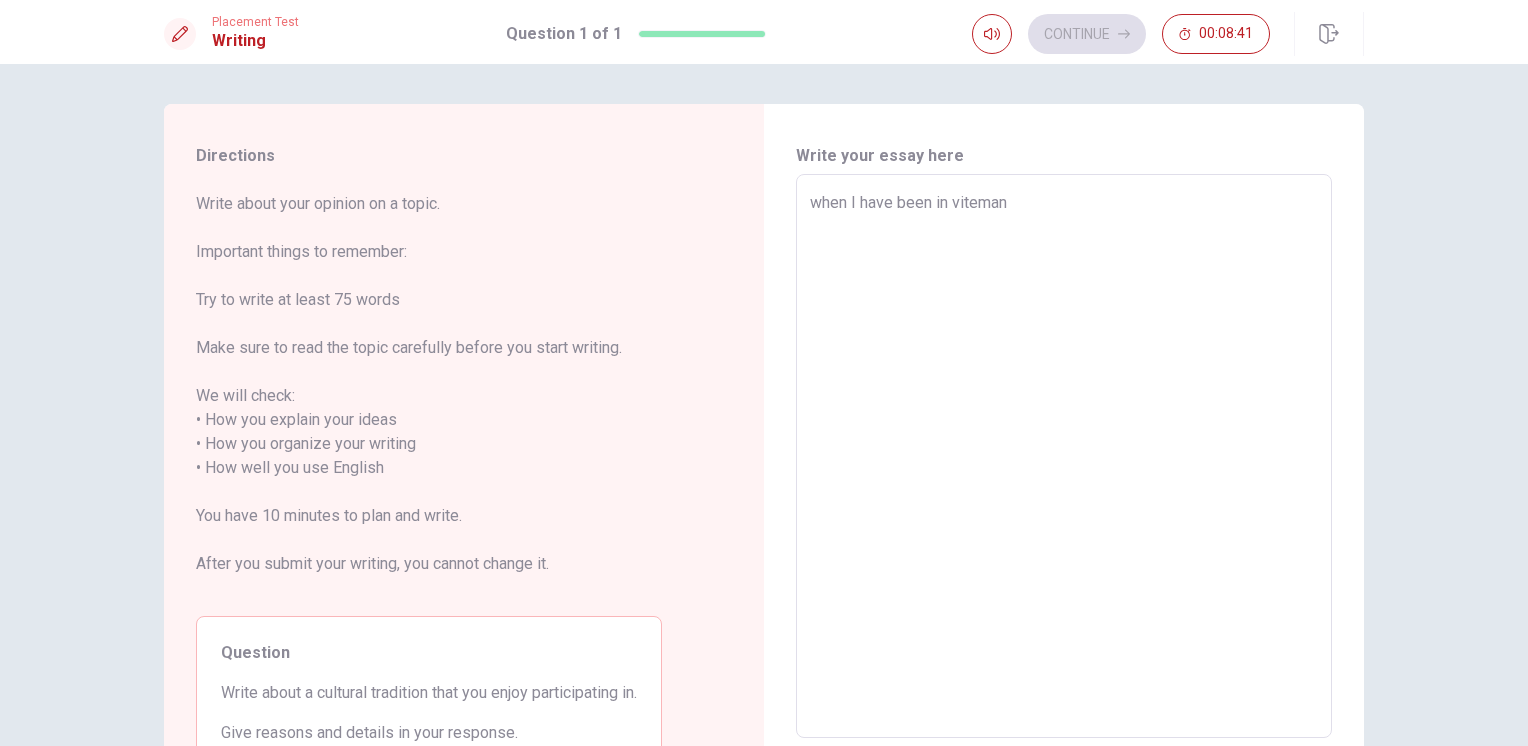 type on "when I have been in [GEOGRAPHIC_DATA]" 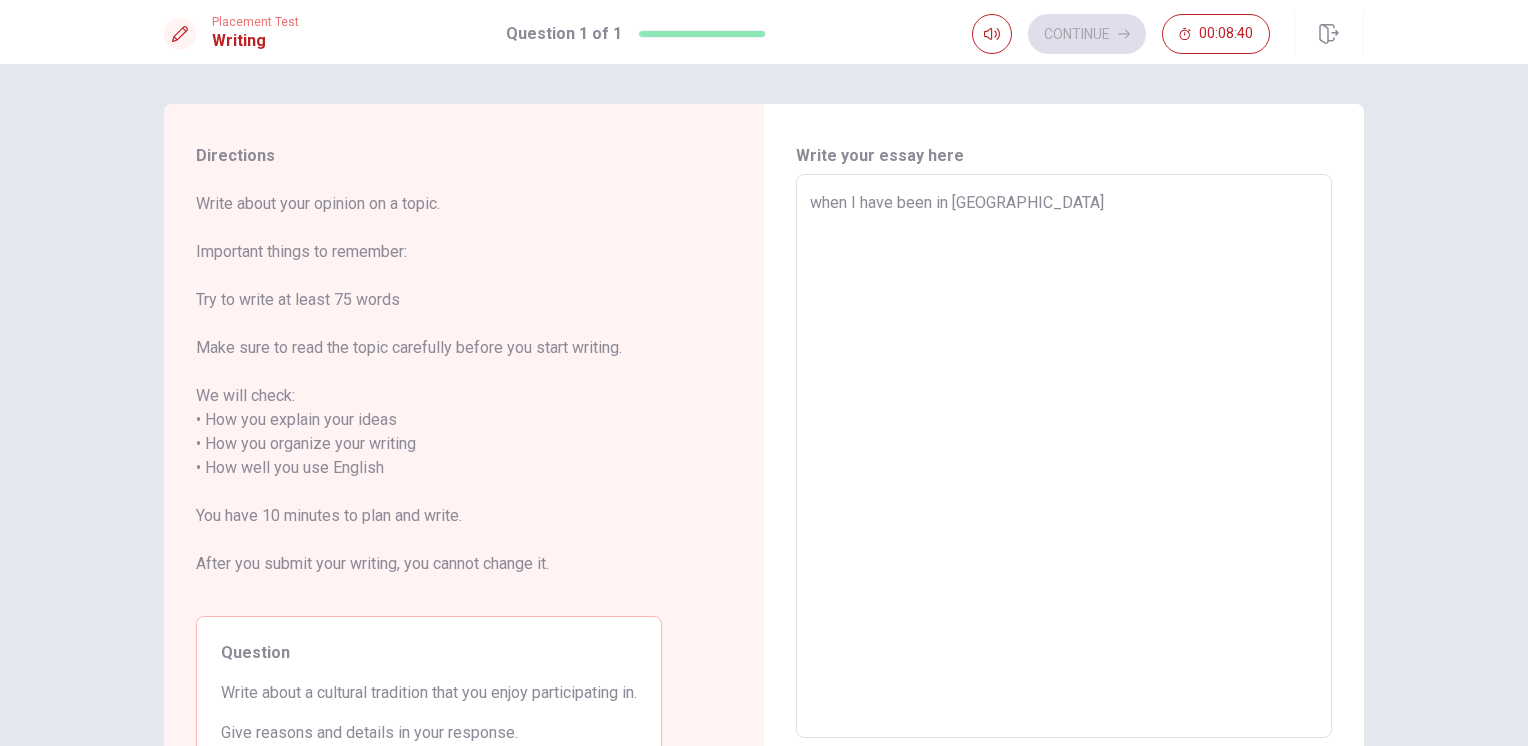 type on "x" 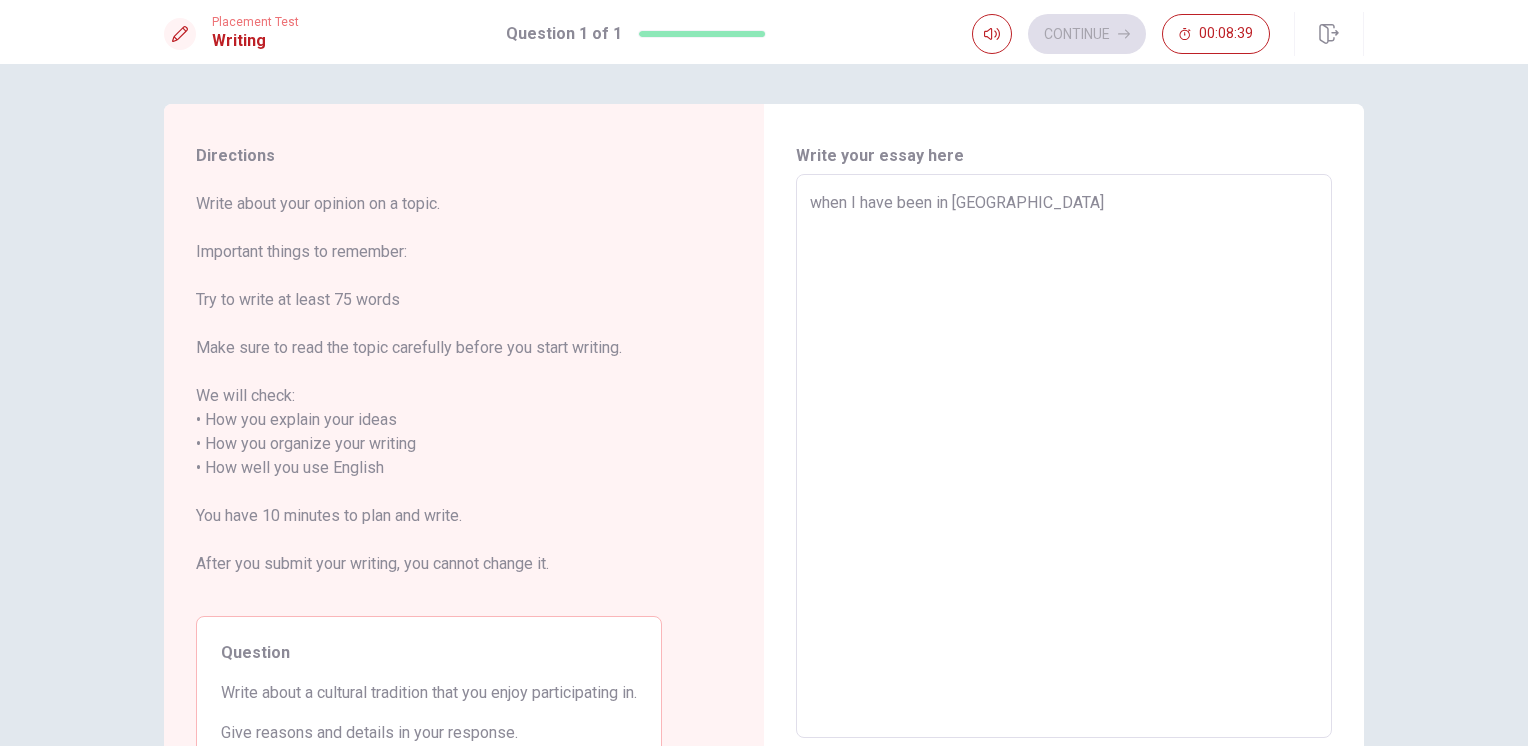 type on "when I have been in vitem" 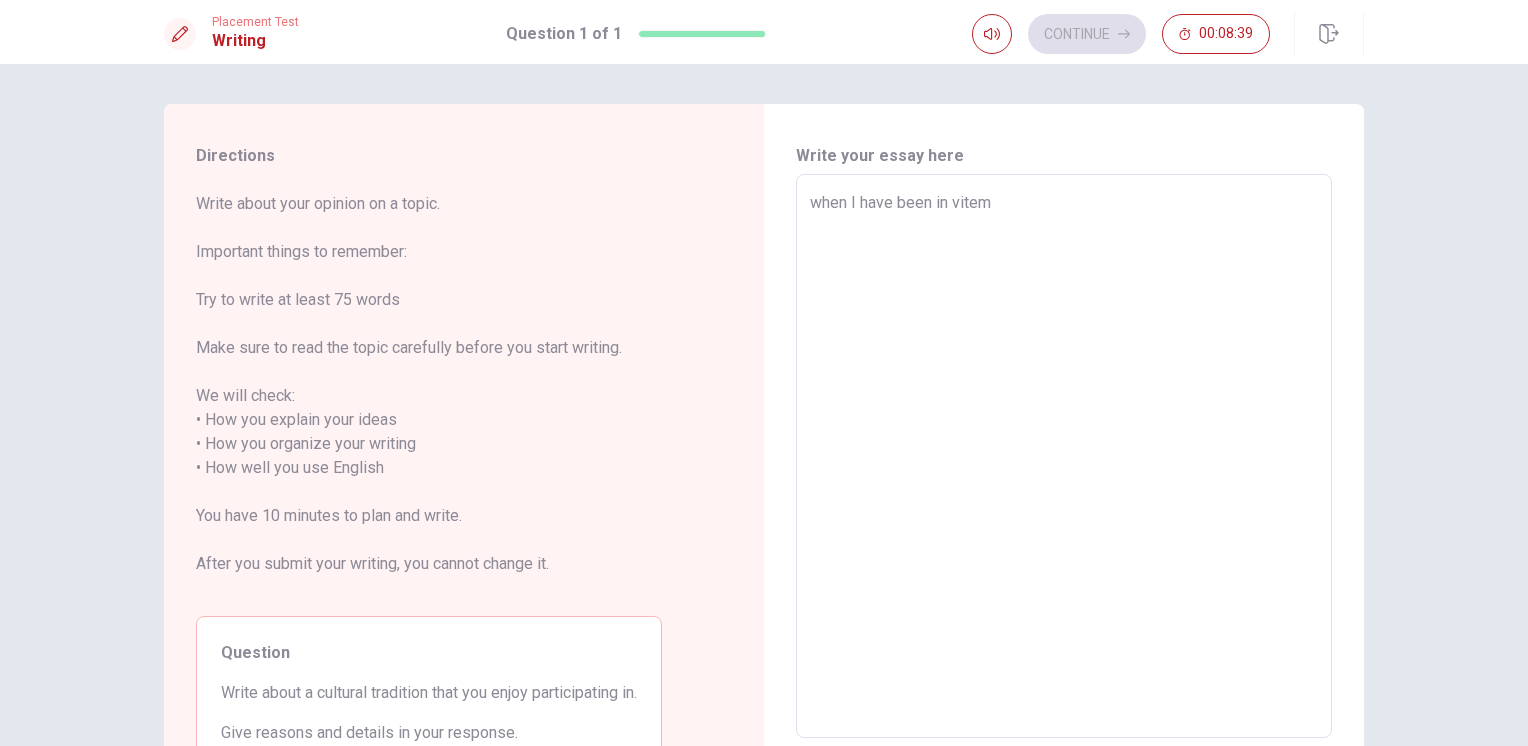 type on "x" 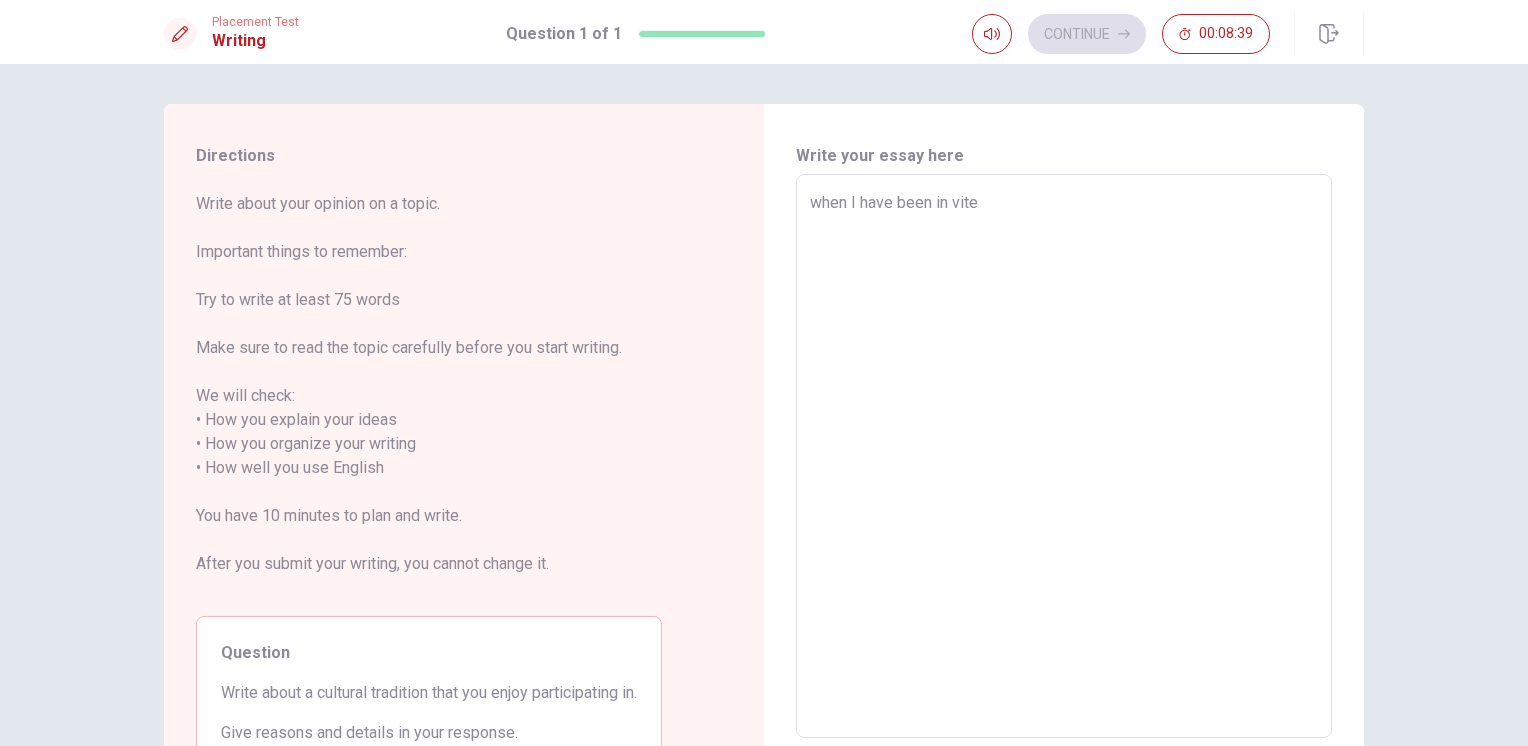 type on "x" 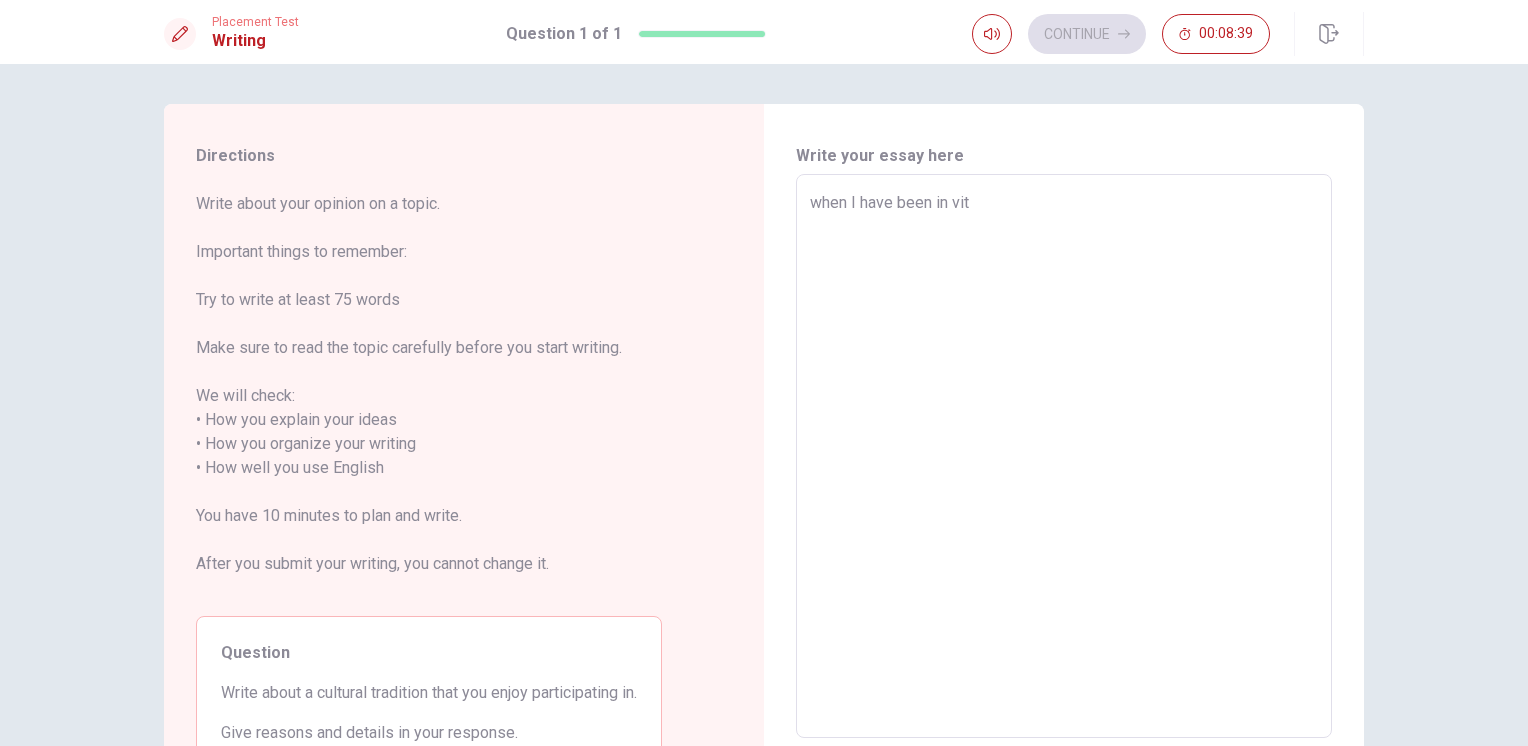type on "x" 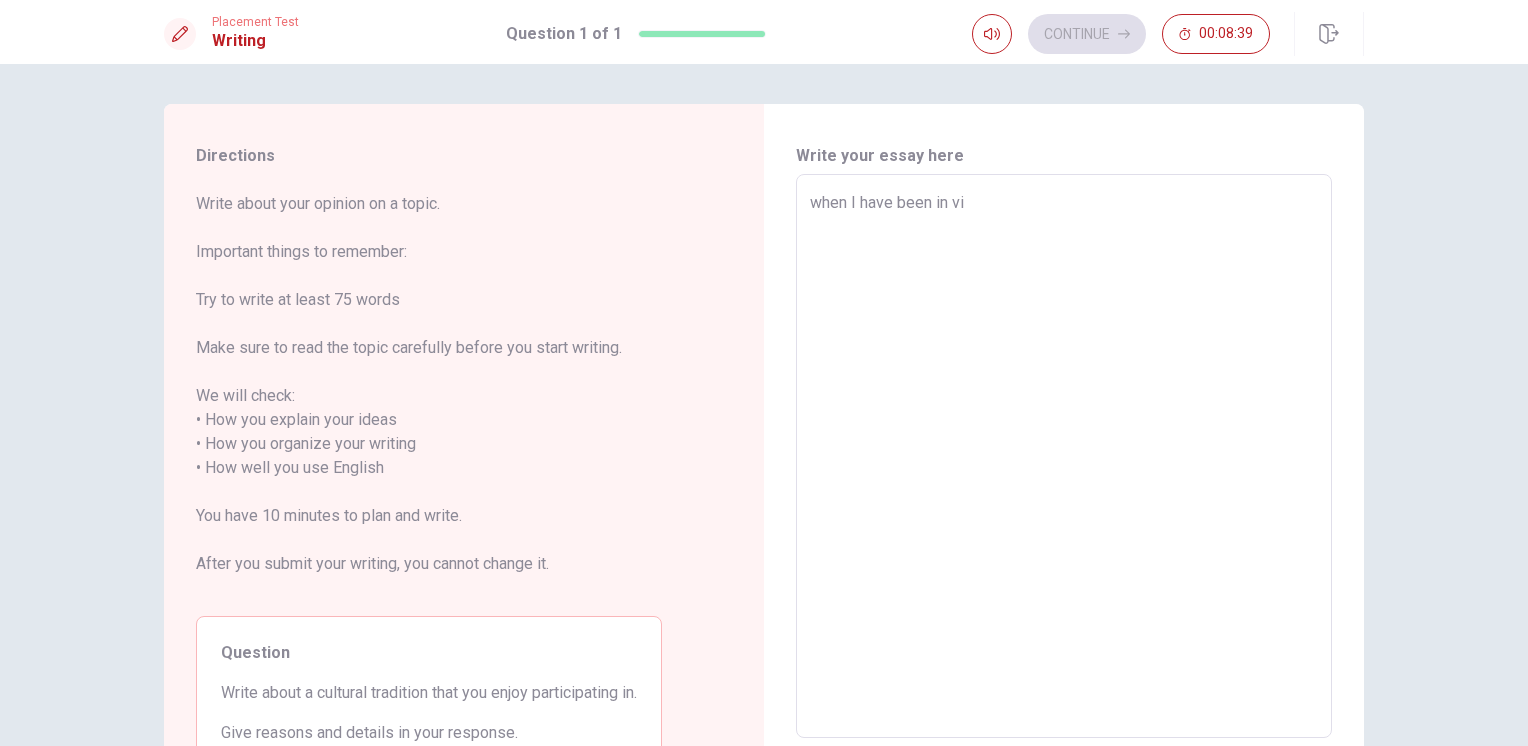 type on "x" 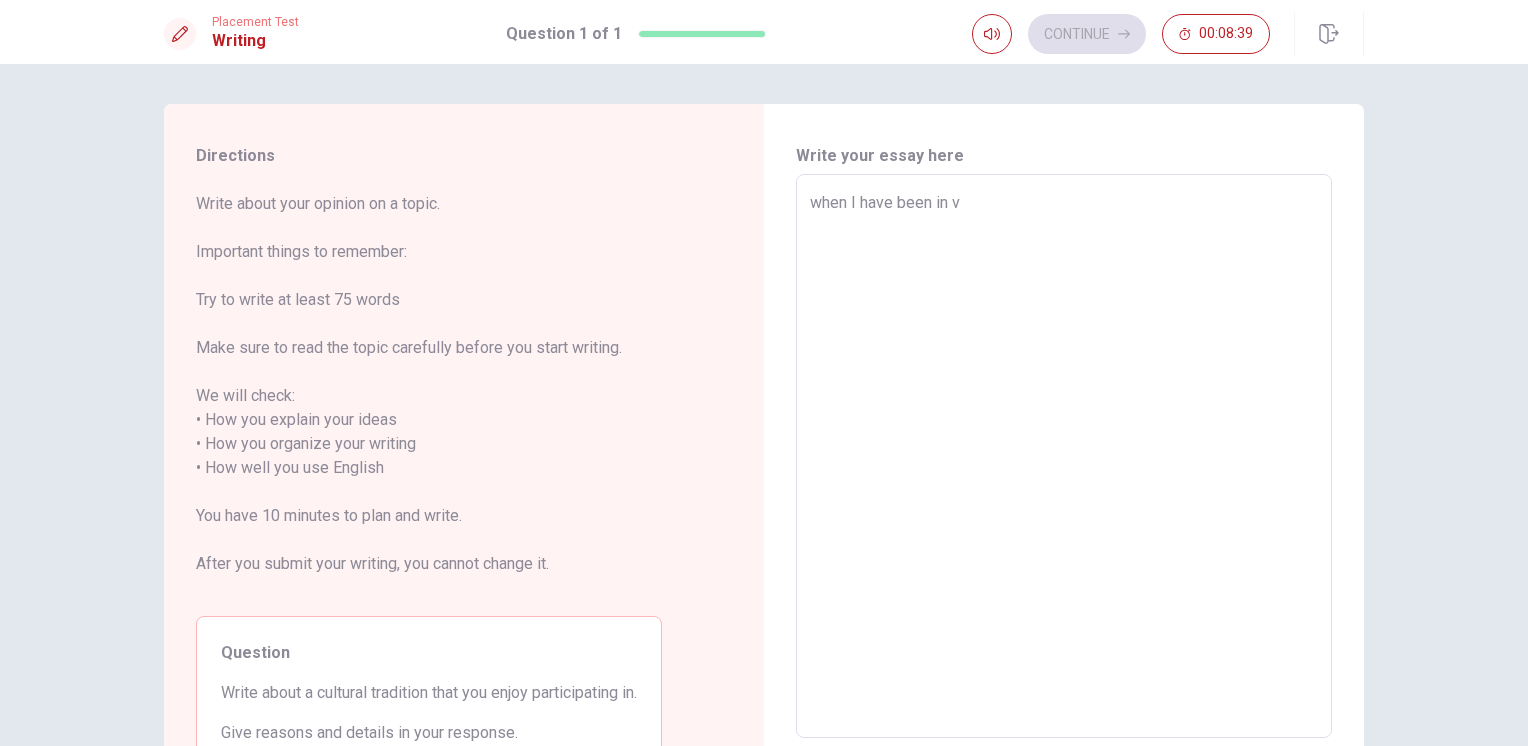 type on "x" 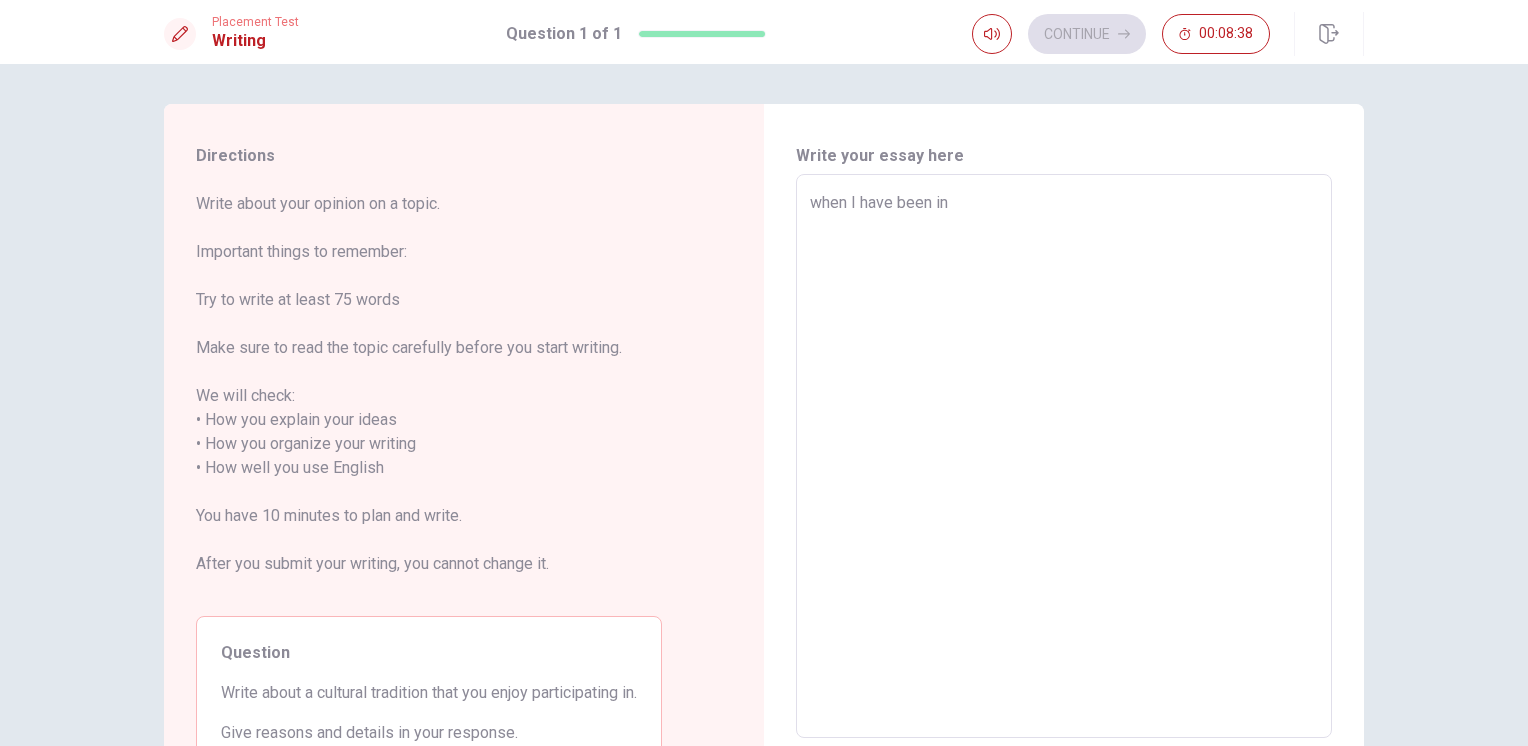 type on "x" 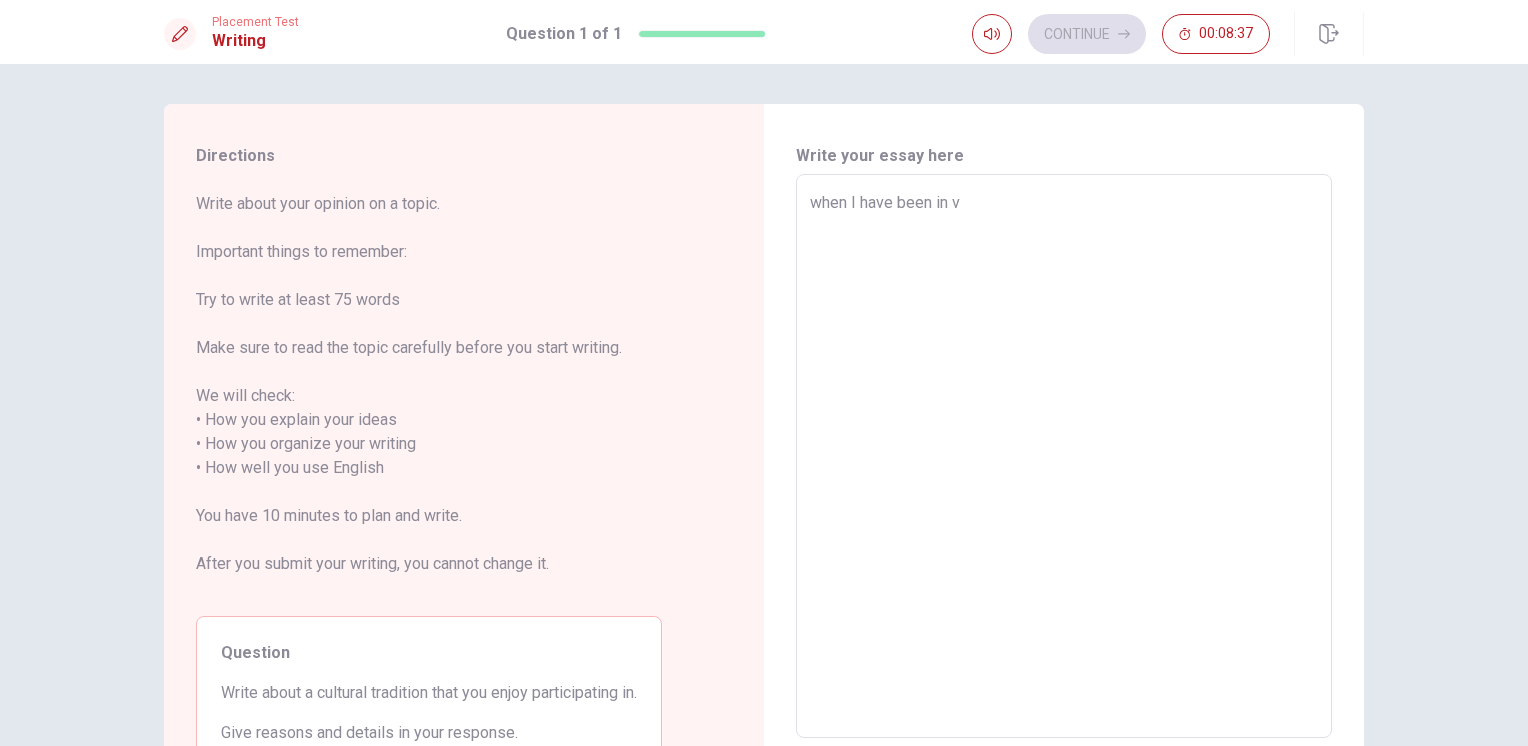type on "x" 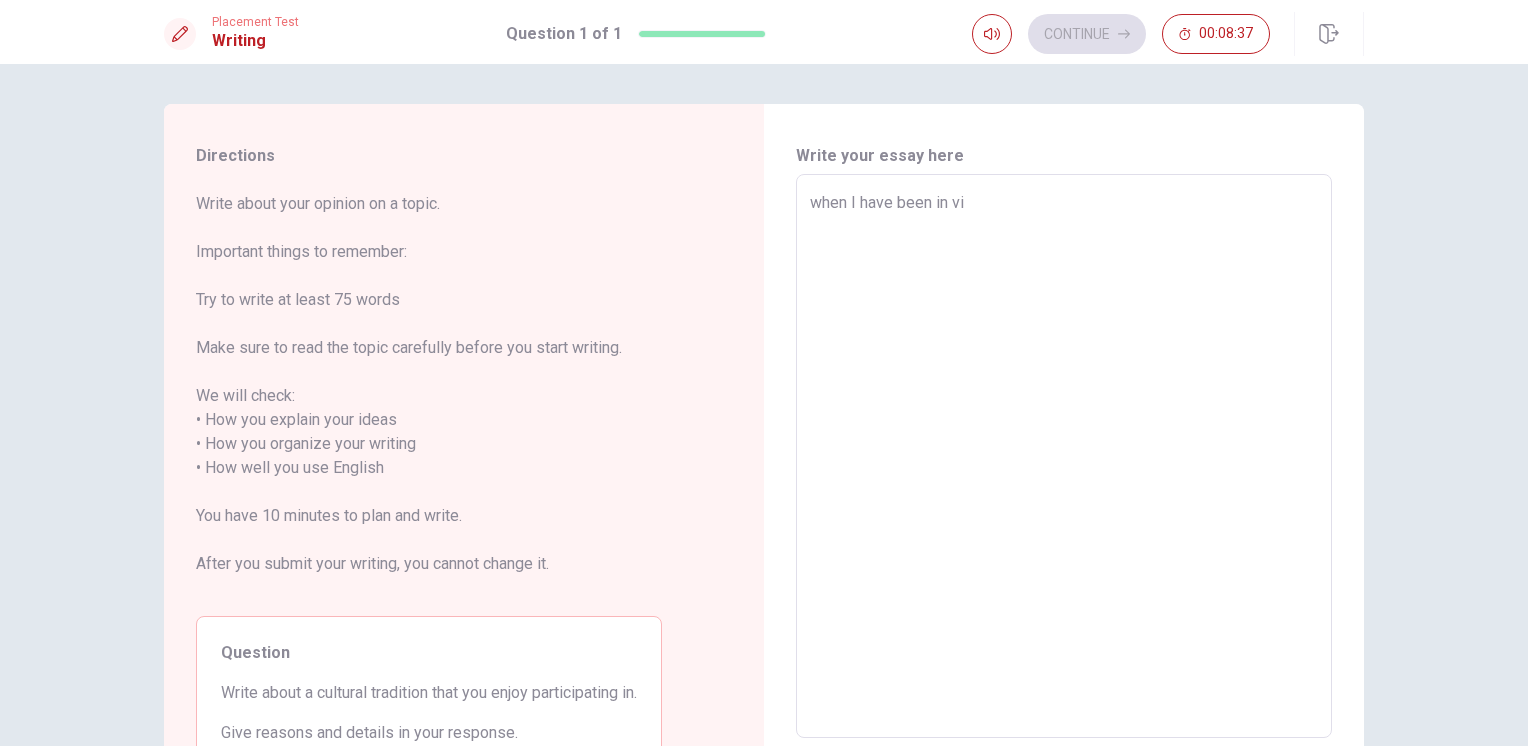 type on "x" 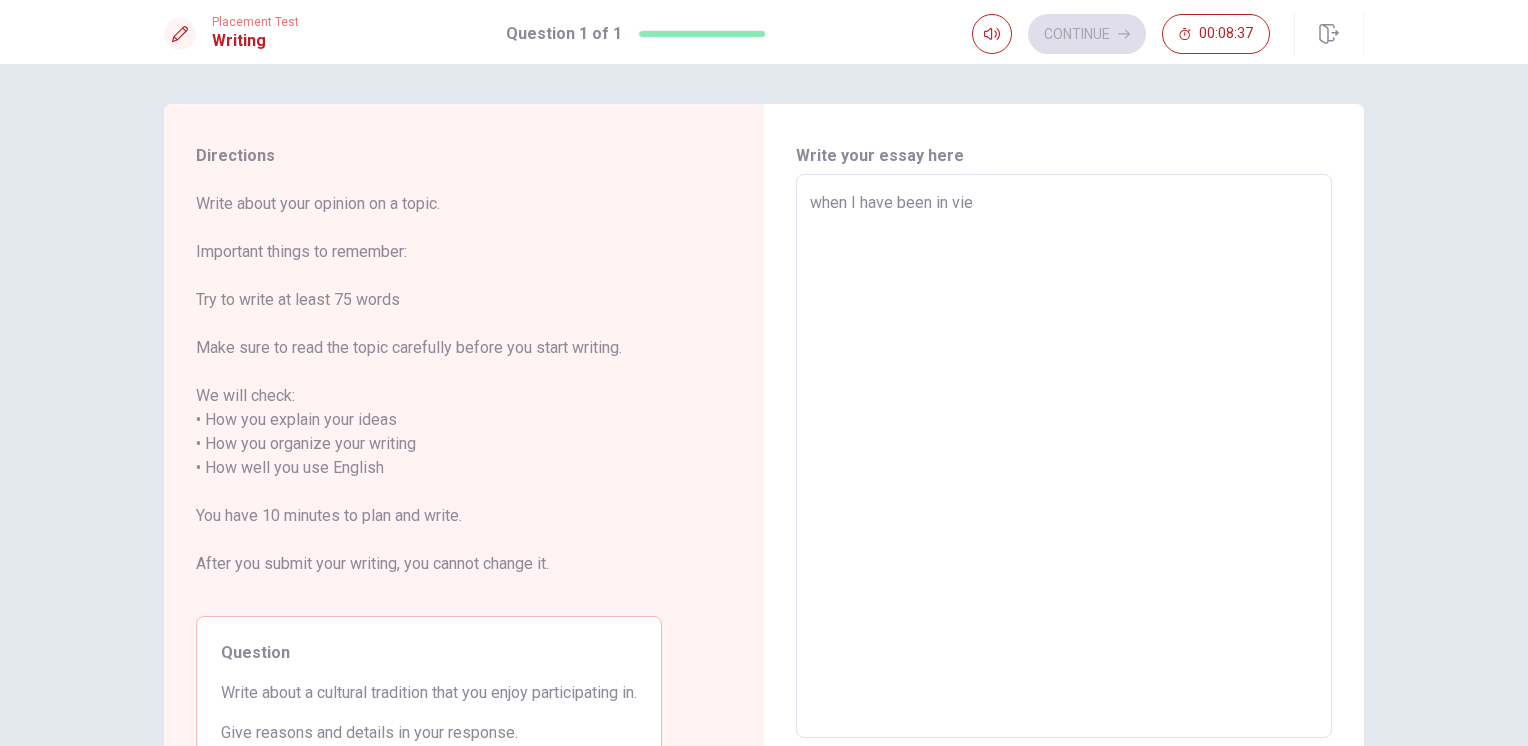 type on "x" 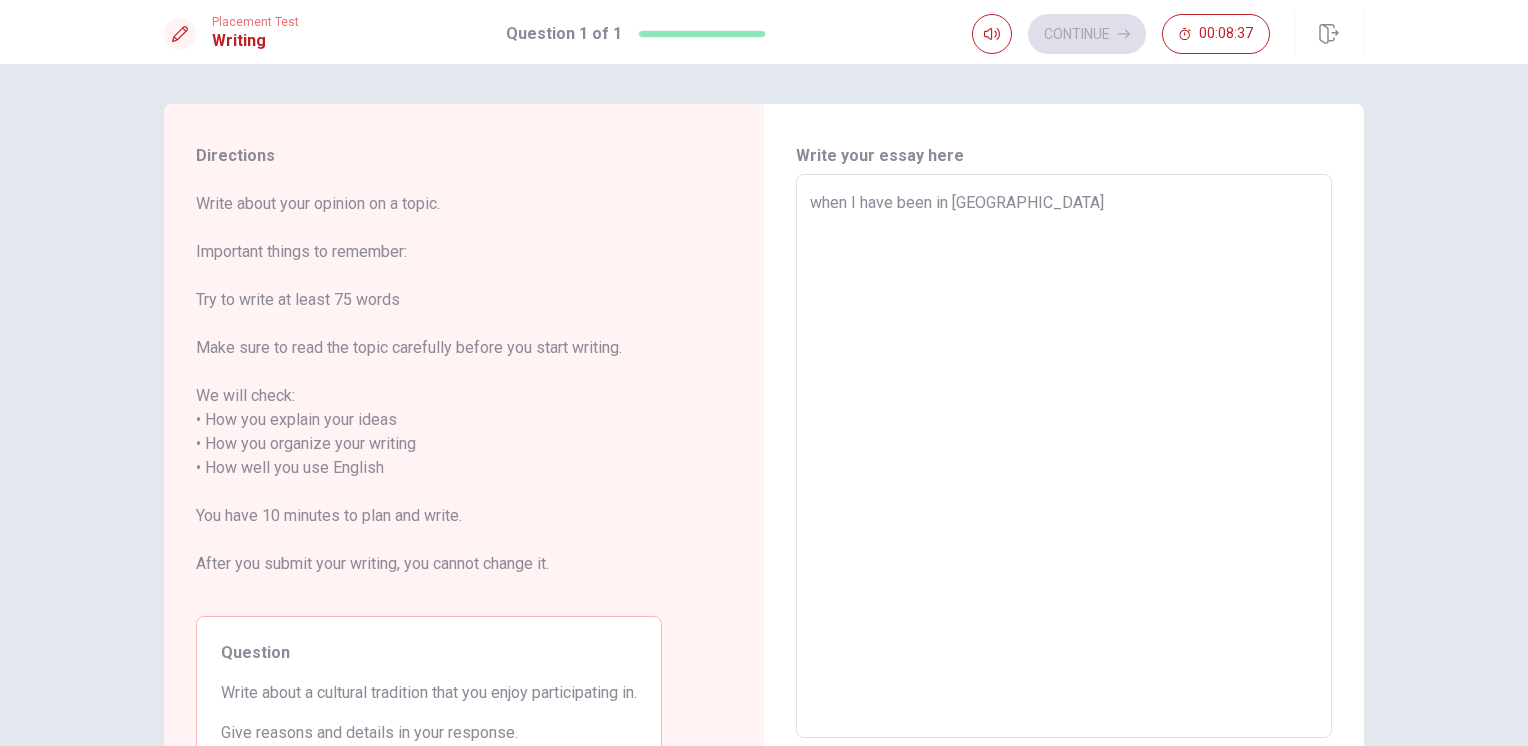 type on "x" 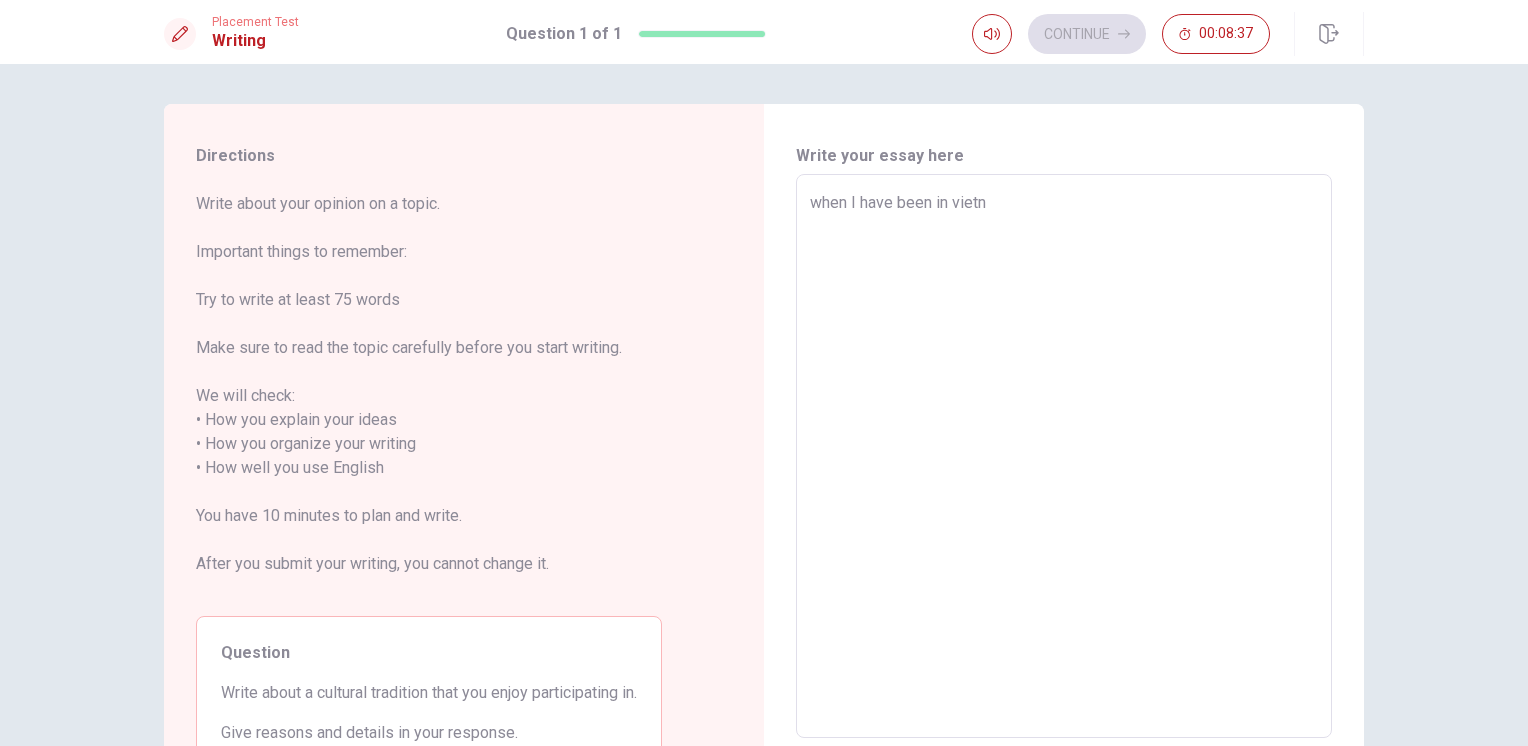 type on "x" 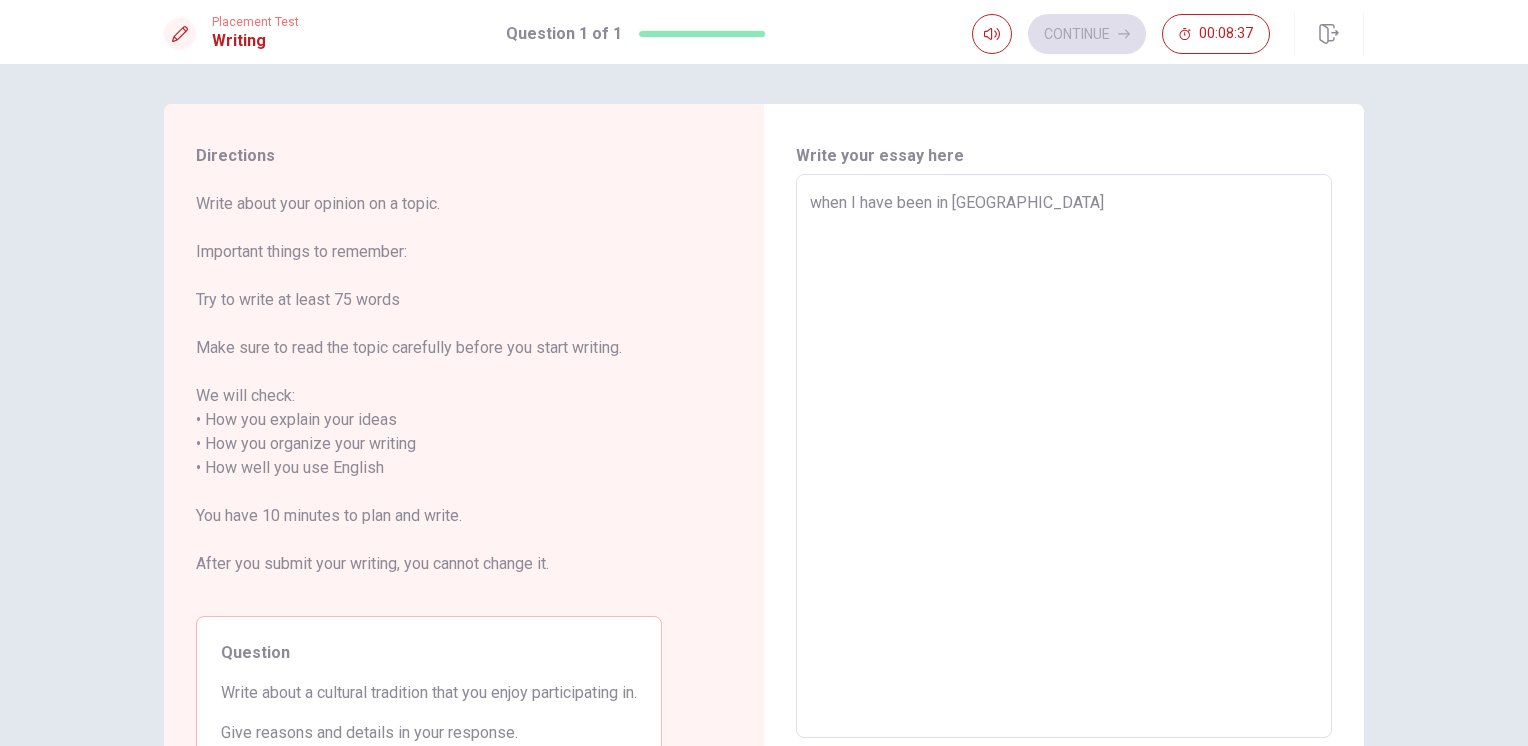 type on "x" 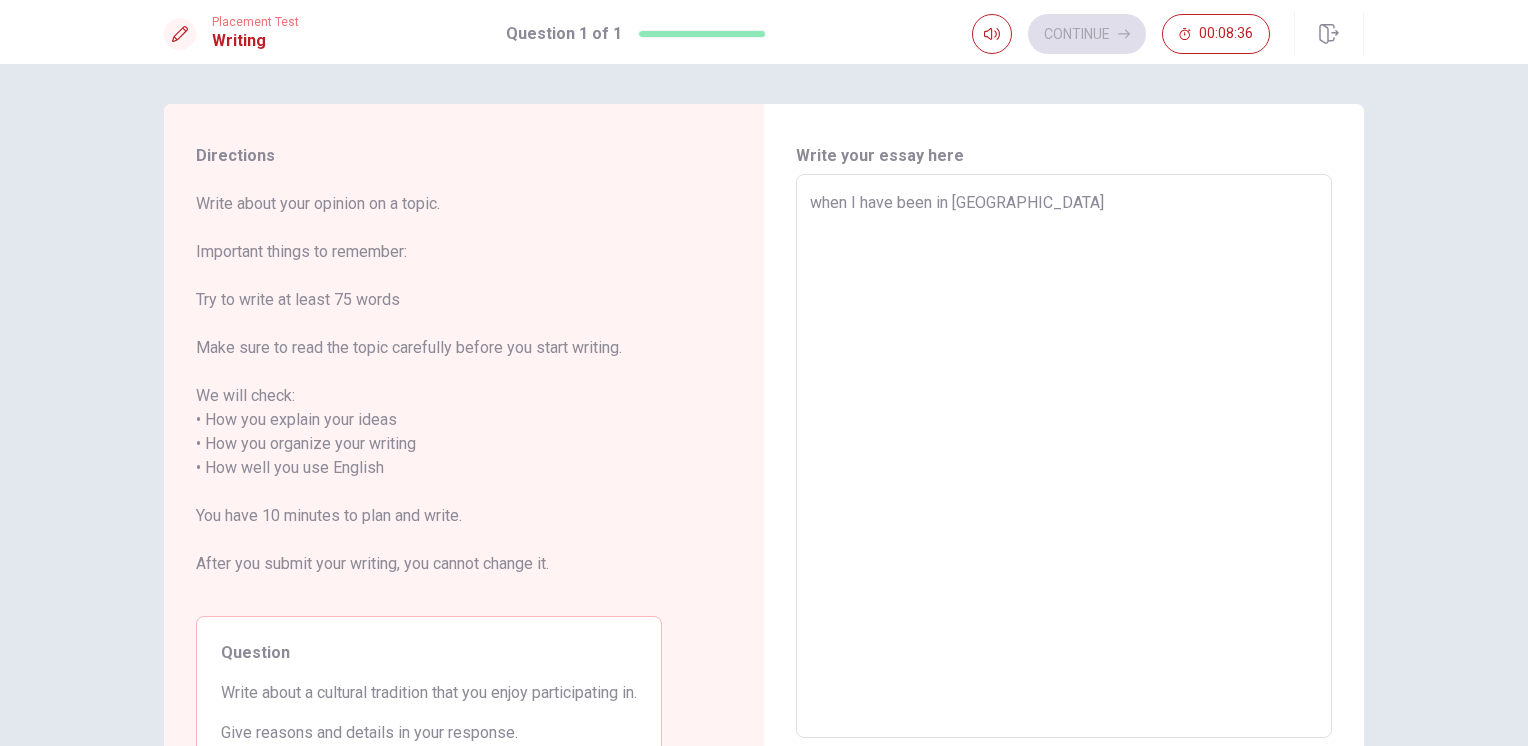 type on "when I have been in [GEOGRAPHIC_DATA]" 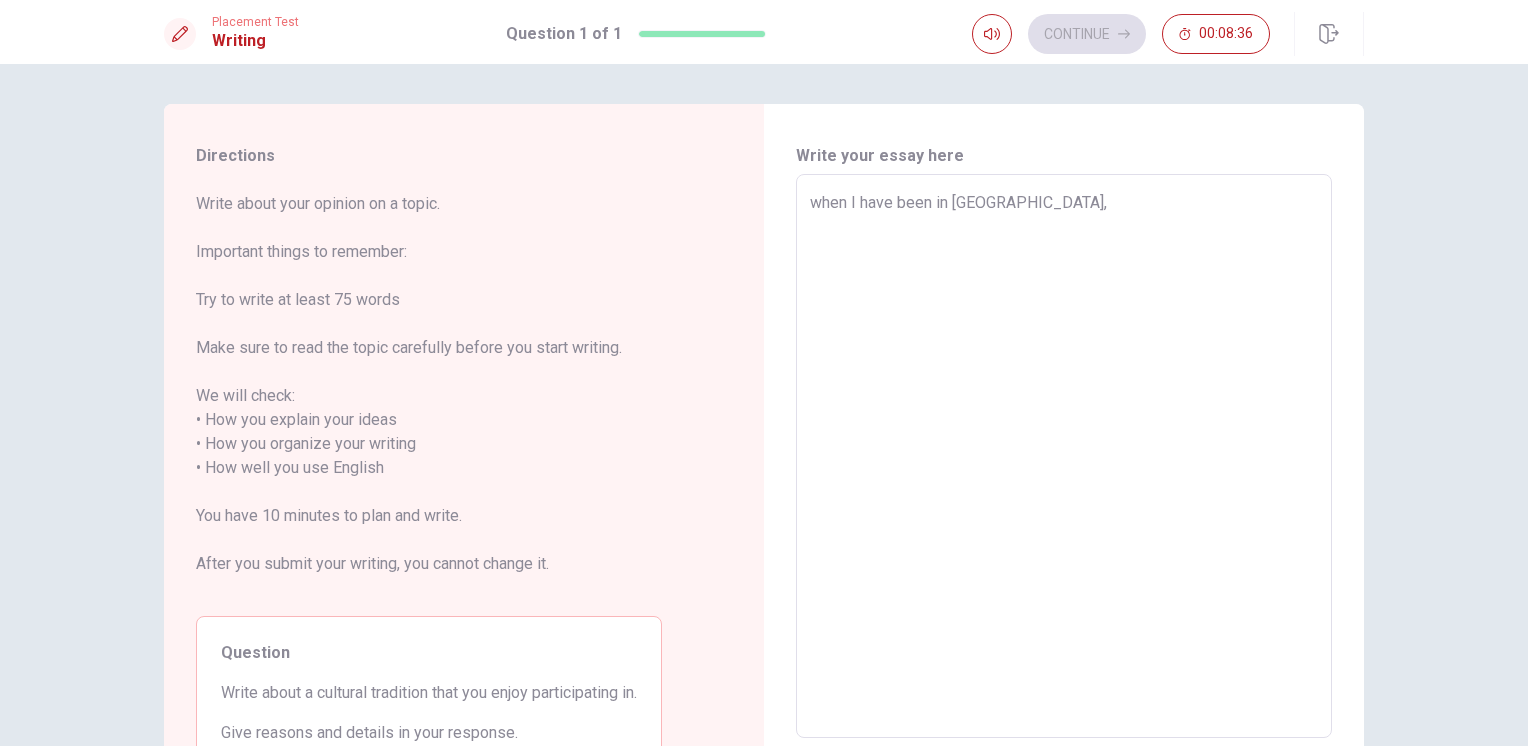 type on "x" 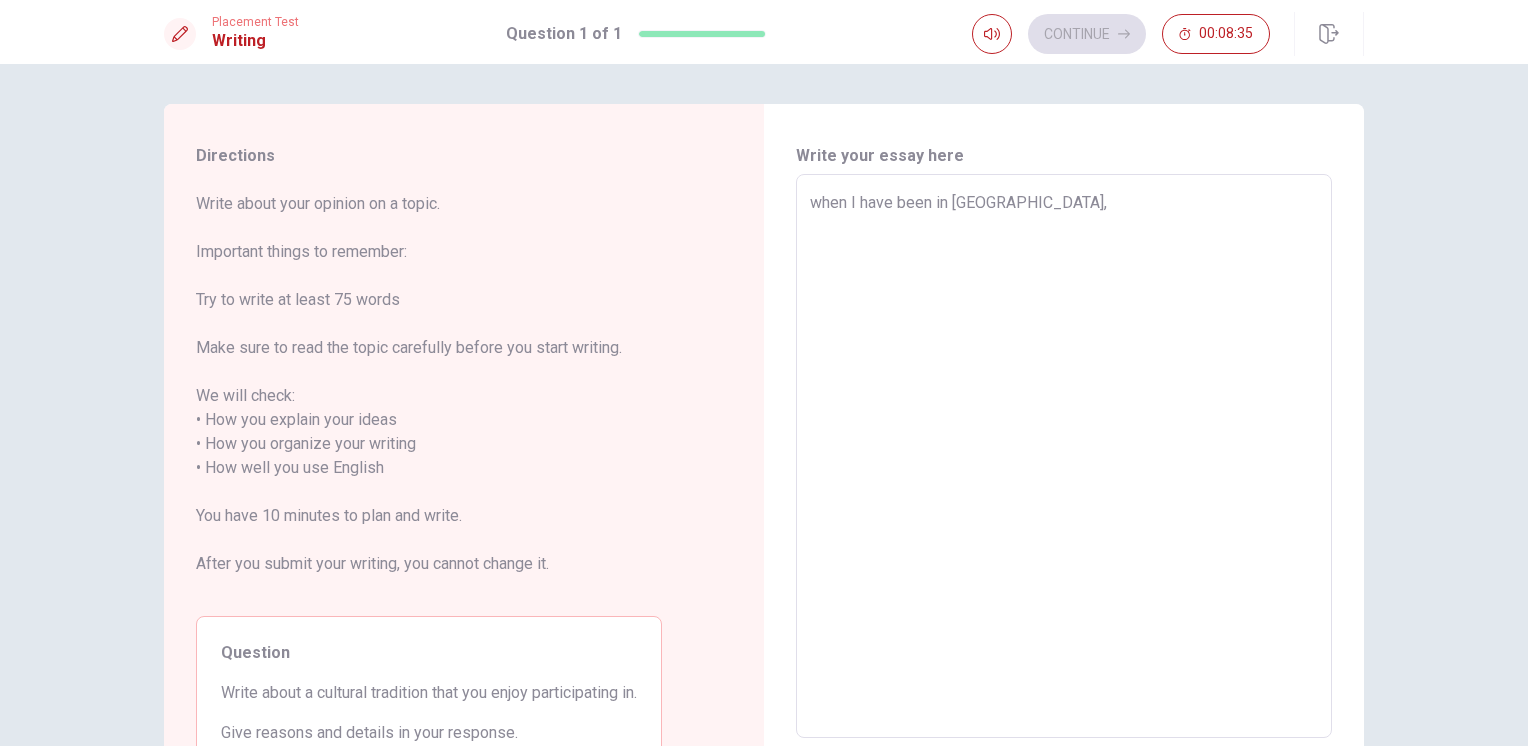 type on "when I have been in [GEOGRAPHIC_DATA]," 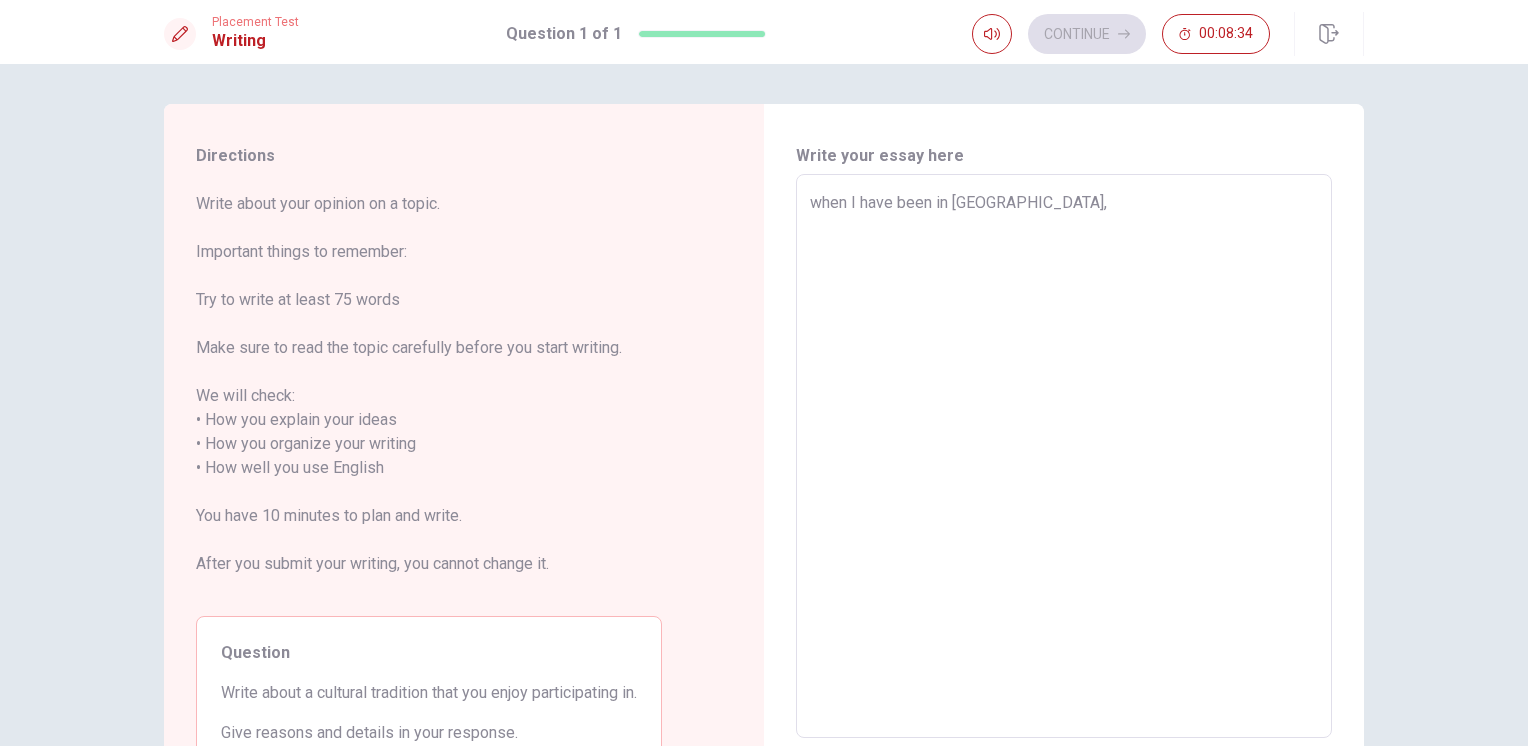 type on "when I have been in [GEOGRAPHIC_DATA]" 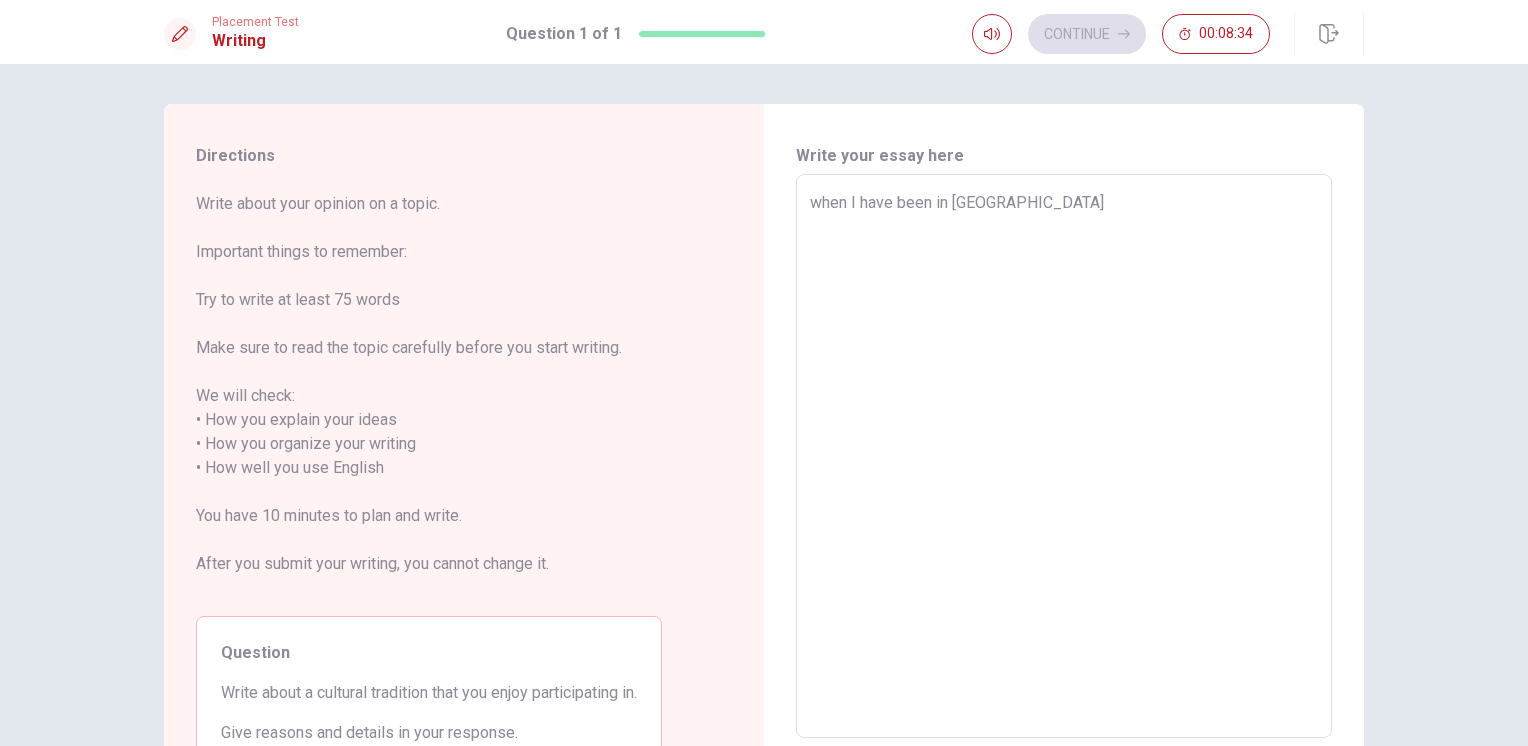 type on "x" 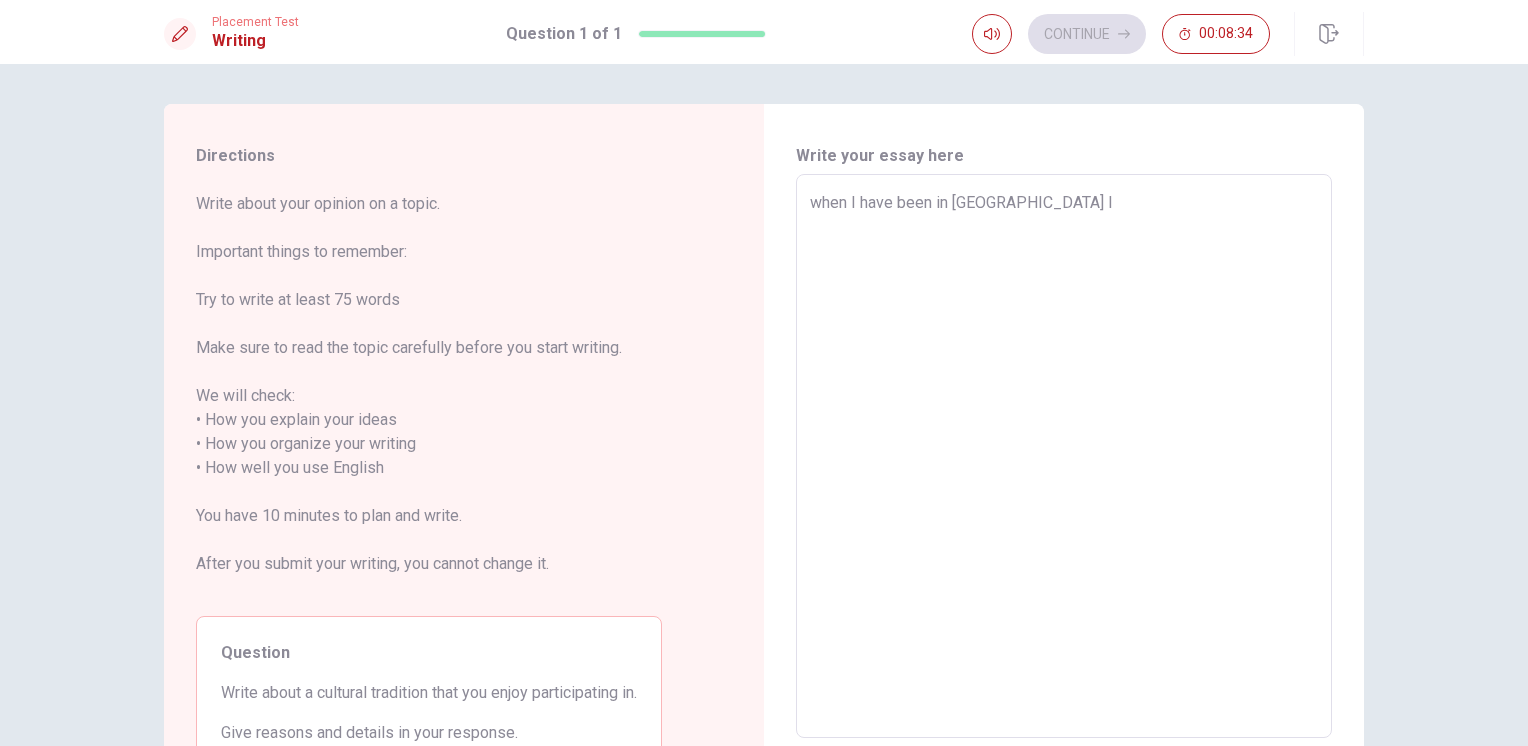 type on "x" 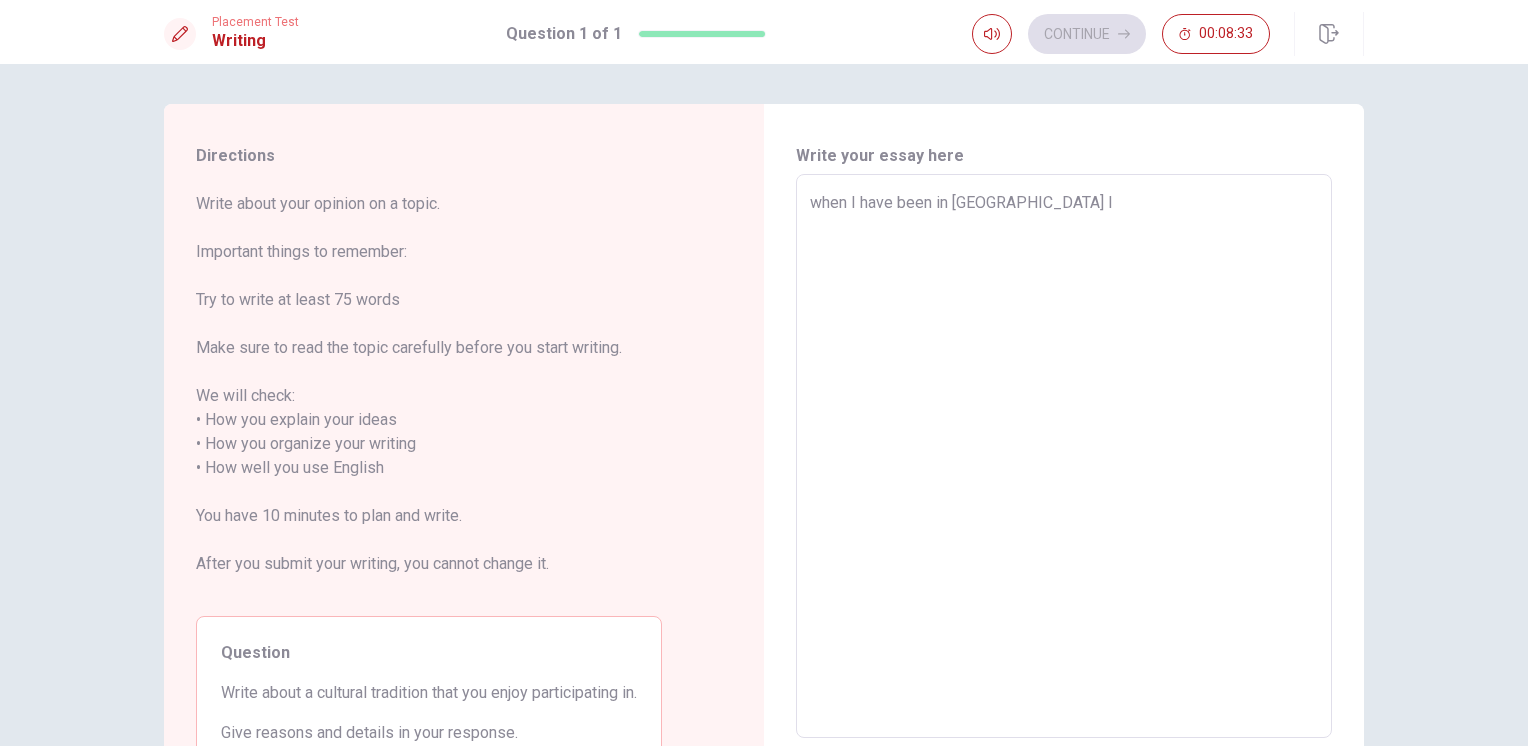 type on "when I have been in [GEOGRAPHIC_DATA] la" 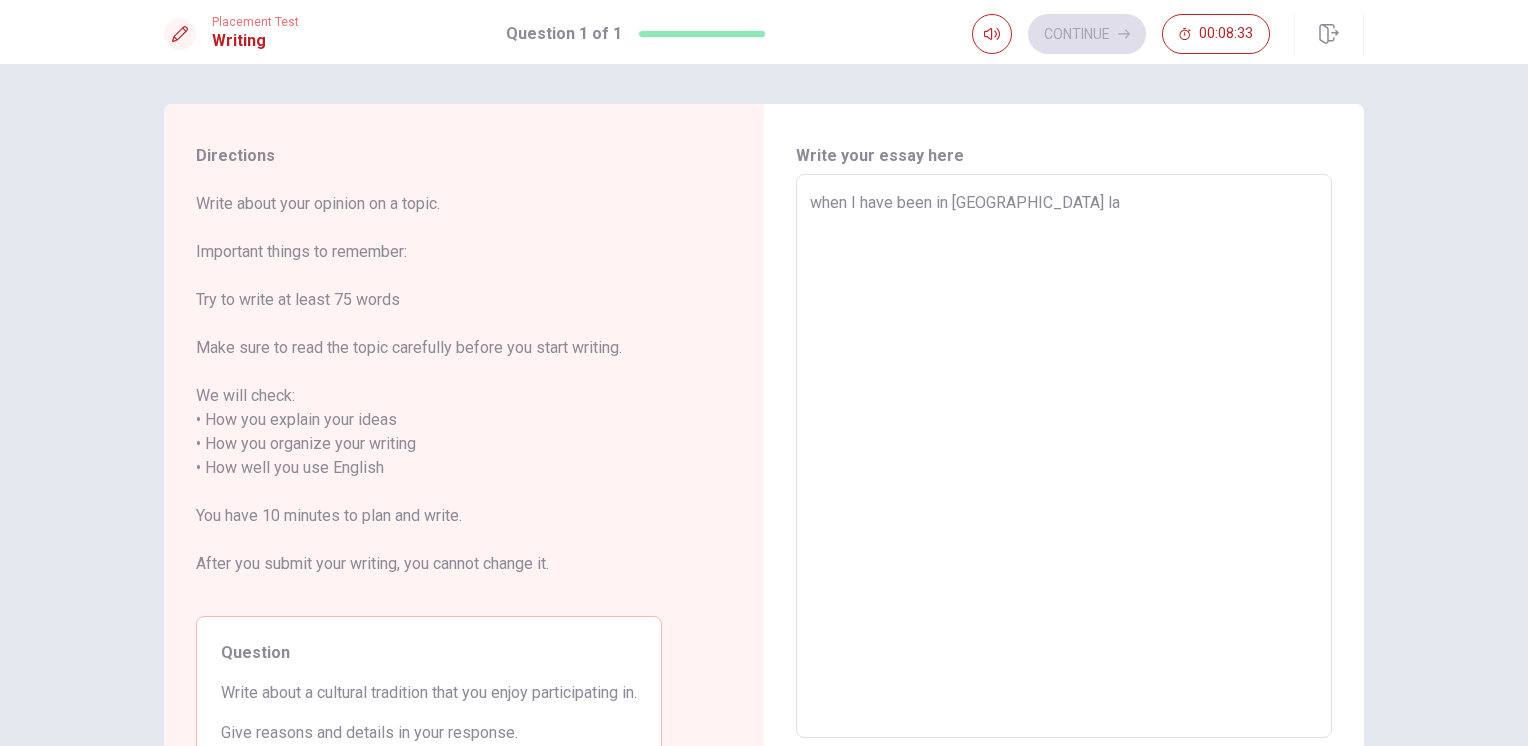 type on "x" 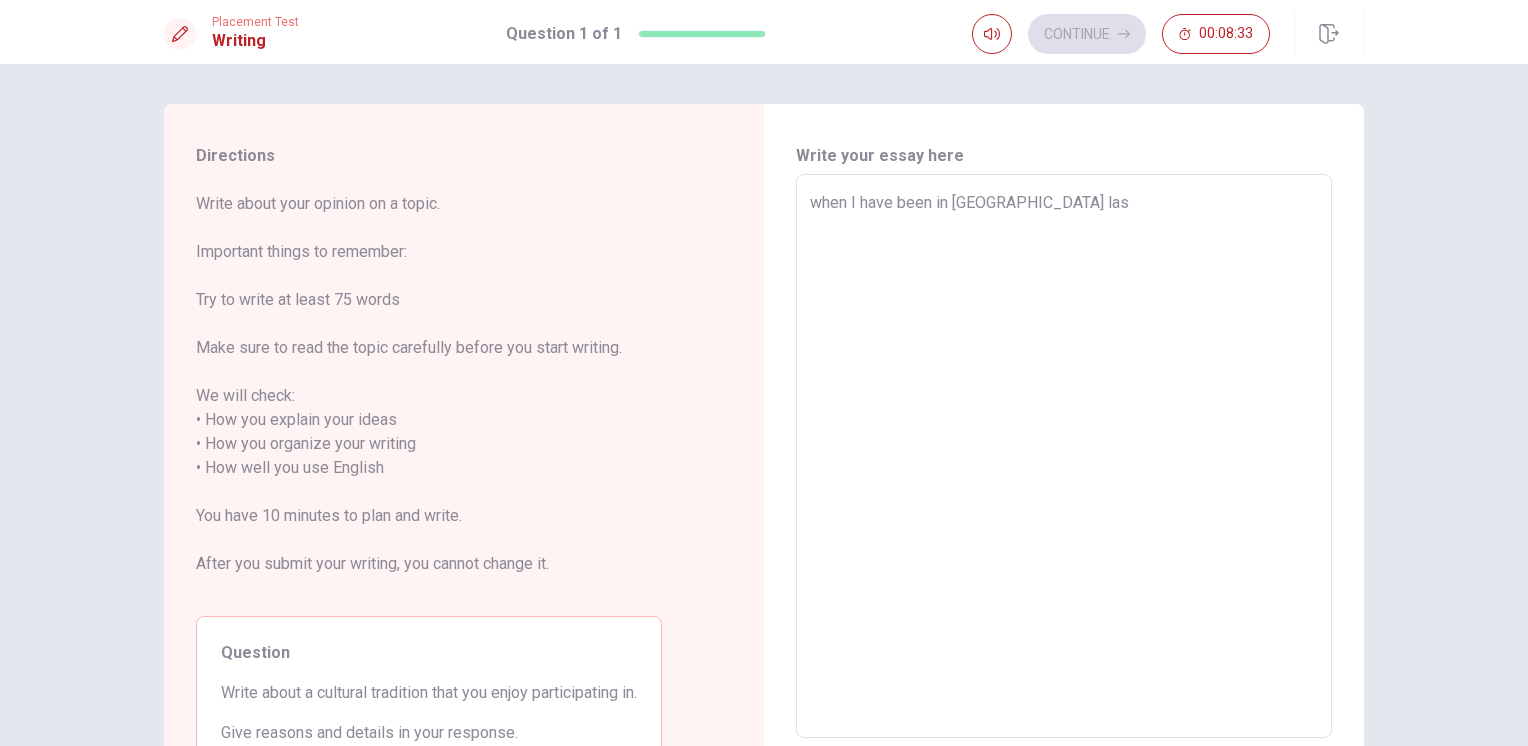 type on "x" 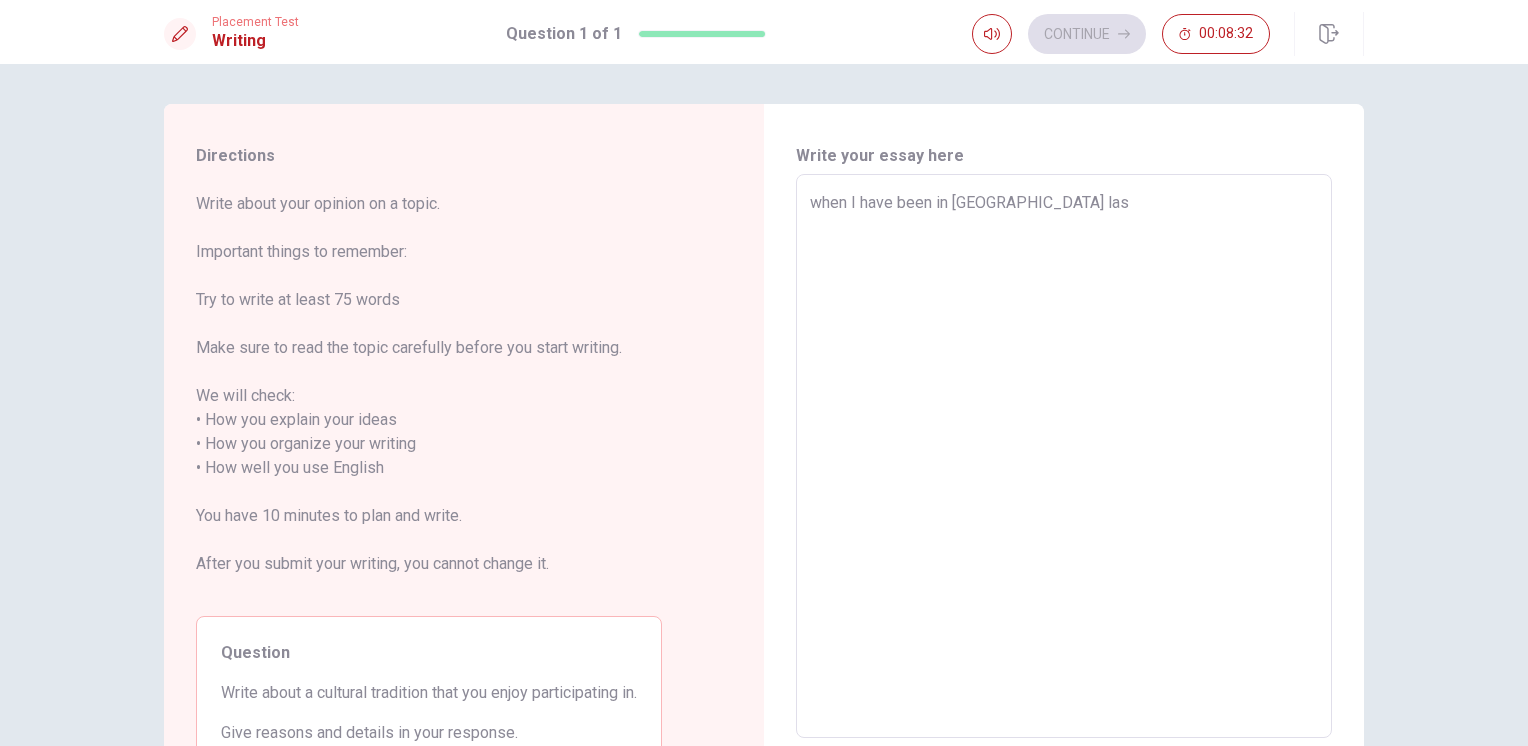 type on "when I have been in [GEOGRAPHIC_DATA] last" 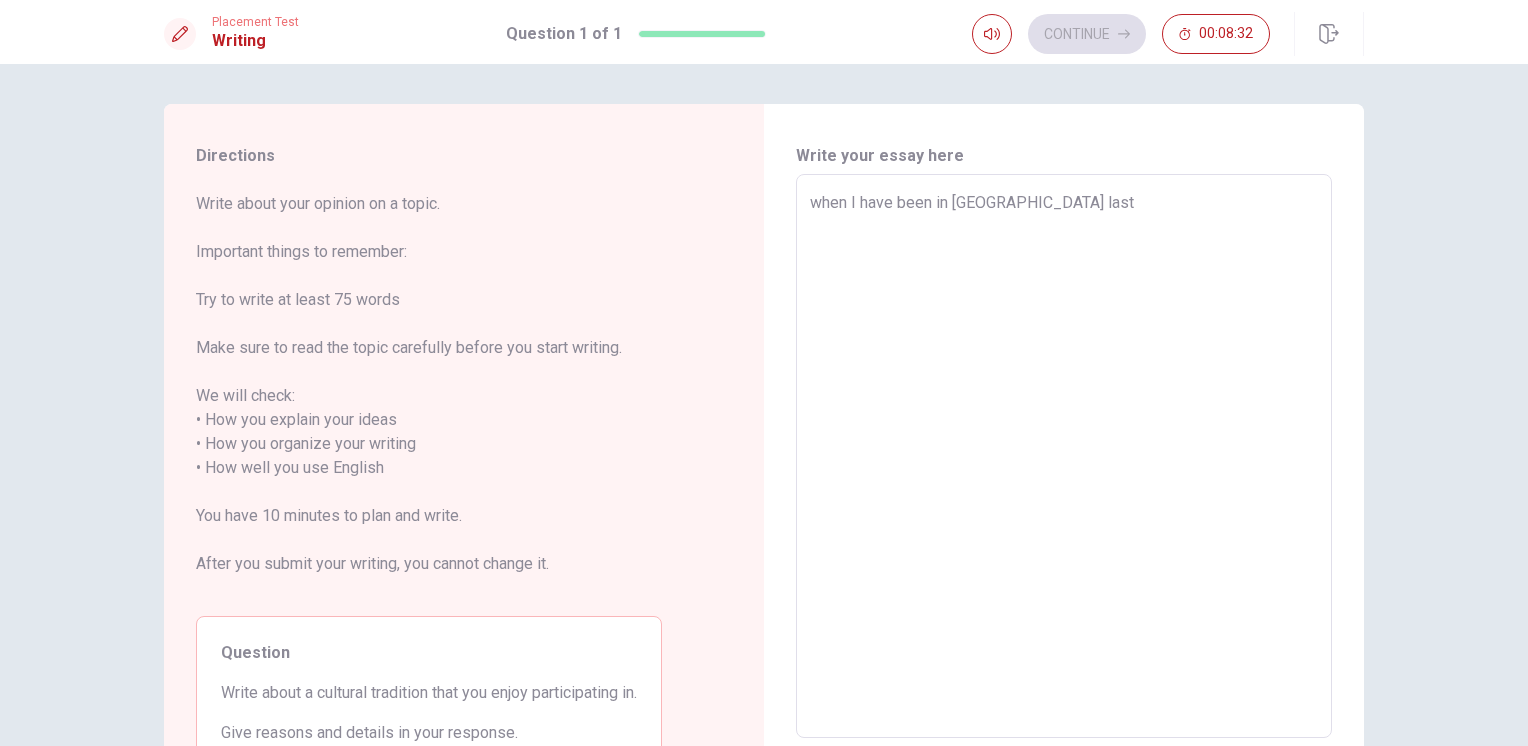 type on "x" 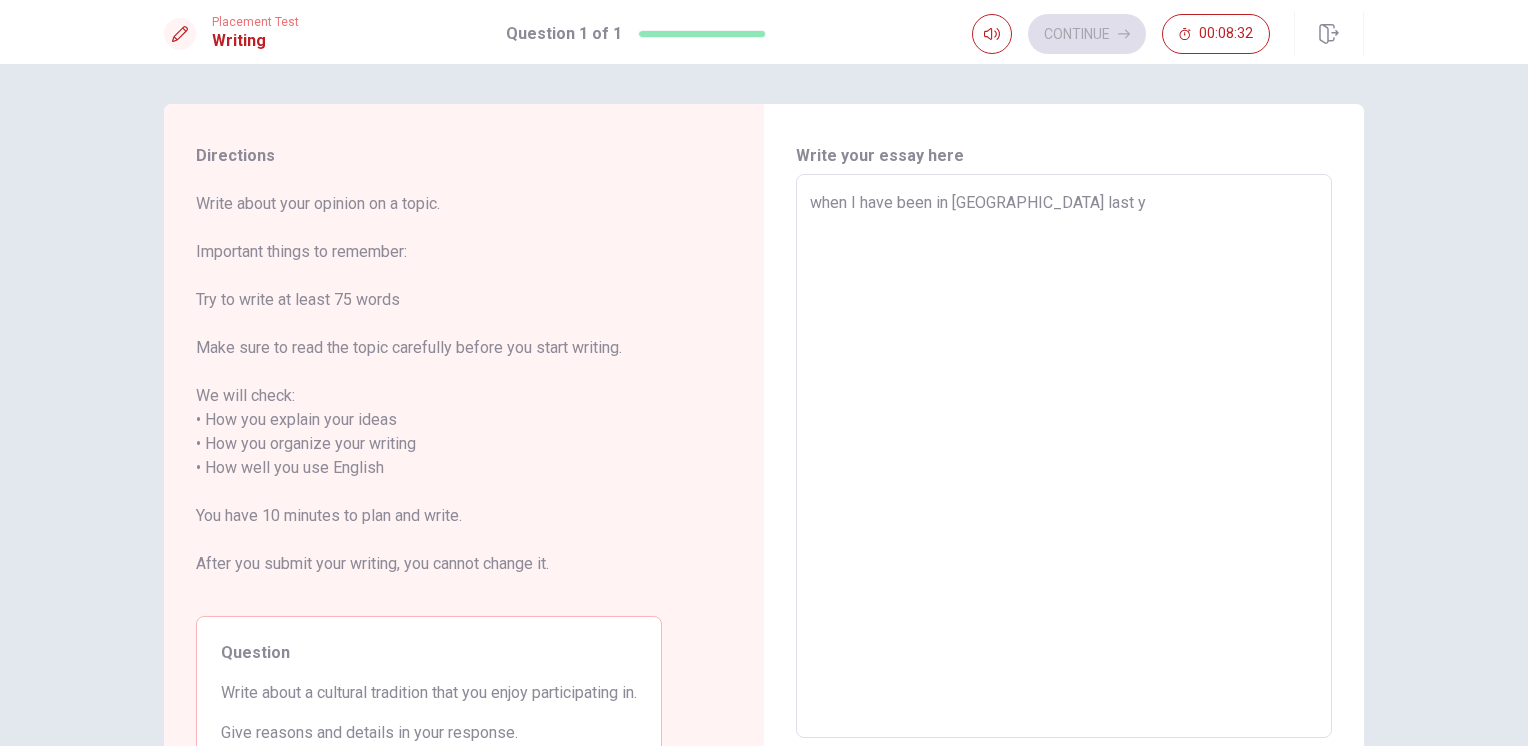 type on "x" 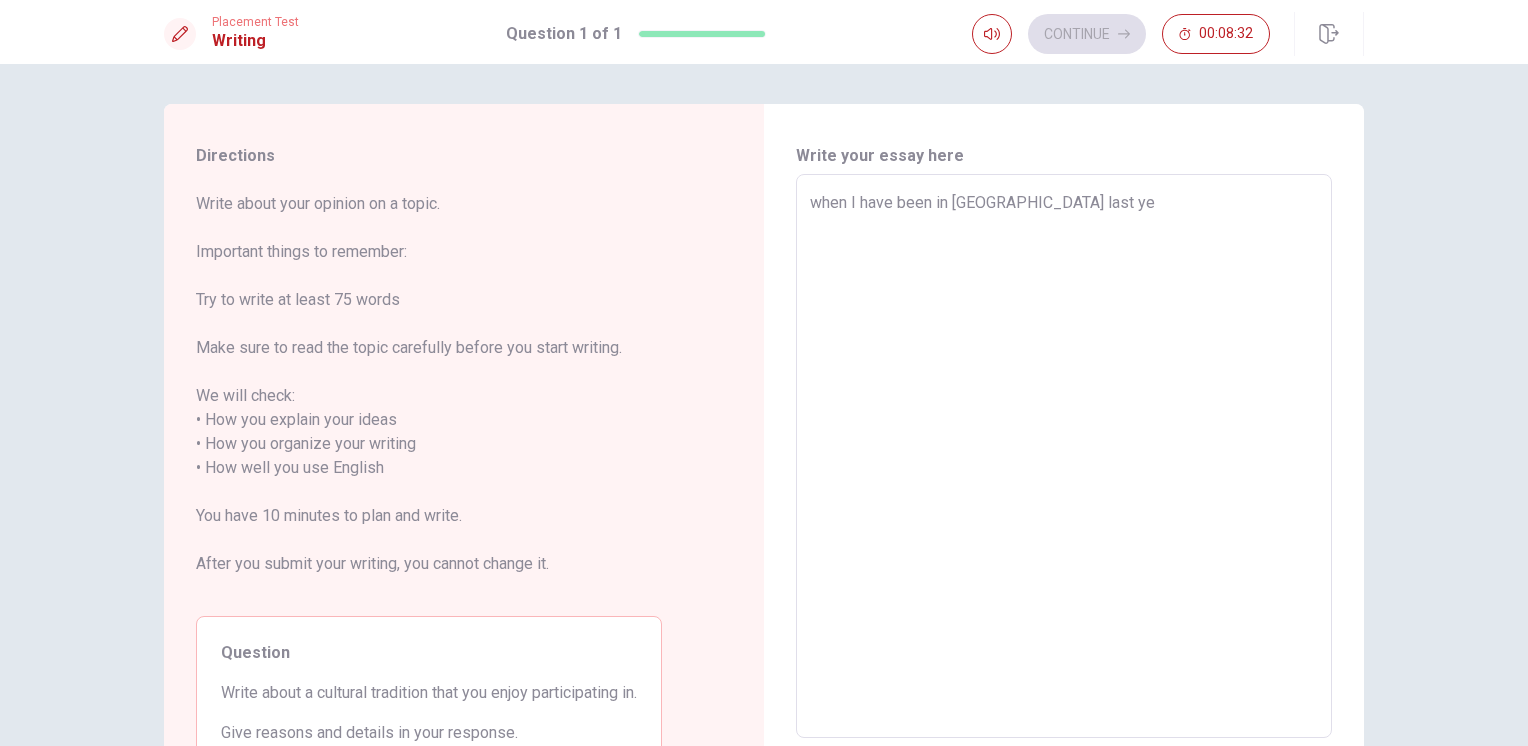 type on "x" 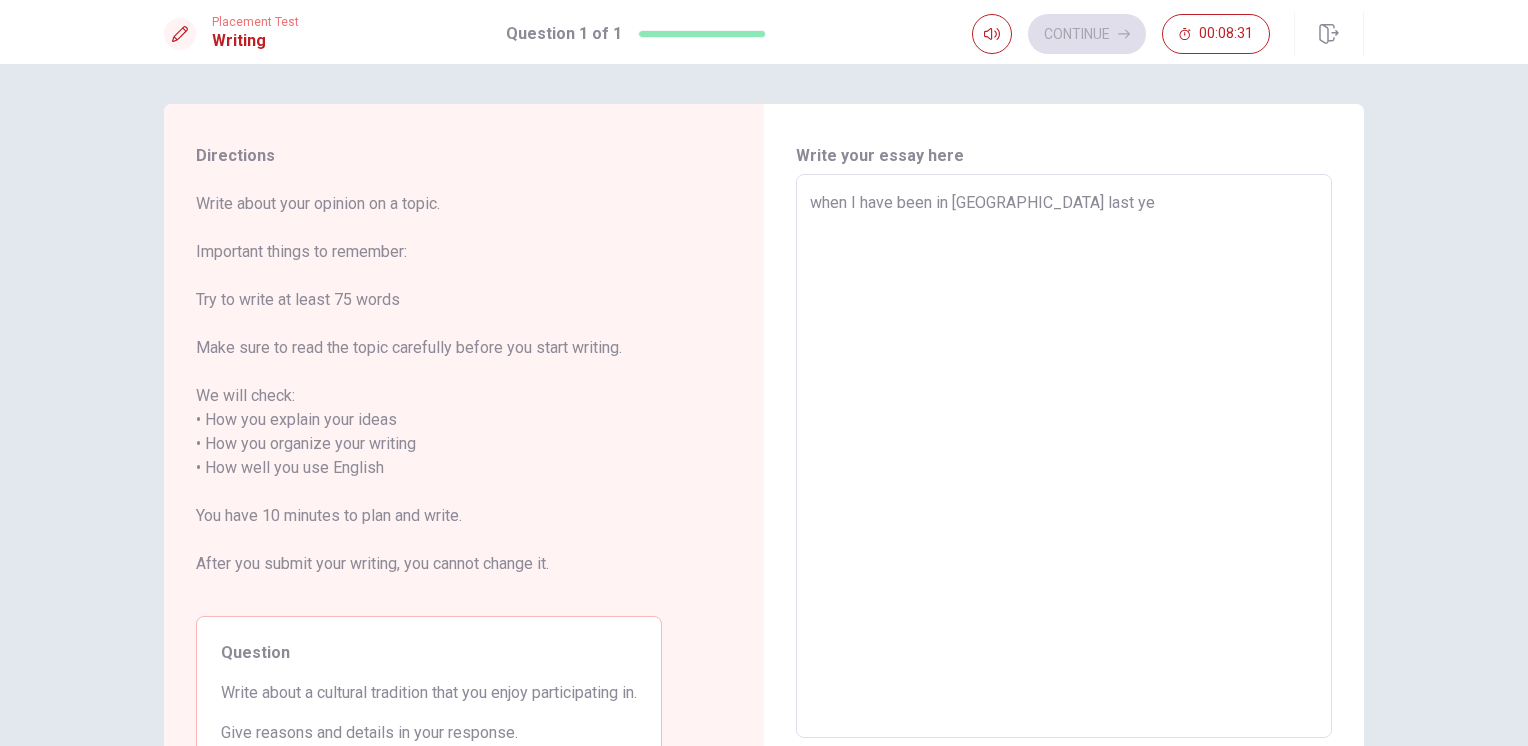 type on "when I have been in [GEOGRAPHIC_DATA] last yea" 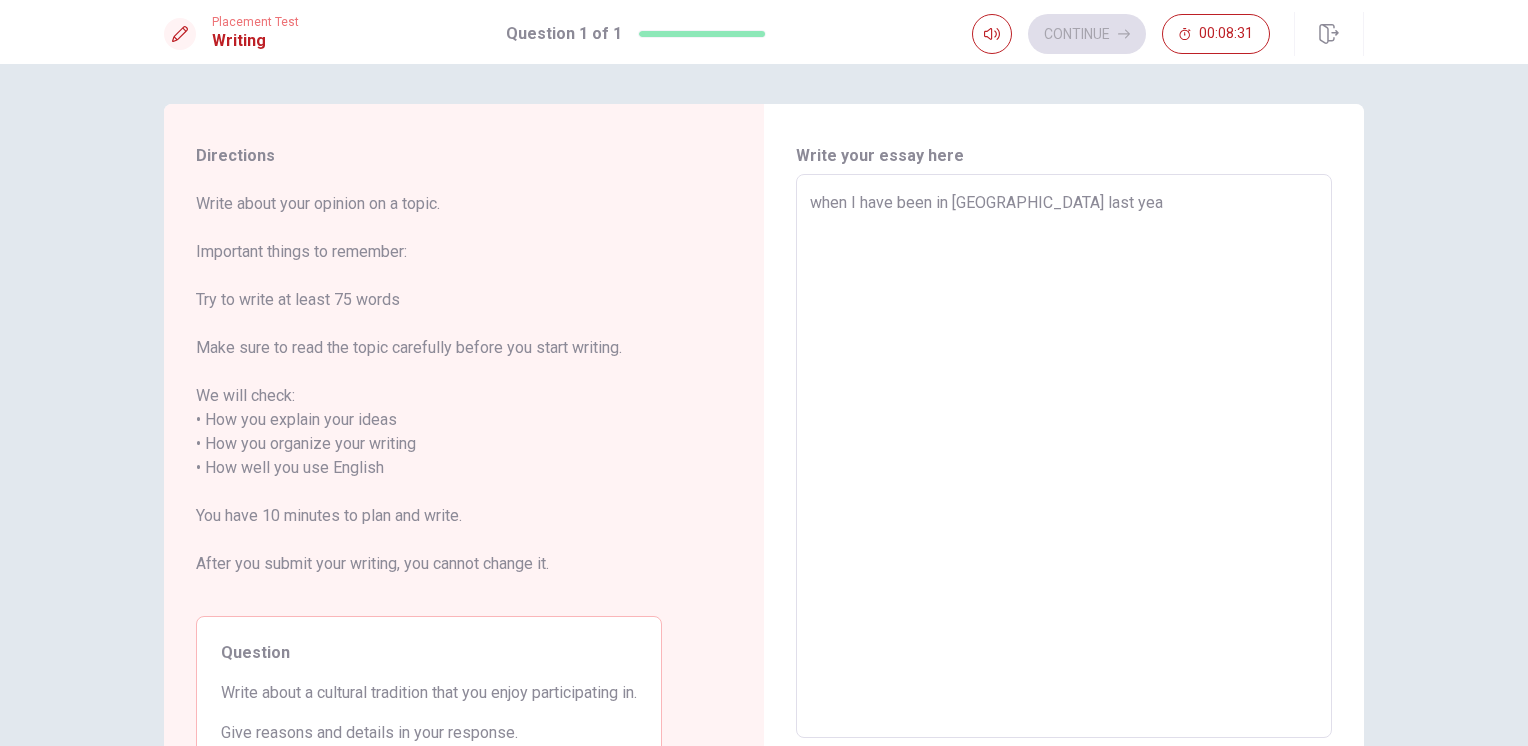 type on "x" 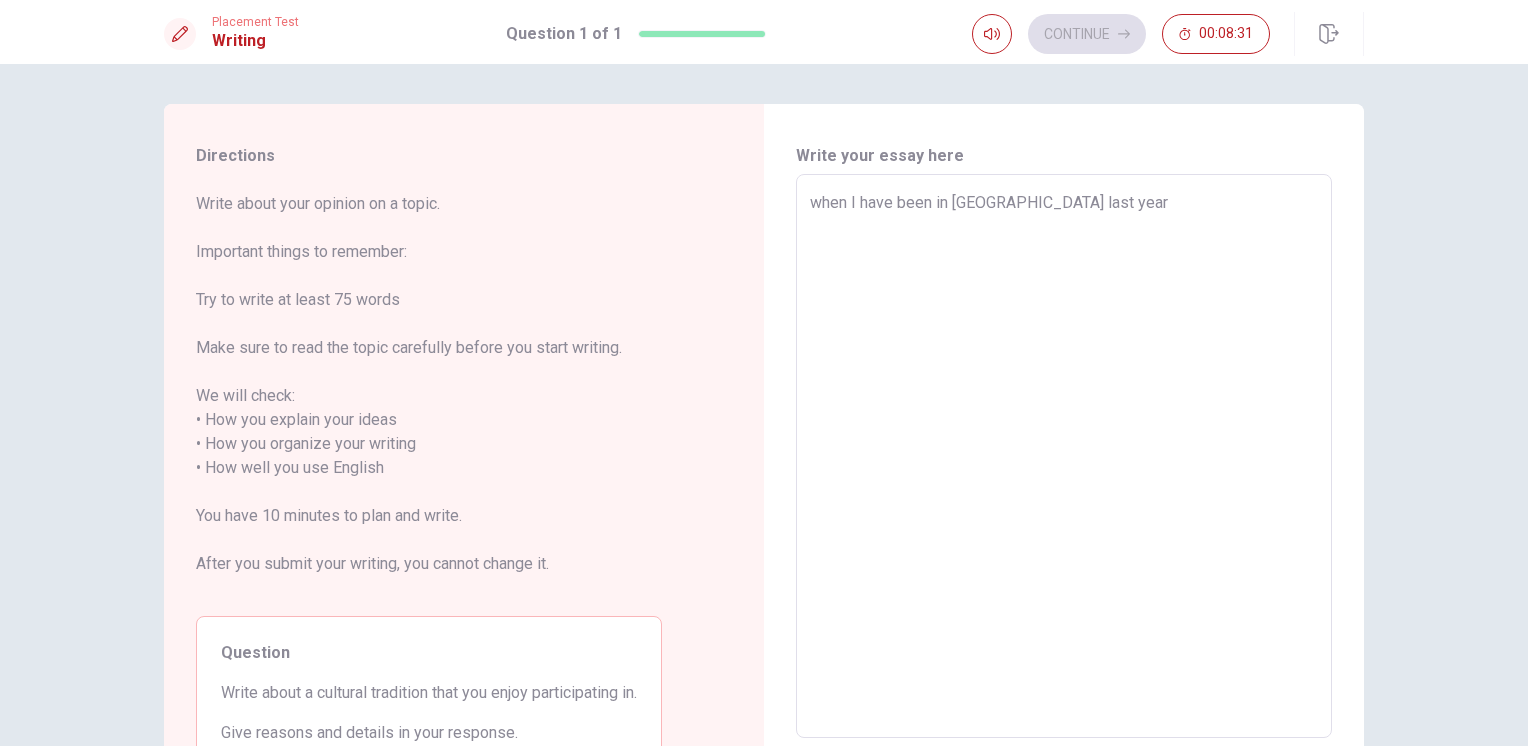 type on "x" 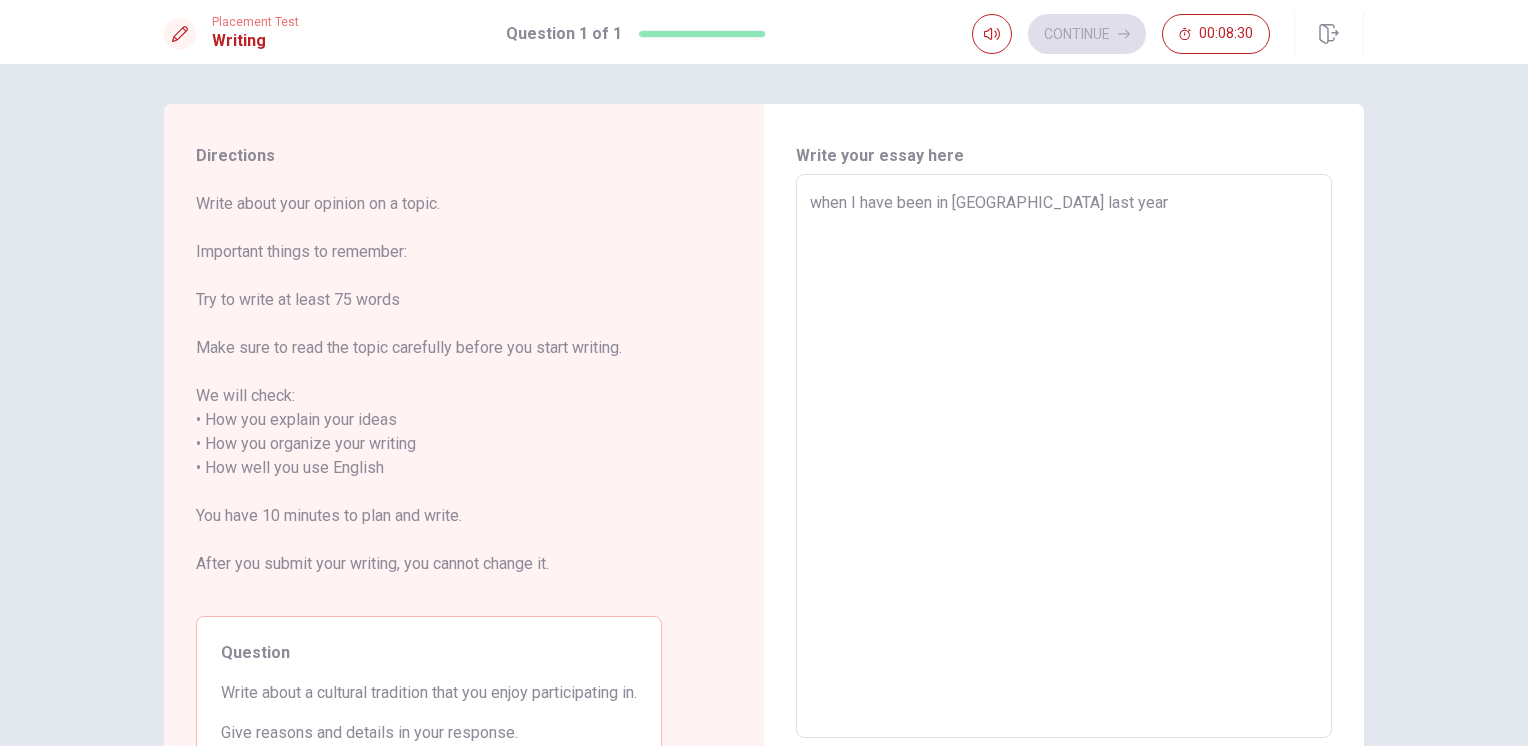 type on "when I have been in [GEOGRAPHIC_DATA] last year," 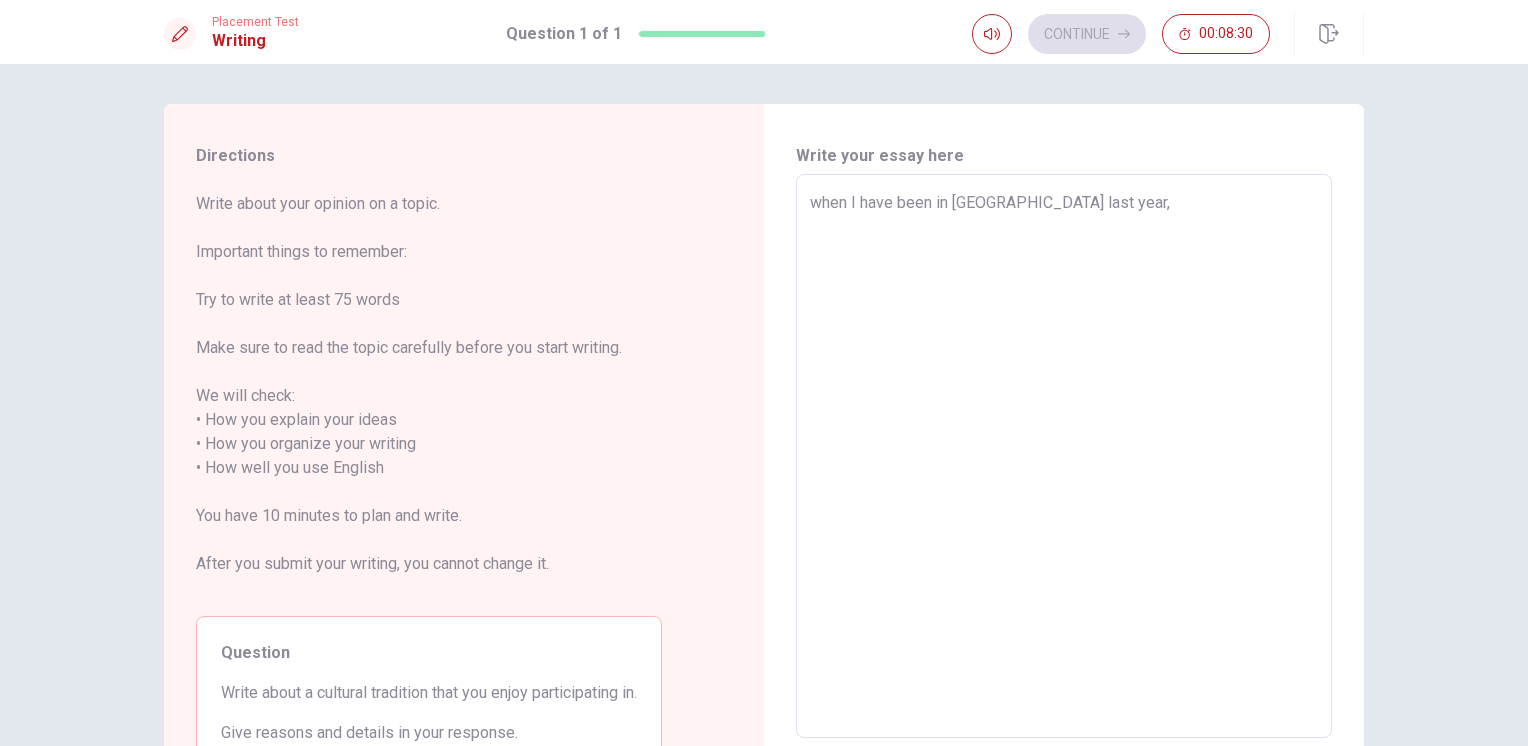 type on "x" 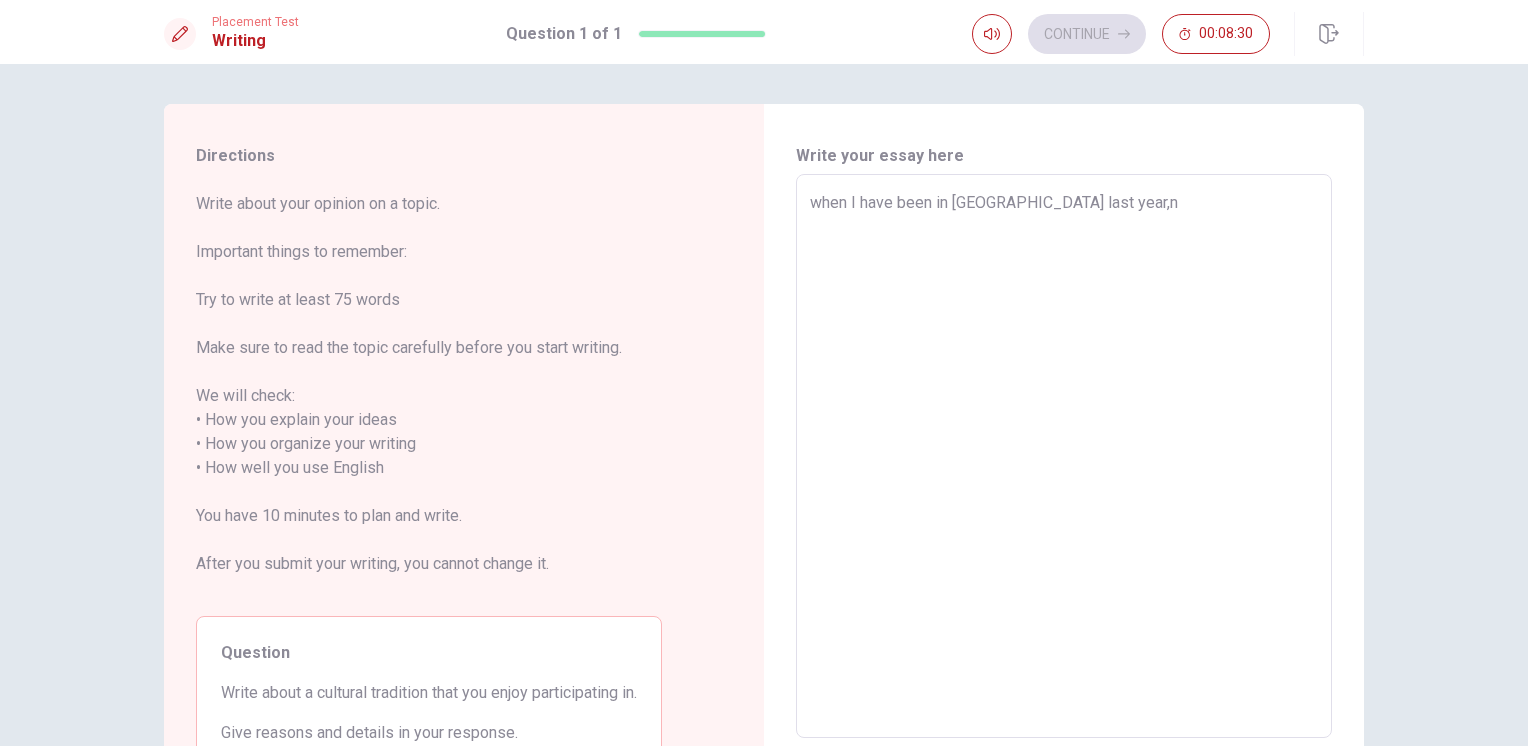 type on "when I have been in [GEOGRAPHIC_DATA] last year,n" 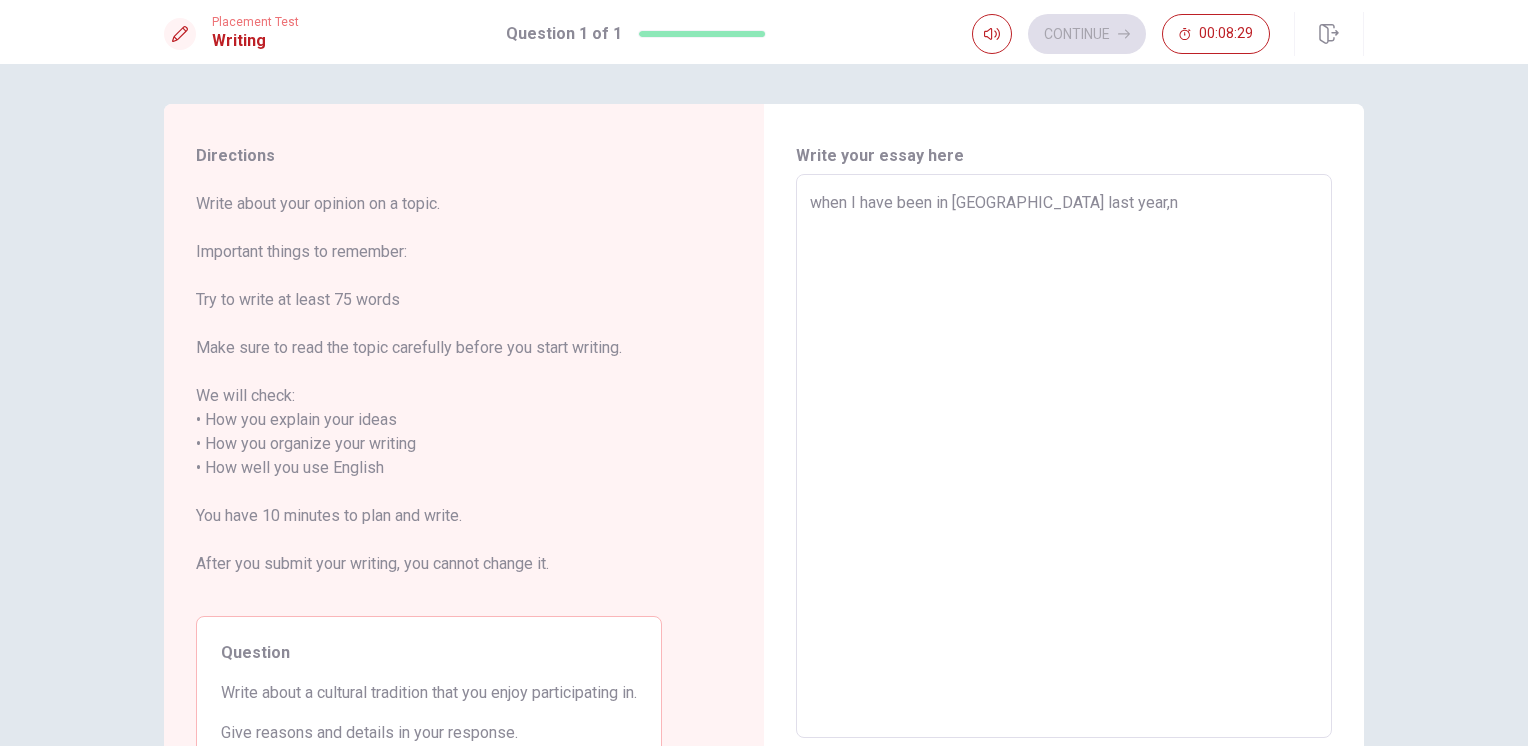 type on "when I have been in [GEOGRAPHIC_DATA] last year,n" 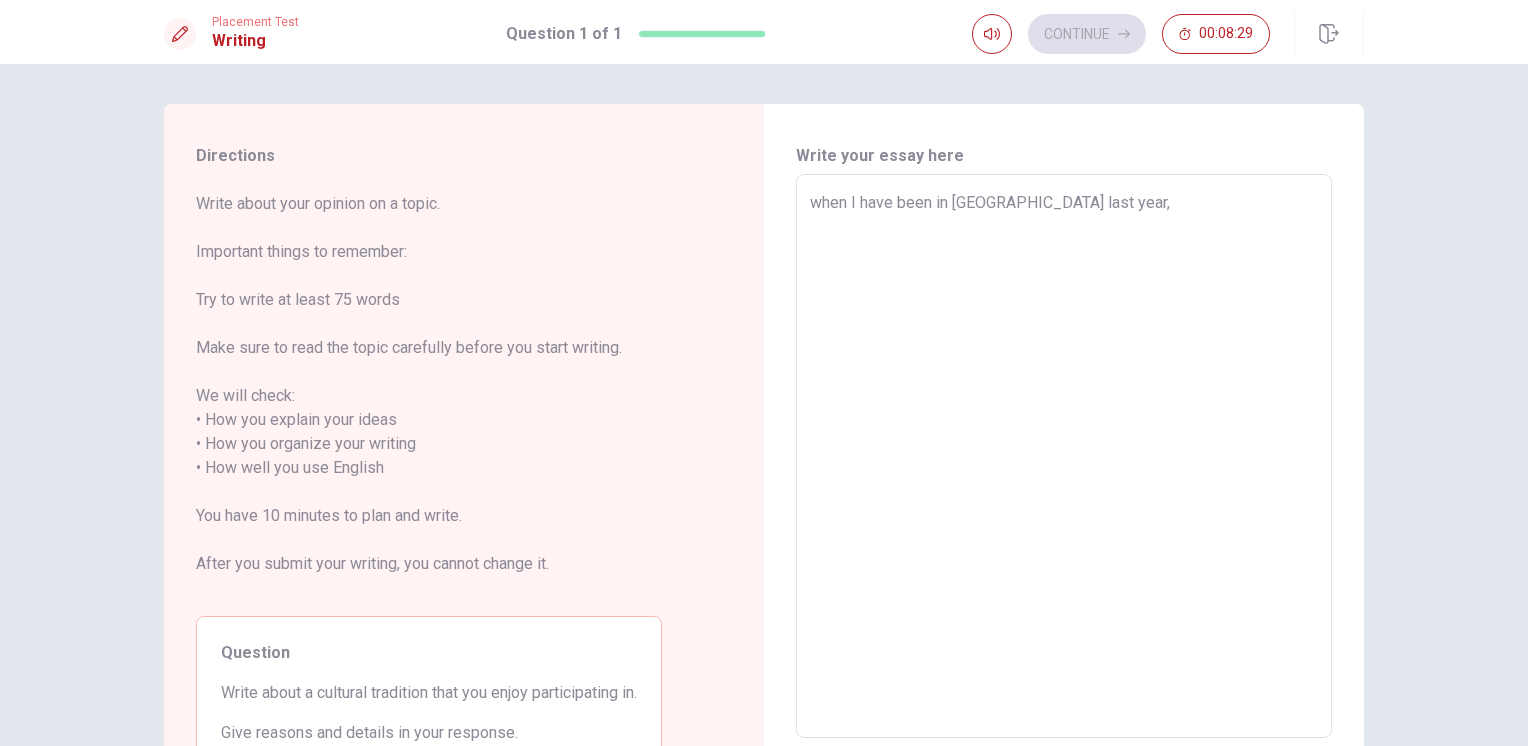 type on "x" 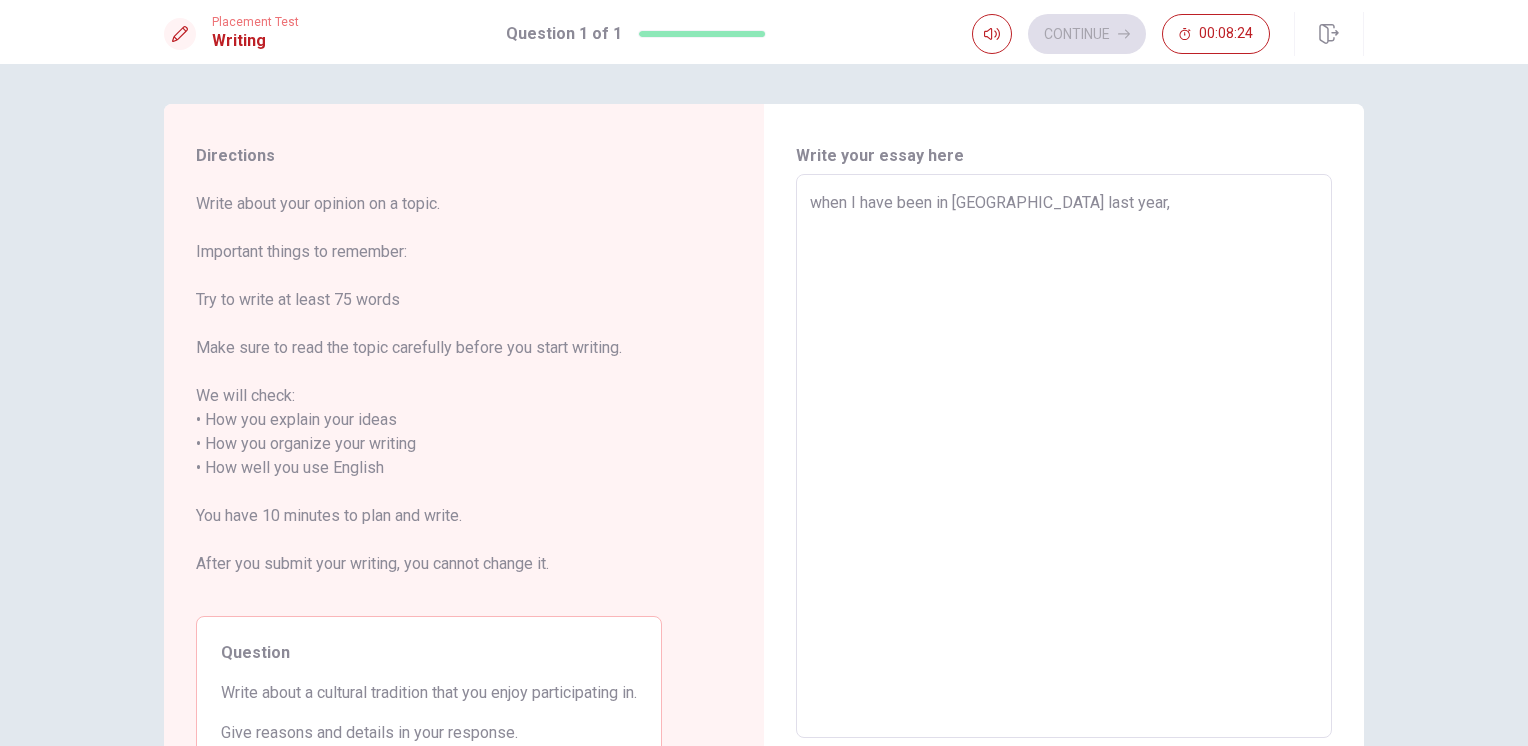 type on "x" 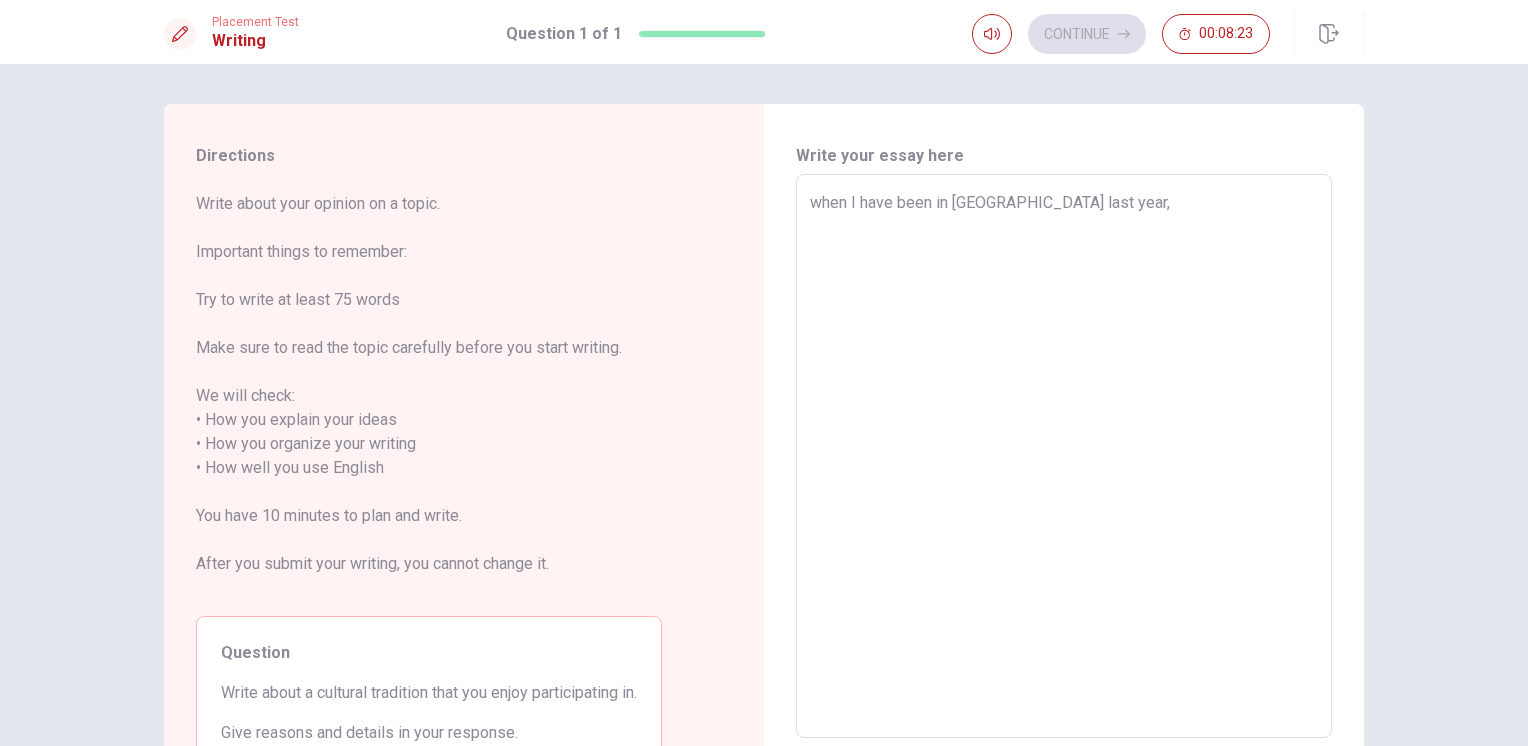 type on "when I have been in [GEOGRAPHIC_DATA] last year," 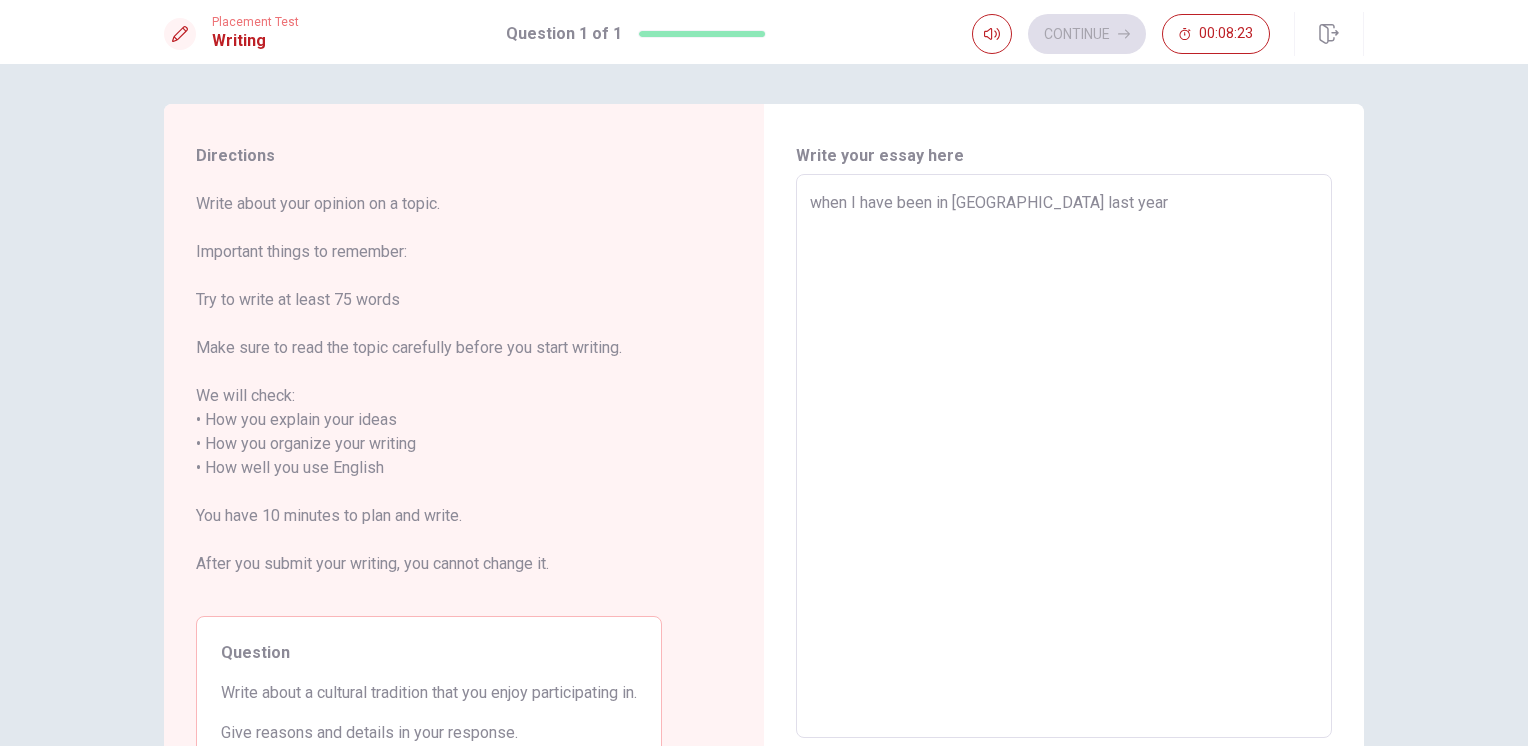 type on "when I have been in [GEOGRAPHIC_DATA] last yea" 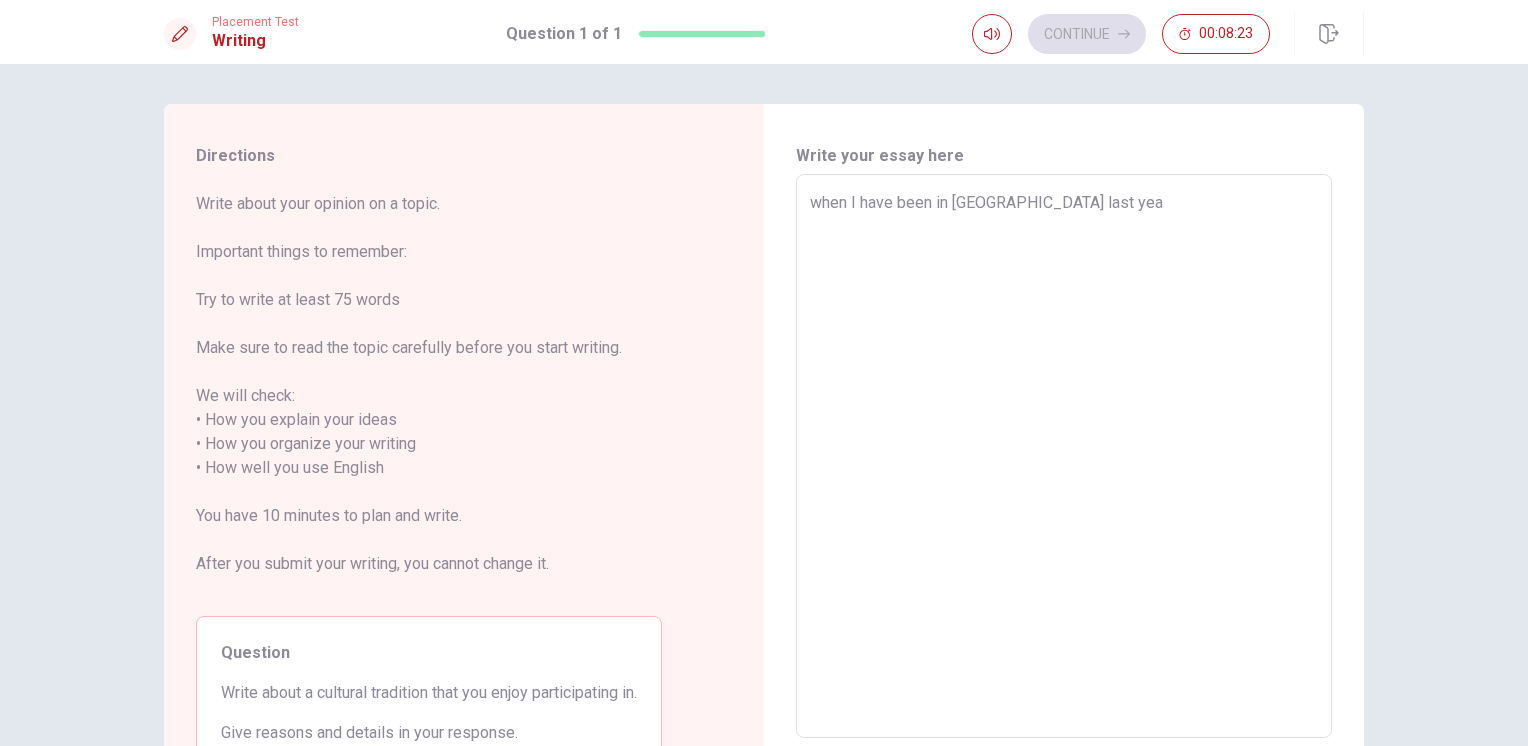 type on "when I have been in [GEOGRAPHIC_DATA] last ye" 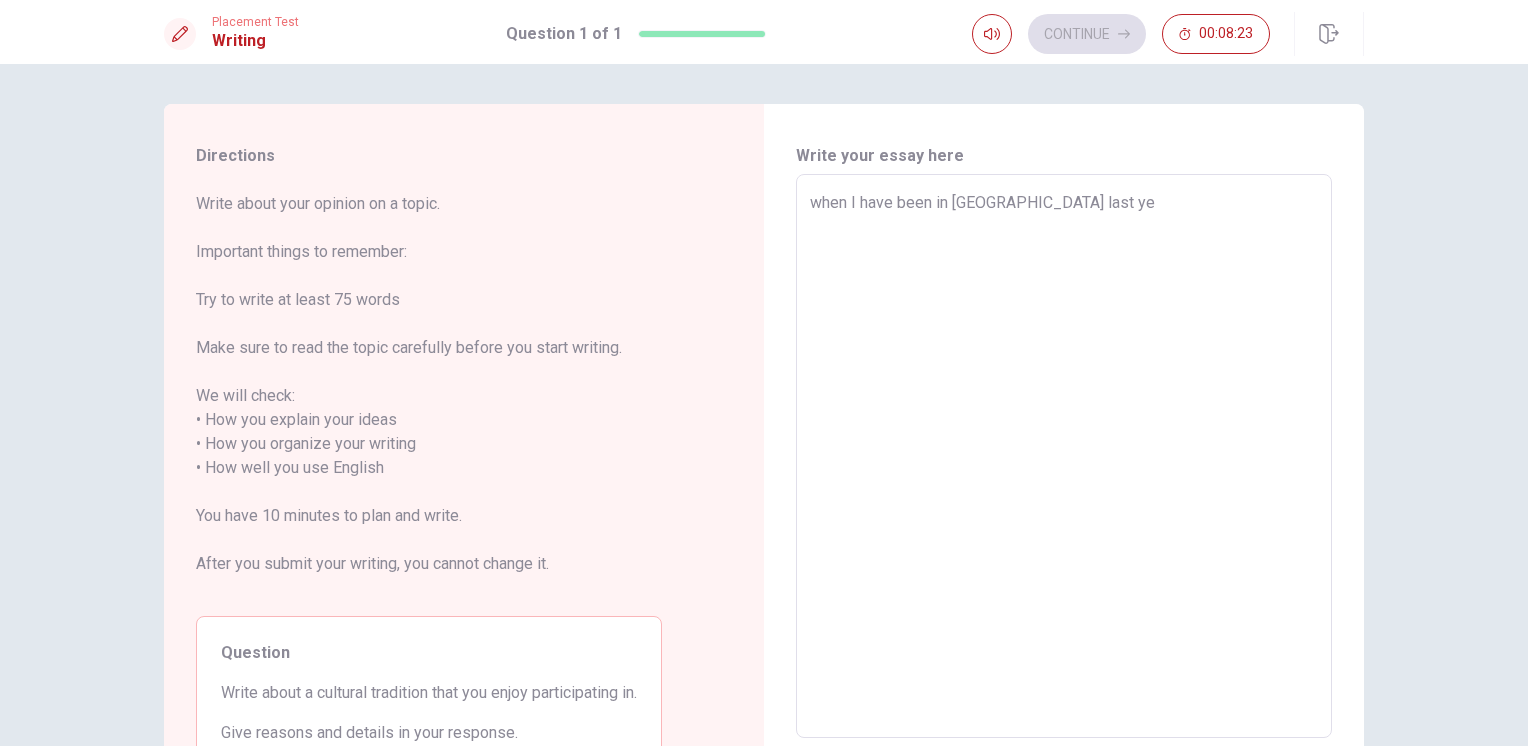 type on "when I have been in [GEOGRAPHIC_DATA] last y" 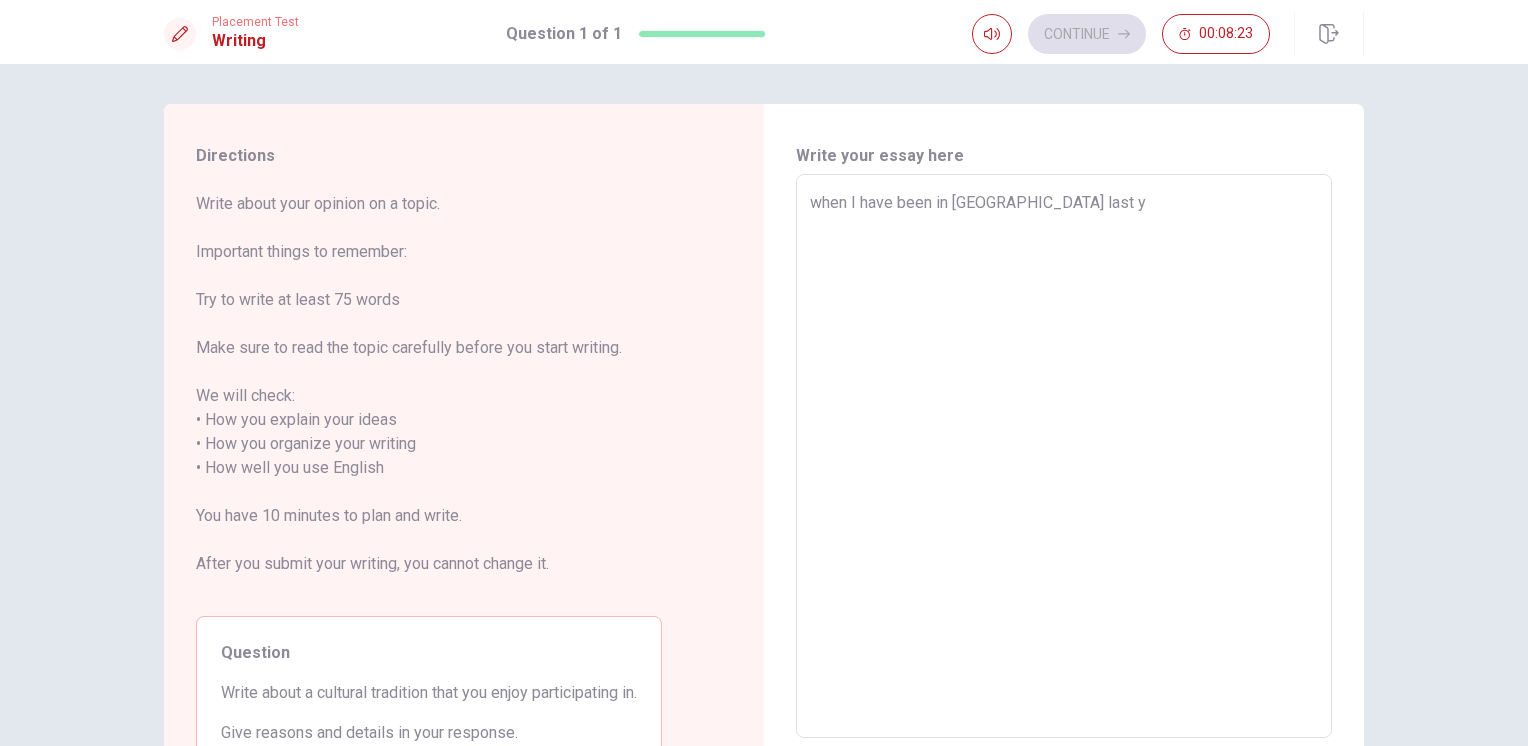 type on "when I have been in [GEOGRAPHIC_DATA] last" 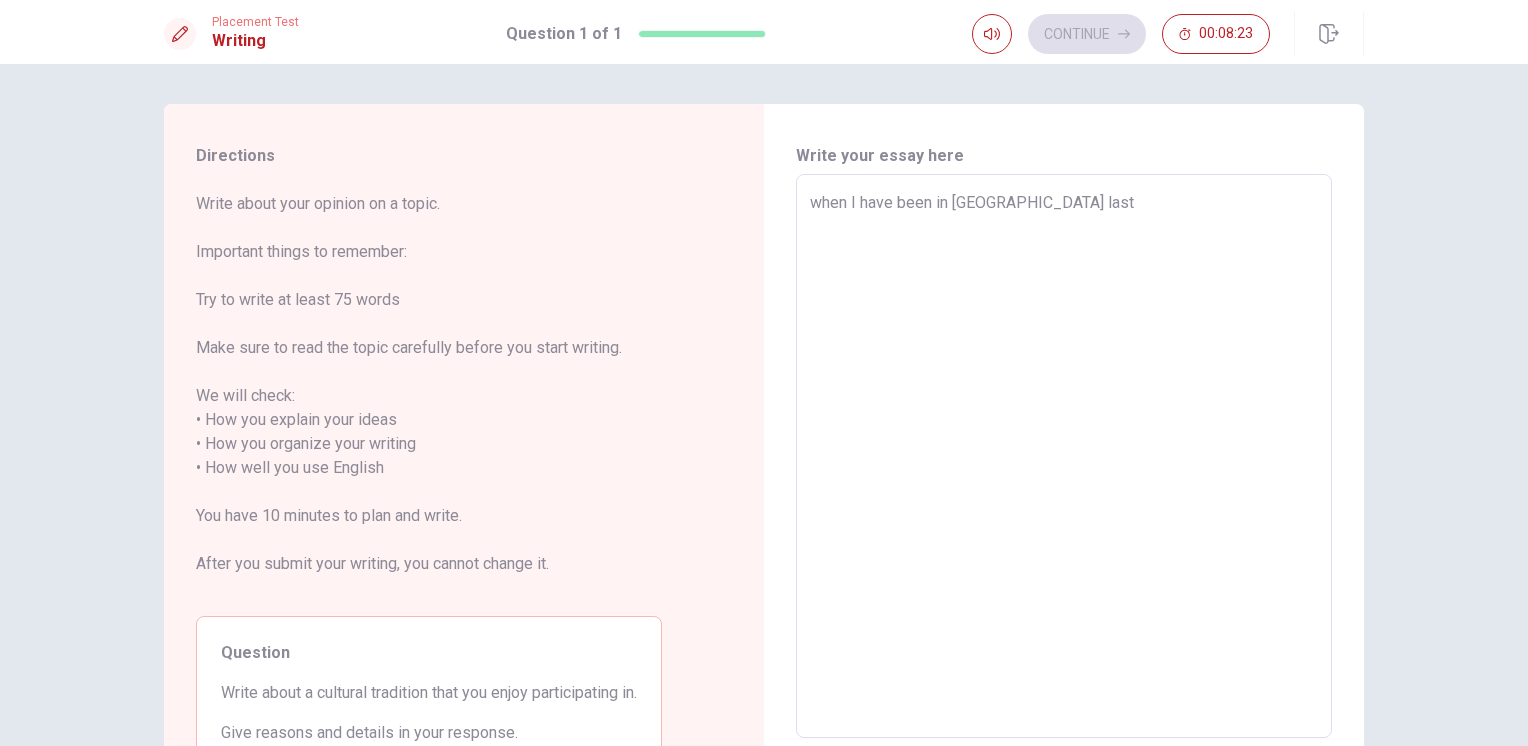 type on "when I have been in [GEOGRAPHIC_DATA] last" 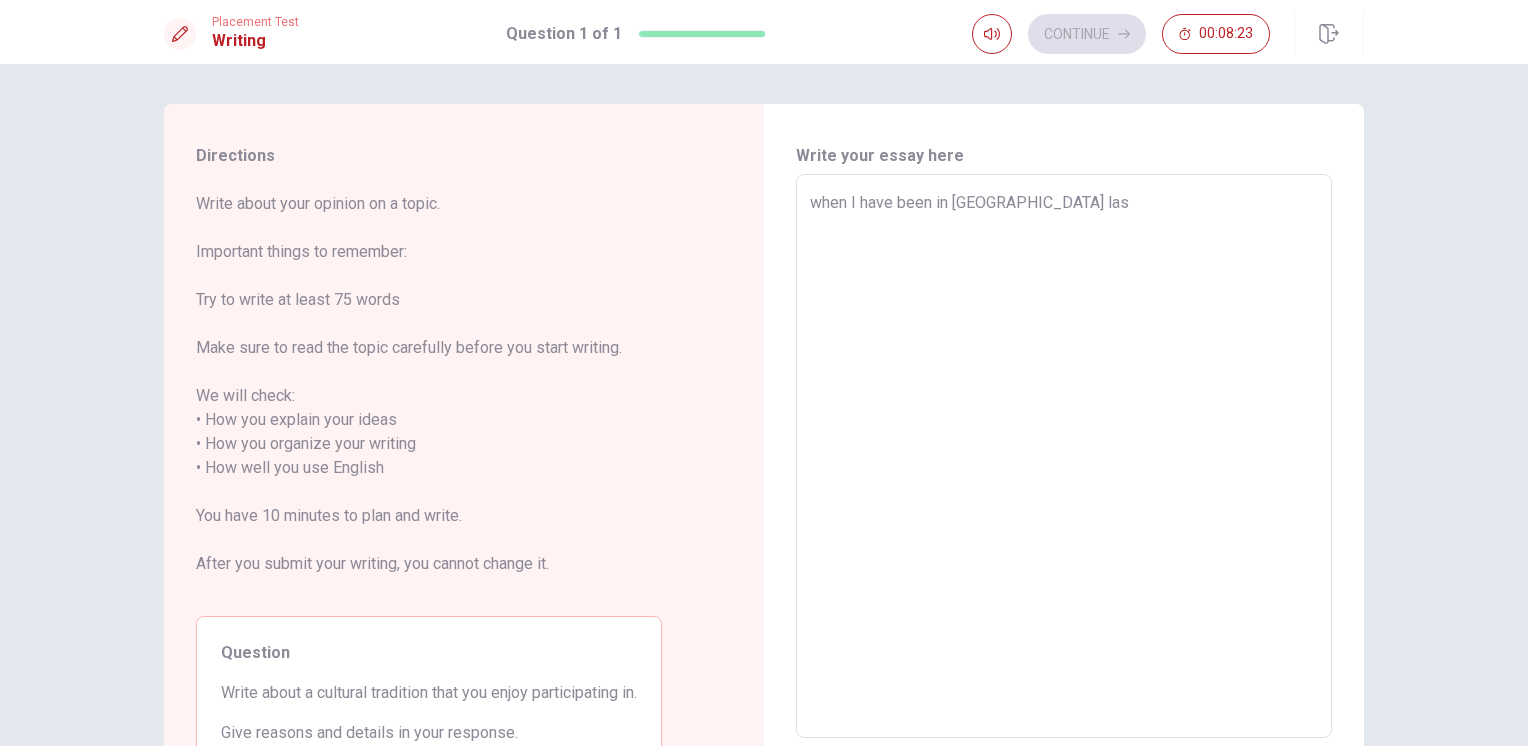 type on "x" 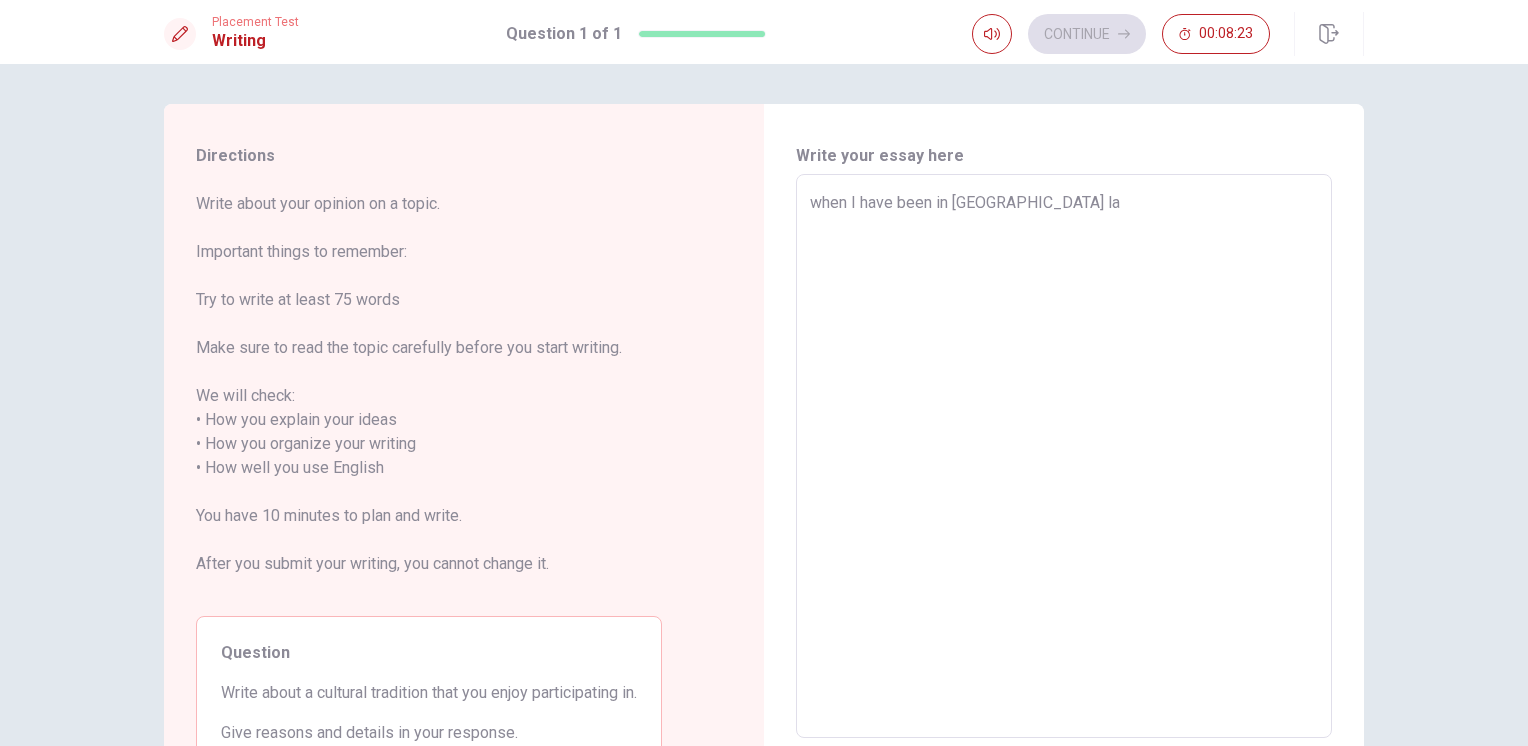 type on "when I have been in [GEOGRAPHIC_DATA] l" 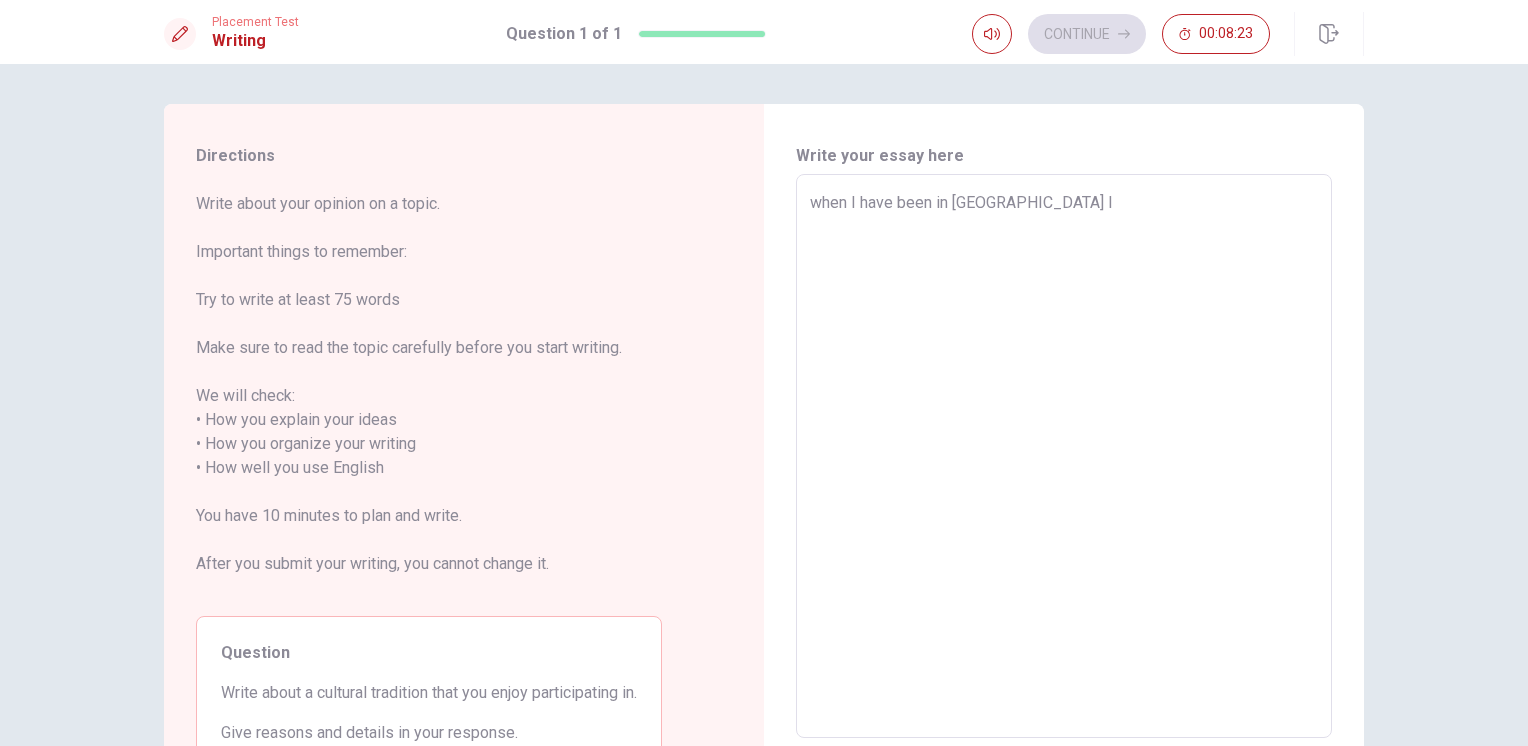 type on "x" 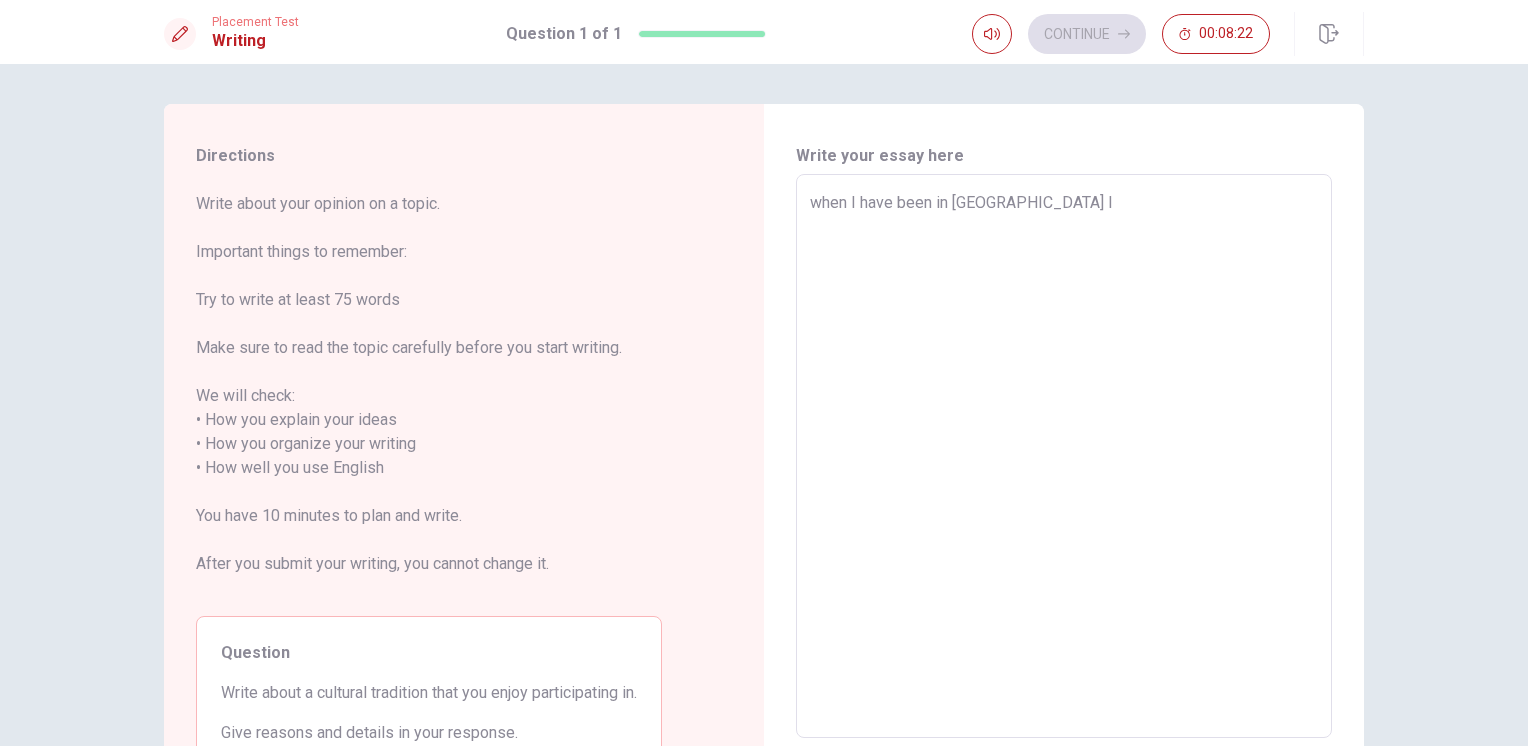 type on "when I have been in [GEOGRAPHIC_DATA]" 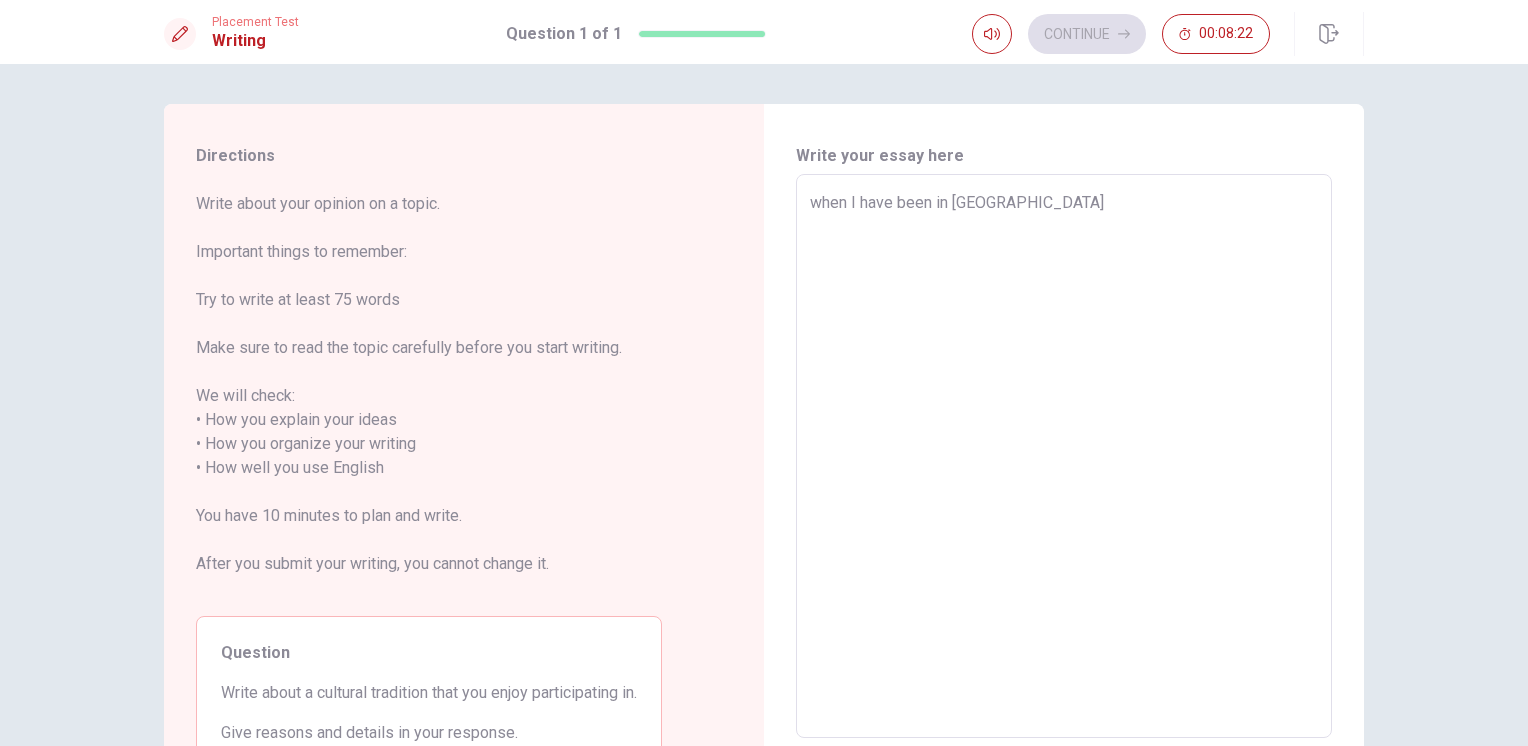 type on "x" 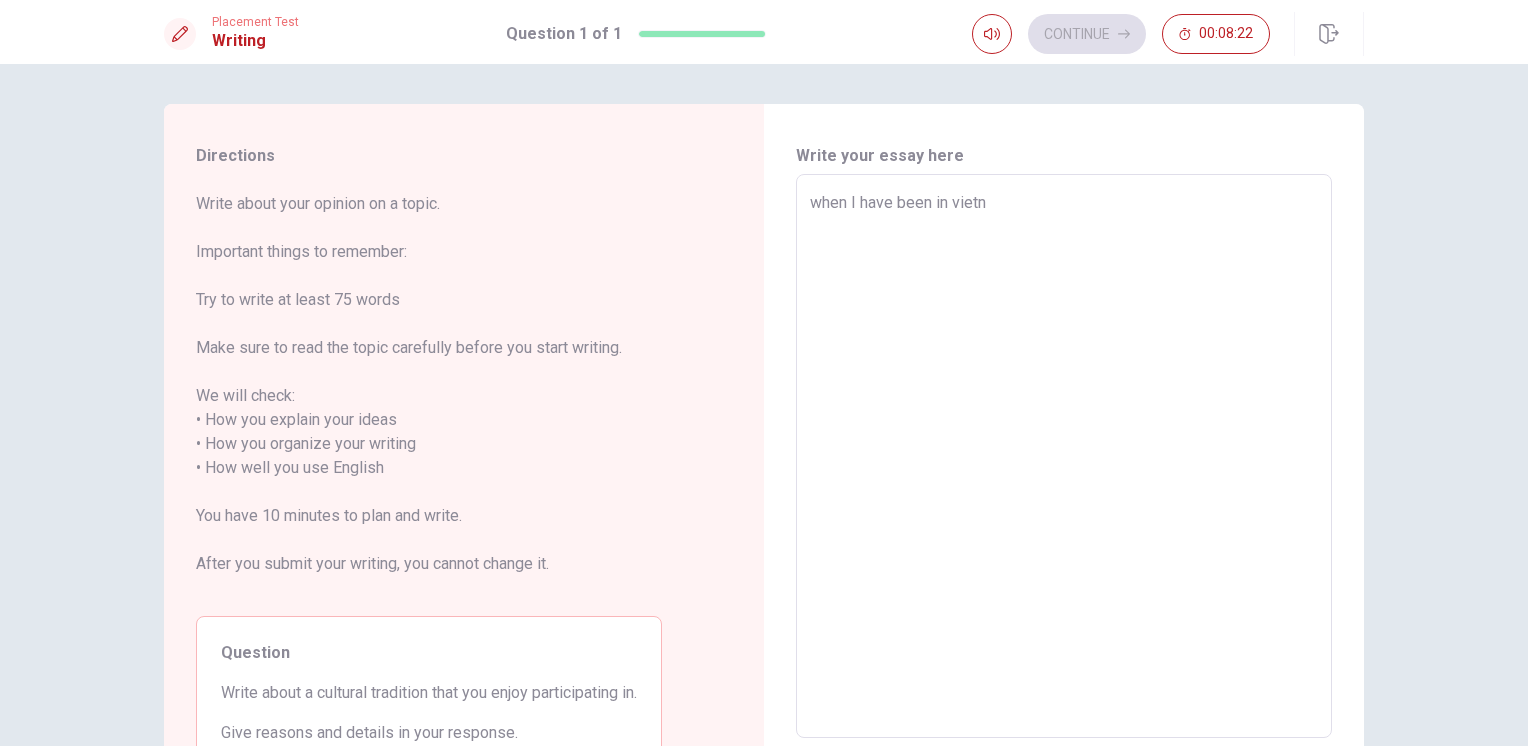 type on "when I have been in [GEOGRAPHIC_DATA]" 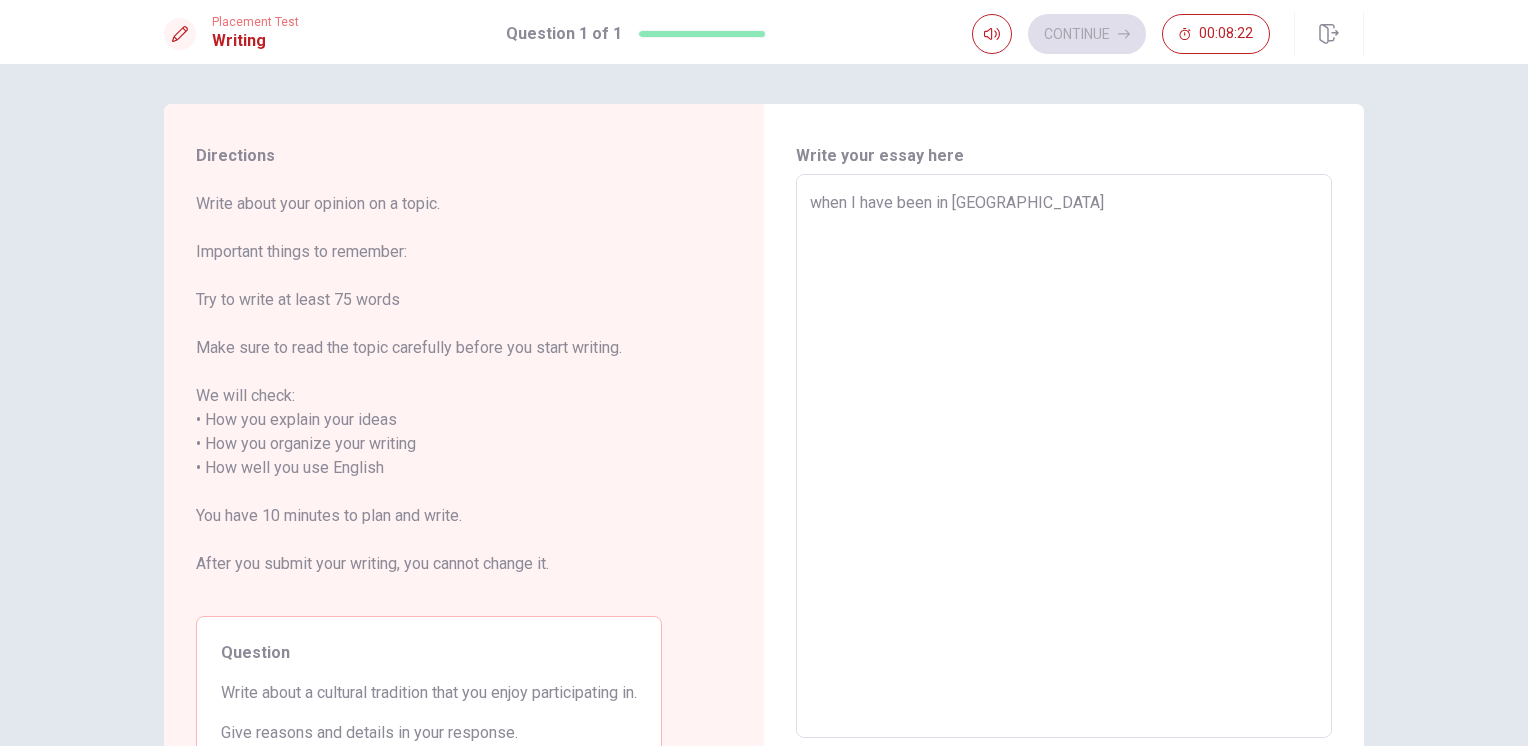 type on "x" 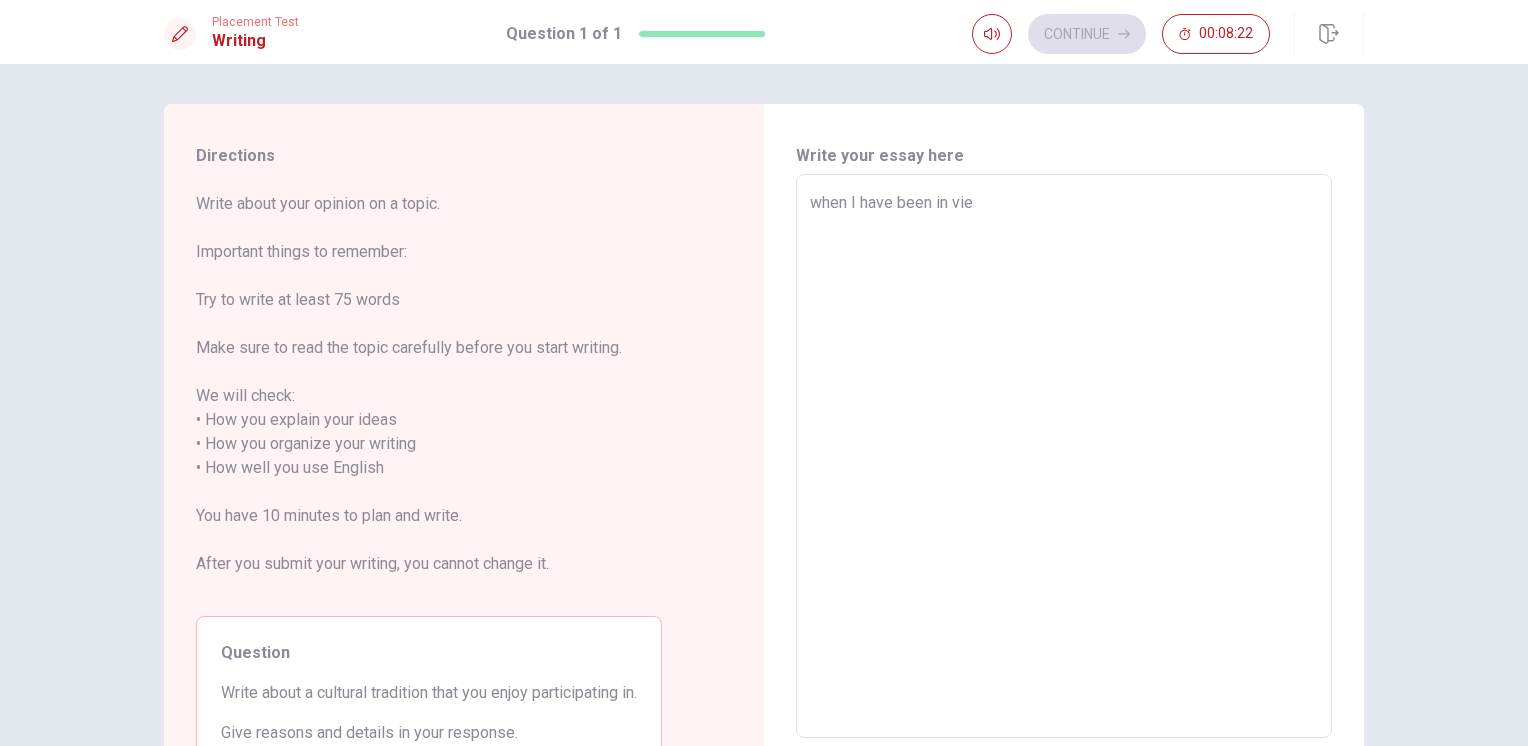 type on "x" 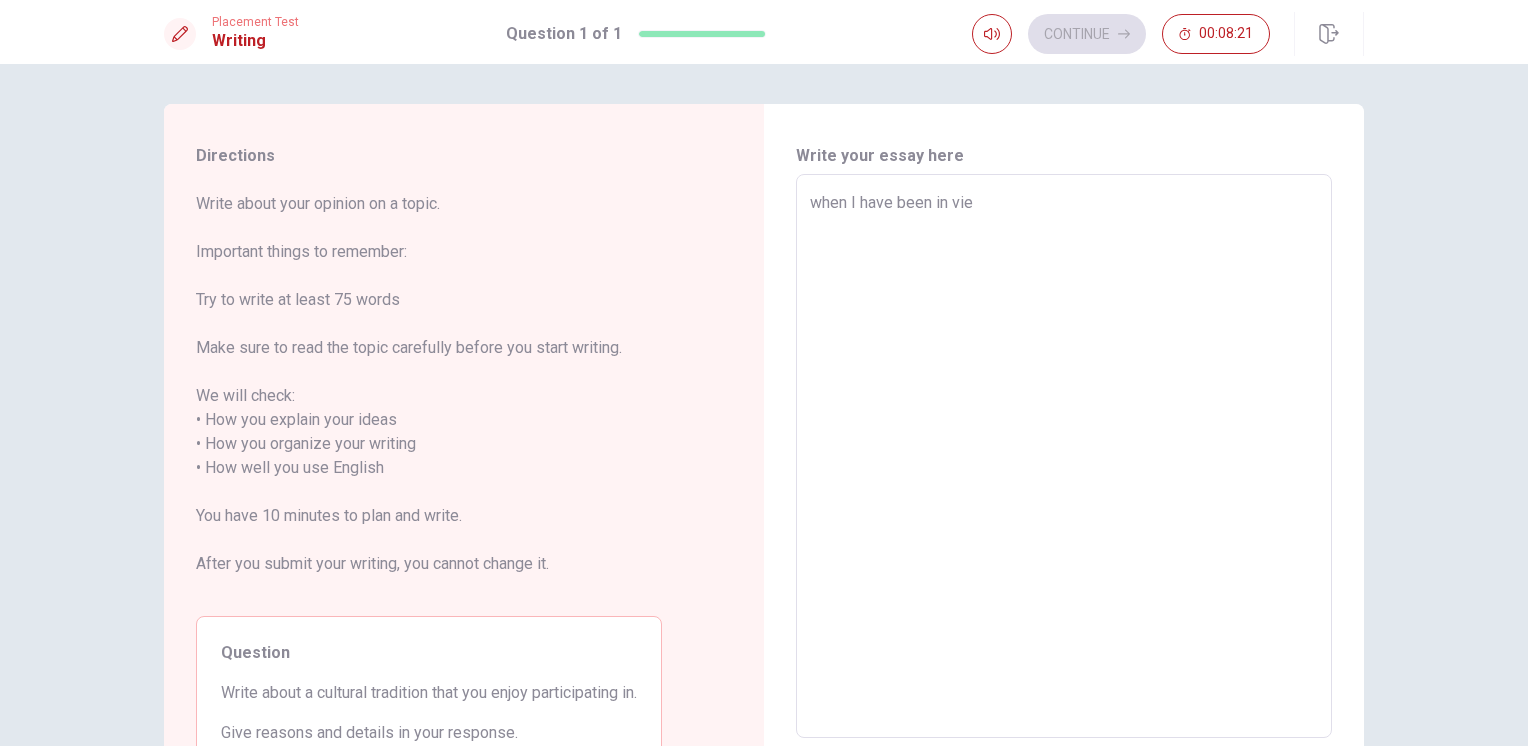 type on "when I have been in vi" 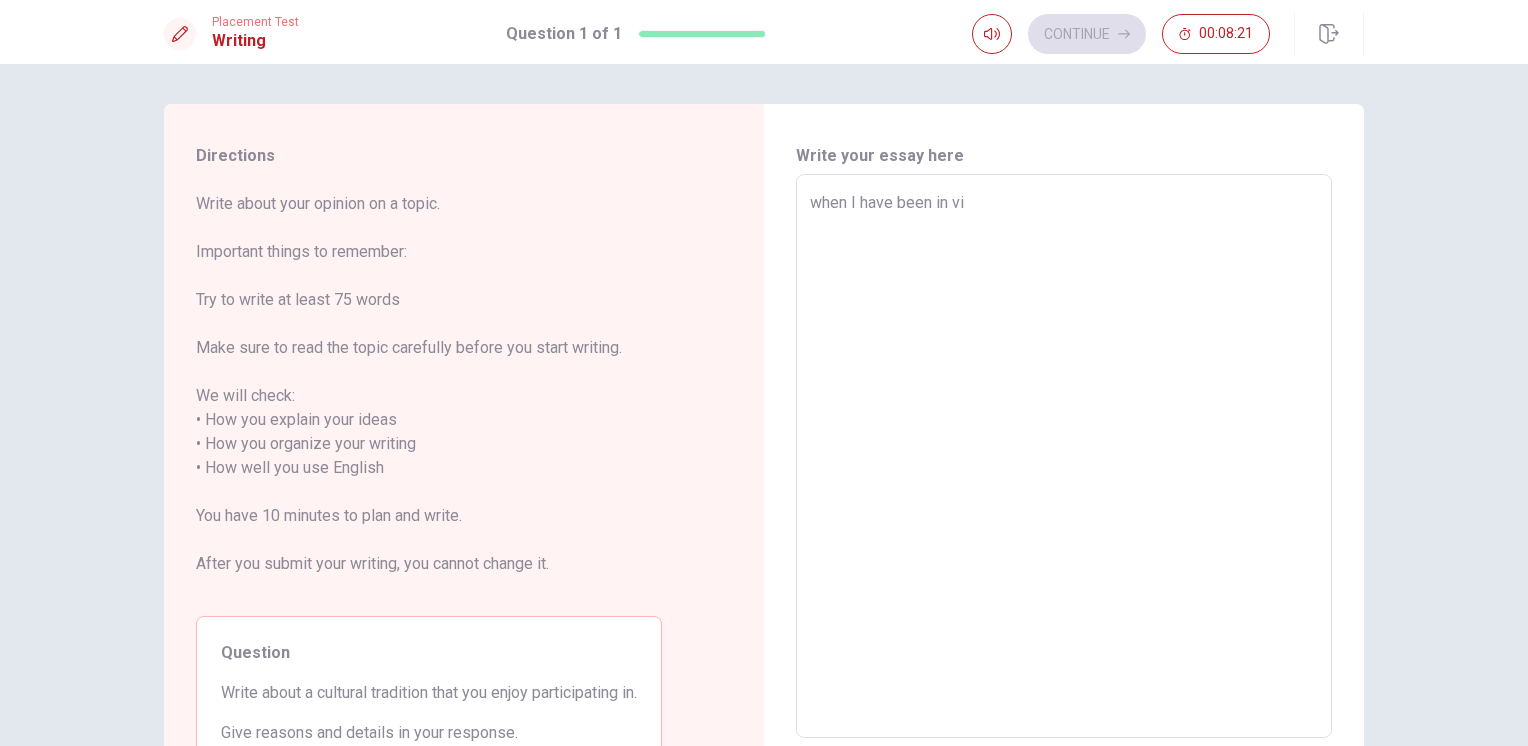 type on "x" 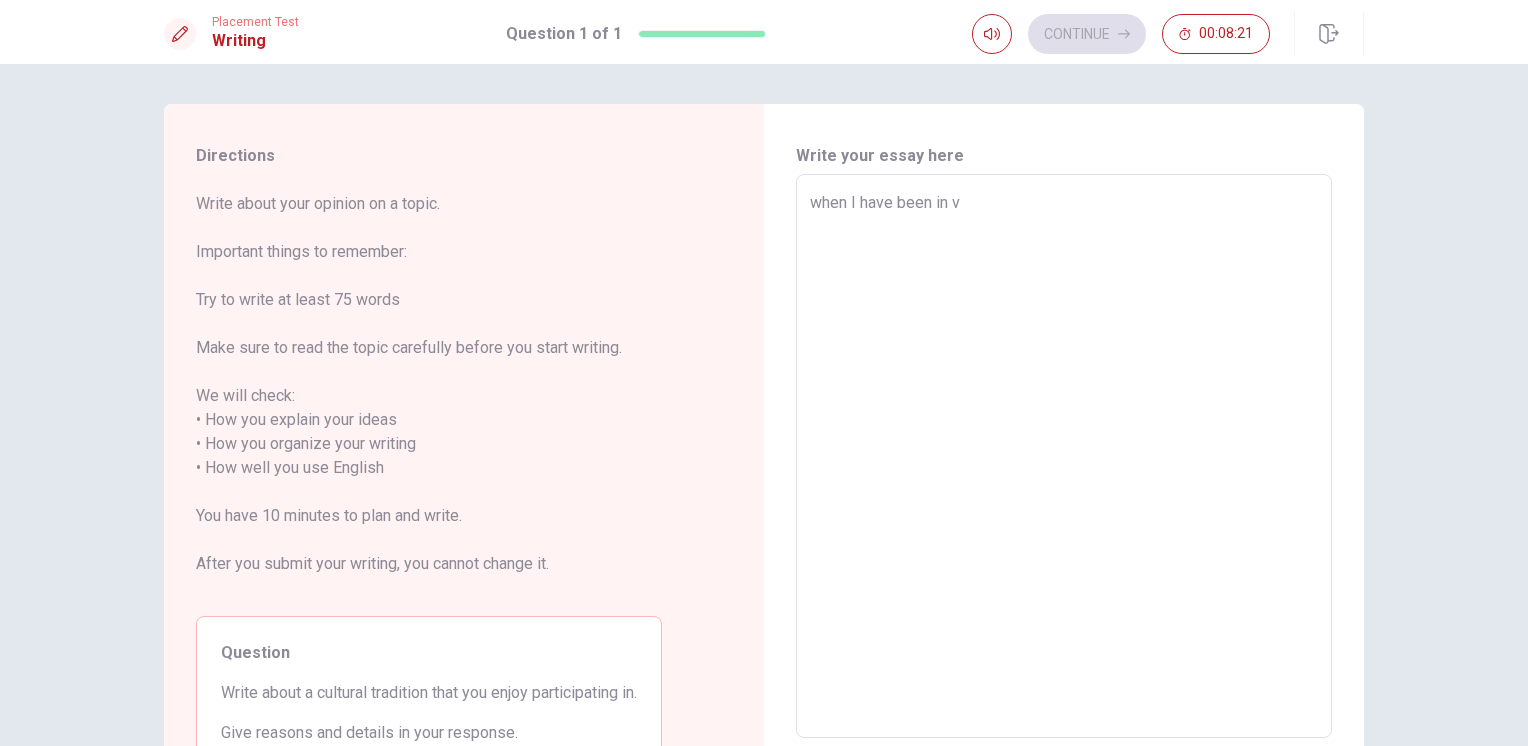 type on "x" 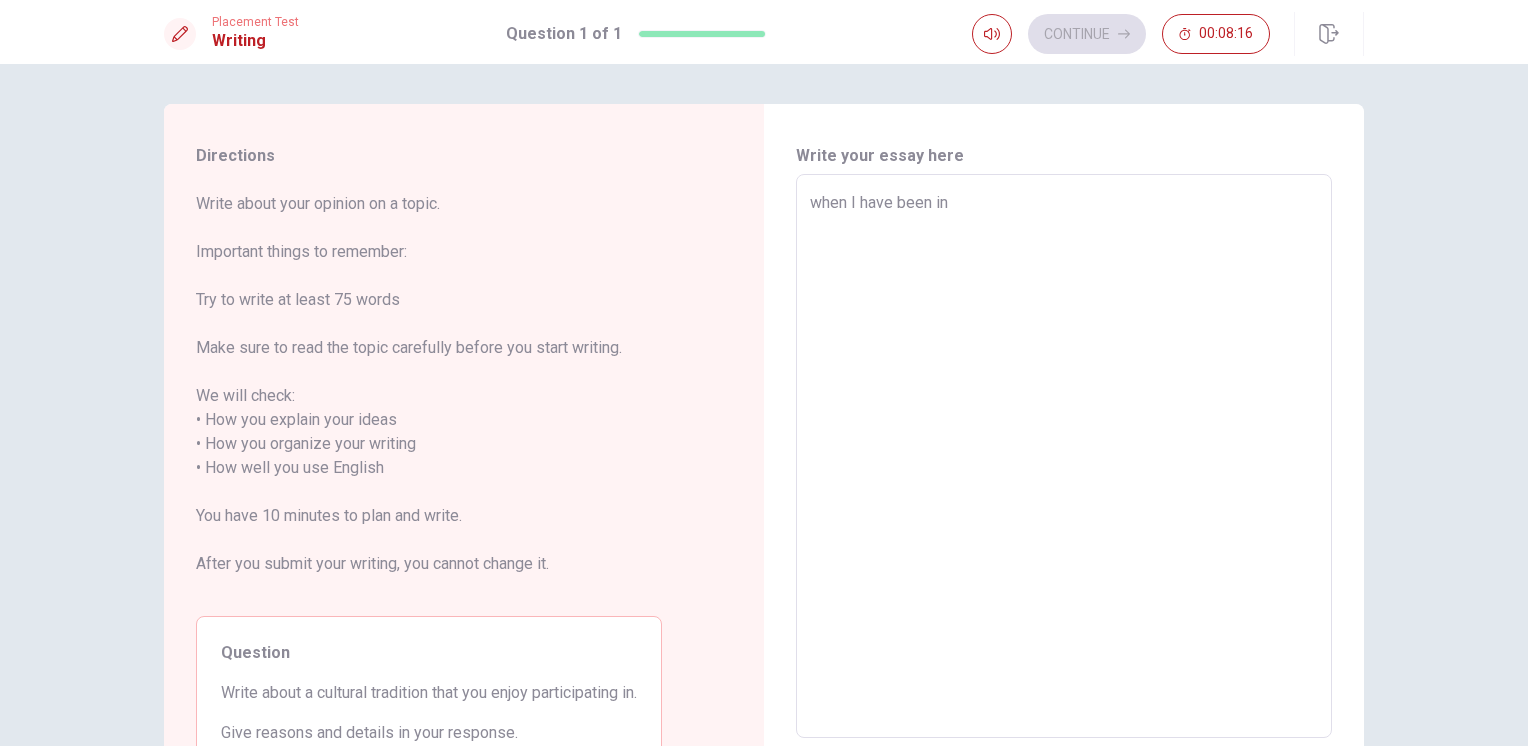 type on "x" 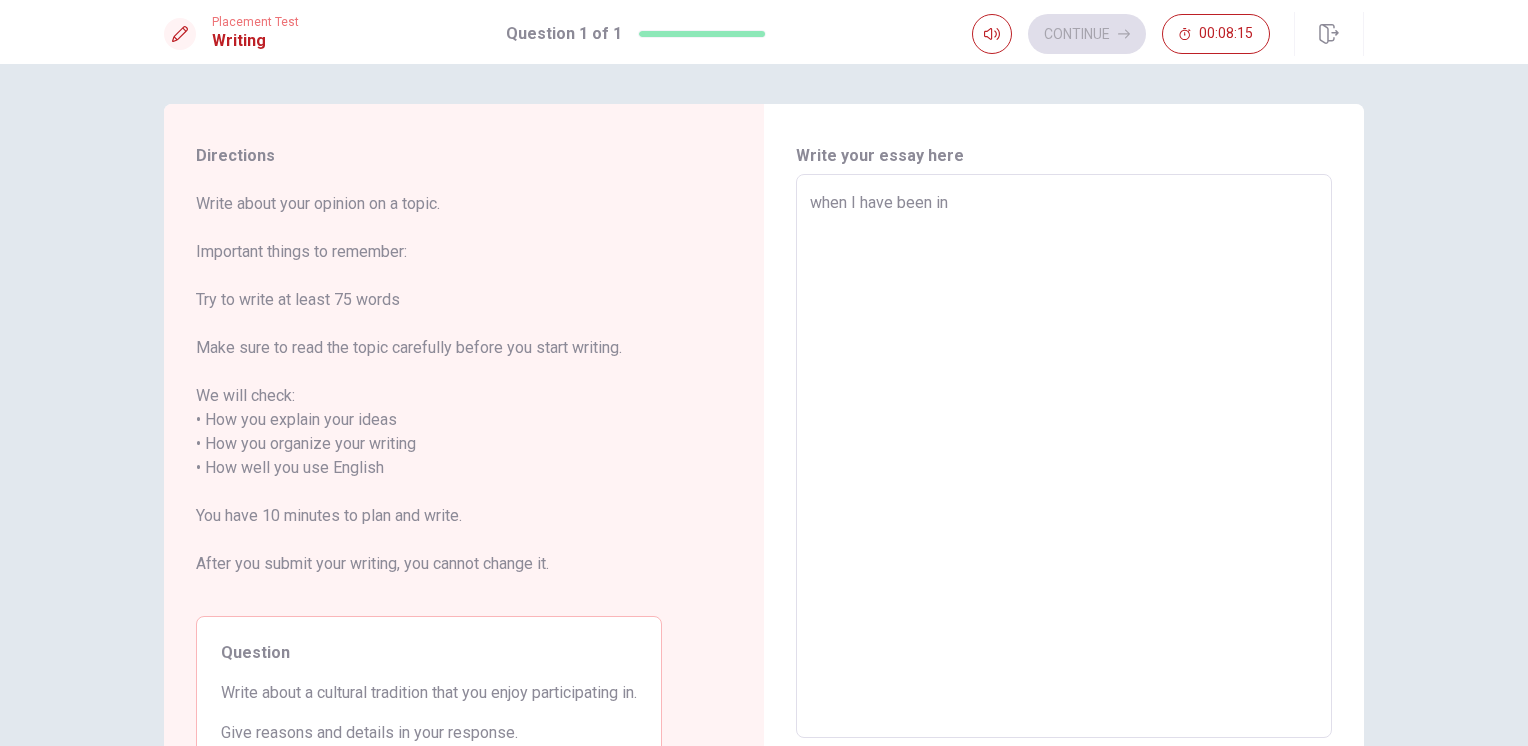type on "when I have been in j" 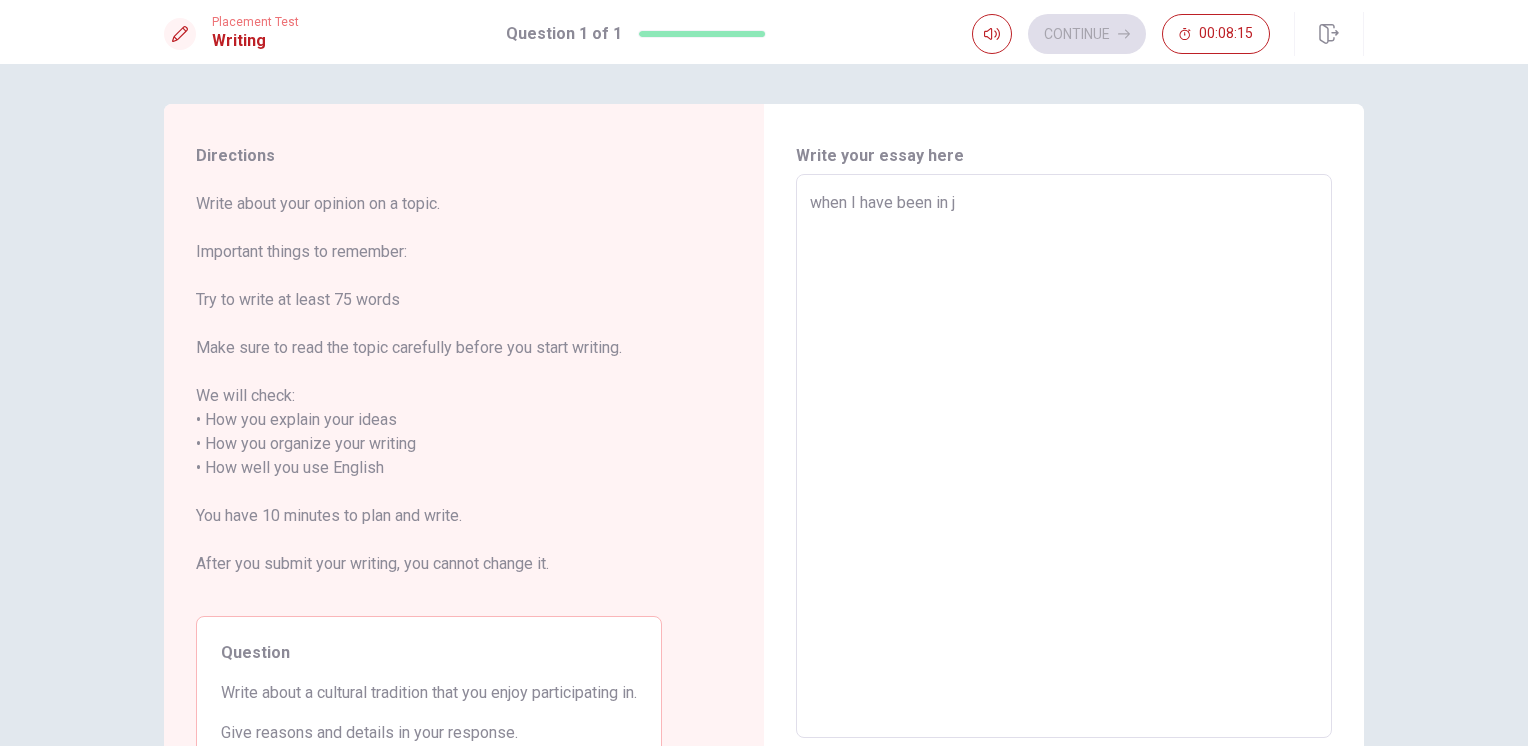 type 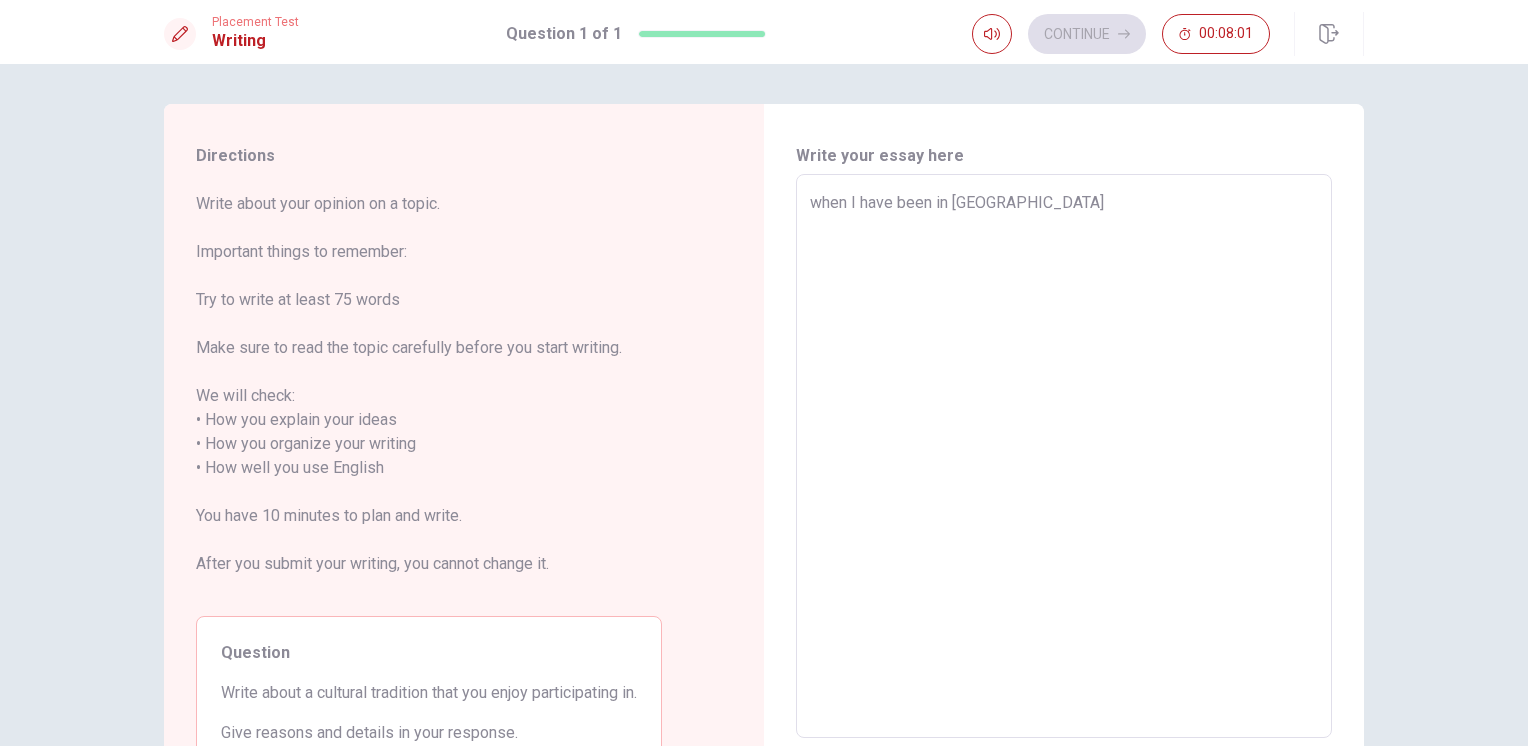 click on "when I have been in [GEOGRAPHIC_DATA]" at bounding box center [1064, 456] 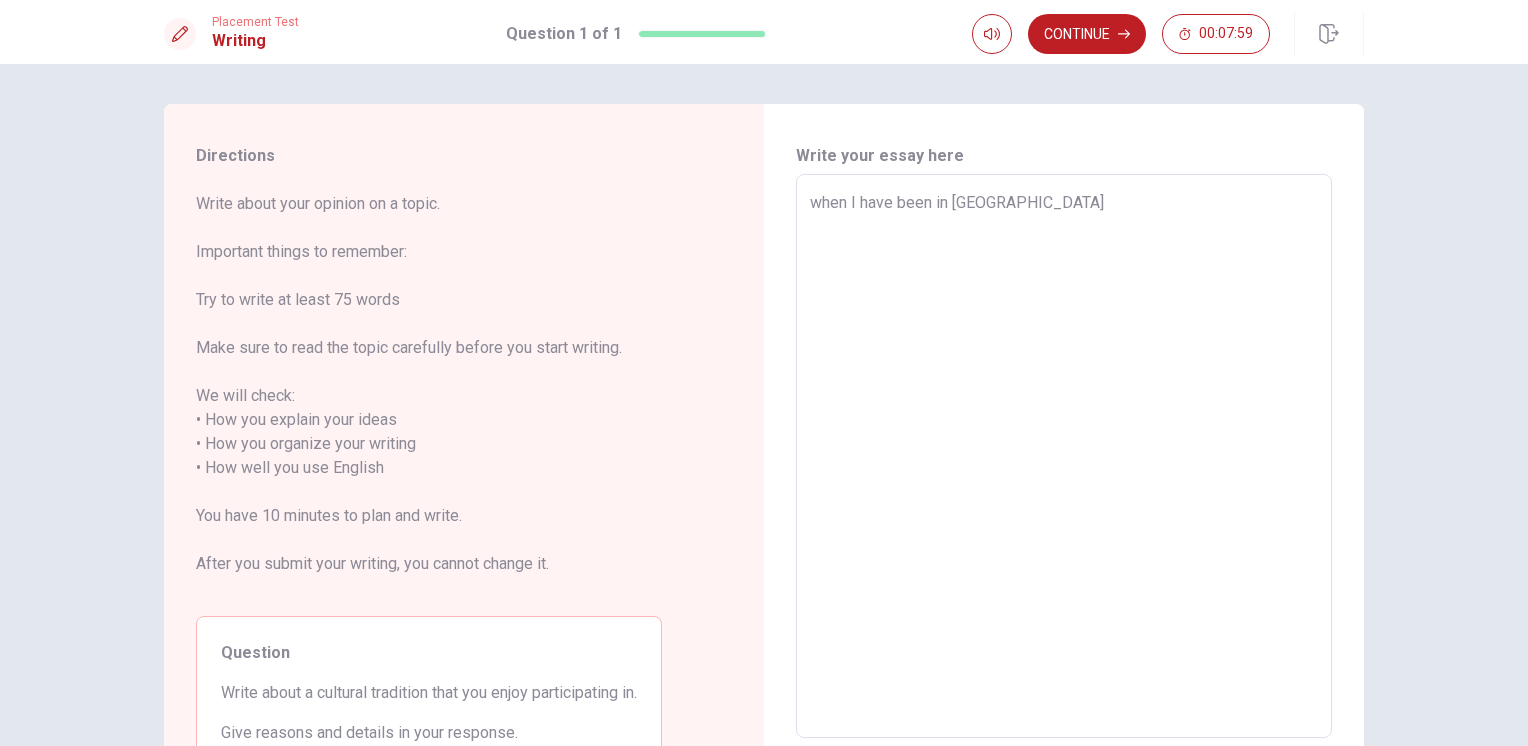 click on "when I have been in [GEOGRAPHIC_DATA]" at bounding box center [1064, 456] 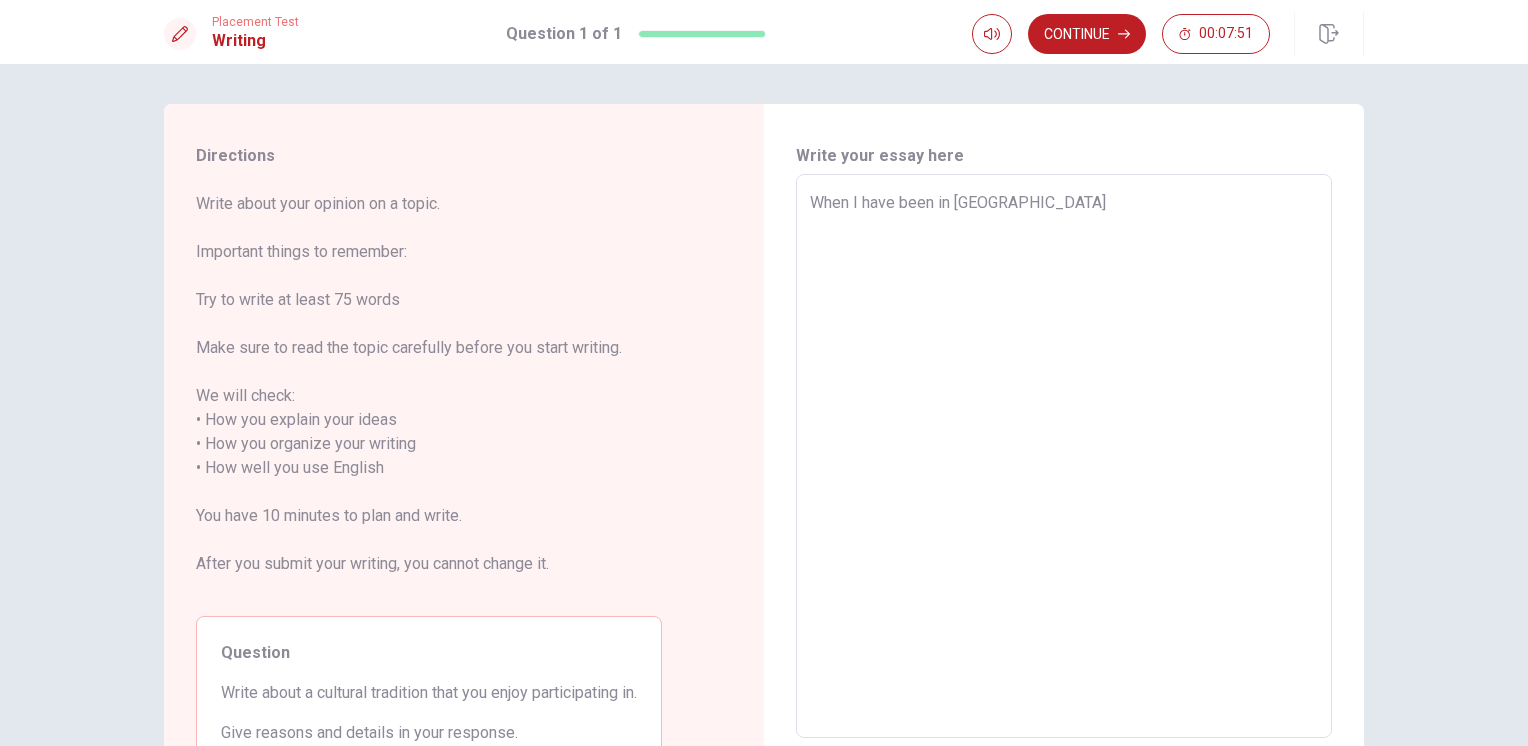 click on "When I have been in [GEOGRAPHIC_DATA]" at bounding box center (1064, 456) 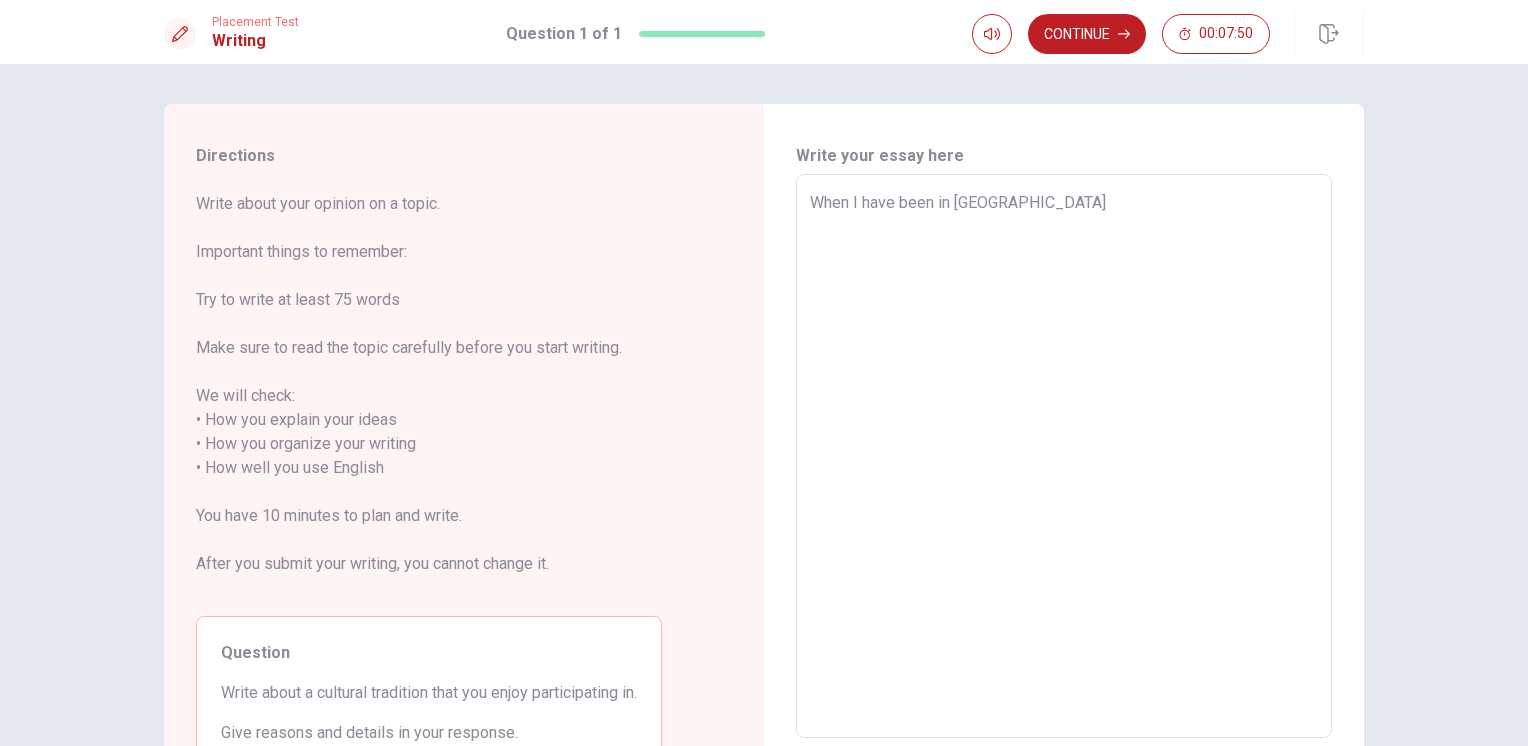 click on "When I have been in [GEOGRAPHIC_DATA]" at bounding box center (1064, 456) 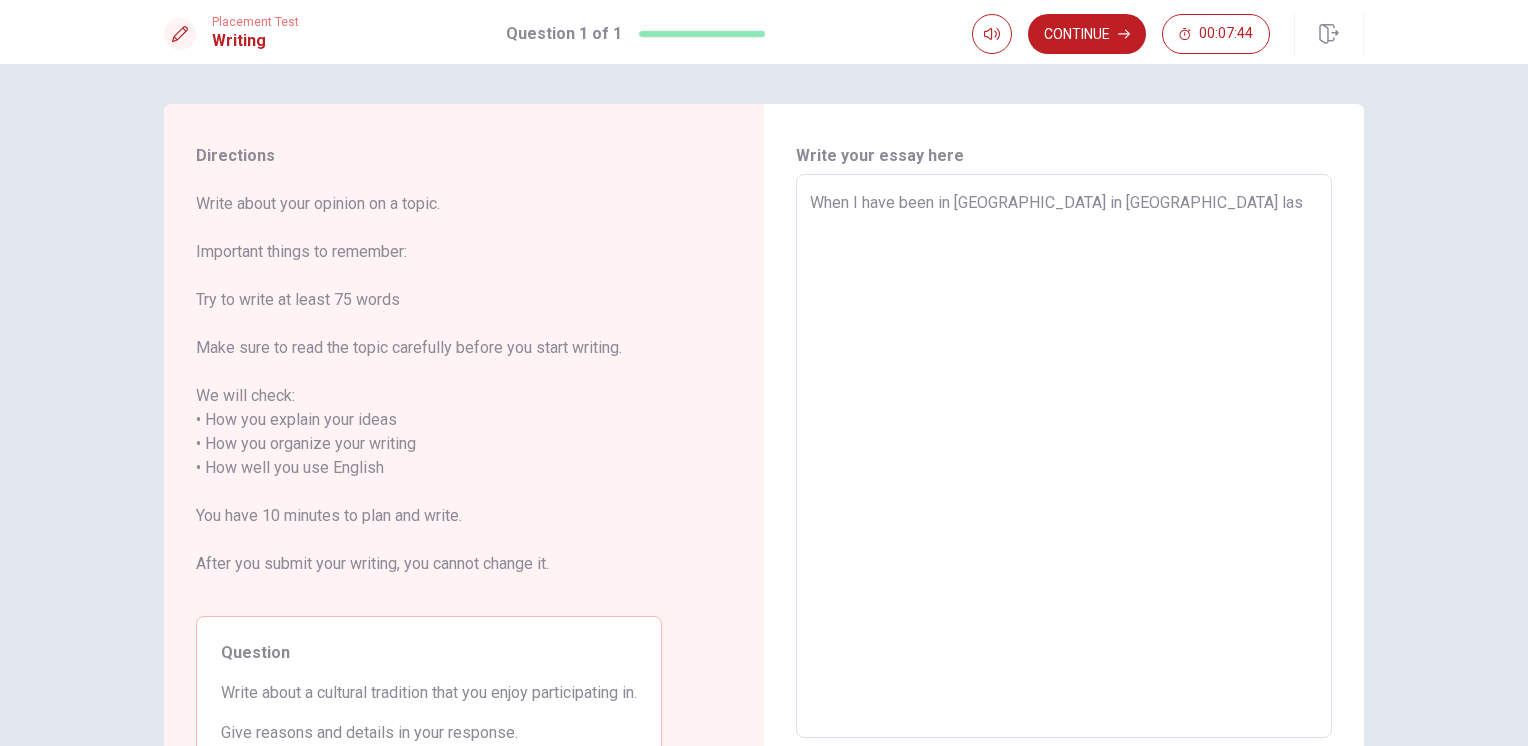 click on "When I have been in [GEOGRAPHIC_DATA] in [GEOGRAPHIC_DATA] las" at bounding box center (1064, 456) 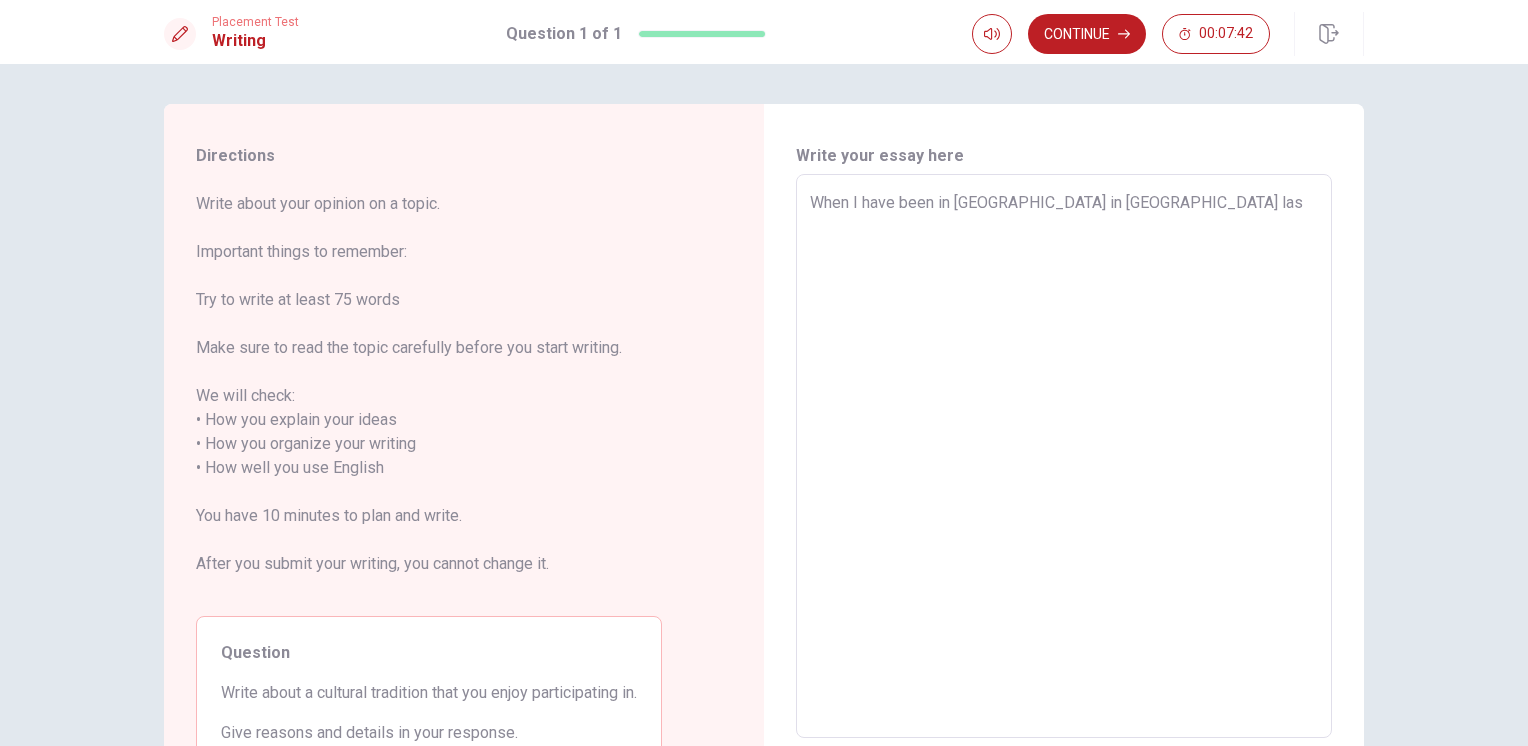 click on "When I have been in [GEOGRAPHIC_DATA] in [GEOGRAPHIC_DATA] las" at bounding box center [1064, 456] 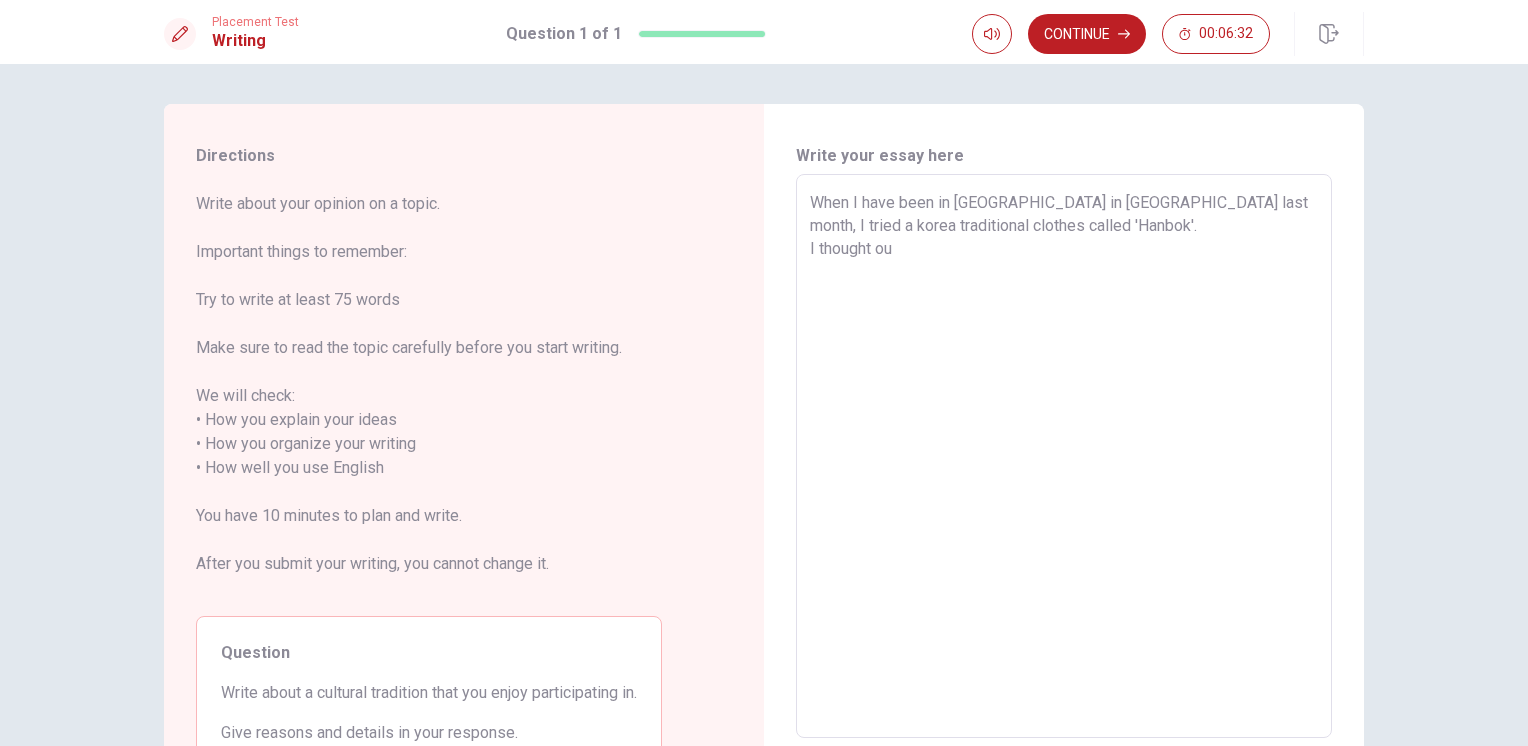 click on "When I have been in [GEOGRAPHIC_DATA] in [GEOGRAPHIC_DATA] last month, I tried a korea traditional clothes called 'Hanbok'.
I thought ou" at bounding box center (1064, 456) 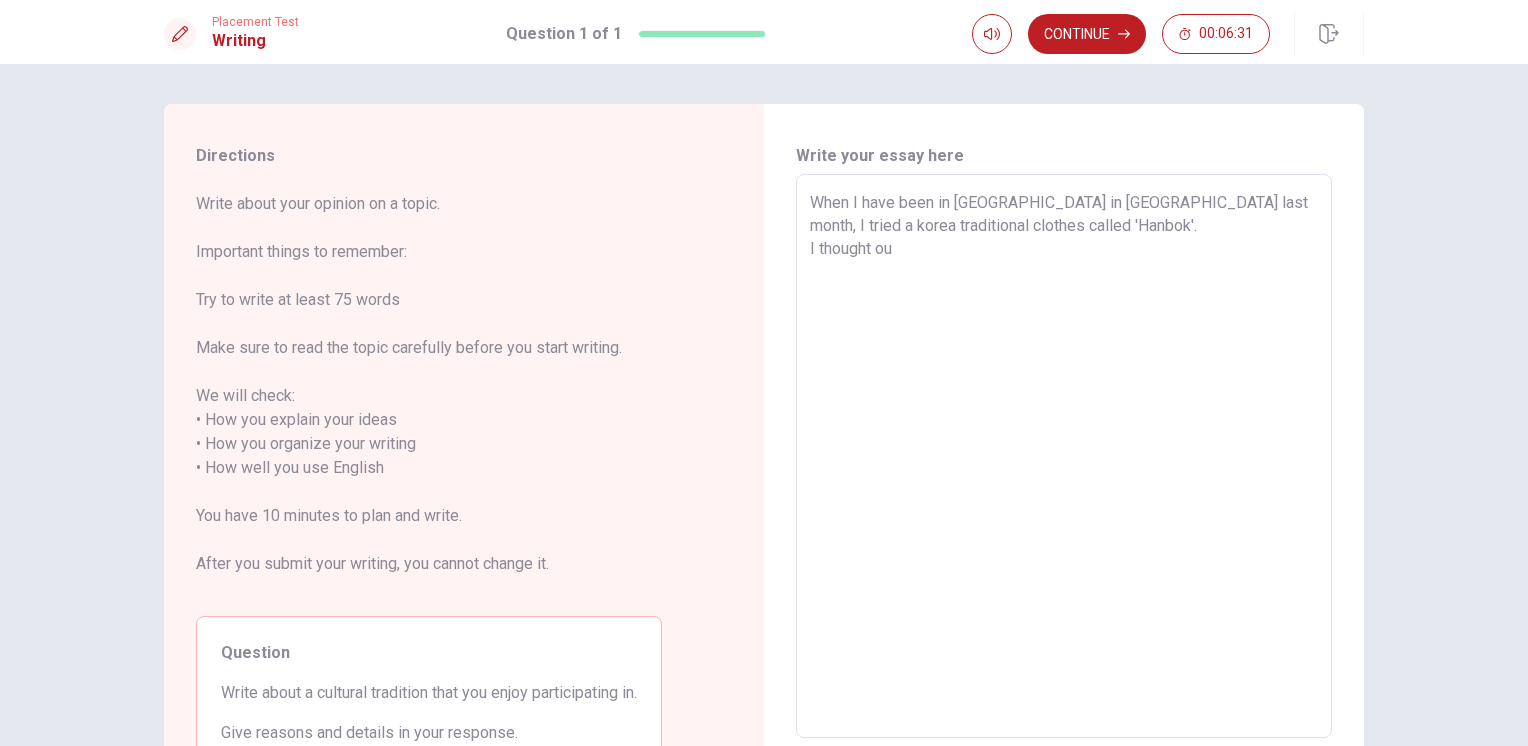 click on "When I have been in [GEOGRAPHIC_DATA] in [GEOGRAPHIC_DATA] last month, I tried a korea traditional clothes called 'Hanbok'.
I thought ou" at bounding box center [1064, 456] 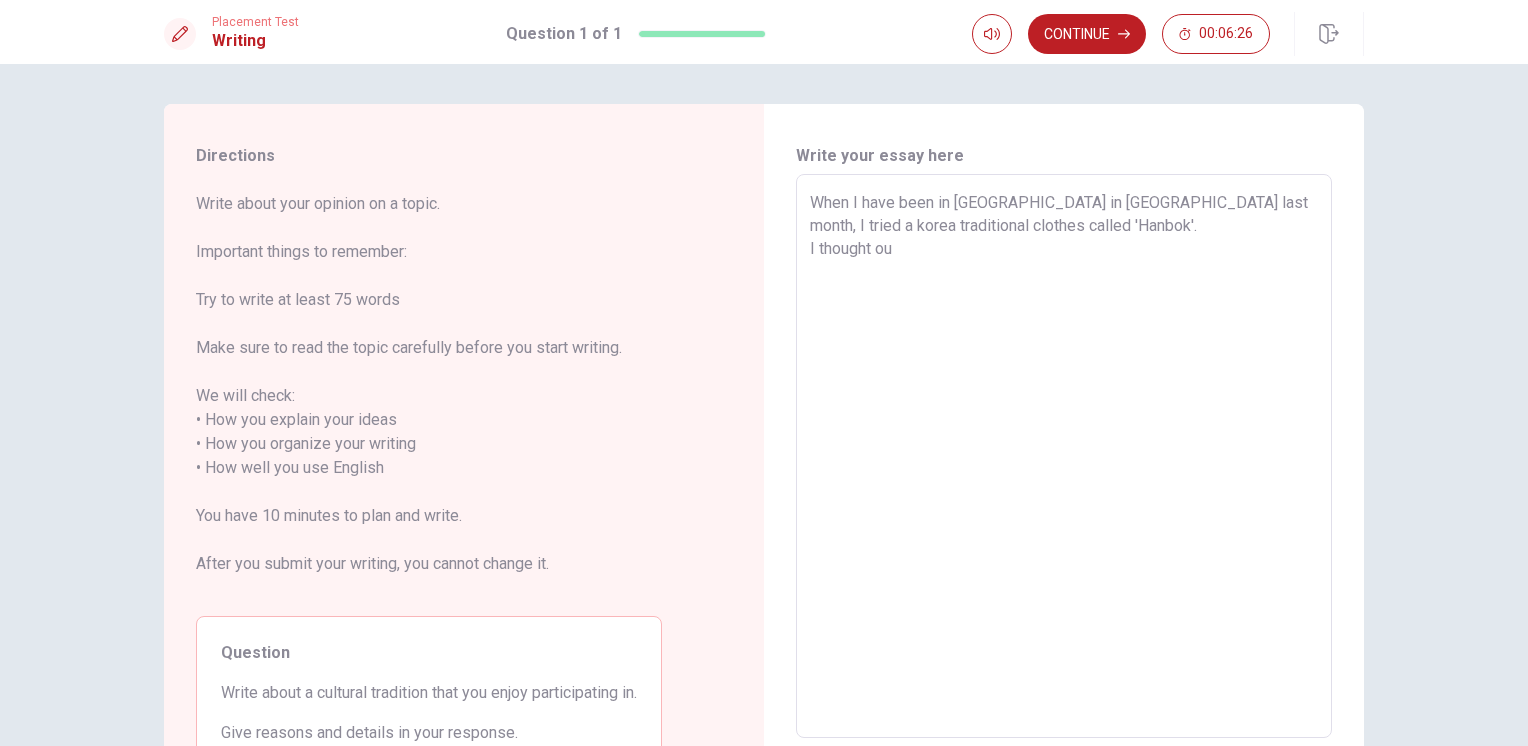 drag, startPoint x: 969, startPoint y: 197, endPoint x: 961, endPoint y: 206, distance: 12.0415945 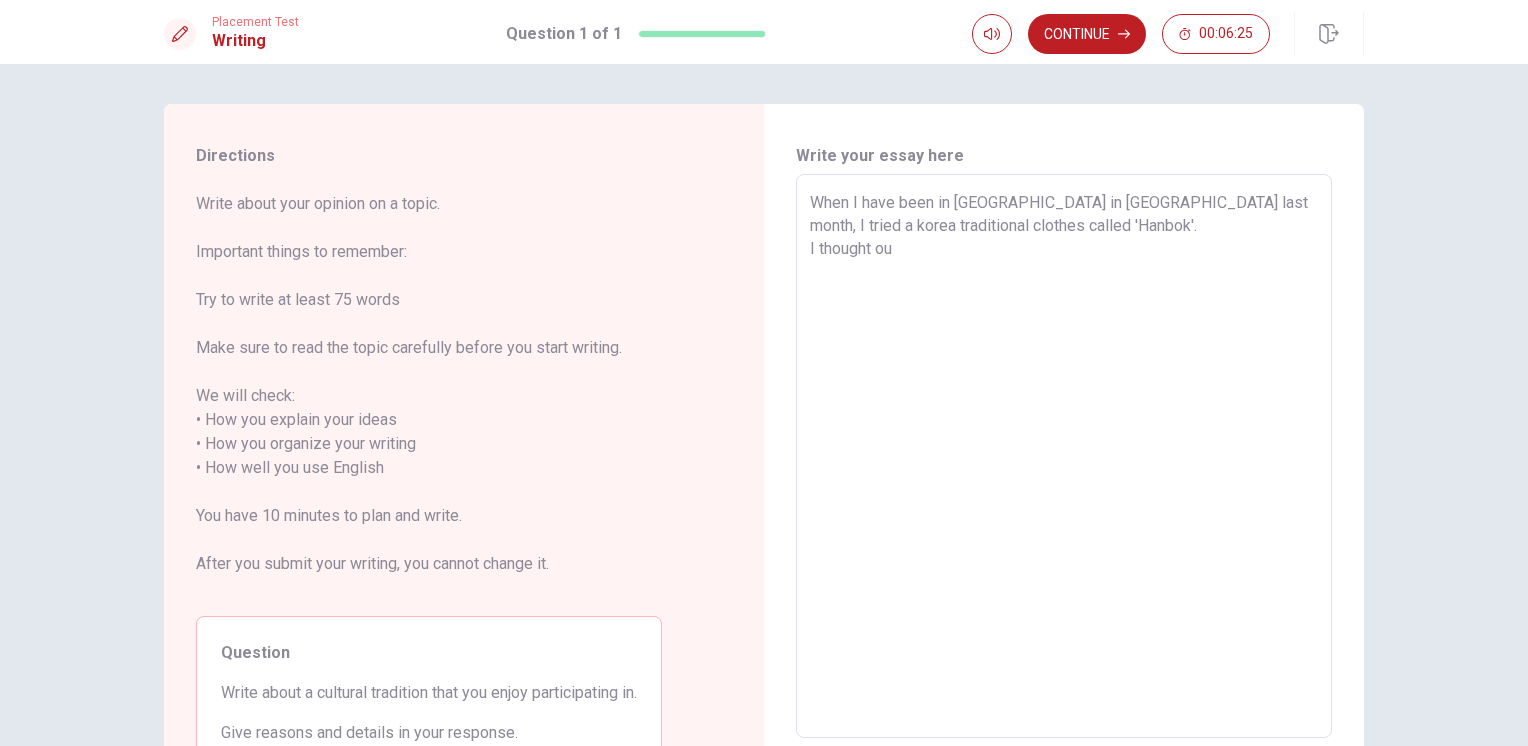 click on "When I have been in [GEOGRAPHIC_DATA] in [GEOGRAPHIC_DATA] last month, I tried a korea traditional clothes called 'Hanbok'.
I thought ou" at bounding box center (1064, 456) 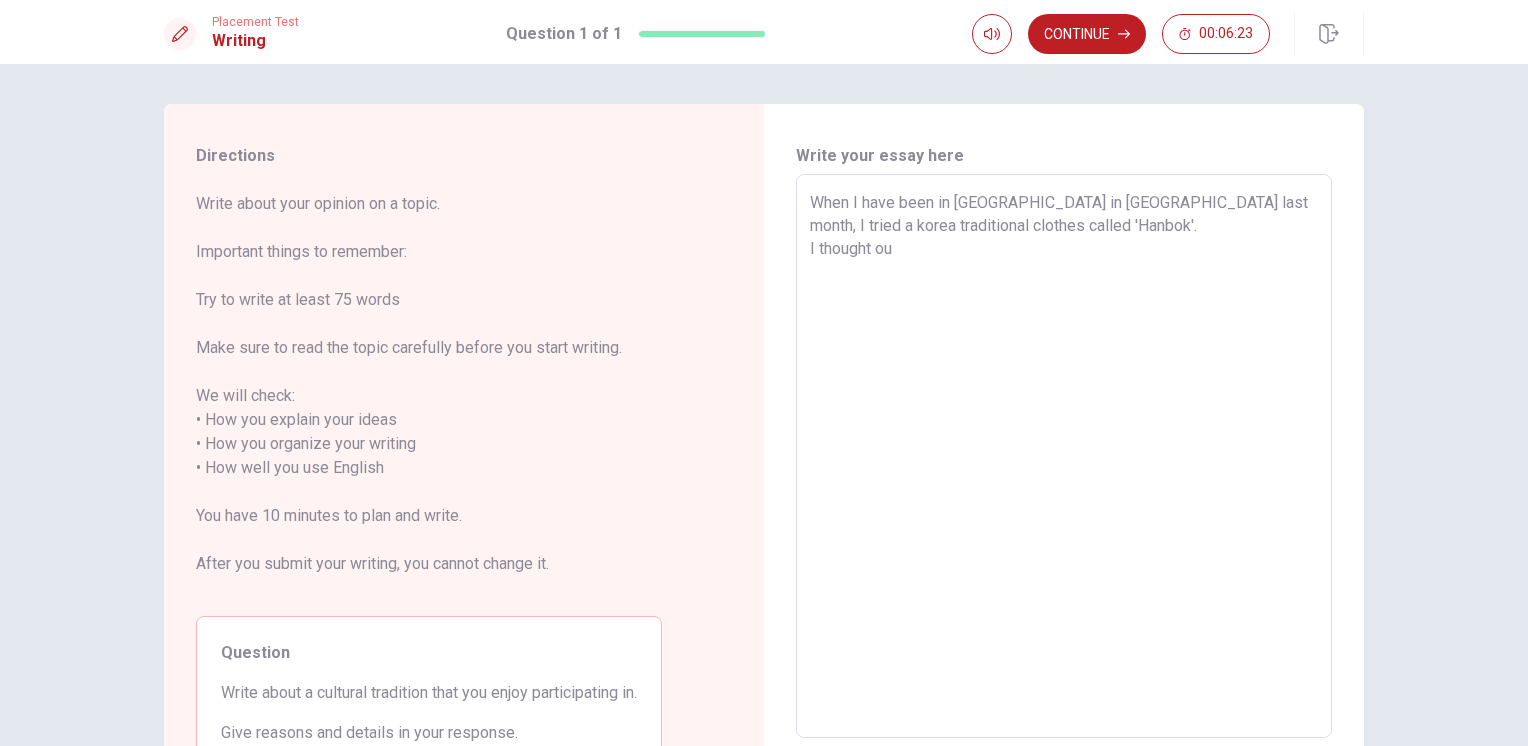 click on "When I have been in [GEOGRAPHIC_DATA] in [GEOGRAPHIC_DATA] last month, I tried a korea traditional clothes called 'Hanbok'.
I thought ou" at bounding box center [1064, 456] 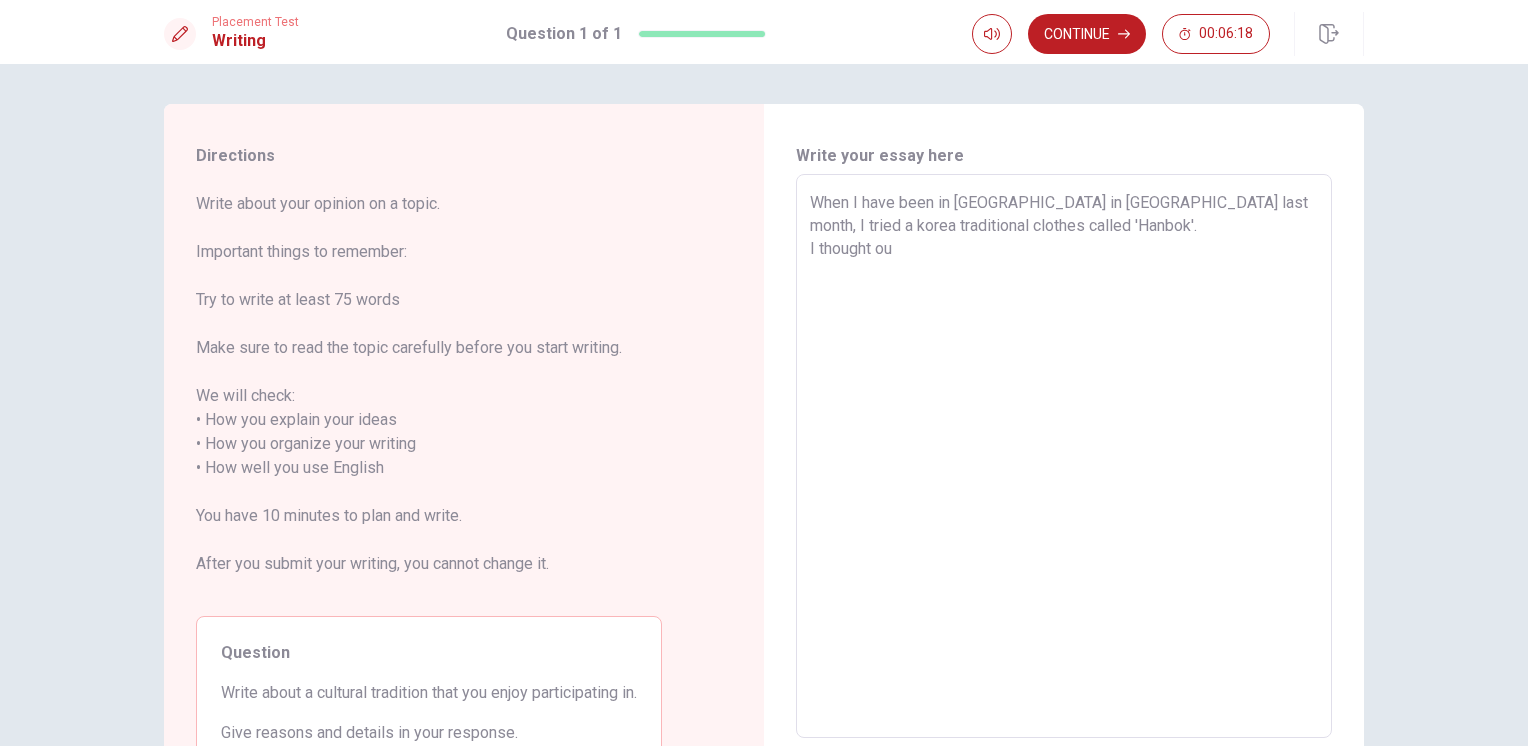 click on "When I have been in [GEOGRAPHIC_DATA] in [GEOGRAPHIC_DATA] last month, I tried a korea traditional clothes called 'Hanbok'.
I thought ou" at bounding box center (1064, 456) 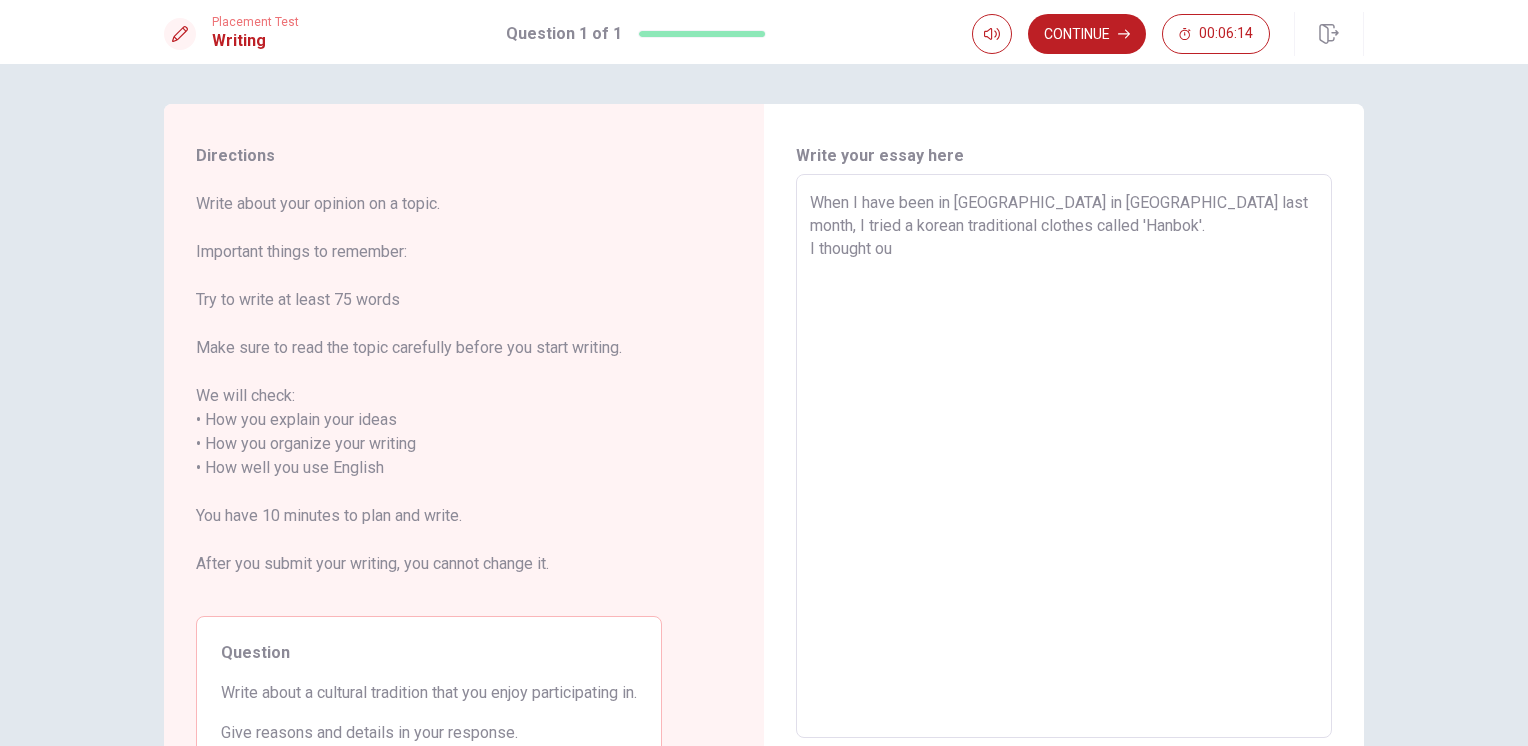 click on "When I have been in [GEOGRAPHIC_DATA] in [GEOGRAPHIC_DATA] last month, I tried a korean traditional clothes called 'Hanbok'.
I thought ou" at bounding box center (1064, 456) 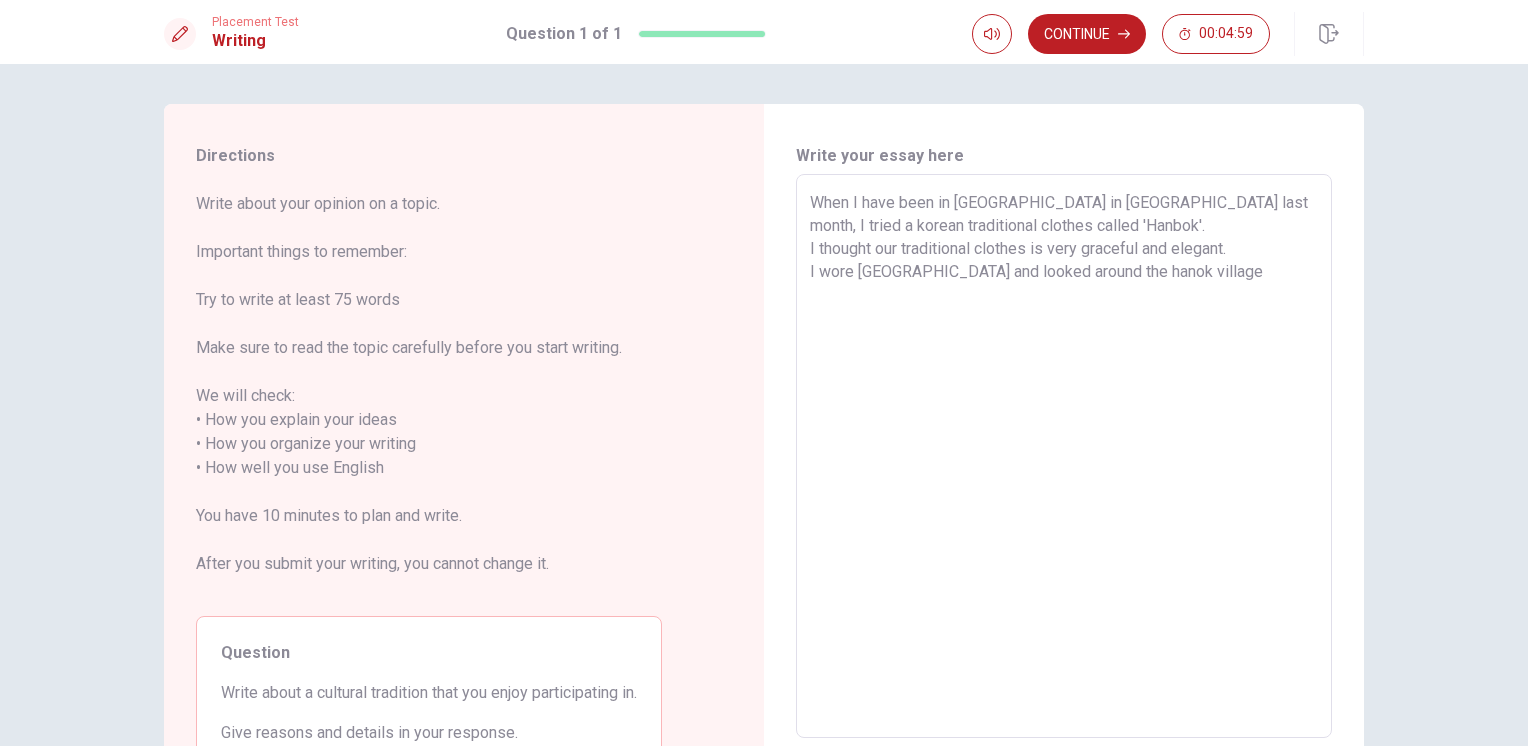 click on "When I have been in [GEOGRAPHIC_DATA] in [GEOGRAPHIC_DATA] last month, I tried a korean traditional clothes called 'Hanbok'.
I thought our traditional clothes is very graceful and elegant.
I wore [GEOGRAPHIC_DATA] and looked around the hanok village" at bounding box center [1064, 456] 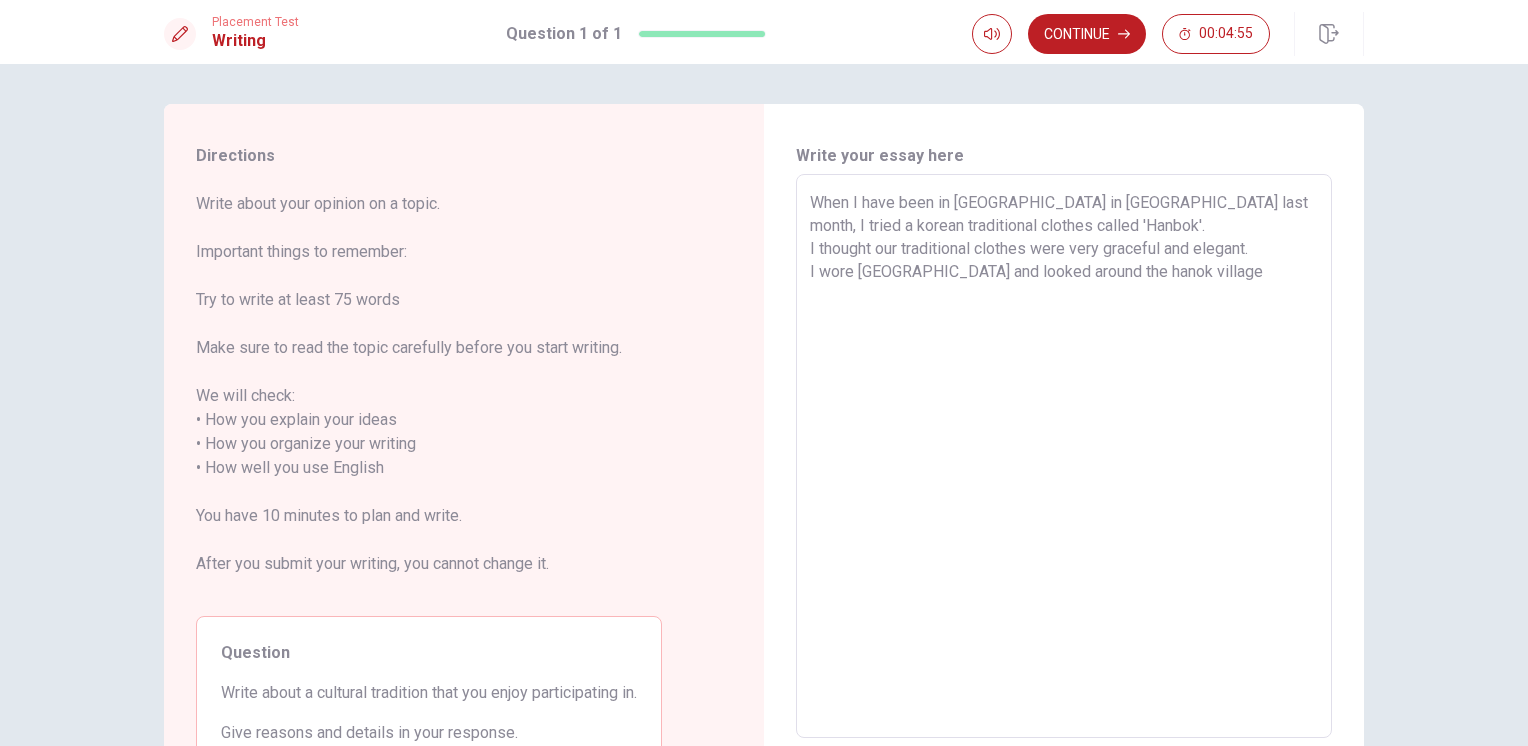 drag, startPoint x: 1261, startPoint y: 455, endPoint x: 1250, endPoint y: 450, distance: 12.083046 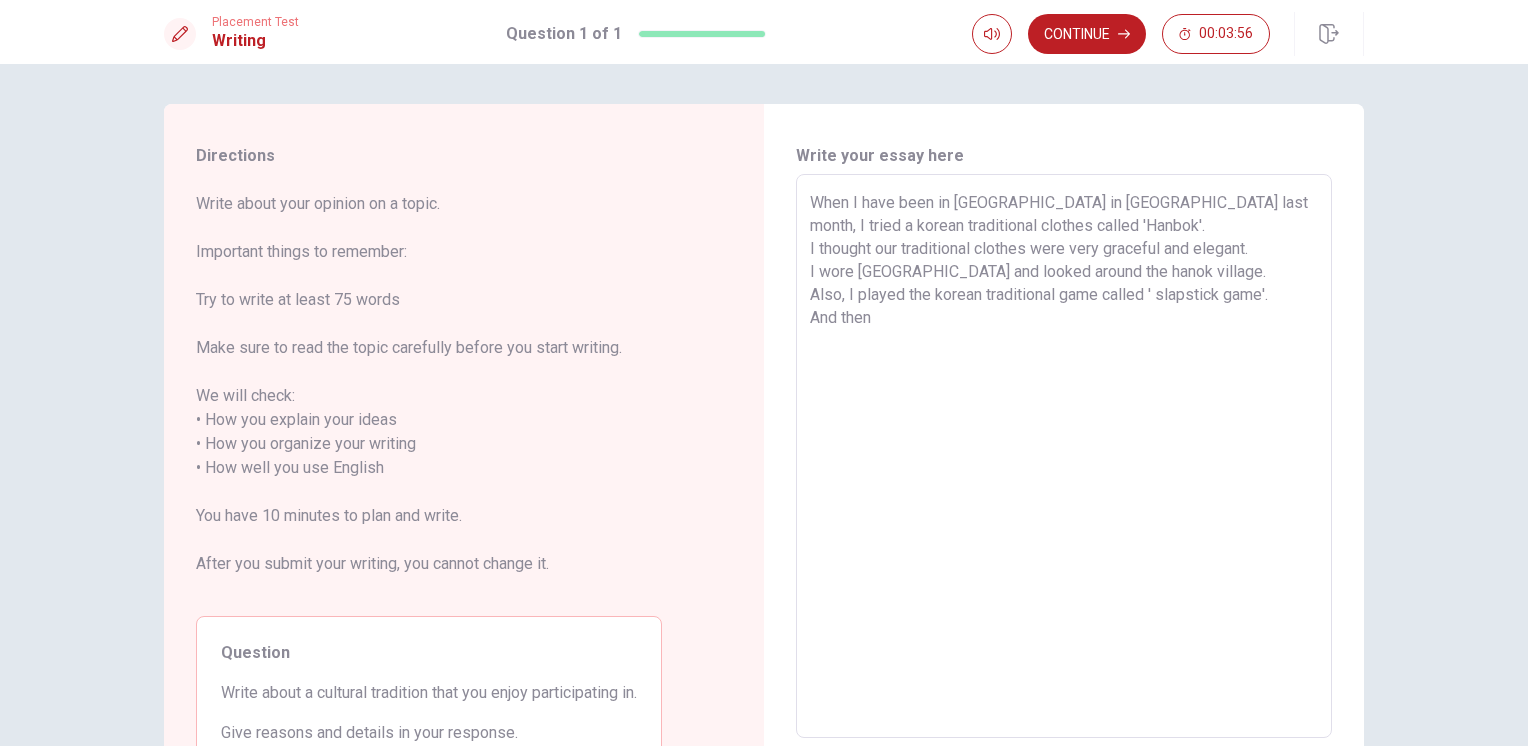 click on "When I have been in [GEOGRAPHIC_DATA] in [GEOGRAPHIC_DATA] last month, I tried a korean traditional clothes called 'Hanbok'.
I thought our traditional clothes were very graceful and elegant.
I wore [GEOGRAPHIC_DATA] and looked around the hanok village.
Also, I played the korean traditional game called ' slapstick game'.
And then" at bounding box center (1064, 456) 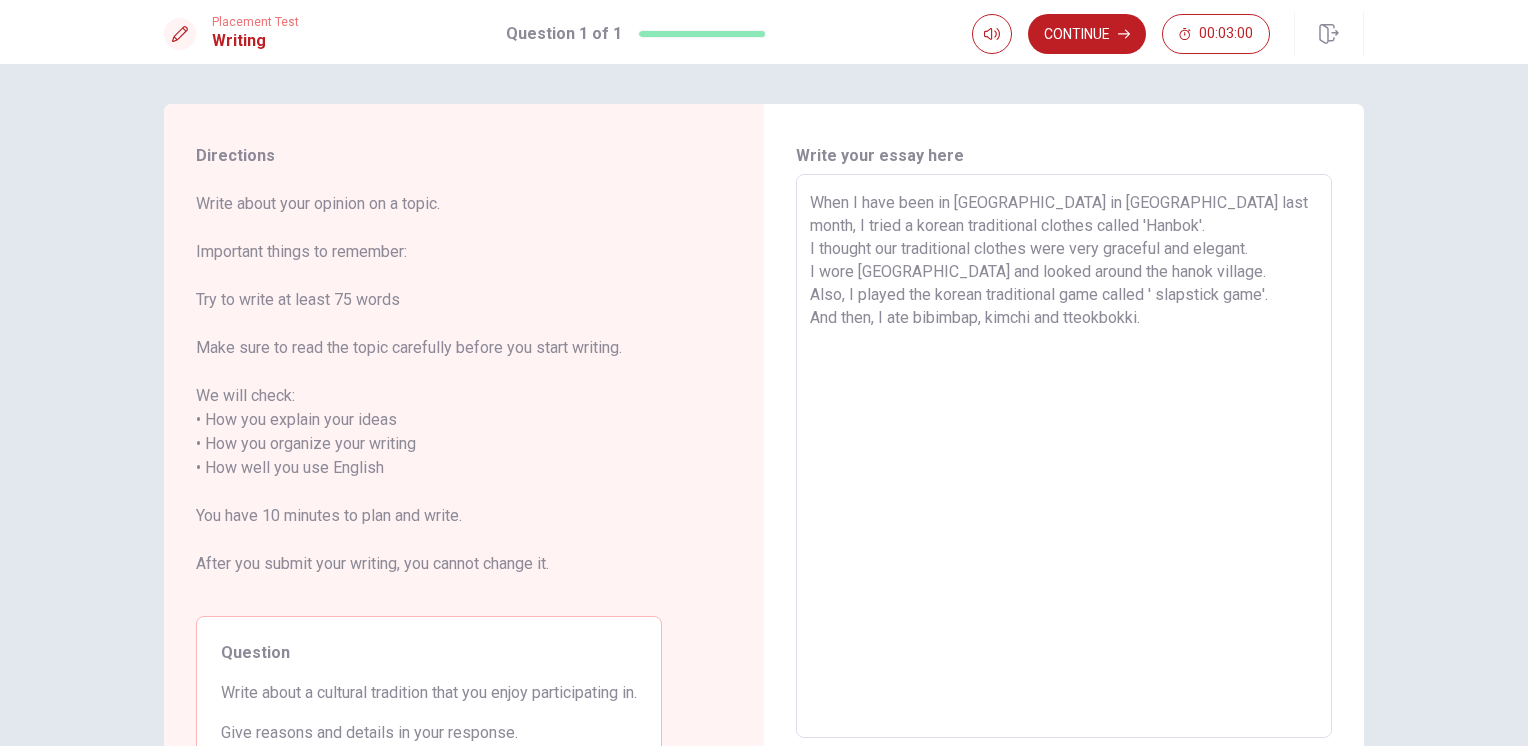 click on "When I have been in [GEOGRAPHIC_DATA] in [GEOGRAPHIC_DATA] last month, I tried a korean traditional clothes called 'Hanbok'.
I thought our traditional clothes were very graceful and elegant.
I wore [GEOGRAPHIC_DATA] and looked around the hanok village.
Also, I played the korean traditional game called ' slapstick game'.
And then, I ate bibimbap, kimchi and tteokbokki." at bounding box center [1064, 456] 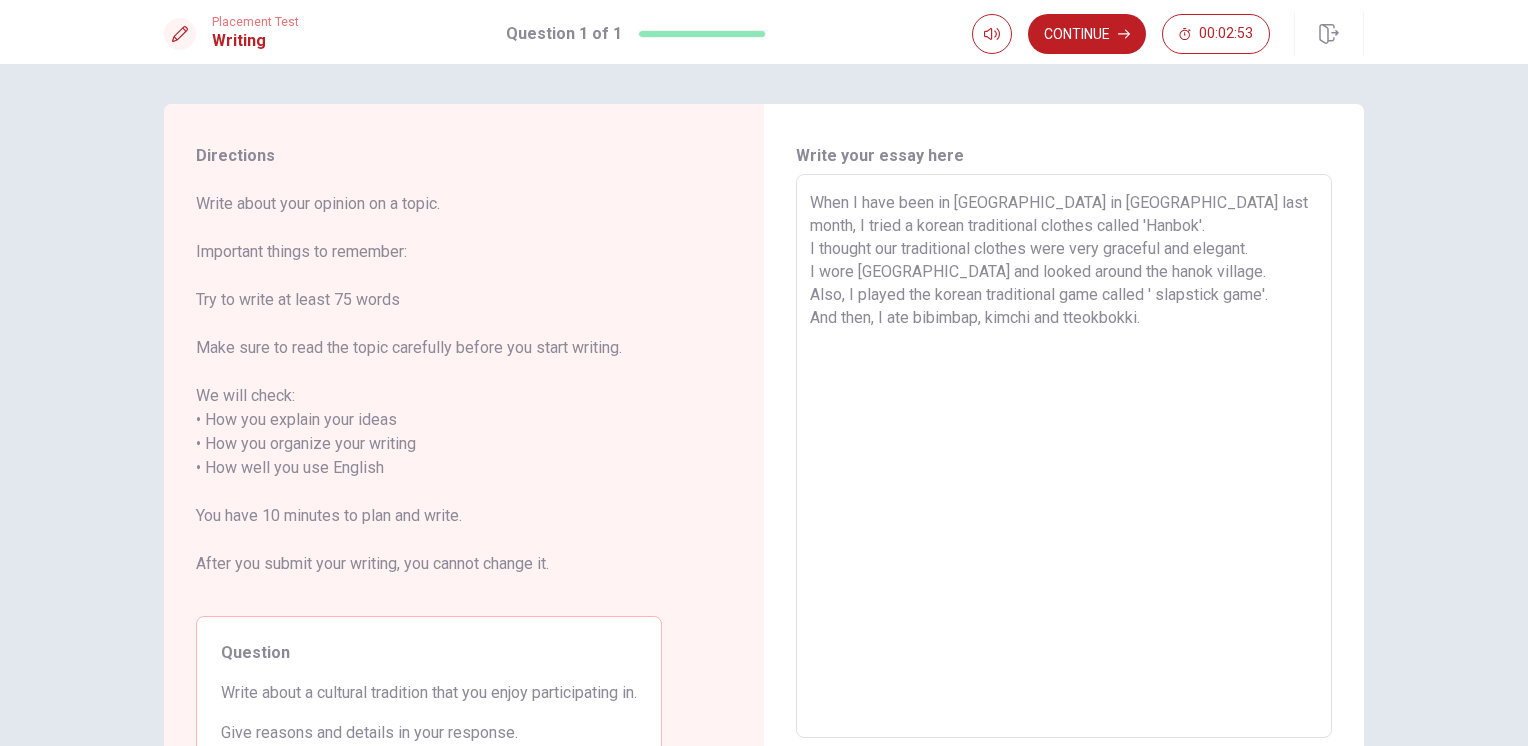 click on "When I have been in [GEOGRAPHIC_DATA] in [GEOGRAPHIC_DATA] last month, I tried a korean traditional clothes called 'Hanbok'.
I thought our traditional clothes were very graceful and elegant.
I wore [GEOGRAPHIC_DATA] and looked around the hanok village.
Also, I played the korean traditional game called ' slapstick game'.
And then, I ate bibimbap, kimchi and tteokbokki." at bounding box center [1064, 456] 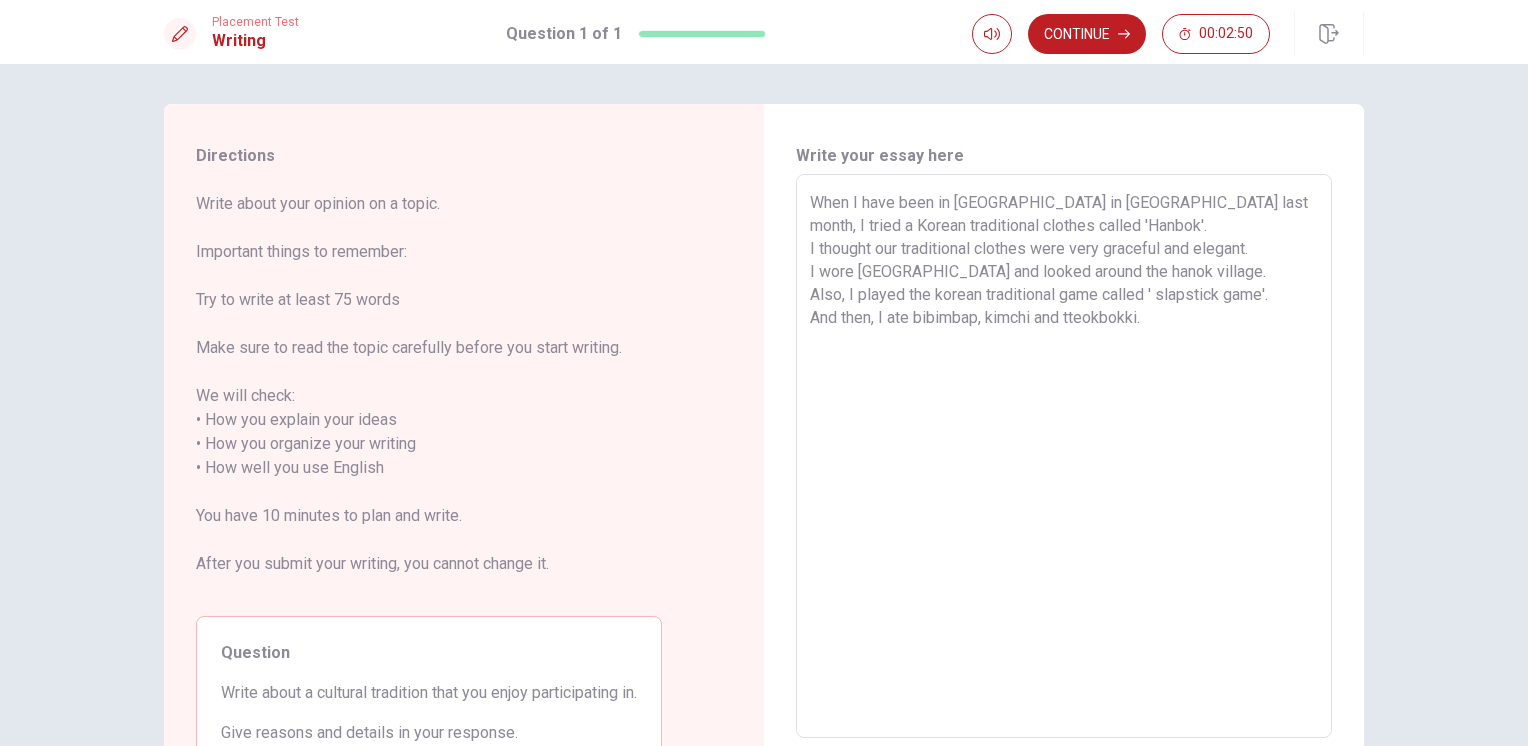 click on "When I have been in [GEOGRAPHIC_DATA] in [GEOGRAPHIC_DATA] last month, I tried a Korean traditional clothes called 'Hanbok'.
I thought our traditional clothes were very graceful and elegant.
I wore [GEOGRAPHIC_DATA] and looked around the hanok village.
Also, I played the korean traditional game called ' slapstick game'.
And then, I ate bibimbap, kimchi and tteokbokki." at bounding box center (1064, 456) 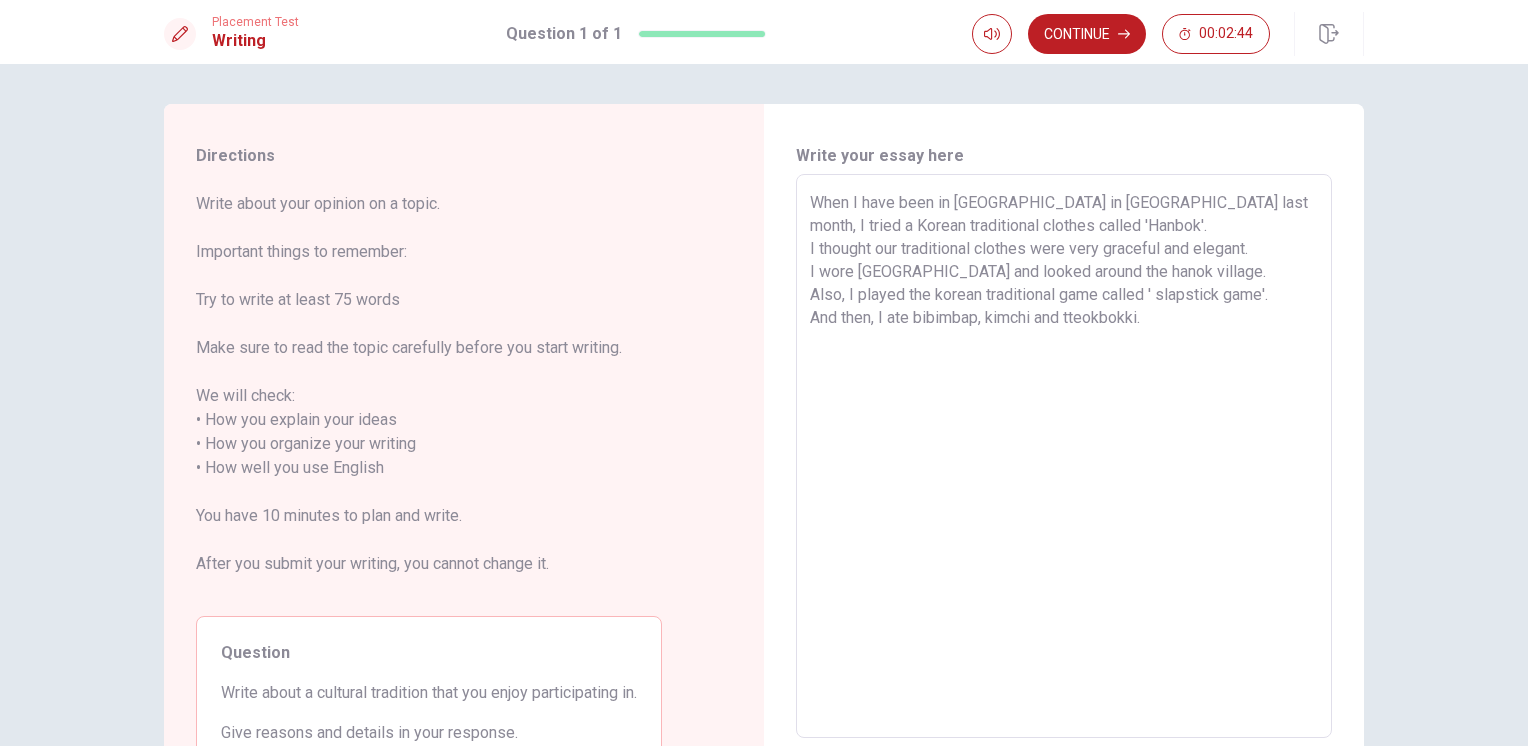 click on "When I have been in [GEOGRAPHIC_DATA] in [GEOGRAPHIC_DATA] last month, I tried a Korean traditional clothes called 'Hanbok'.
I thought our traditional clothes were very graceful and elegant.
I wore [GEOGRAPHIC_DATA] and looked around the hanok village.
Also, I played the korean traditional game called ' slapstick game'.
And then, I ate bibimbap, kimchi and tteokbokki." at bounding box center [1064, 456] 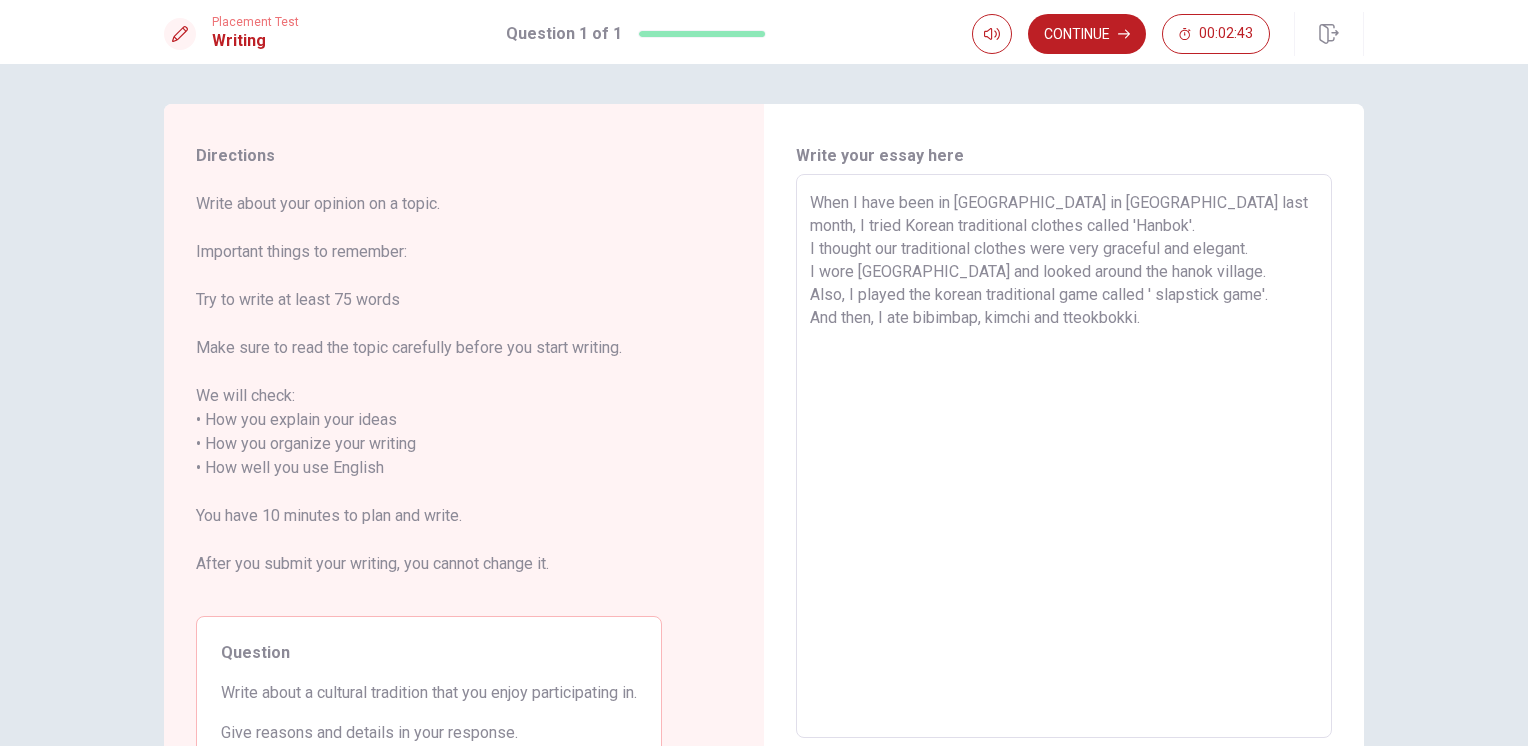 click on "When I have been in [GEOGRAPHIC_DATA] in [GEOGRAPHIC_DATA] last month, I tried Korean traditional clothes called 'Hanbok'.
I thought our traditional clothes were very graceful and elegant.
I wore [GEOGRAPHIC_DATA] and looked around the hanok village.
Also, I played the korean traditional game called ' slapstick game'.
And then, I ate bibimbap, kimchi and tteokbokki." at bounding box center [1064, 456] 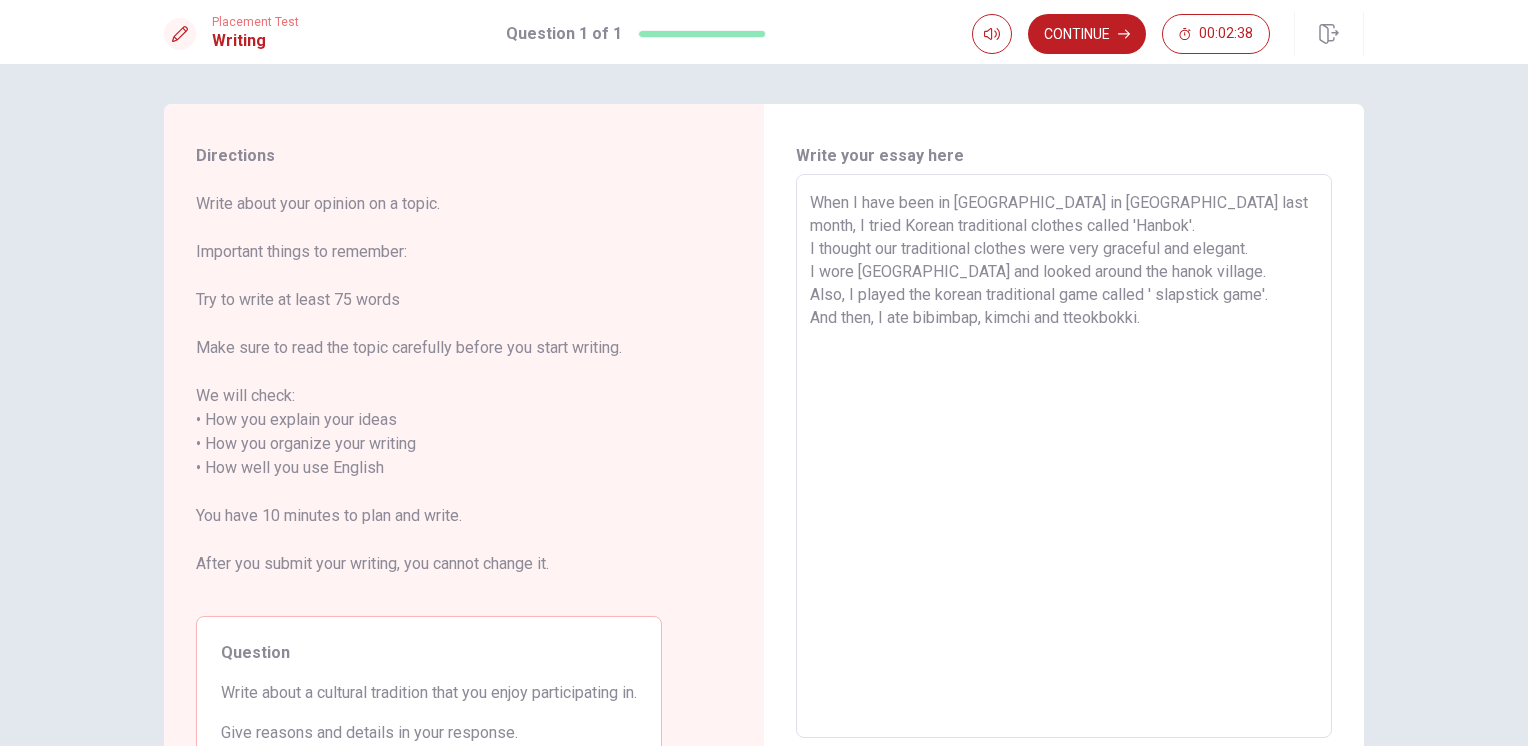 click on "When I have been in [GEOGRAPHIC_DATA] in [GEOGRAPHIC_DATA] last month, I tried Korean traditional clothes called 'Hanbok'.
I thought our traditional clothes were very graceful and elegant.
I wore [GEOGRAPHIC_DATA] and looked around the hanok village.
Also, I played the korean traditional game called ' slapstick game'.
And then, I ate bibimbap, kimchi and tteokbokki." at bounding box center (1064, 456) 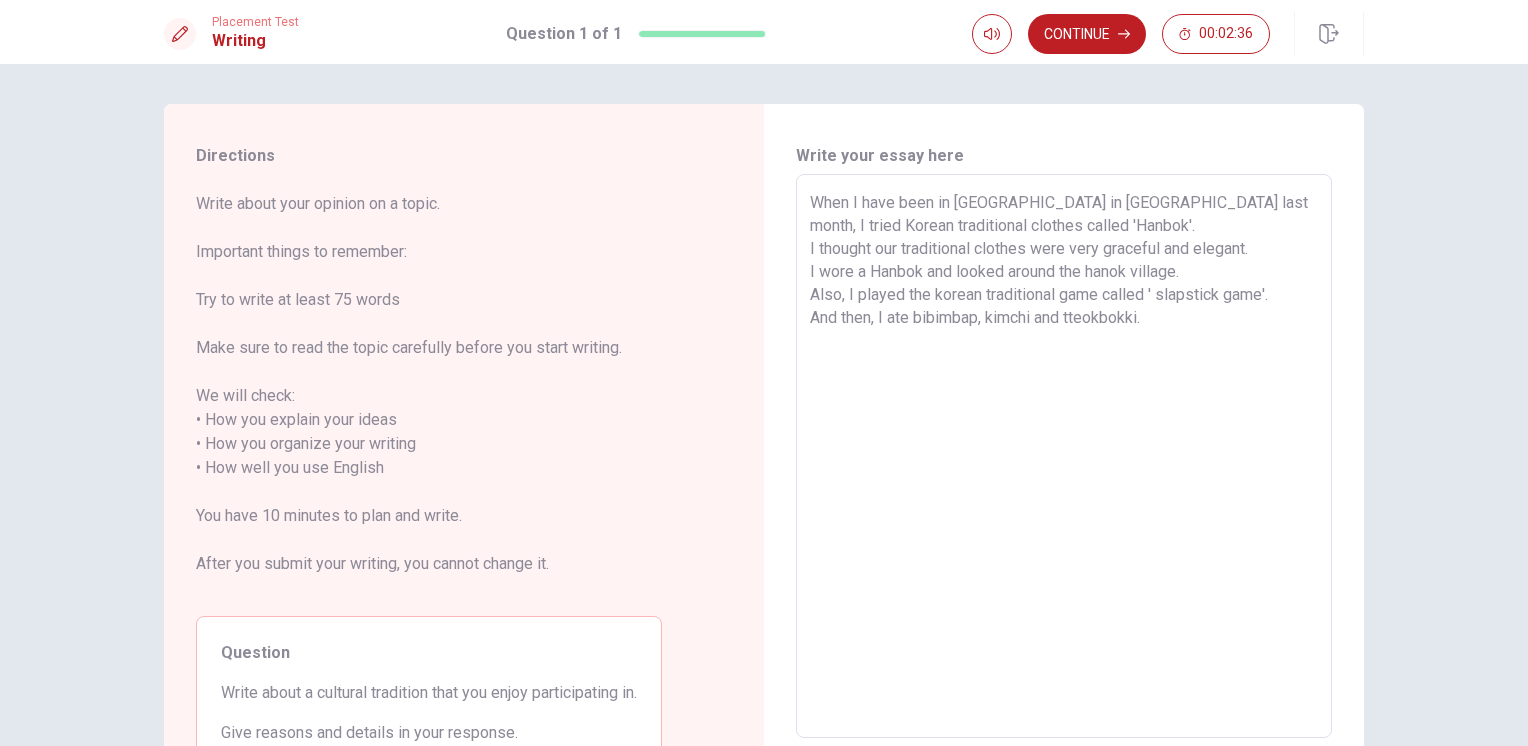 click on "When I have been in [GEOGRAPHIC_DATA] in [GEOGRAPHIC_DATA] last month, I tried Korean traditional clothes called 'Hanbok'.
I thought our traditional clothes were very graceful and elegant.
I wore a Hanbok and looked around the hanok village.
Also, I played the korean traditional game called ' slapstick game'.
And then, I ate bibimbap, kimchi and tteokbokki." at bounding box center (1064, 456) 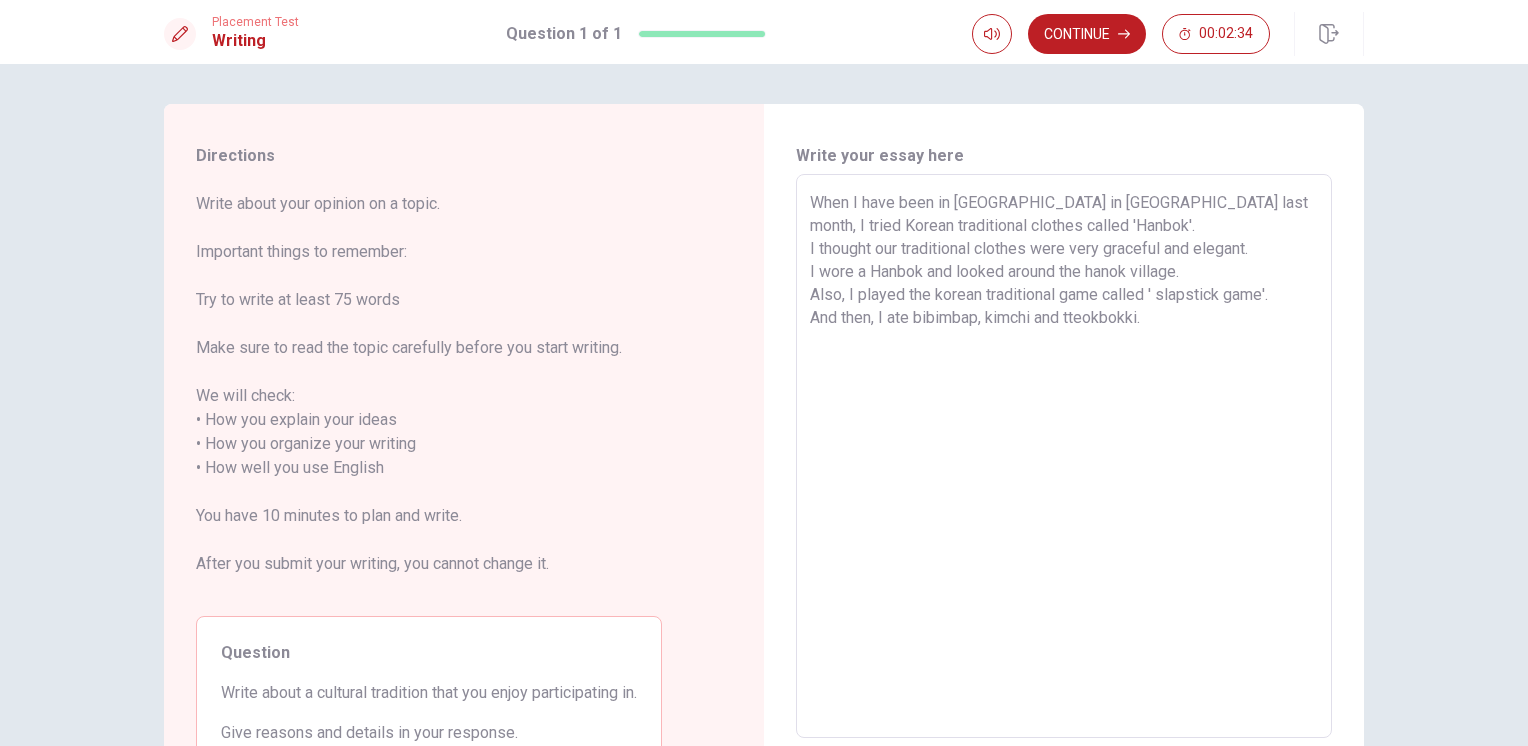 click on "When I have been in [GEOGRAPHIC_DATA] in [GEOGRAPHIC_DATA] last month, I tried Korean traditional clothes called 'Hanbok'.
I thought our traditional clothes were very graceful and elegant.
I wore a Hanbok and looked around the hanok village.
Also, I played the korean traditional game called ' slapstick game'.
And then, I ate bibimbap, kimchi and tteokbokki." at bounding box center (1064, 456) 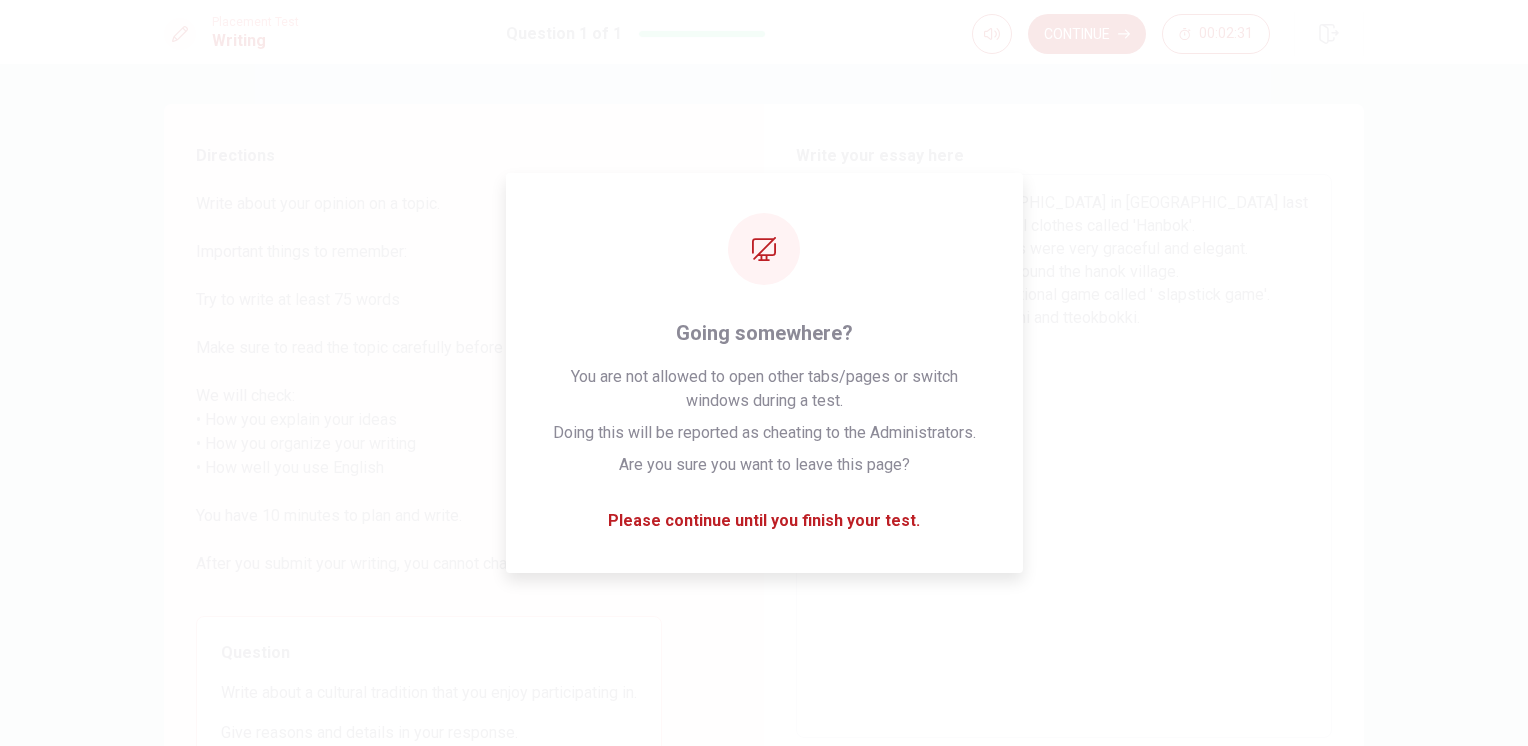 click on "When I have been in [GEOGRAPHIC_DATA] in [GEOGRAPHIC_DATA] last month, I tried Korean traditional clothes called 'Hanbok'.
I thought our traditional clothes were very graceful and elegant.
I wore a Hanbok and looked around the hanok village.
Also, I played the Korean traditional game called ' slapstick game'.
And then, I ate bibimbap, kimchi and tteokbokki." at bounding box center (1064, 456) 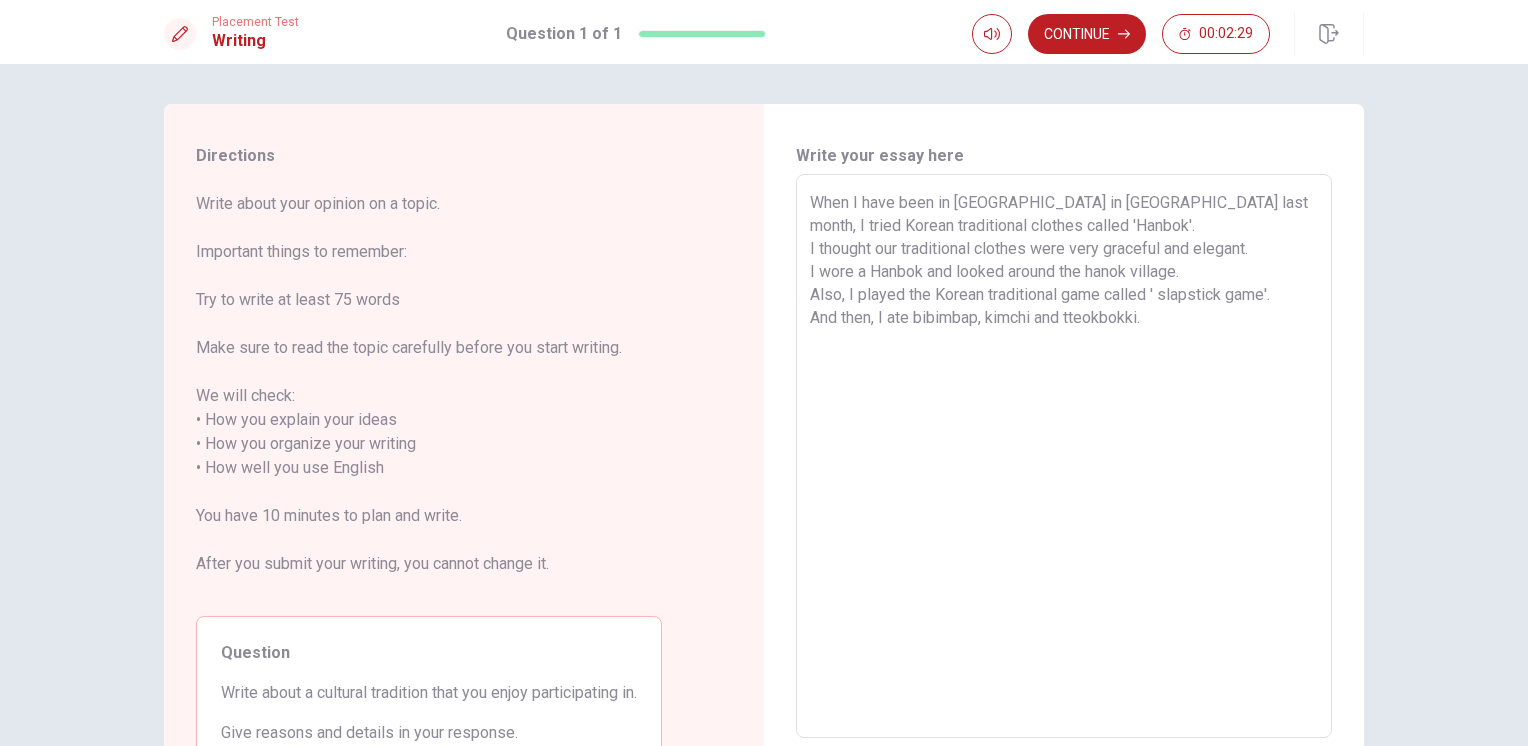 click on "When I have been in [GEOGRAPHIC_DATA] in [GEOGRAPHIC_DATA] last month, I tried Korean traditional clothes called 'Hanbok'.
I thought our traditional clothes were very graceful and elegant.
I wore a Hanbok and looked around the hanok village.
Also, I played the Korean traditional game called ' slapstick game'.
And then, I ate bibimbap, kimchi and tteokbokki." at bounding box center [1064, 456] 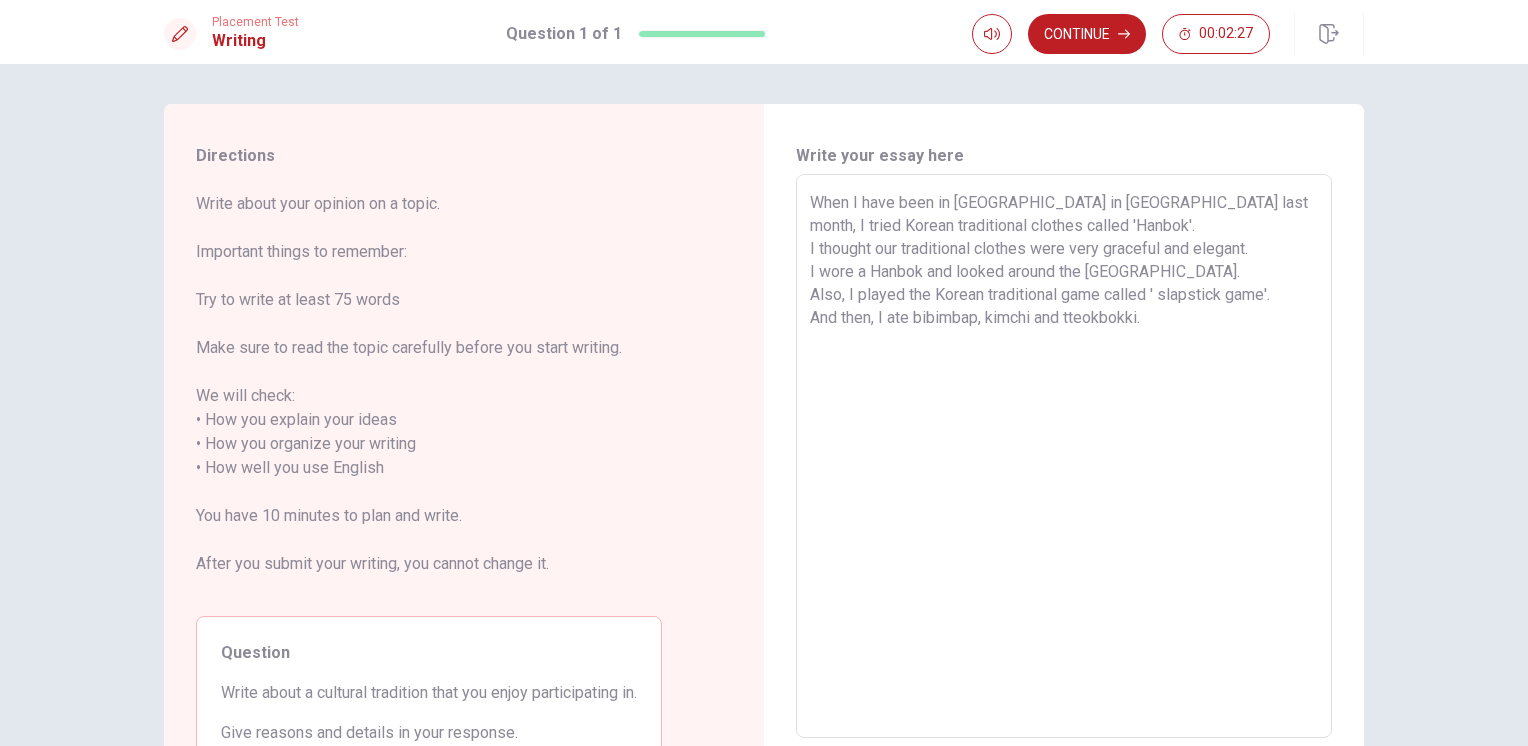 click on "When I have been in [GEOGRAPHIC_DATA] in [GEOGRAPHIC_DATA] last month, I tried Korean traditional clothes called 'Hanbok'.
I thought our traditional clothes were very graceful and elegant.
I wore a Hanbok and looked around the [GEOGRAPHIC_DATA].
Also, I played the Korean traditional game called ' slapstick game'.
And then, I ate bibimbap, kimchi and tteokbokki." at bounding box center (1064, 456) 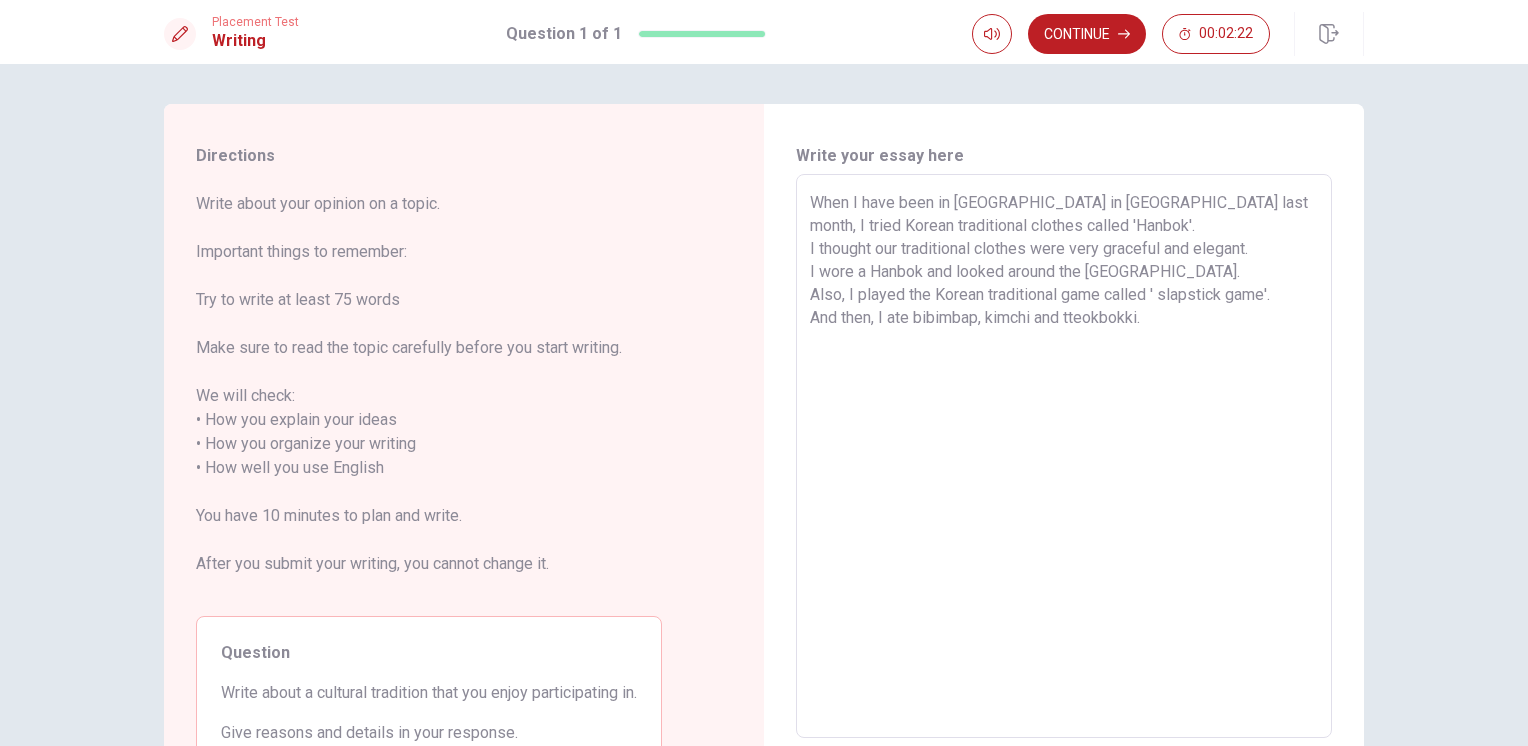 drag, startPoint x: 1020, startPoint y: 442, endPoint x: 1035, endPoint y: 449, distance: 16.552946 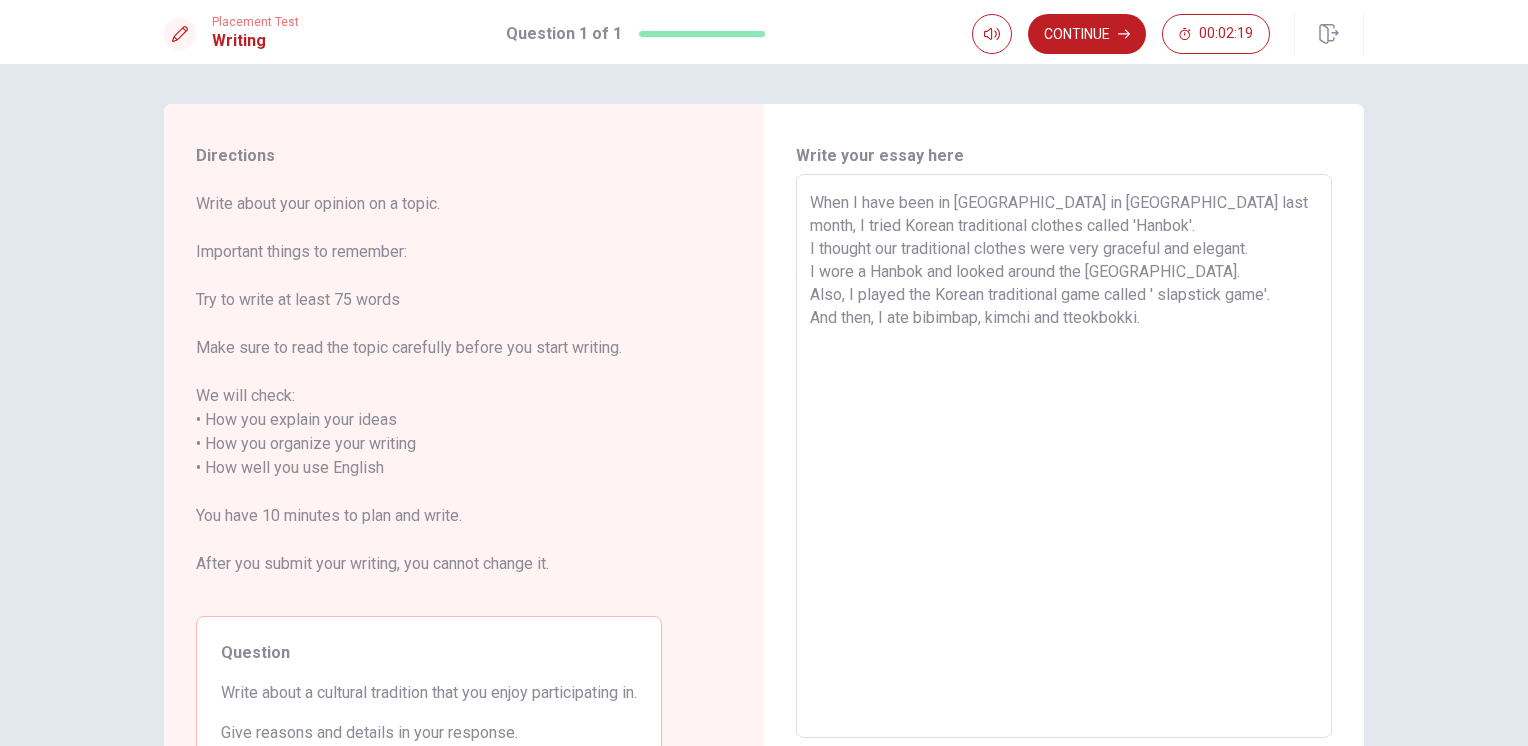 click on "When I have been in [GEOGRAPHIC_DATA] in [GEOGRAPHIC_DATA] last month, I tried Korean traditional clothes called 'Hanbok'.
I thought our traditional clothes were very graceful and elegant.
I wore a Hanbok and looked around the [GEOGRAPHIC_DATA].
Also, I played the Korean traditional game called ' slapstick game'.
And then, I ate bibimbap, kimchi and tteokbokki." at bounding box center [1064, 456] 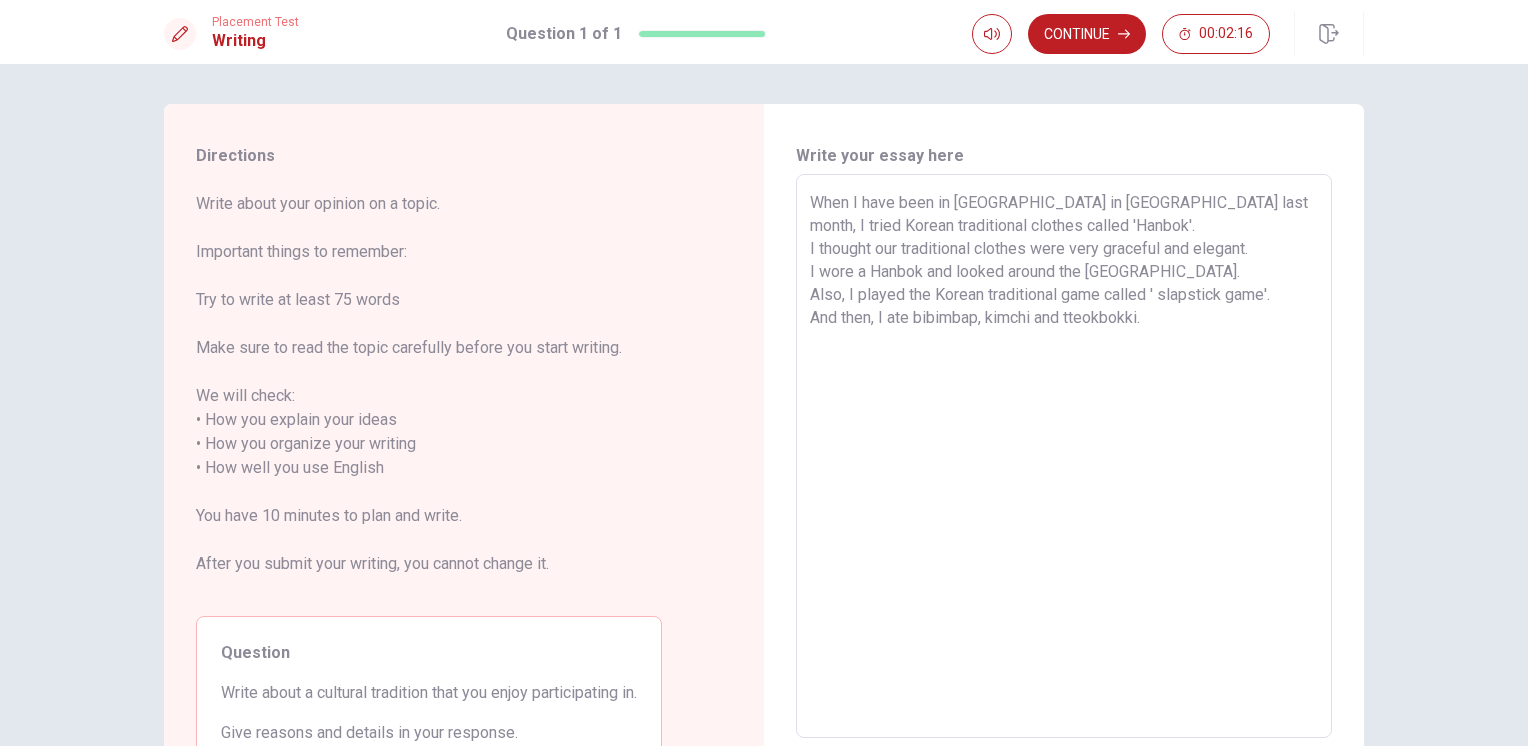 click on "When I have been in [GEOGRAPHIC_DATA] in [GEOGRAPHIC_DATA] last month, I tried Korean traditional clothes called 'Hanbok'.
I thought our traditional clothes were very graceful and elegant.
I wore a Hanbok and looked around the [GEOGRAPHIC_DATA].
Also, I played the Korean traditional game called ' slapstick game'.
And then, I ate bibimbap, kimchi and tteokbokki." at bounding box center [1064, 456] 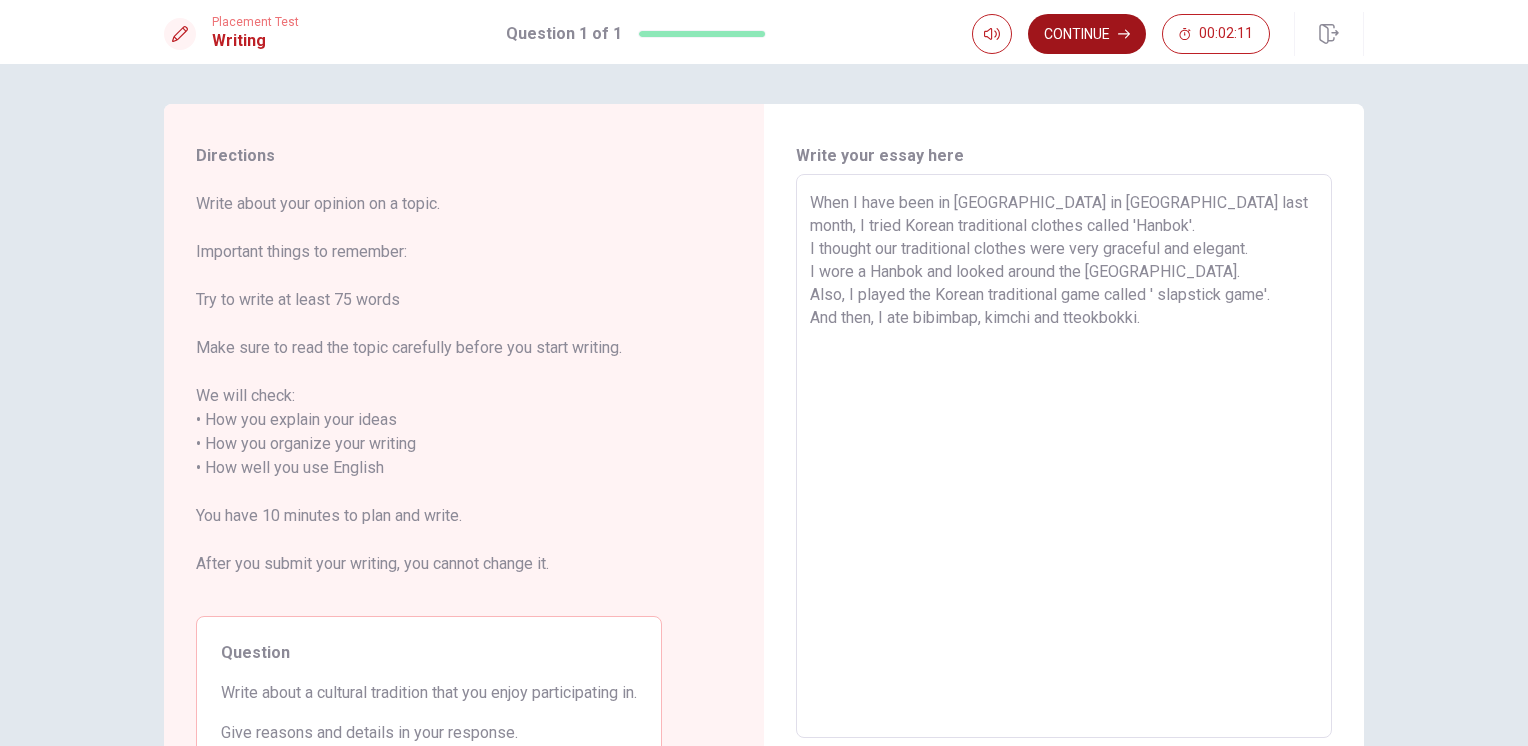 click on "Continue" at bounding box center [1087, 34] 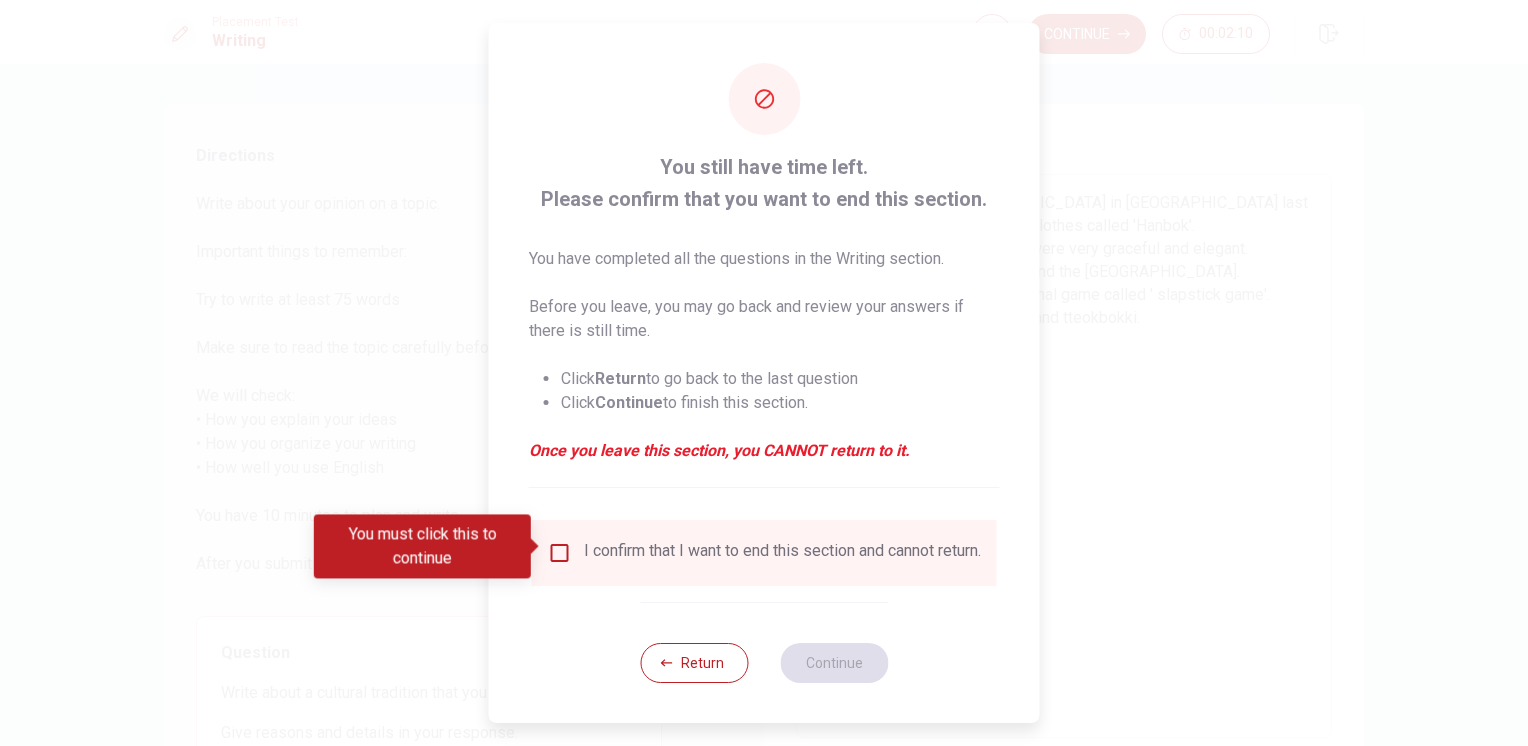 click at bounding box center (560, 553) 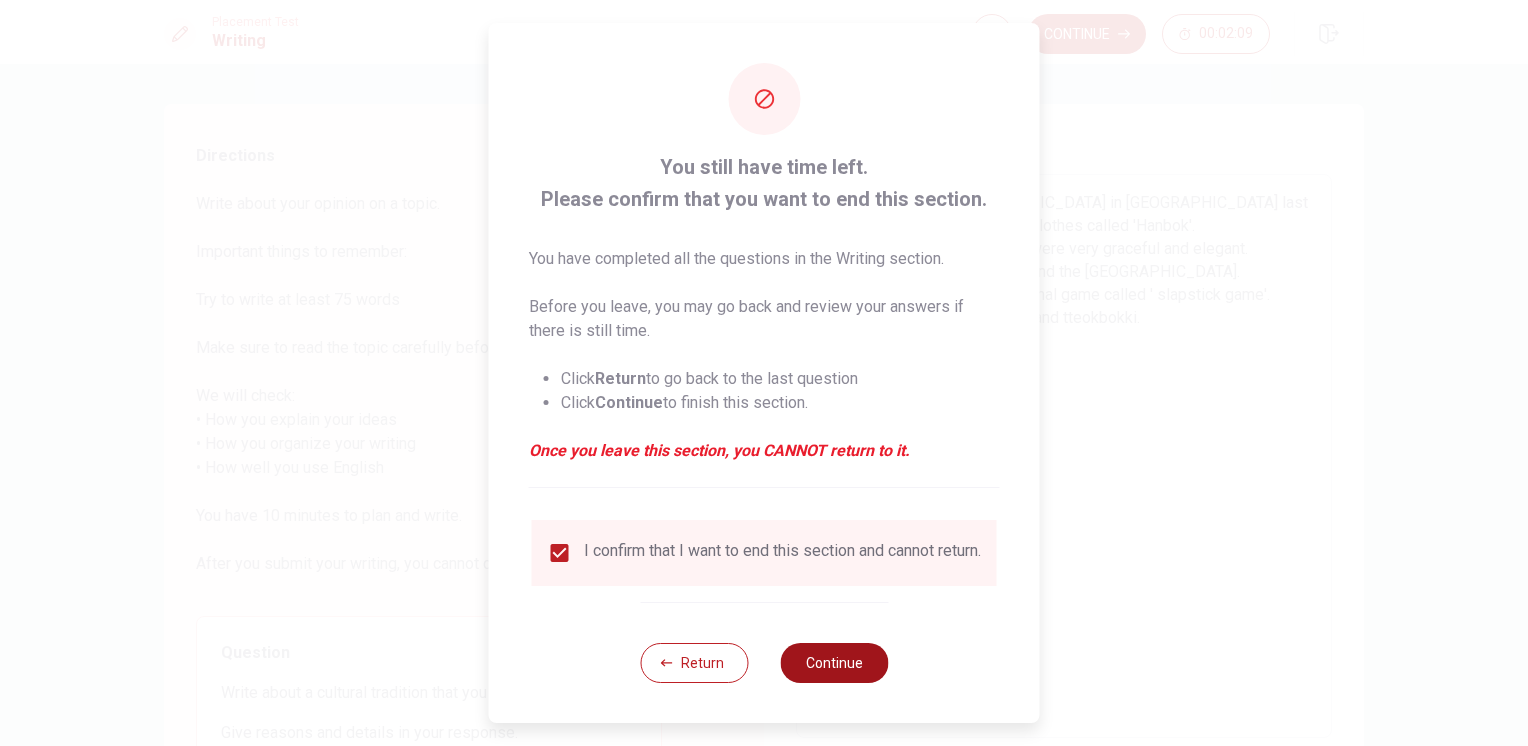 click on "Continue" at bounding box center [834, 663] 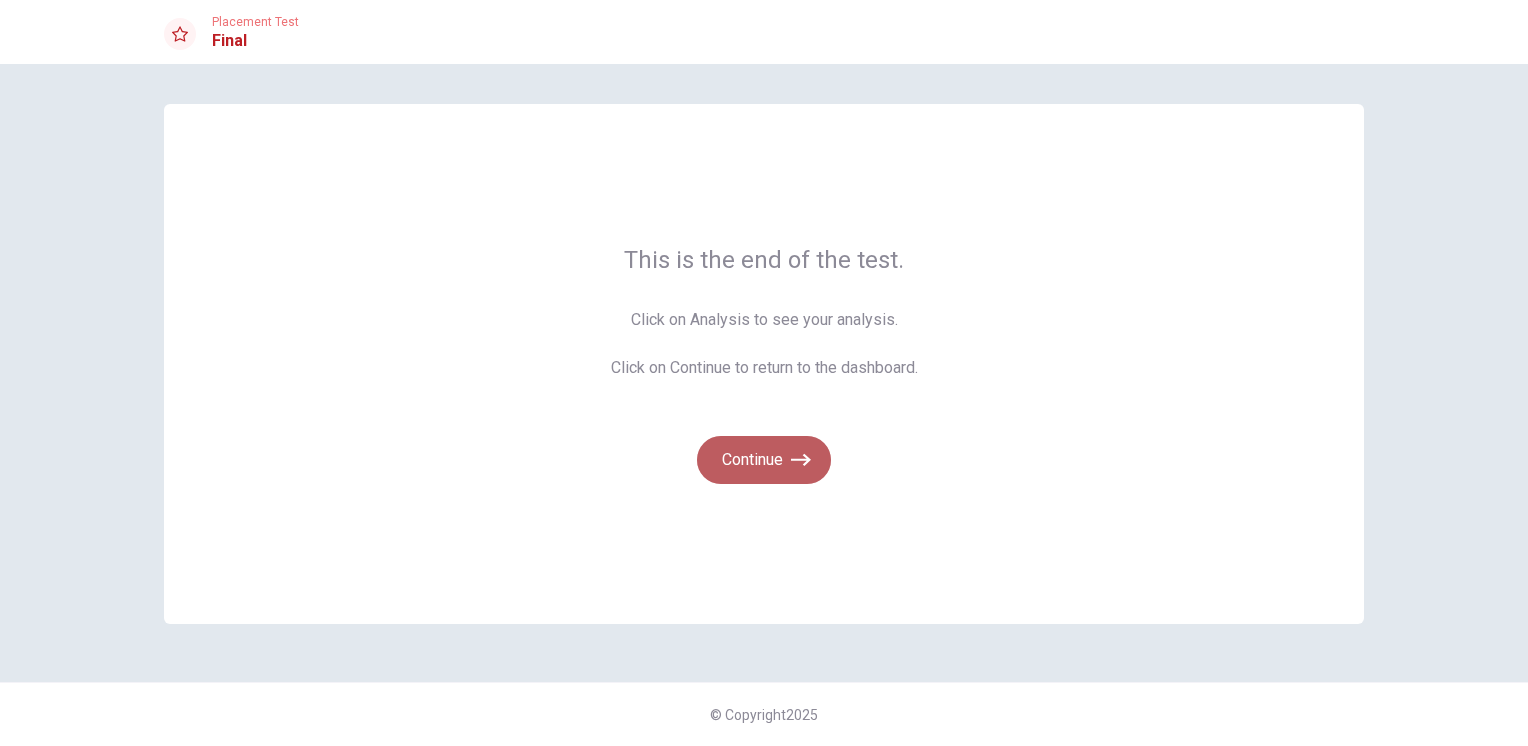 click on "Continue" at bounding box center (764, 460) 